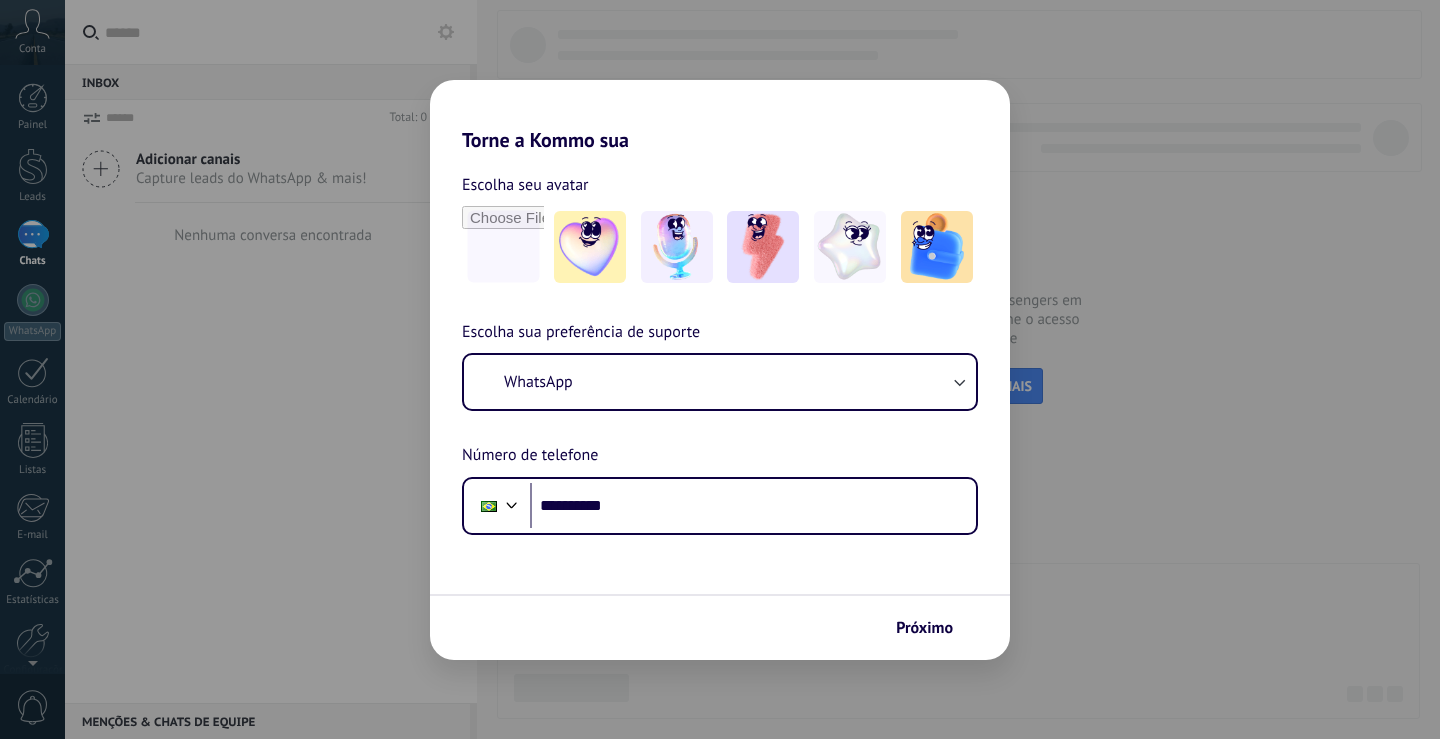 scroll, scrollTop: 0, scrollLeft: 0, axis: both 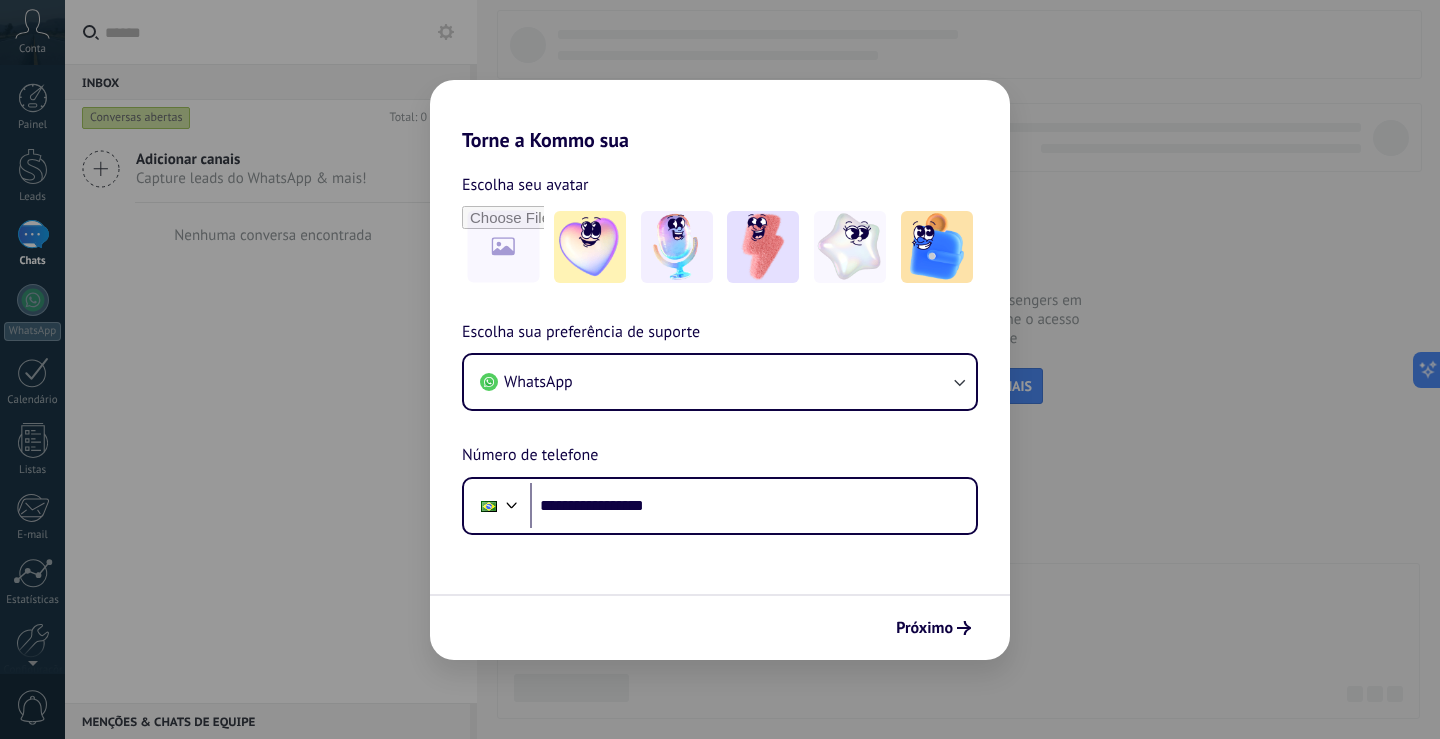 type on "**********" 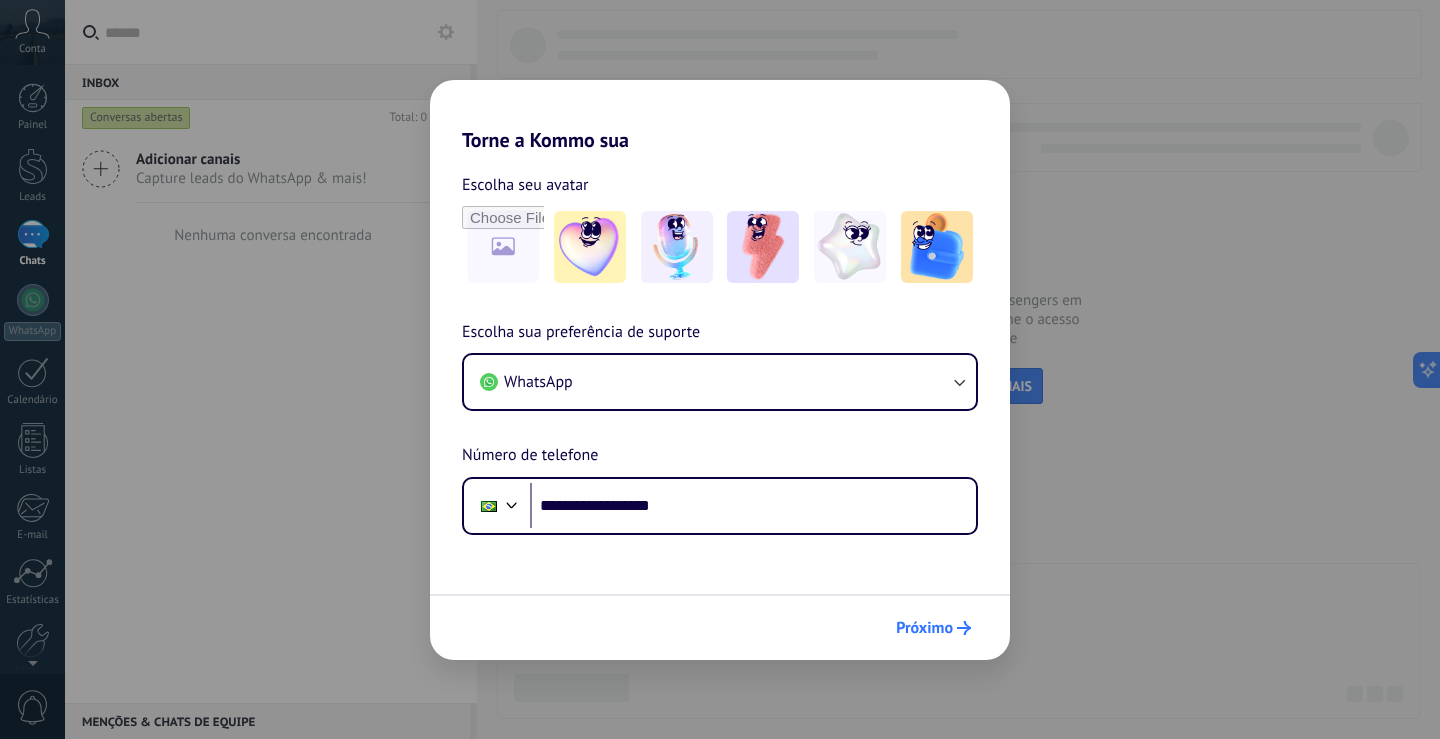 click on "Próximo" at bounding box center [924, 628] 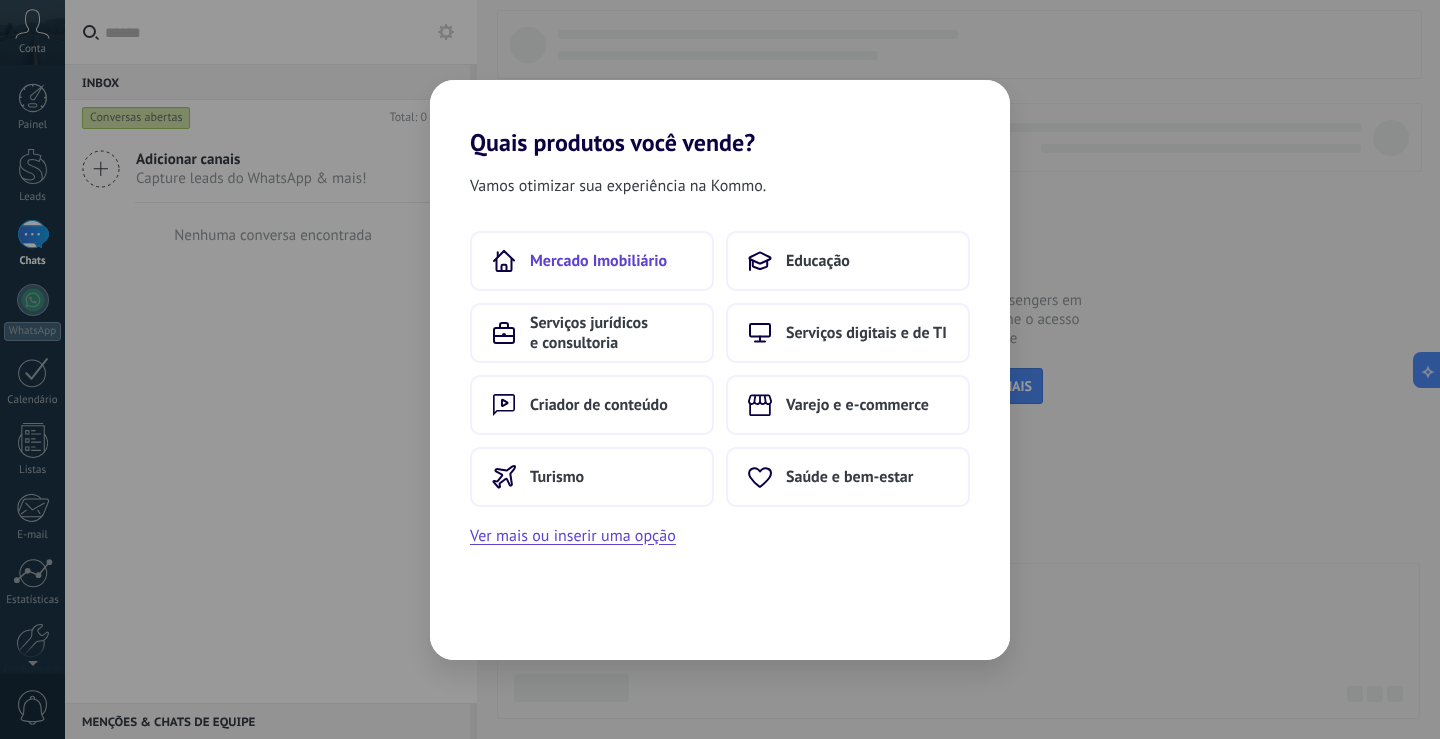 click on "Mercado Imobiliário" at bounding box center (598, 261) 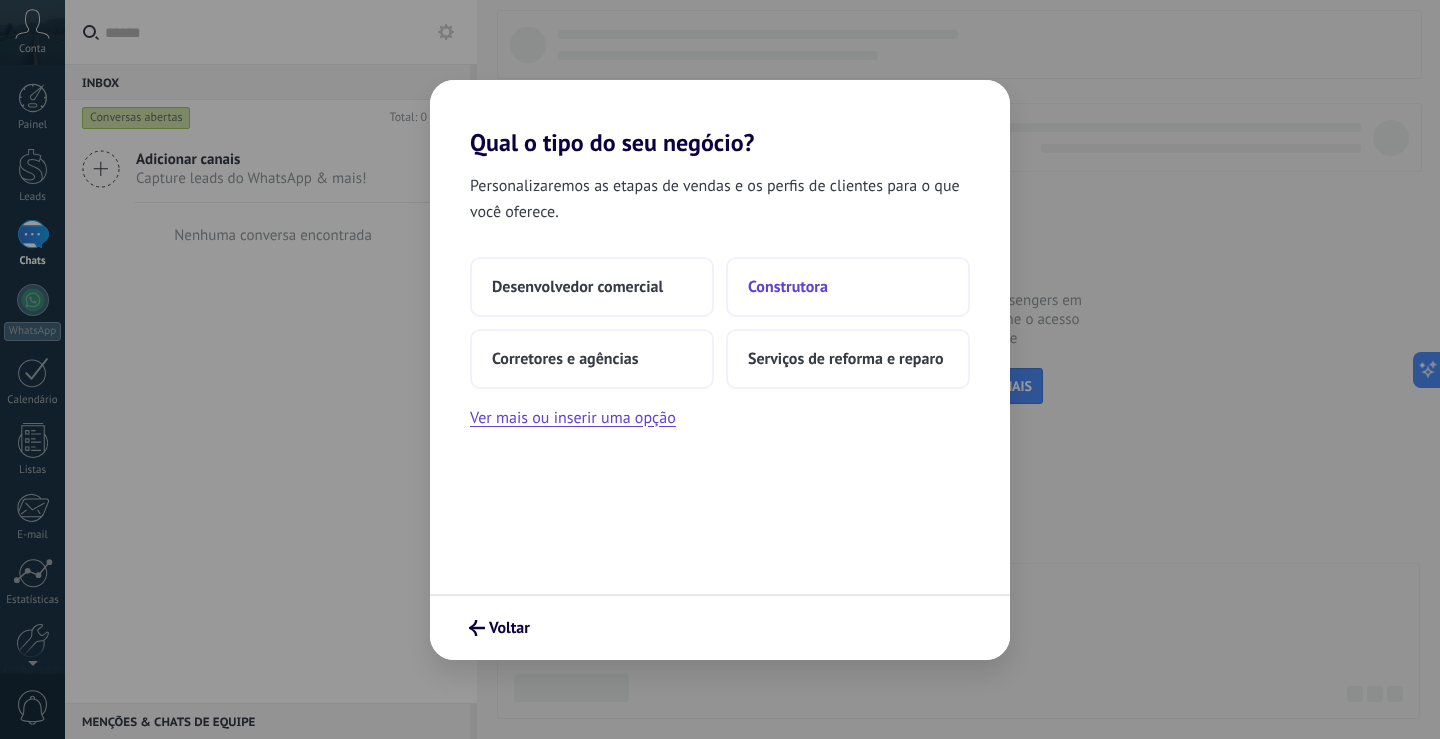 click on "Construtora" at bounding box center [848, 287] 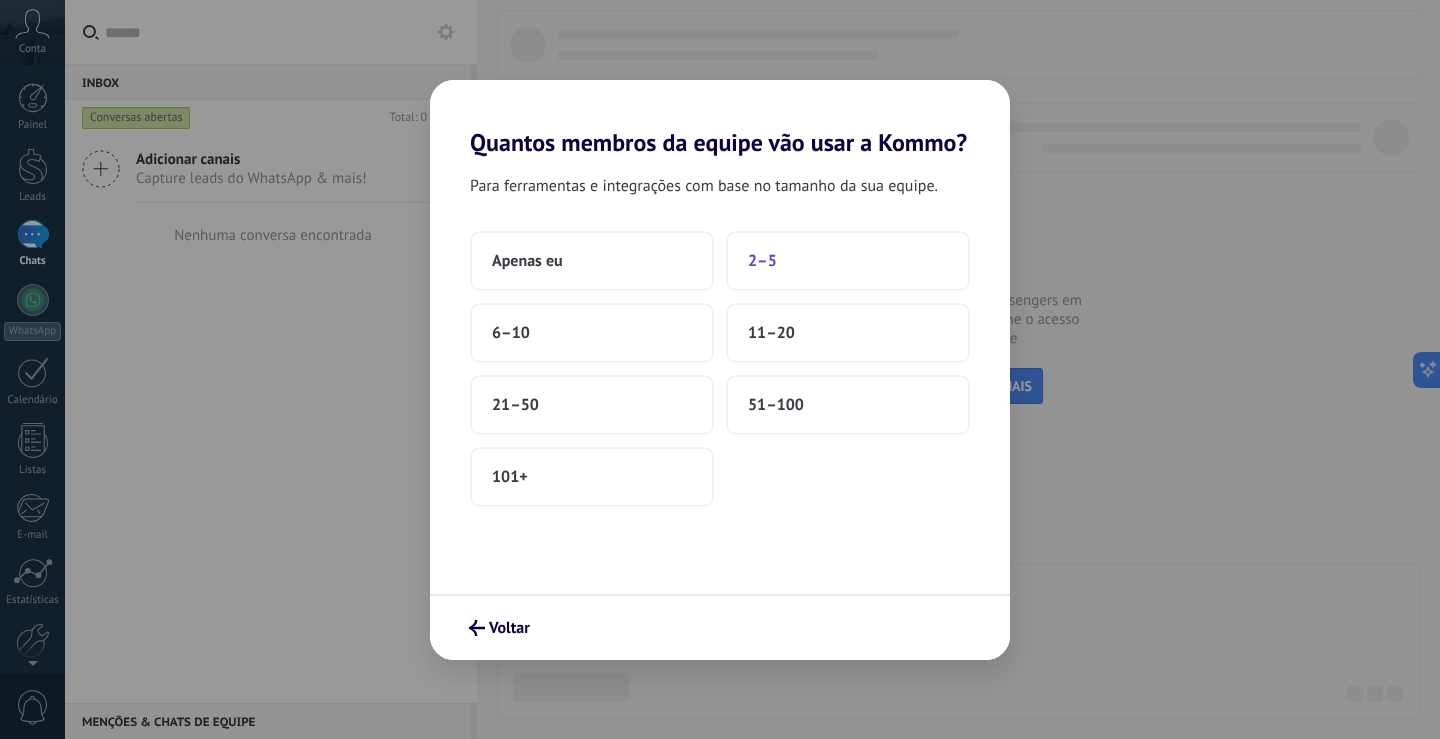 click on "2–5" at bounding box center (848, 261) 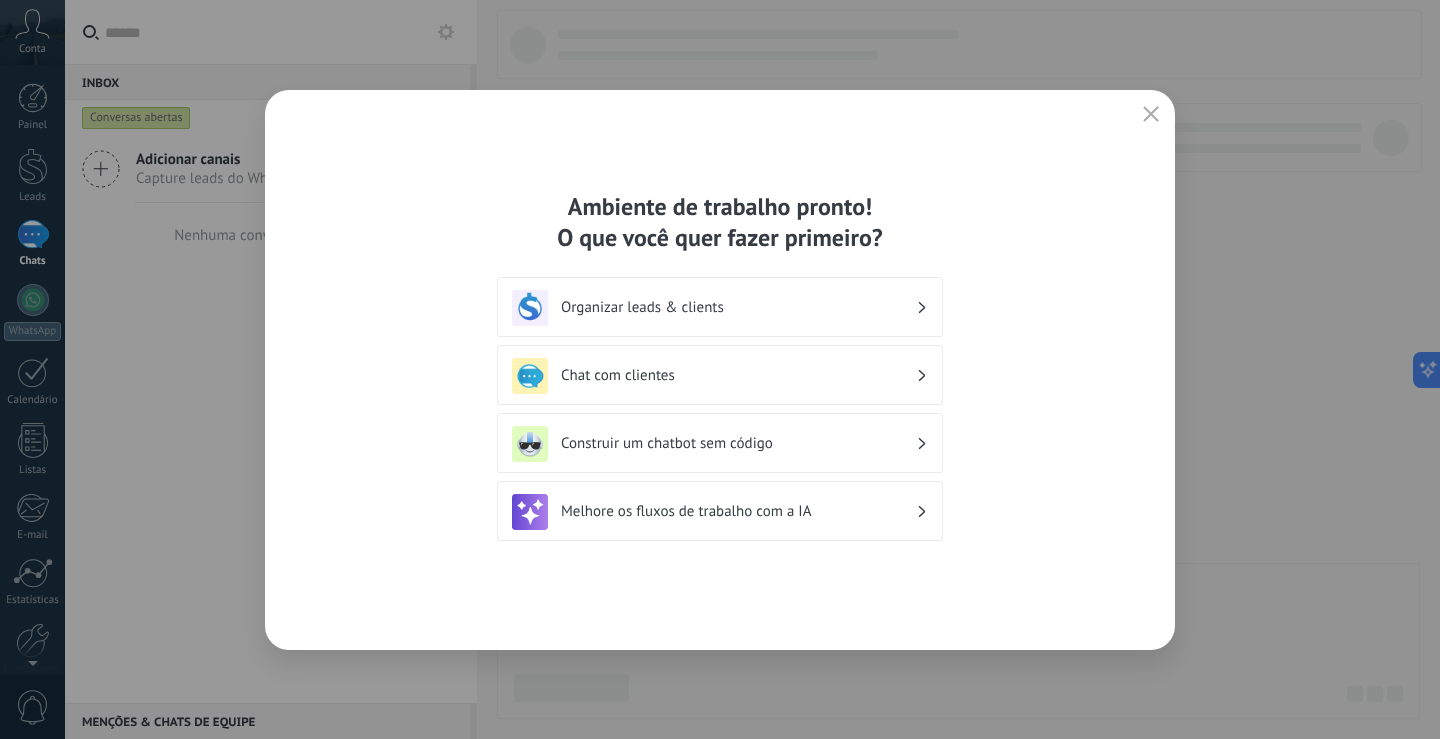 click 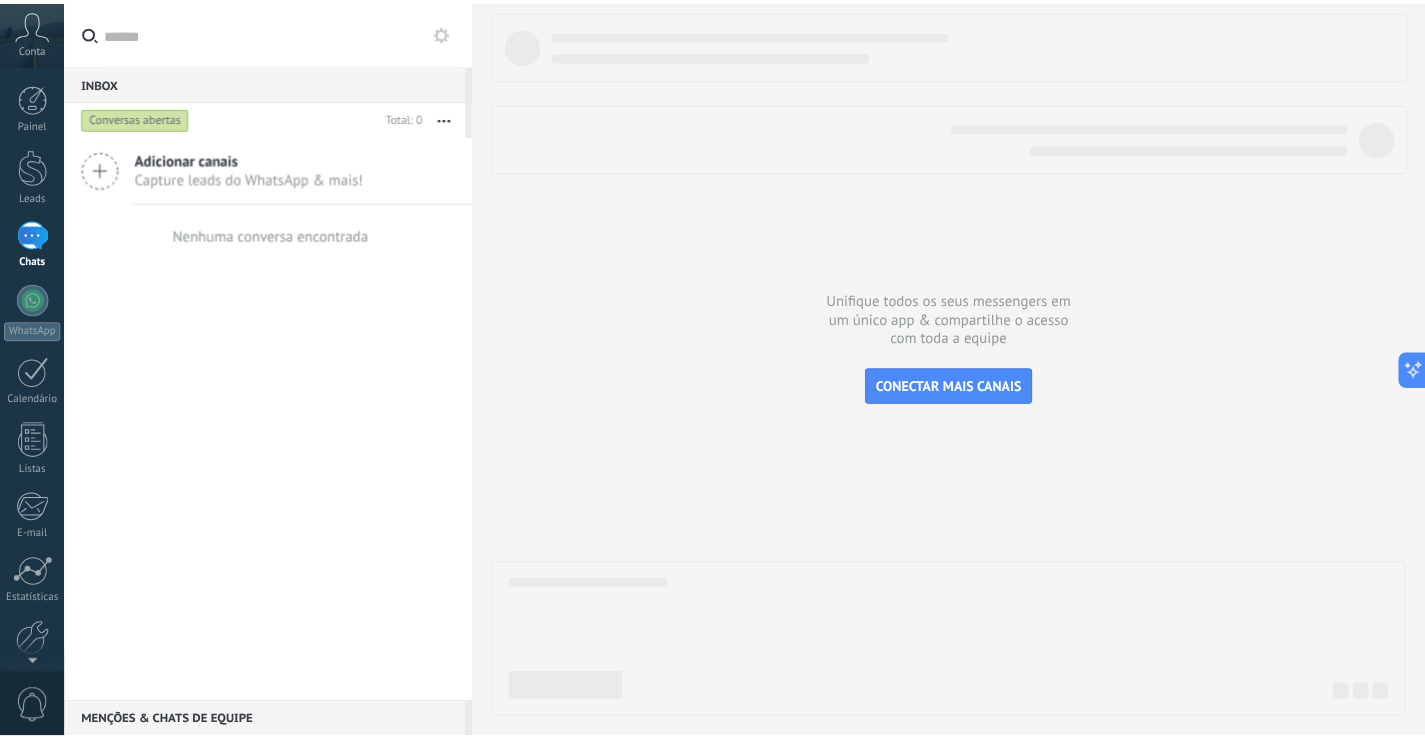 scroll, scrollTop: 93, scrollLeft: 0, axis: vertical 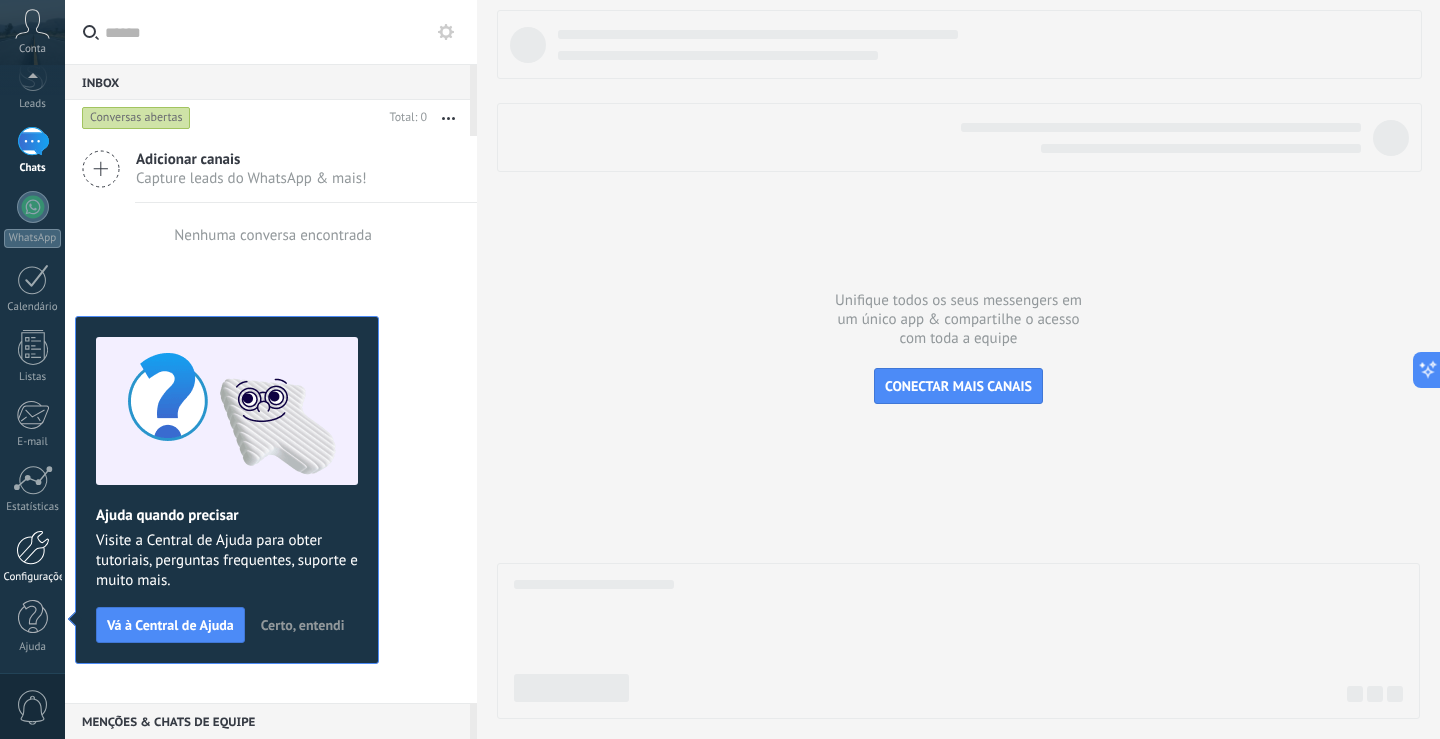 click at bounding box center (33, 547) 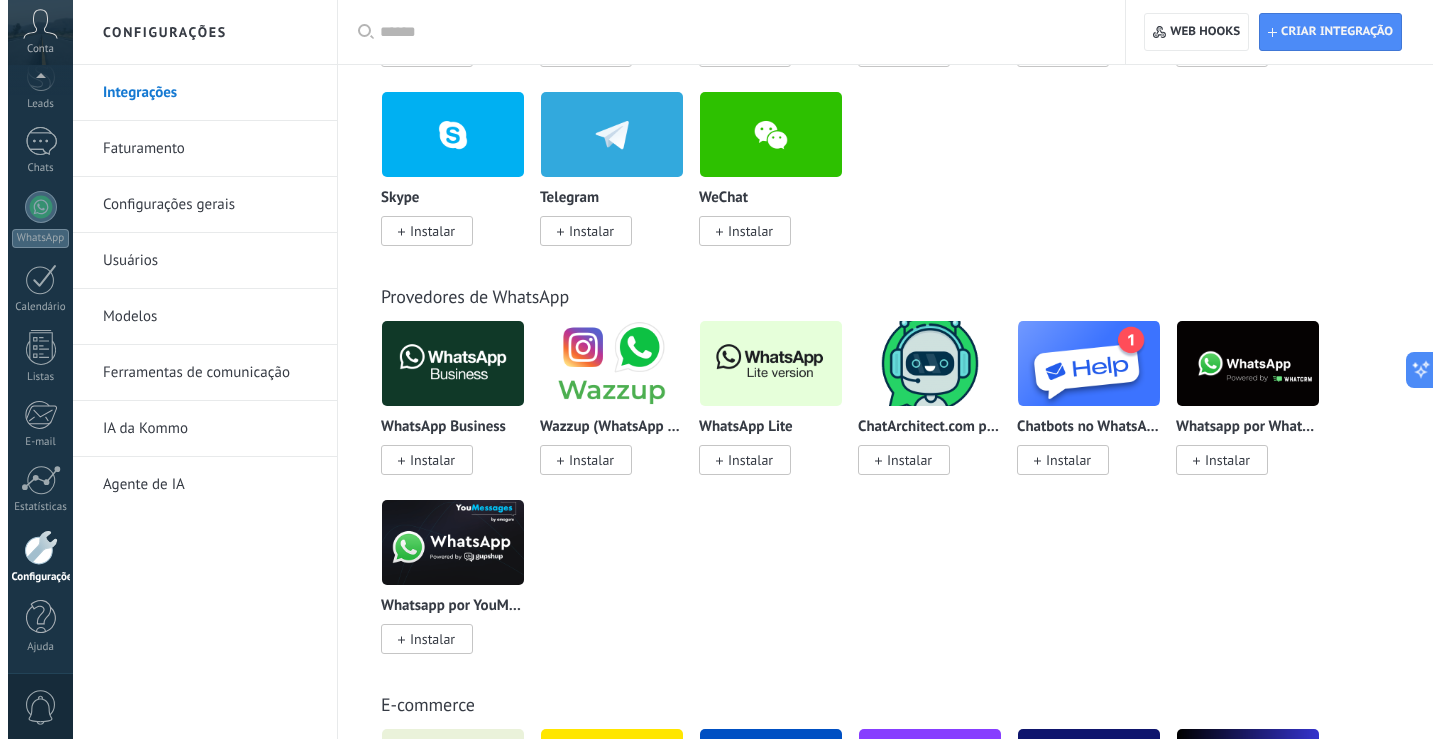 scroll, scrollTop: 700, scrollLeft: 0, axis: vertical 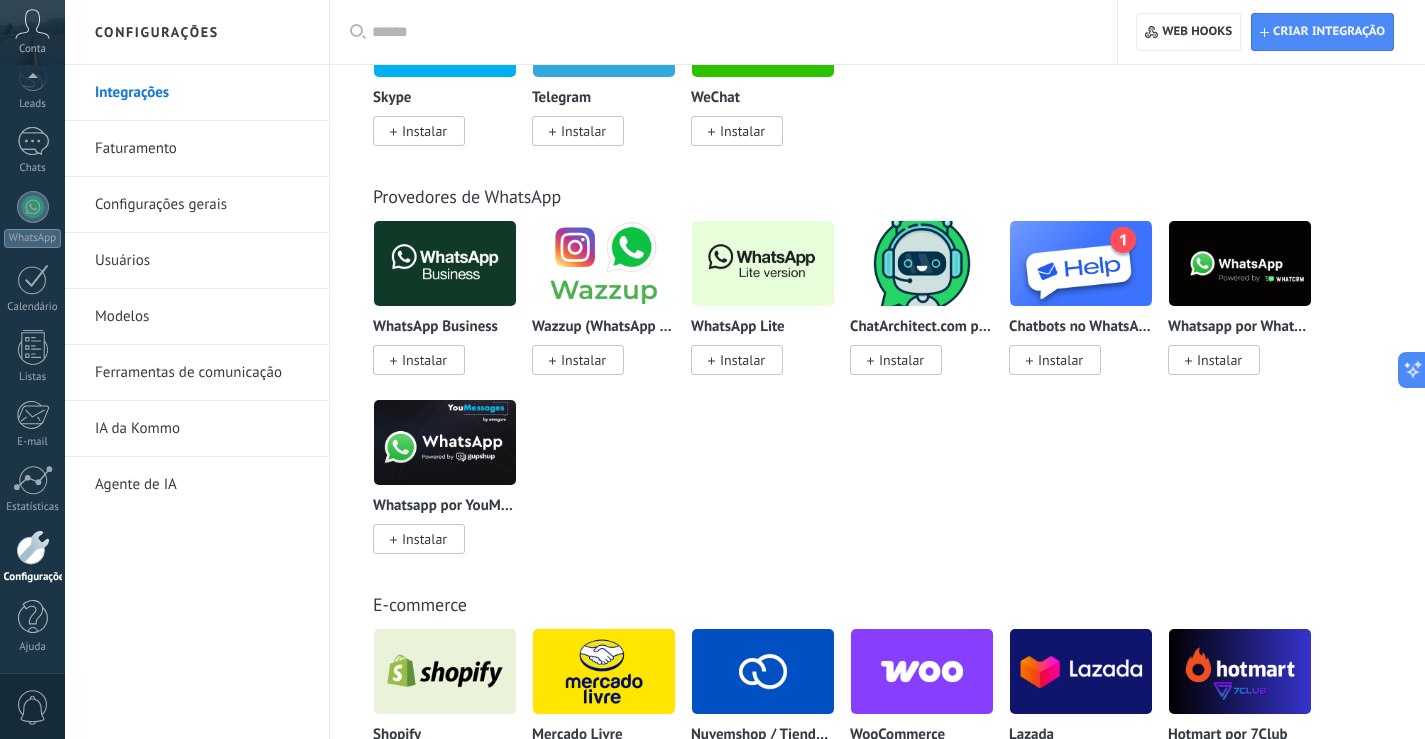 click at bounding box center (445, 263) 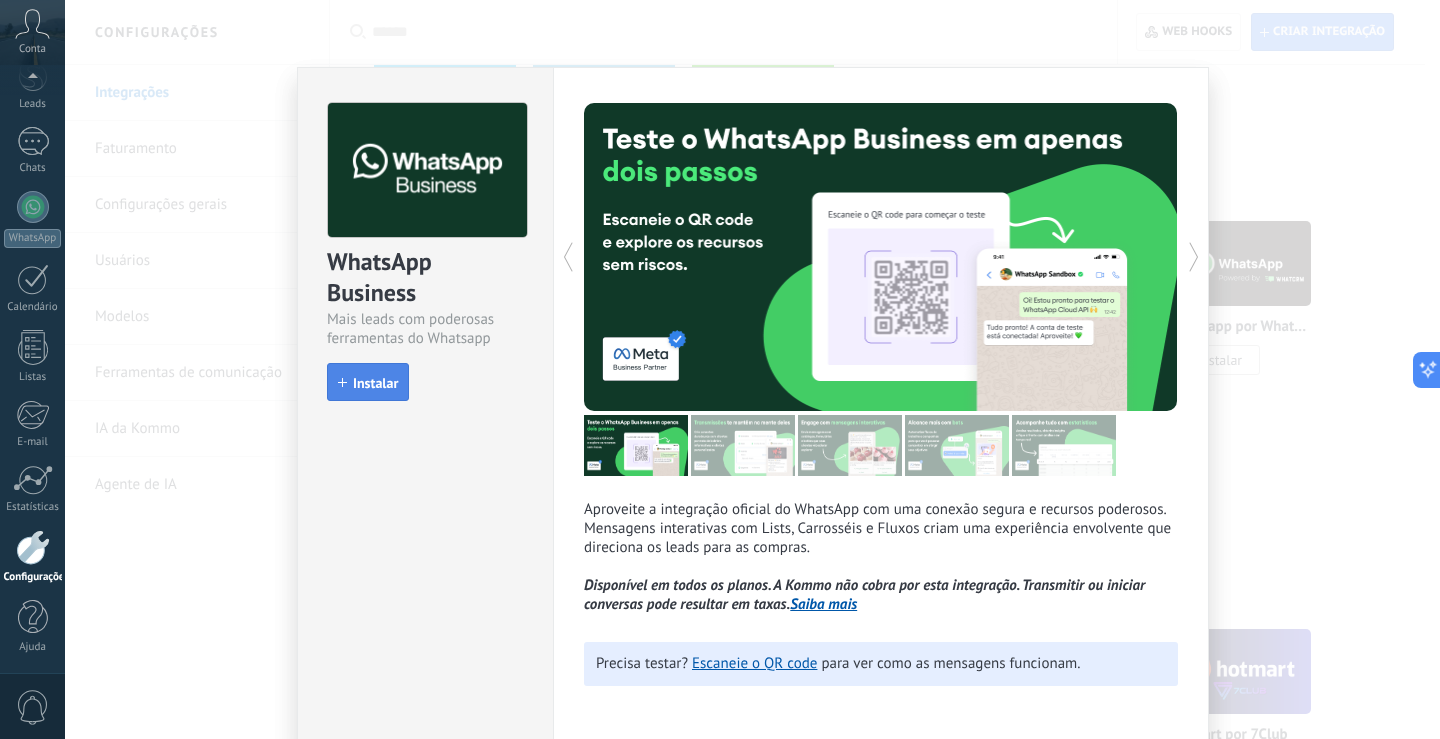 click on "Instalar" at bounding box center [375, 383] 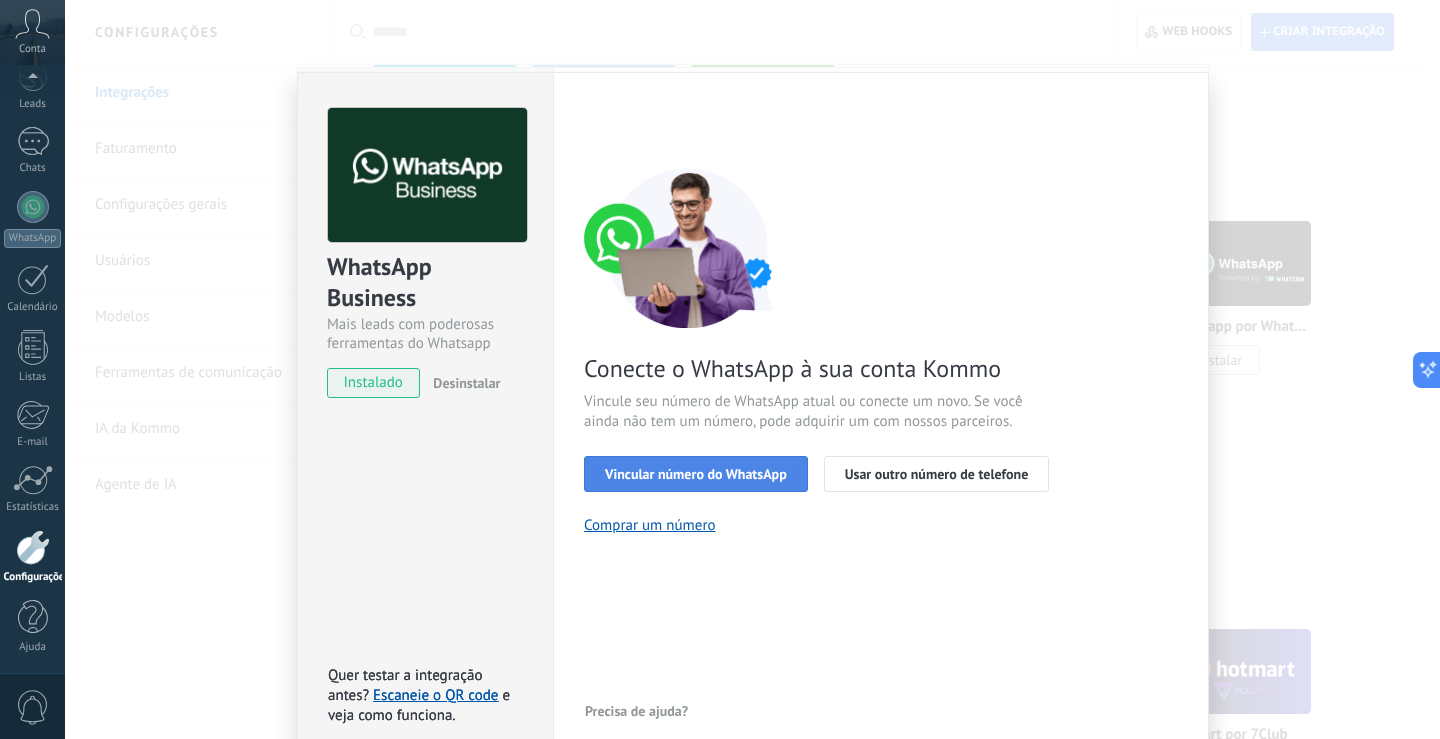 click on "Vincular número do WhatsApp" at bounding box center [696, 474] 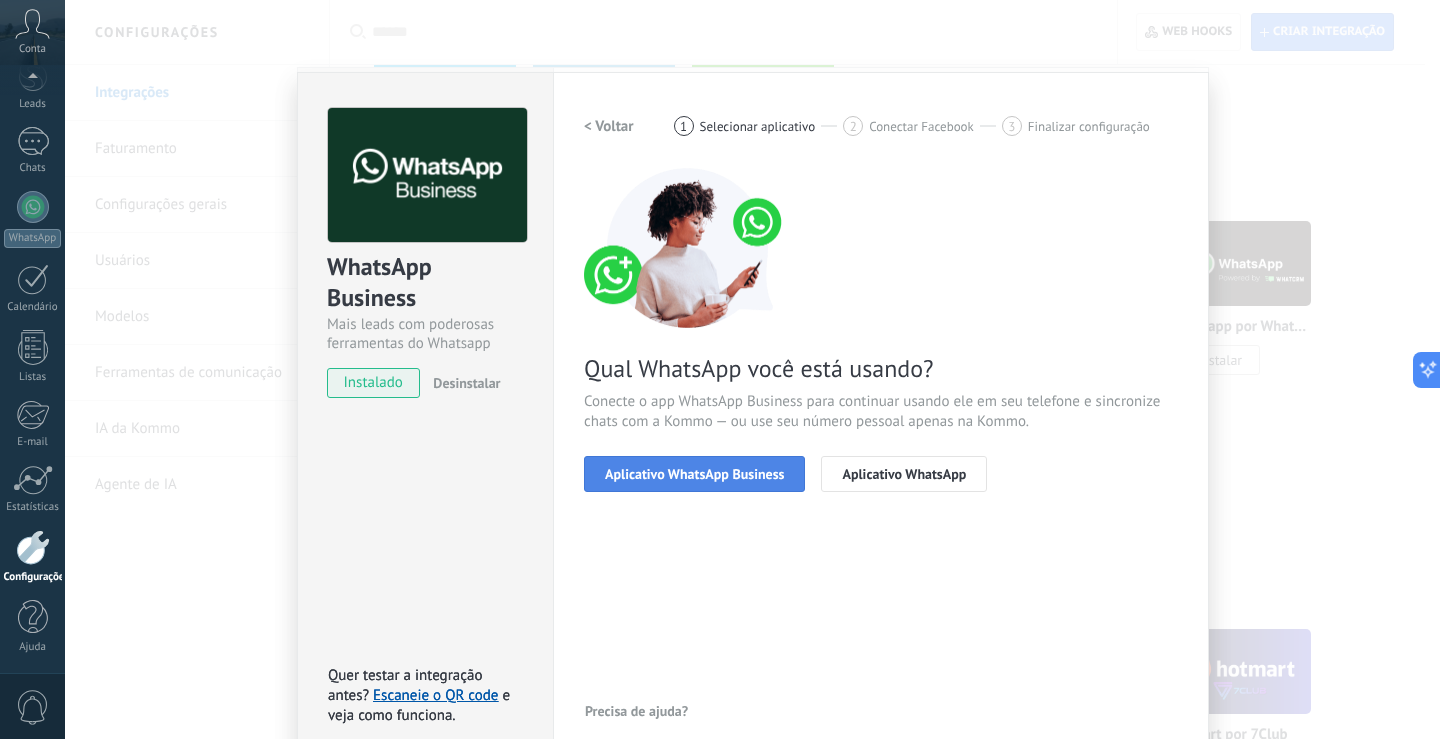 click on "Aplicativo WhatsApp Business" at bounding box center (694, 474) 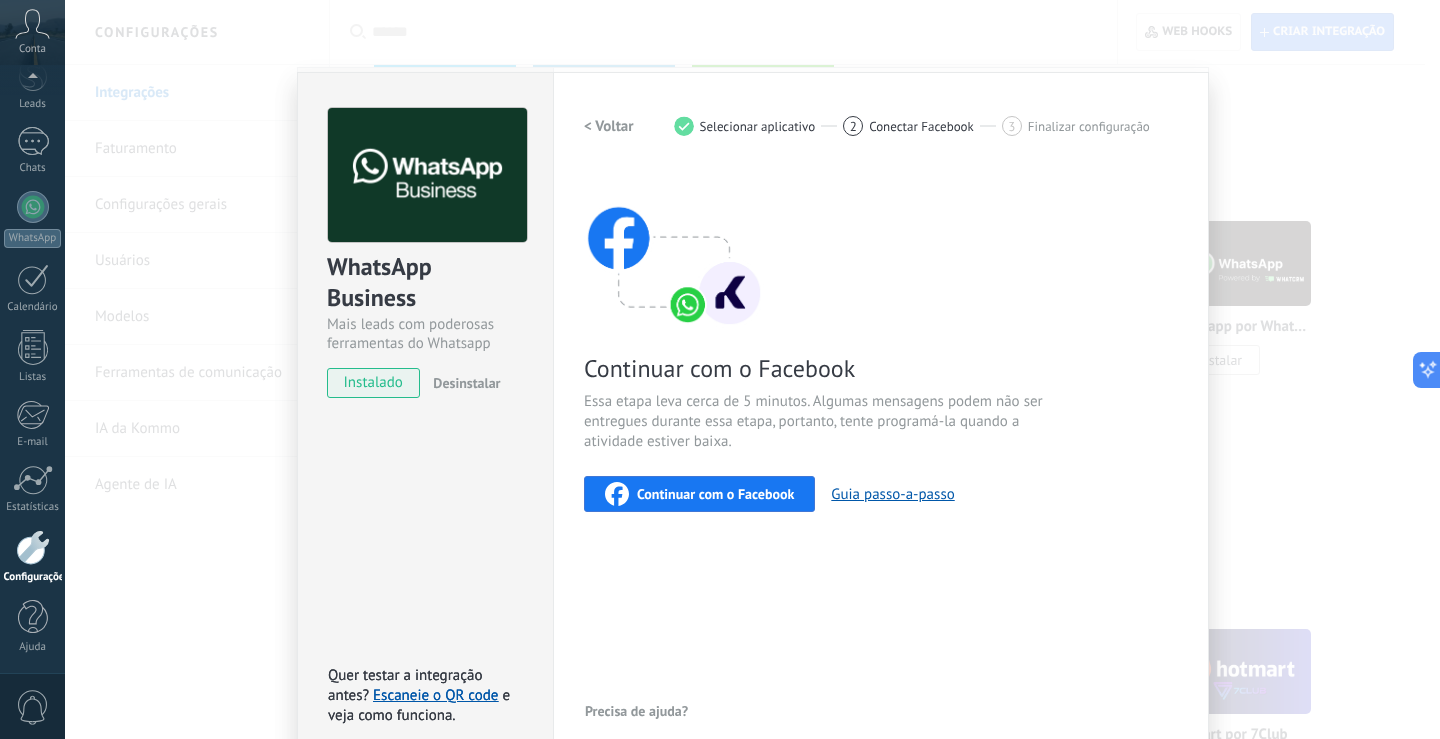 click on "WhatsApp Business Mais leads com poderosas ferramentas do Whatsapp instalado Desinstalar Quer testar a integração antes?   Escaneie o QR code   e veja como funciona. Quer testar a integração antes?   Escaneie o QR code   e veja como funciona. Configurações Autorização Esta aba registra os usuários que permitiram acesso à esta conta. Se você quiser remover a possibilidade de um usuário de enviar solicitações para a conta em relação a esta integração, você pode revogar o acesso. Se o acesso de todos os usuários for revogado, a integração parará de funcionar. Este app está instalado, mas ninguém concedeu acesso ainda. WhatsApp Cloud API Mais _:  Salvar < Voltar 1 Selecionar aplicativo 2 Conectar Facebook 3 Finalizar configuração Continuar com o Facebook Essa etapa leva cerca de 5 minutos. Algumas mensagens podem não ser entregues durante essa etapa, portanto, tente programá-la quando a atividade estiver baixa. Continuar com o Facebook Guia passo-a-passo Precisa de ajuda?" at bounding box center (752, 369) 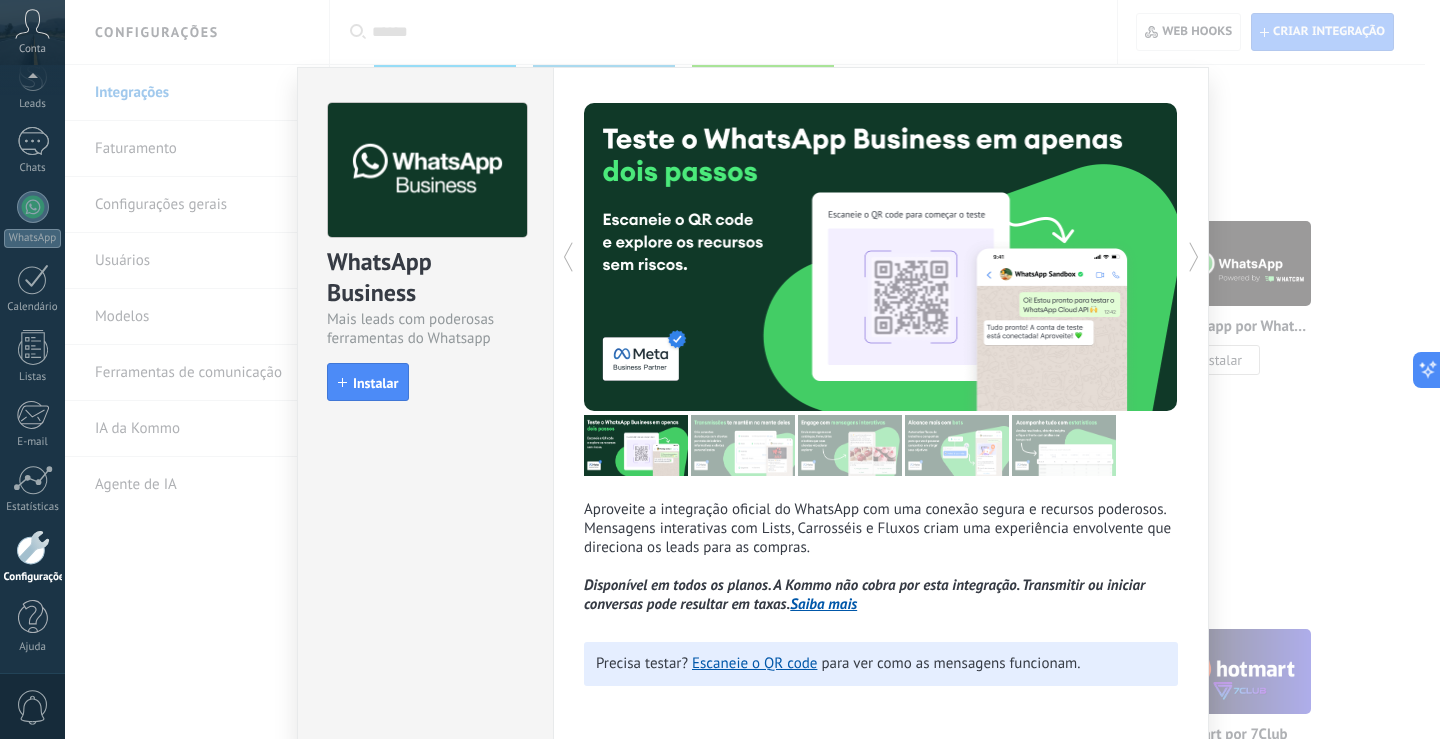 click on "WhatsApp Business Mais leads com poderosas ferramentas do Whatsapp install Instalar Aproveite a integração oficial do WhatsApp com uma conexão segura e recursos poderosos. Mensagens interativas com Lists, Carrosséis e Fluxos criam uma experiência envolvente que direciona os leads para as compras.    Disponível em todos os planos. A Kommo não cobra por esta integração. Transmitir ou iniciar conversas pode resultar em taxas.  Saiba mais Mais Precisa testar?   Escaneie o QR code   para ver como as mensagens funcionam." at bounding box center [752, 369] 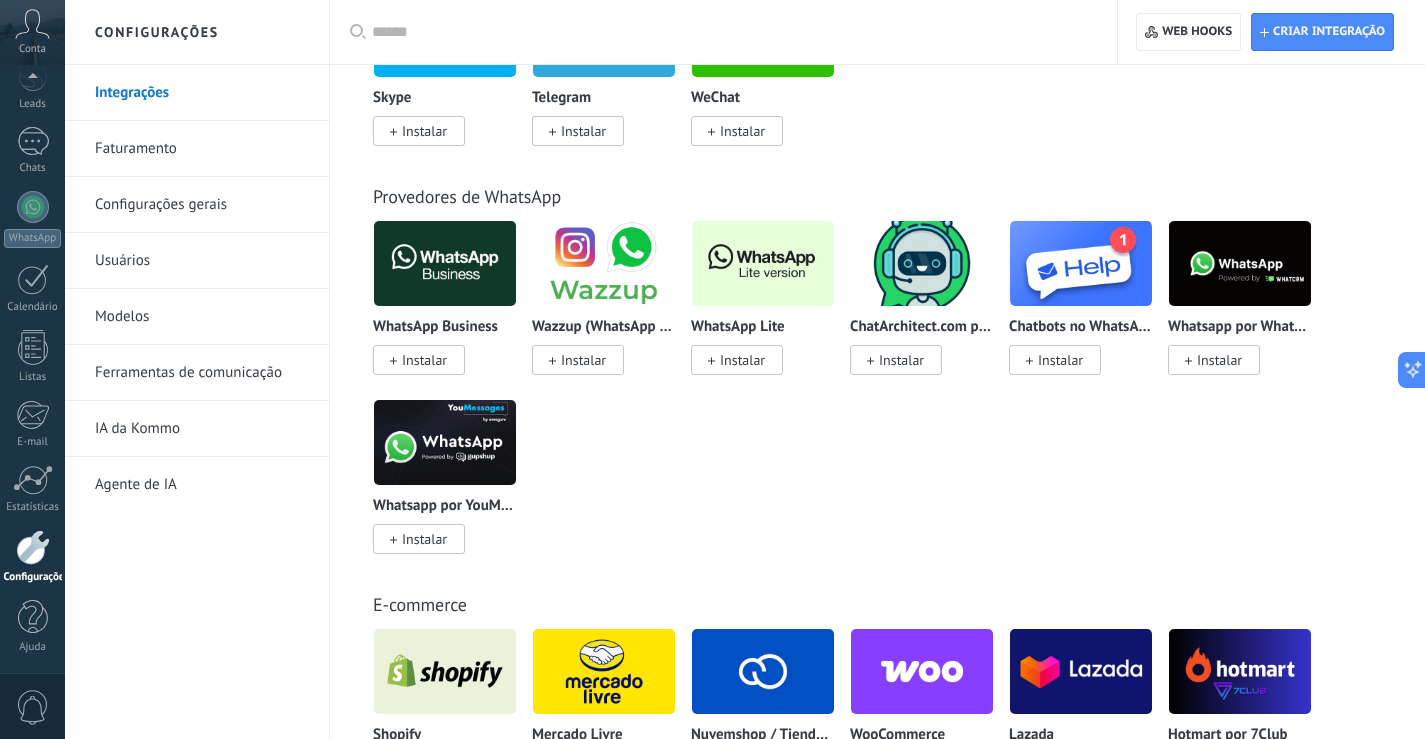 click on "Instalar" at bounding box center (742, 360) 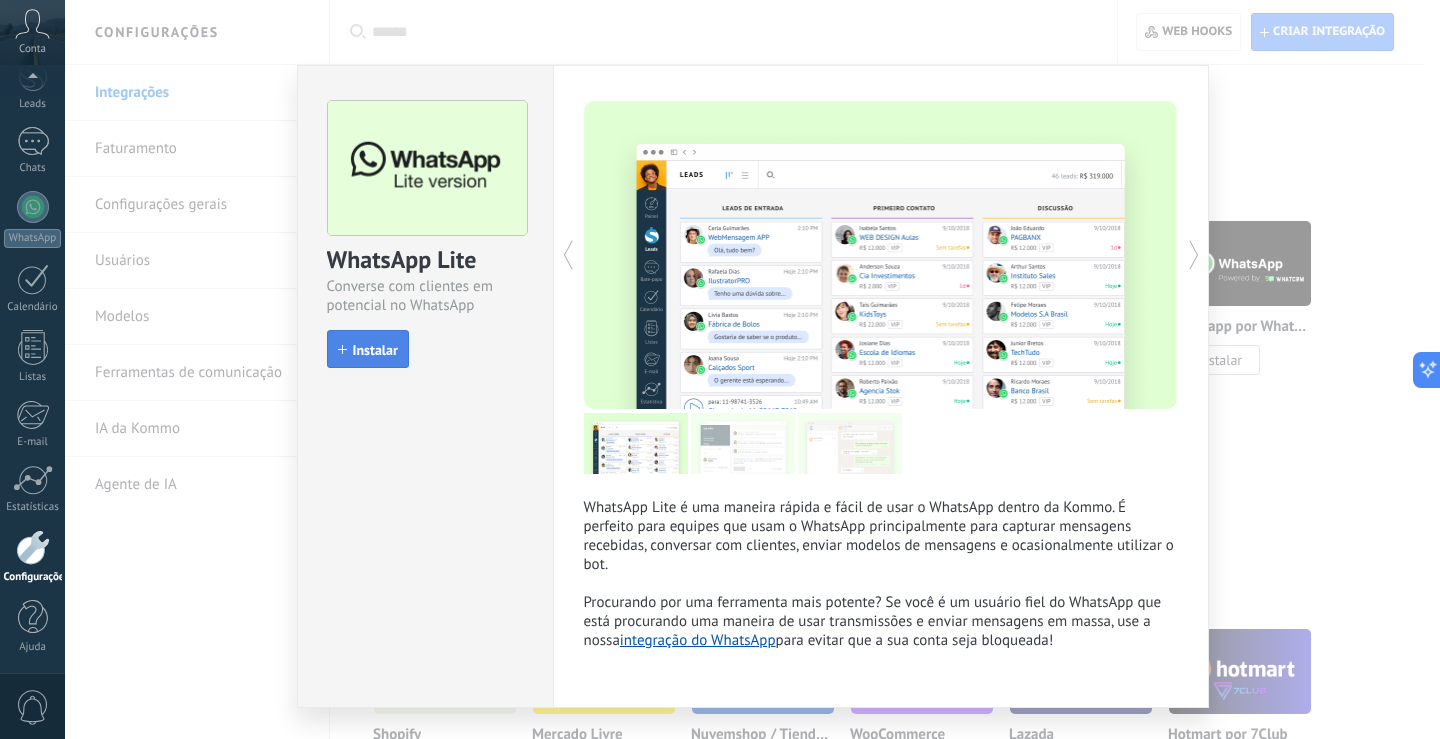 click on "Instalar" at bounding box center (375, 350) 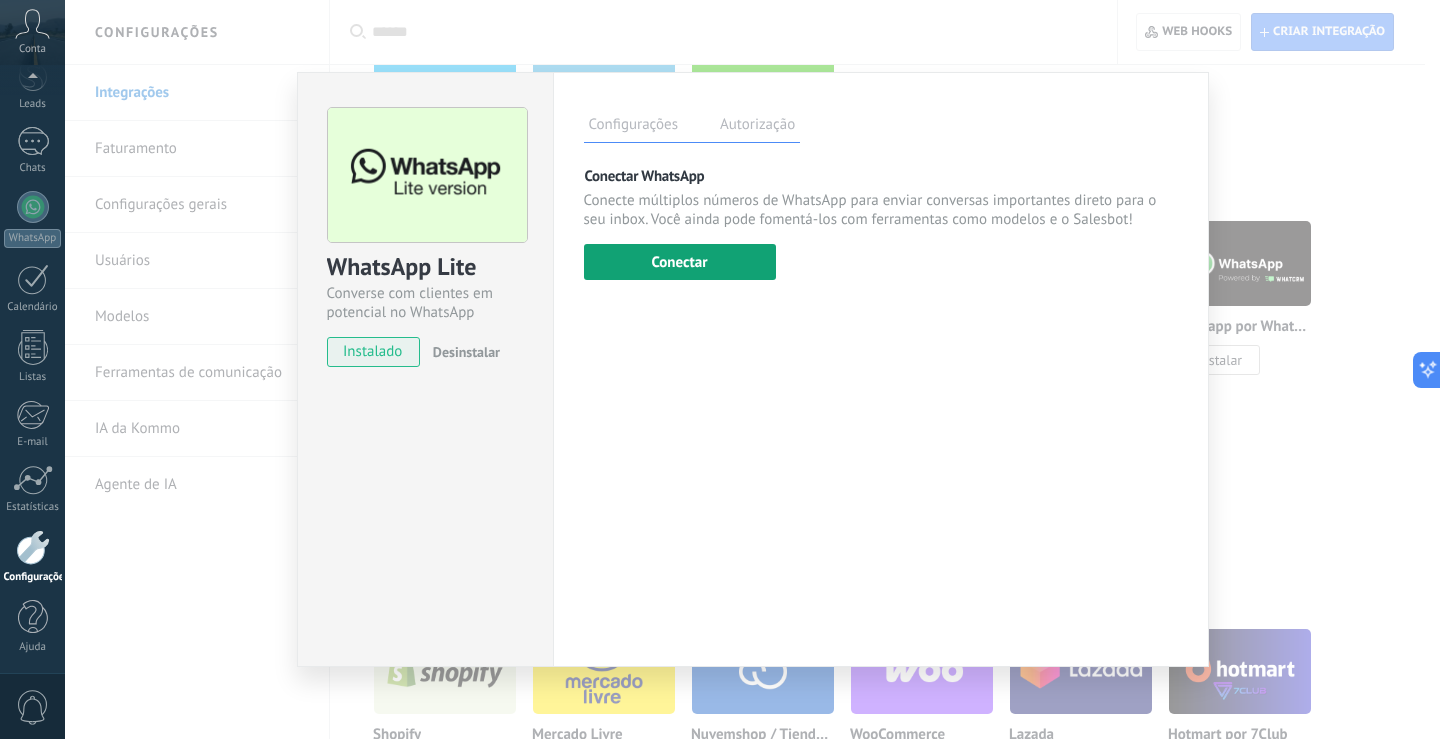 click on "Conectar" at bounding box center (680, 262) 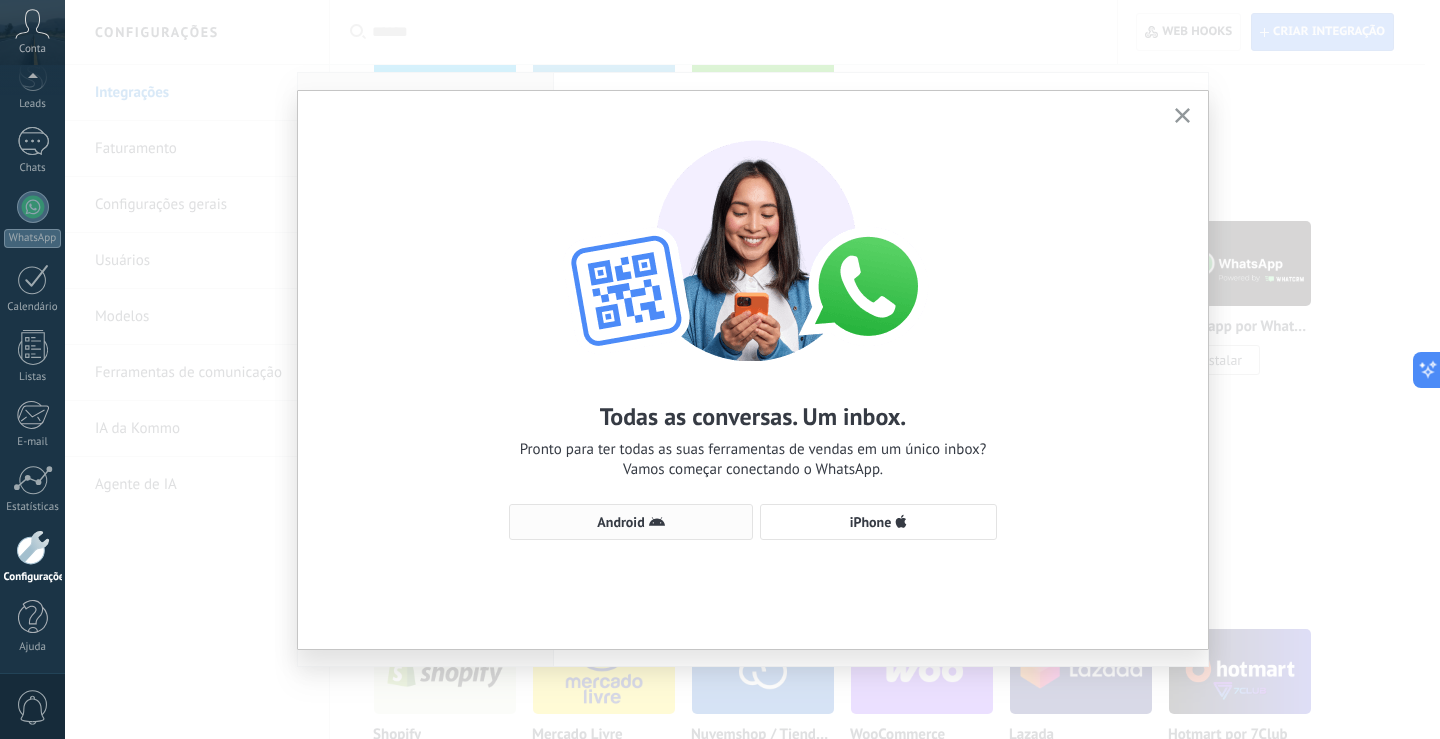 click on "Android" at bounding box center (620, 522) 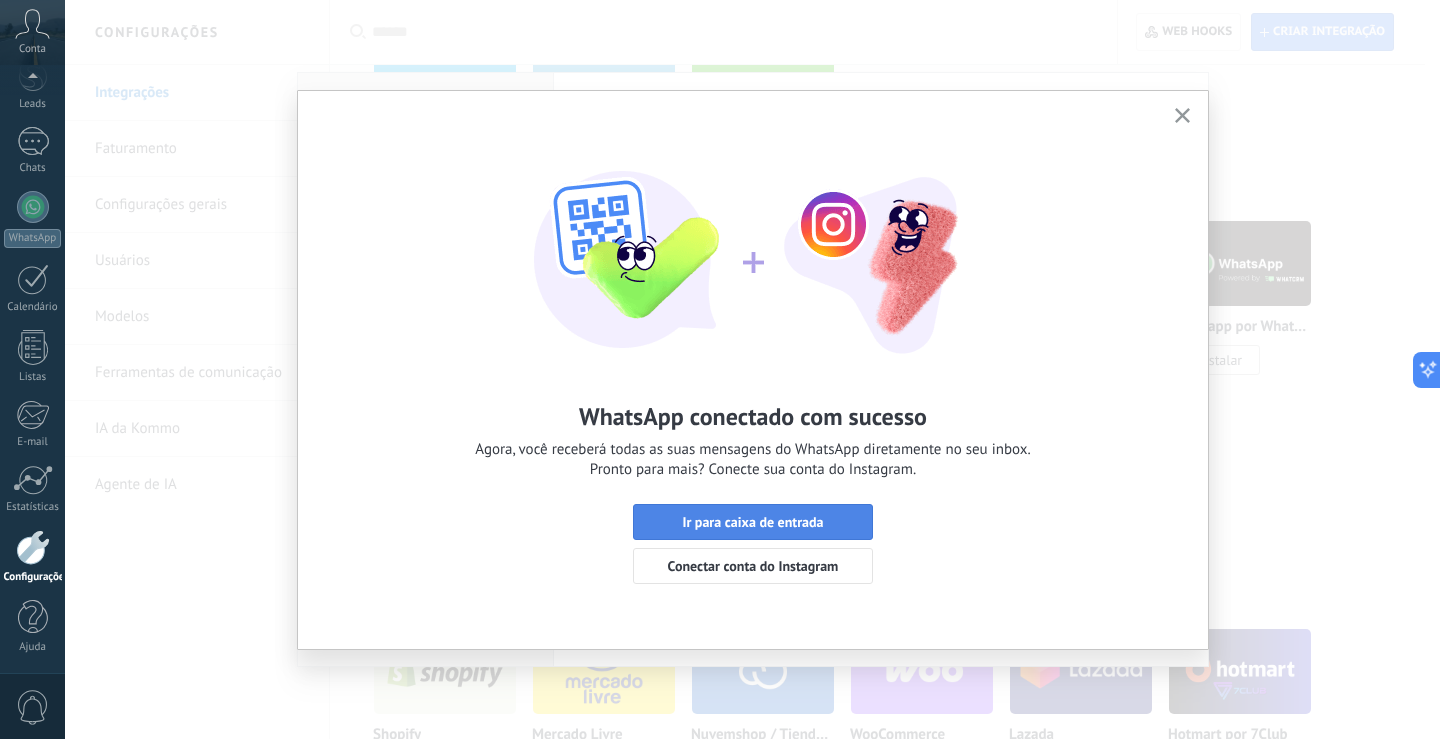 click on "Ir para caixa de entrada" at bounding box center [753, 522] 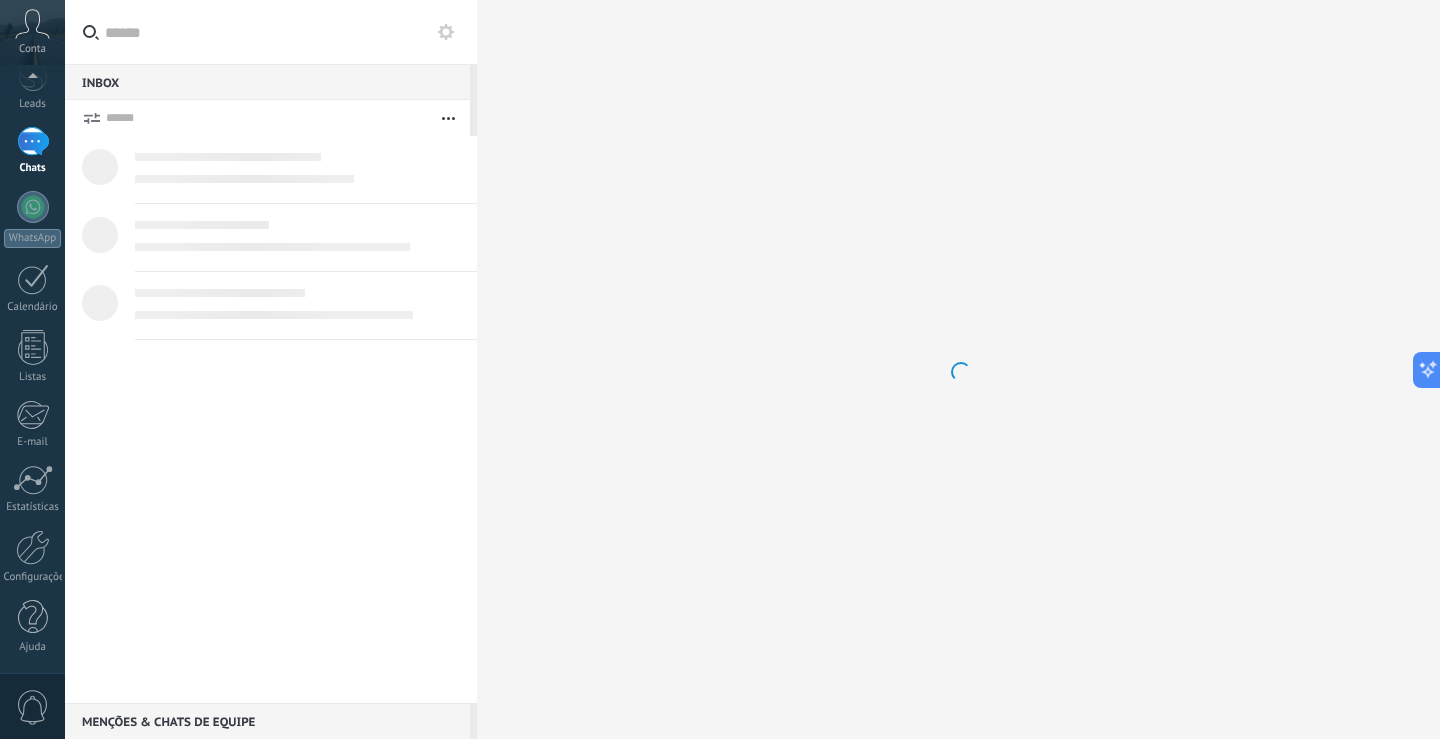 scroll, scrollTop: 0, scrollLeft: 0, axis: both 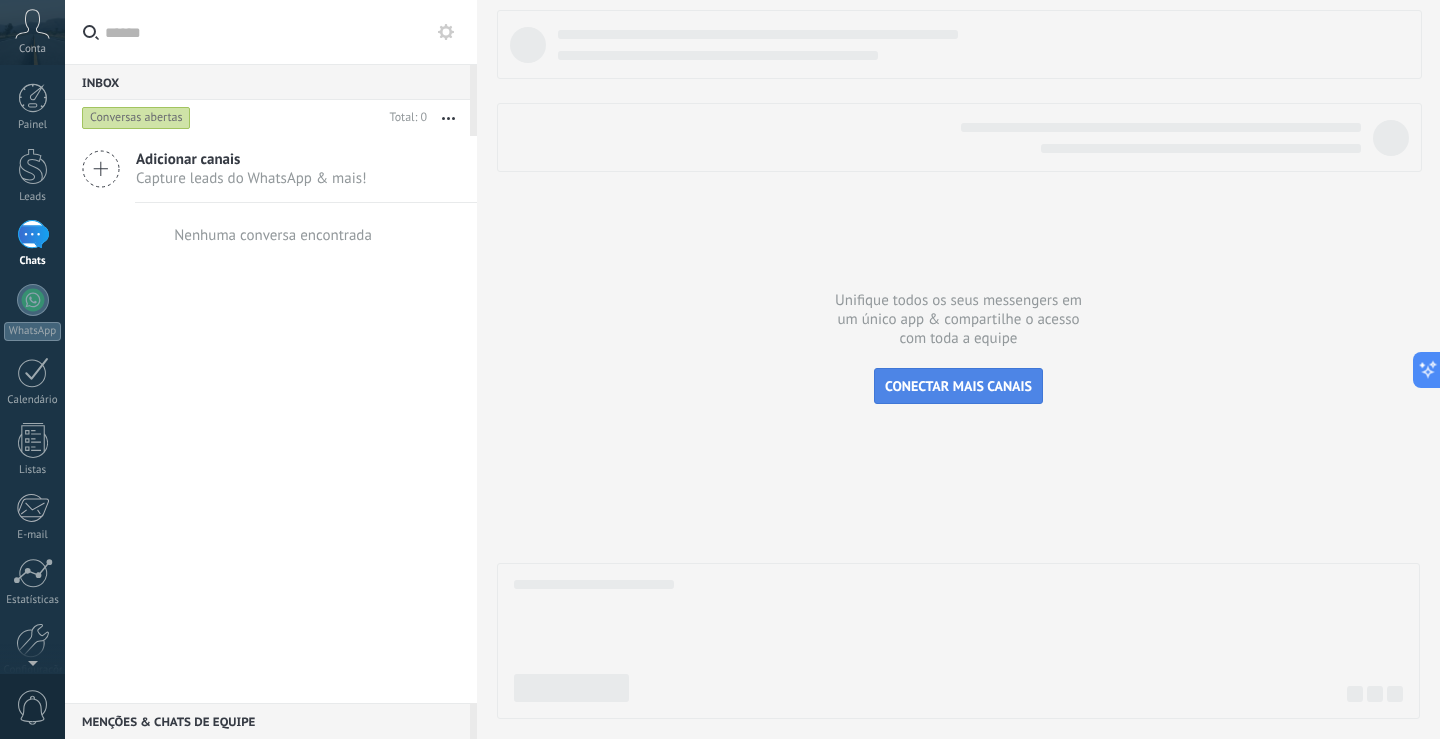 click on "CONECTAR MAIS CANAIS" at bounding box center (958, 386) 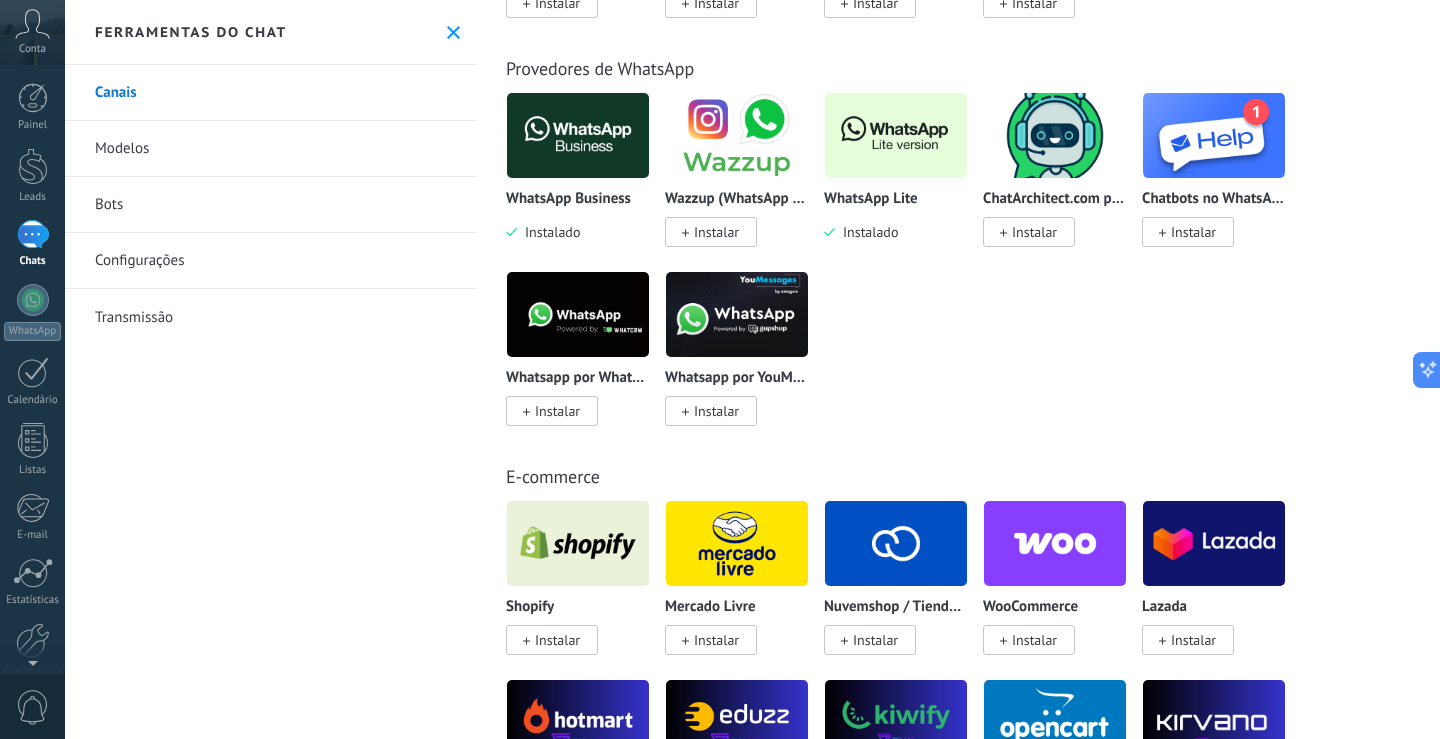 scroll, scrollTop: 600, scrollLeft: 0, axis: vertical 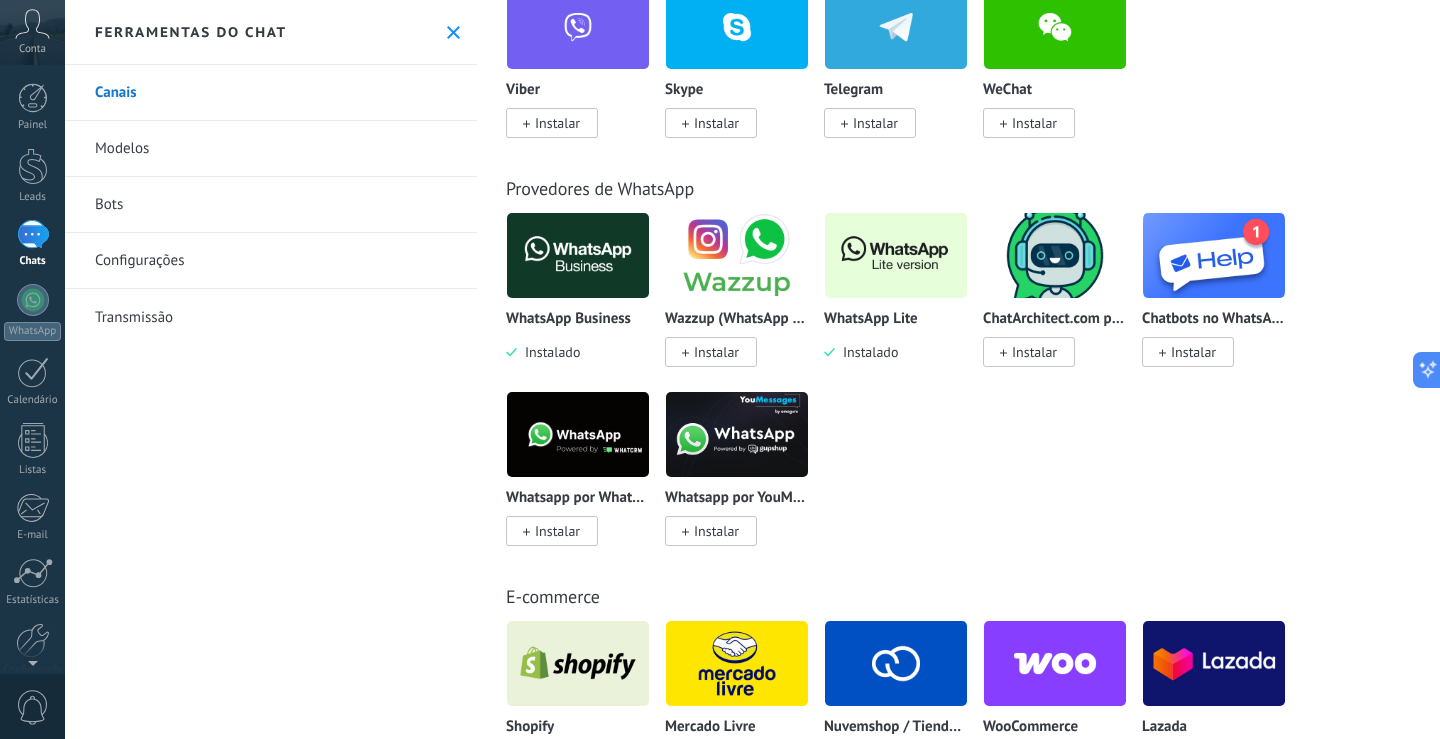 click at bounding box center (896, 255) 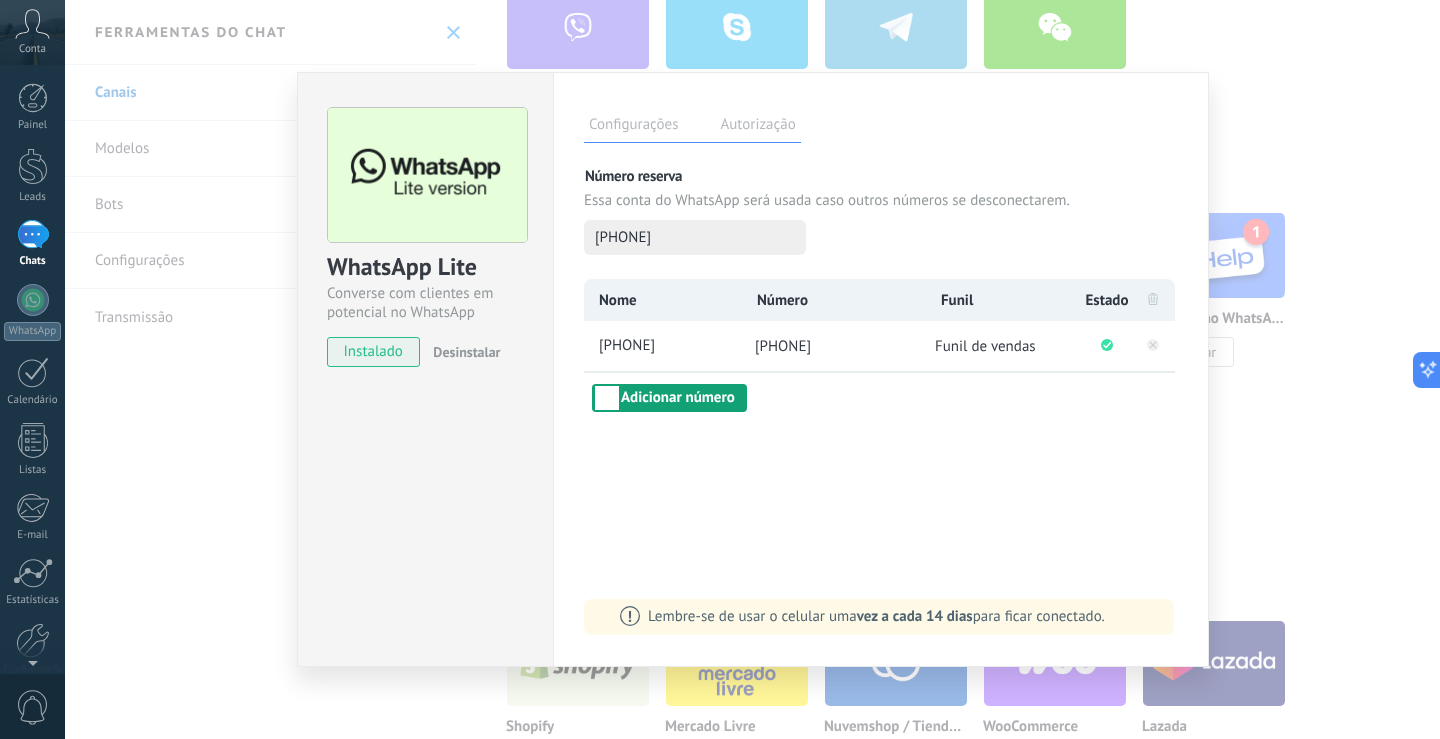 click on "Adicionar número" at bounding box center [669, 398] 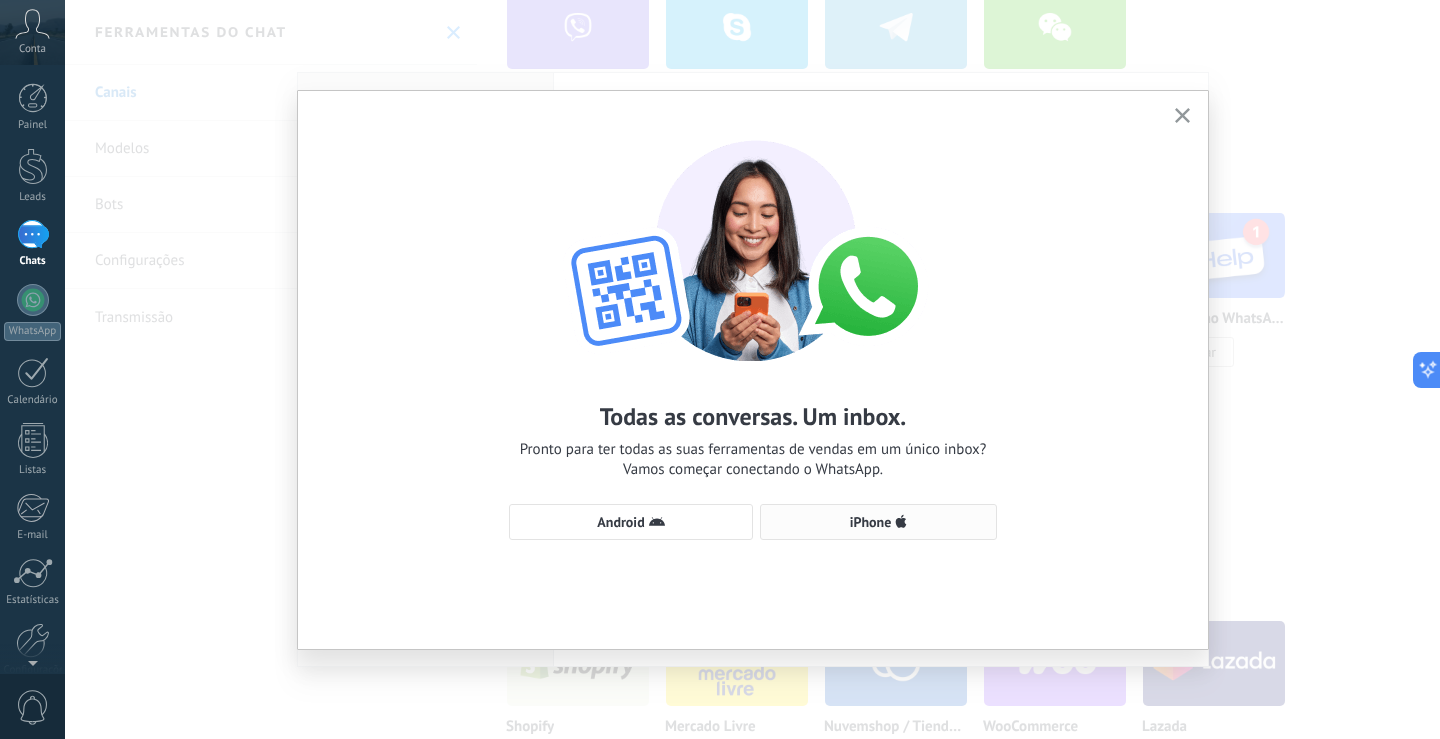 click 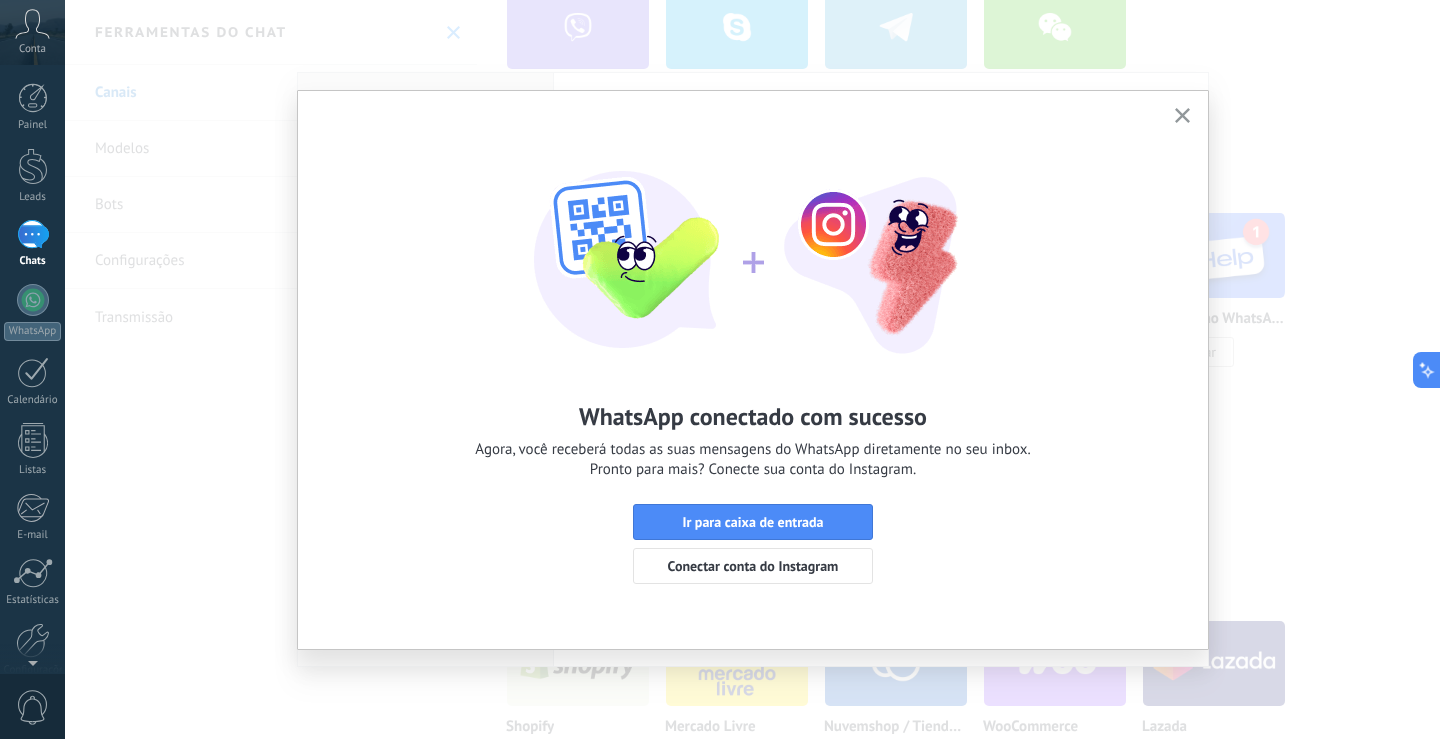 click 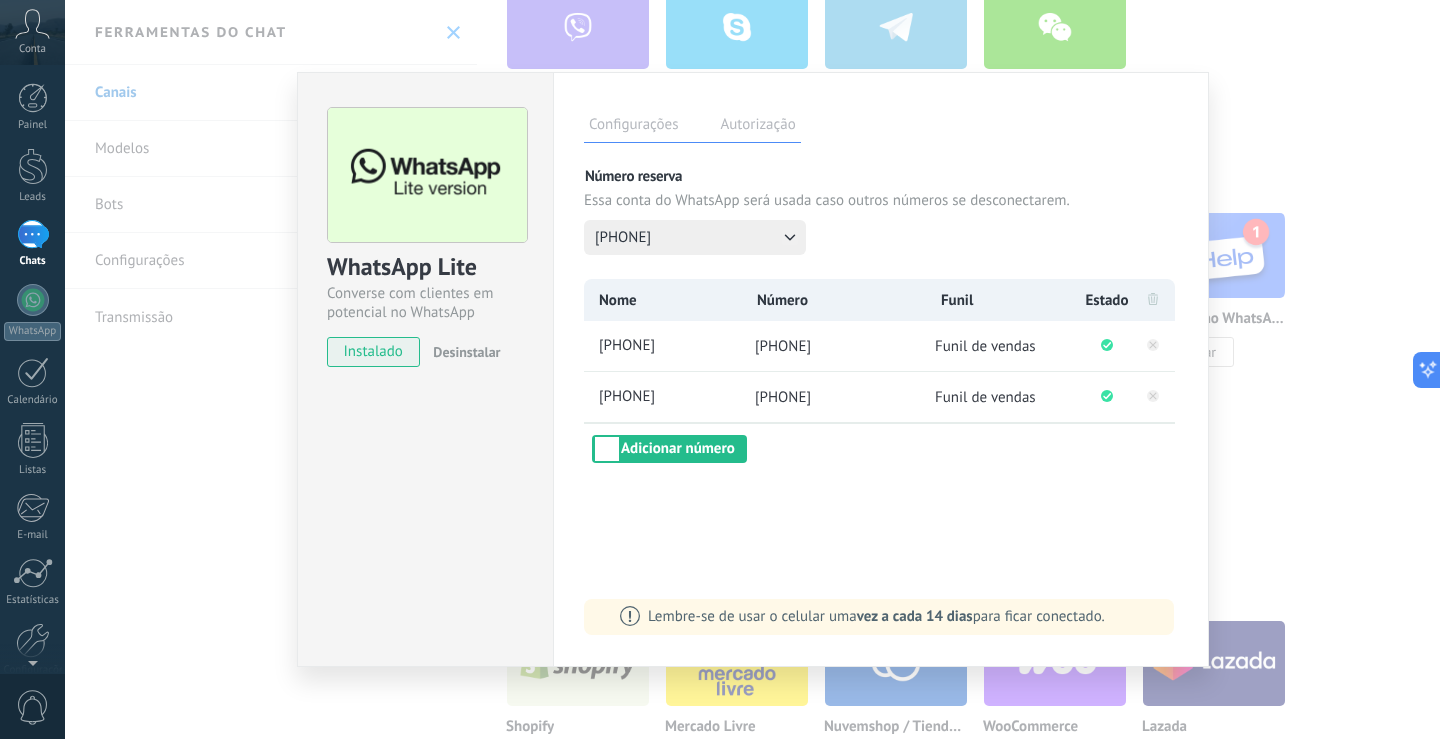 click on "WhatsApp Lite Converse com clientes em potencial no WhatsApp instalado Desinstalar Configurações Autorização Esta aba registra os usuários que permitiram acesso à esta conta. Se você quiser remover a possibilidade de um usuário de enviar solicitações para a conta em relação a esta integração, você pode revogar o acesso. Se o acesso de todos os usuários for revogado, a integração parará de funcionar. Este app está instalado, mas ninguém concedeu acesso ainda. Mais de 2 bilhões de pessoas usam ativamente o WhatsApp para se conectar com amigos, familiares e empresas. Essa integração adiciona o app de mensagem mais popular ao seu arsenal de comunicação: capture automaticamente leads em mensagens recebidas, compartilhe o acesso de bate-papo com toda a equipe e aprimore tudo isso com as ferramentas integradas da Kommo, como o botão de engajamento e o Robô de vendas. Mais _:  Salvar Número reserva Essa conta do WhatsApp será usada caso outros números se desconectarem.   Nome Número" at bounding box center [752, 369] 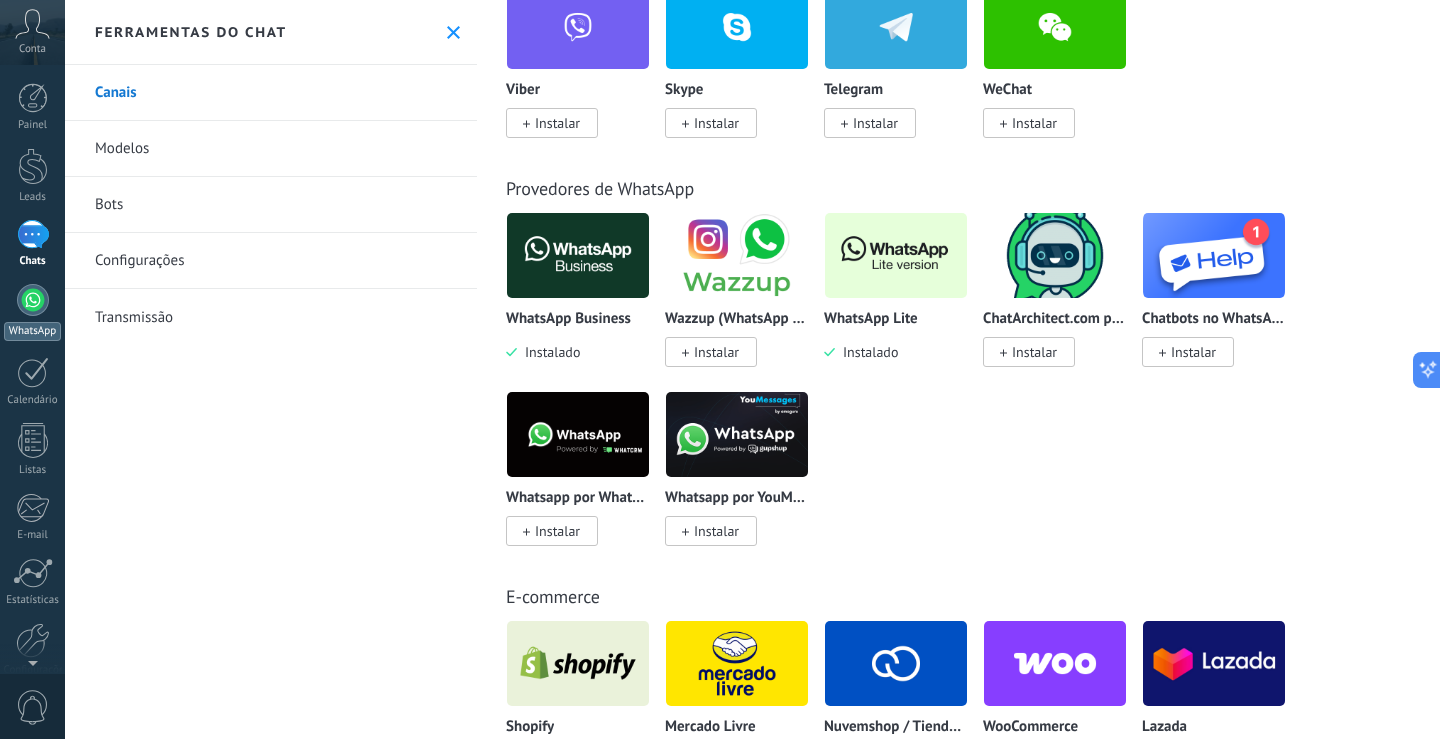 click on "WhatsApp" at bounding box center (32, 312) 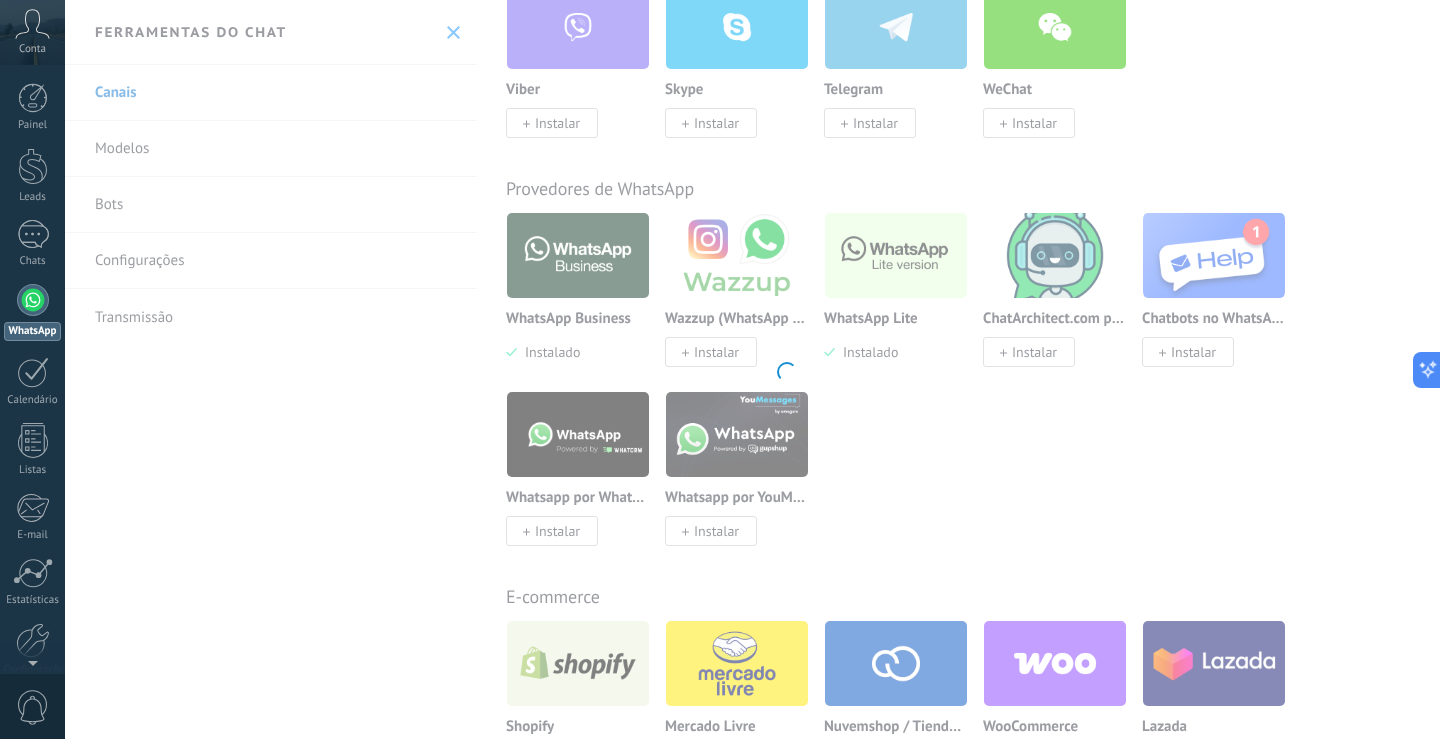 click at bounding box center (33, 300) 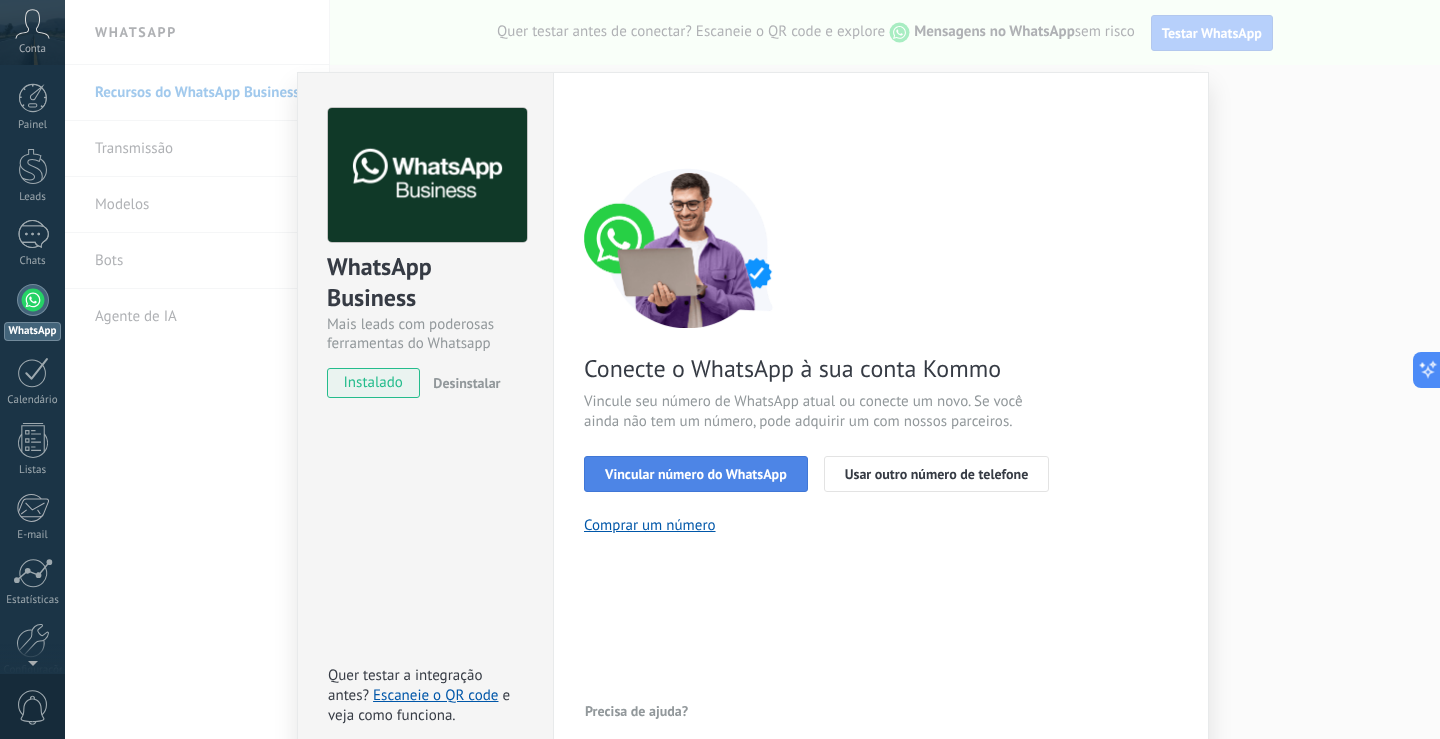 click on "Vincular número do WhatsApp" at bounding box center (696, 474) 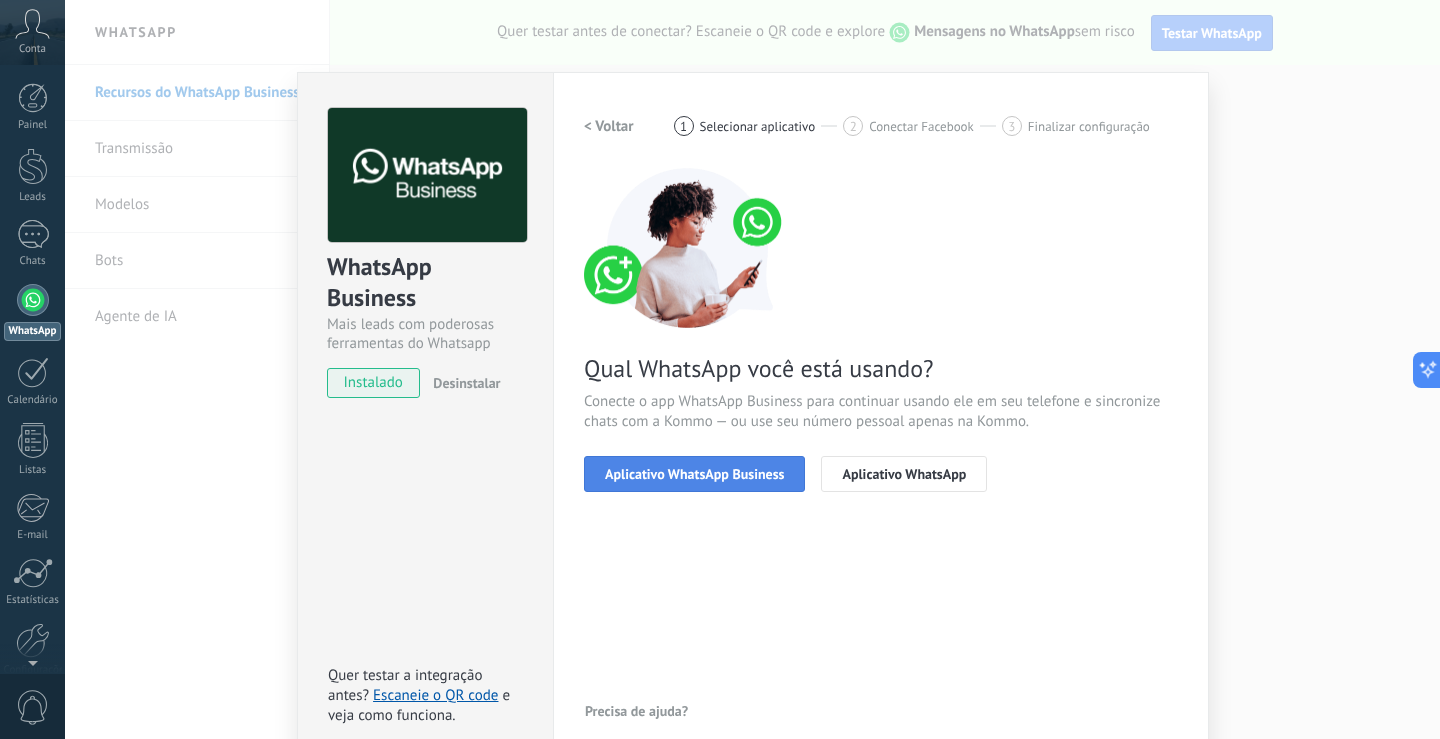 click on "Aplicativo WhatsApp Business" at bounding box center [694, 474] 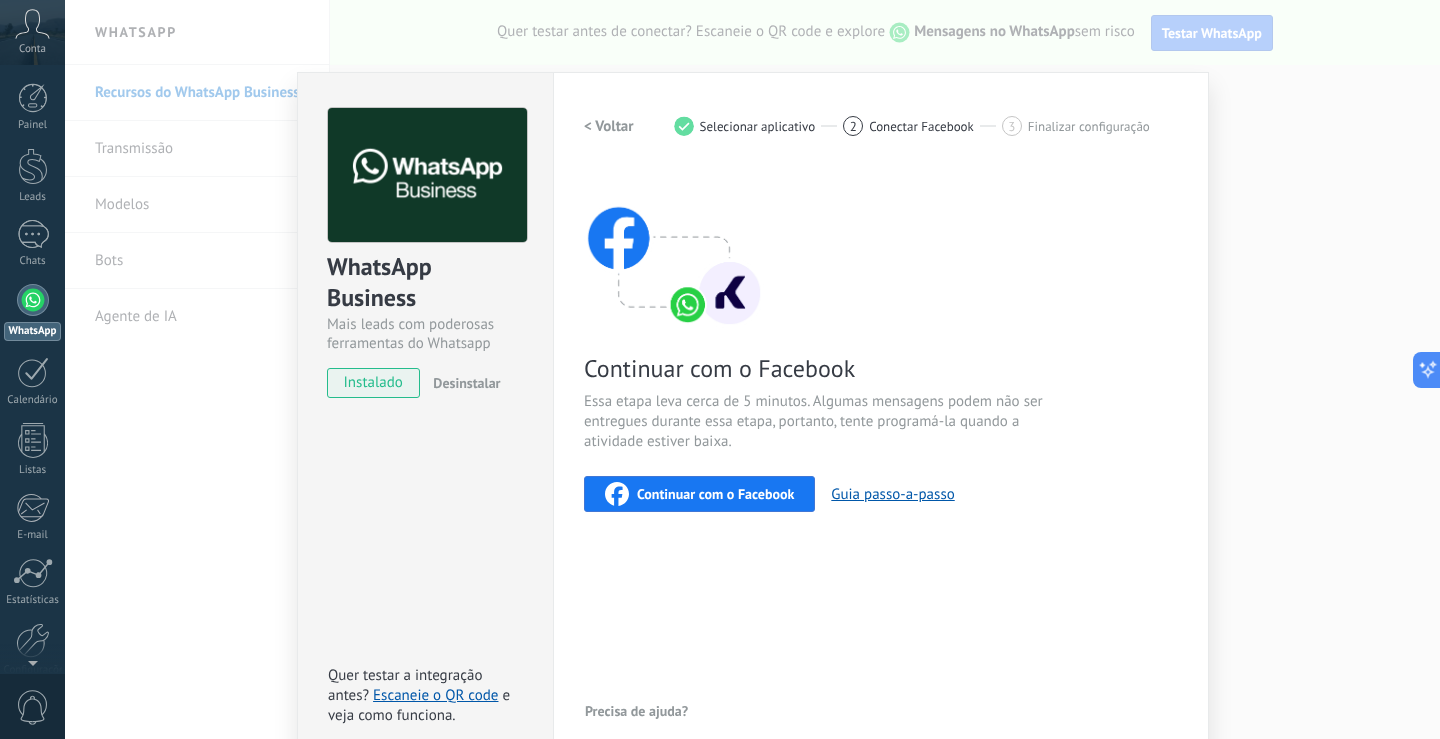 click on "Continuar com o Facebook" at bounding box center [715, 494] 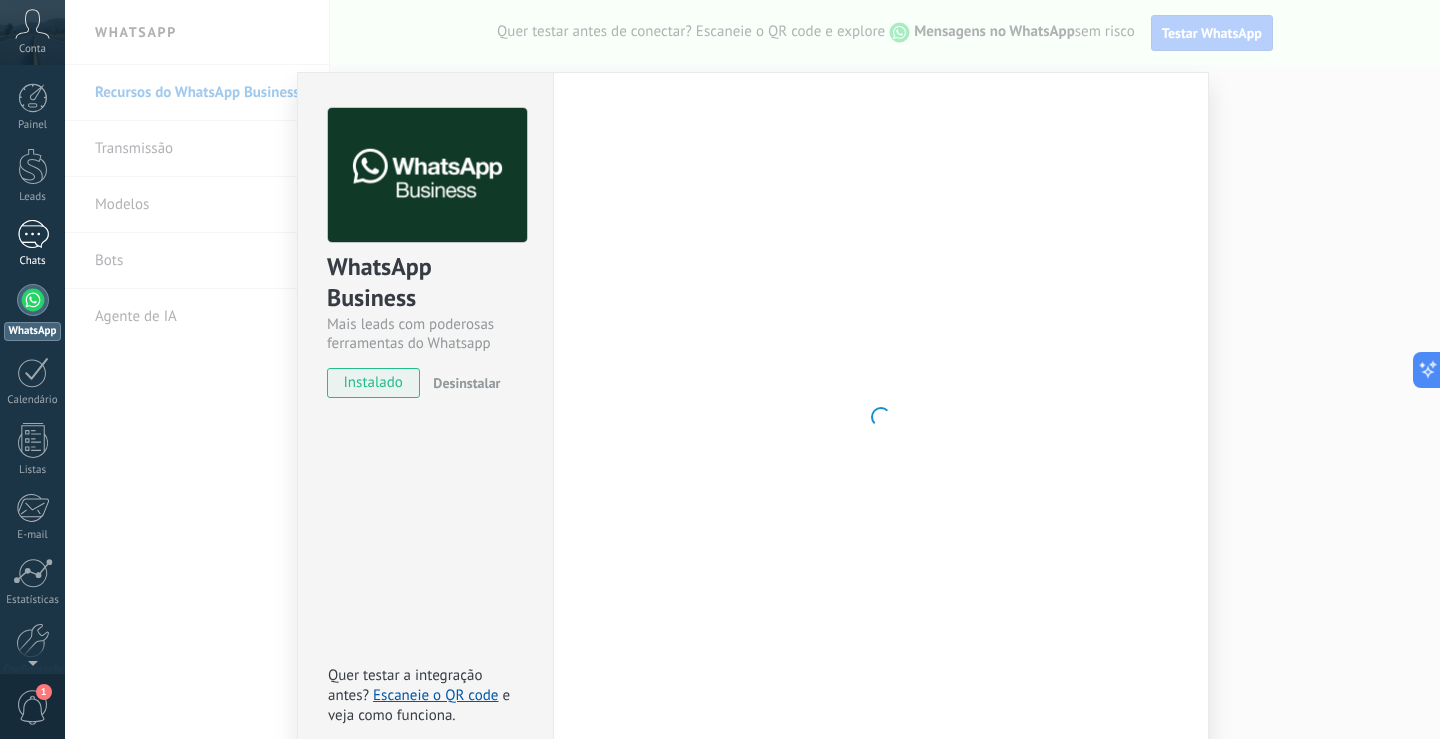 click at bounding box center [33, 234] 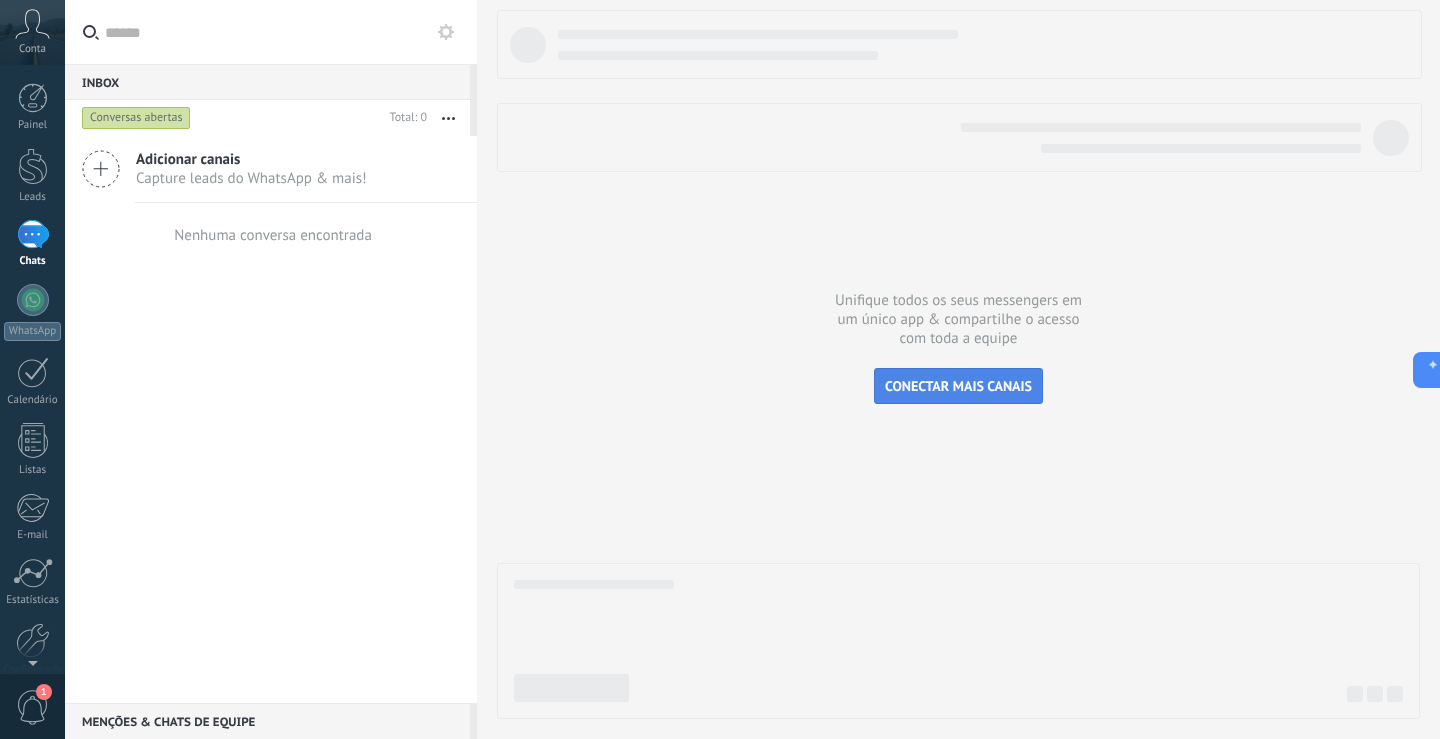 click on "CONECTAR MAIS CANAIS" at bounding box center (958, 386) 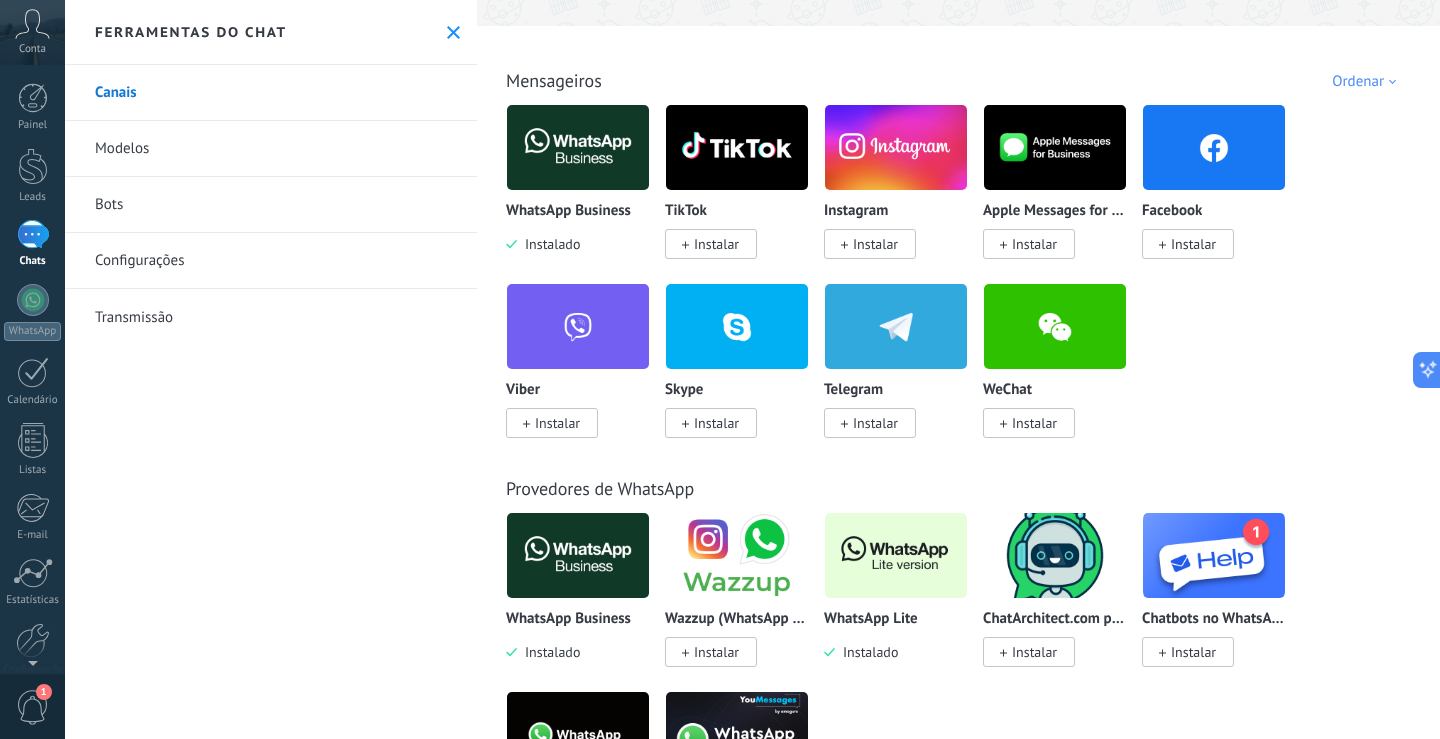 scroll, scrollTop: 400, scrollLeft: 0, axis: vertical 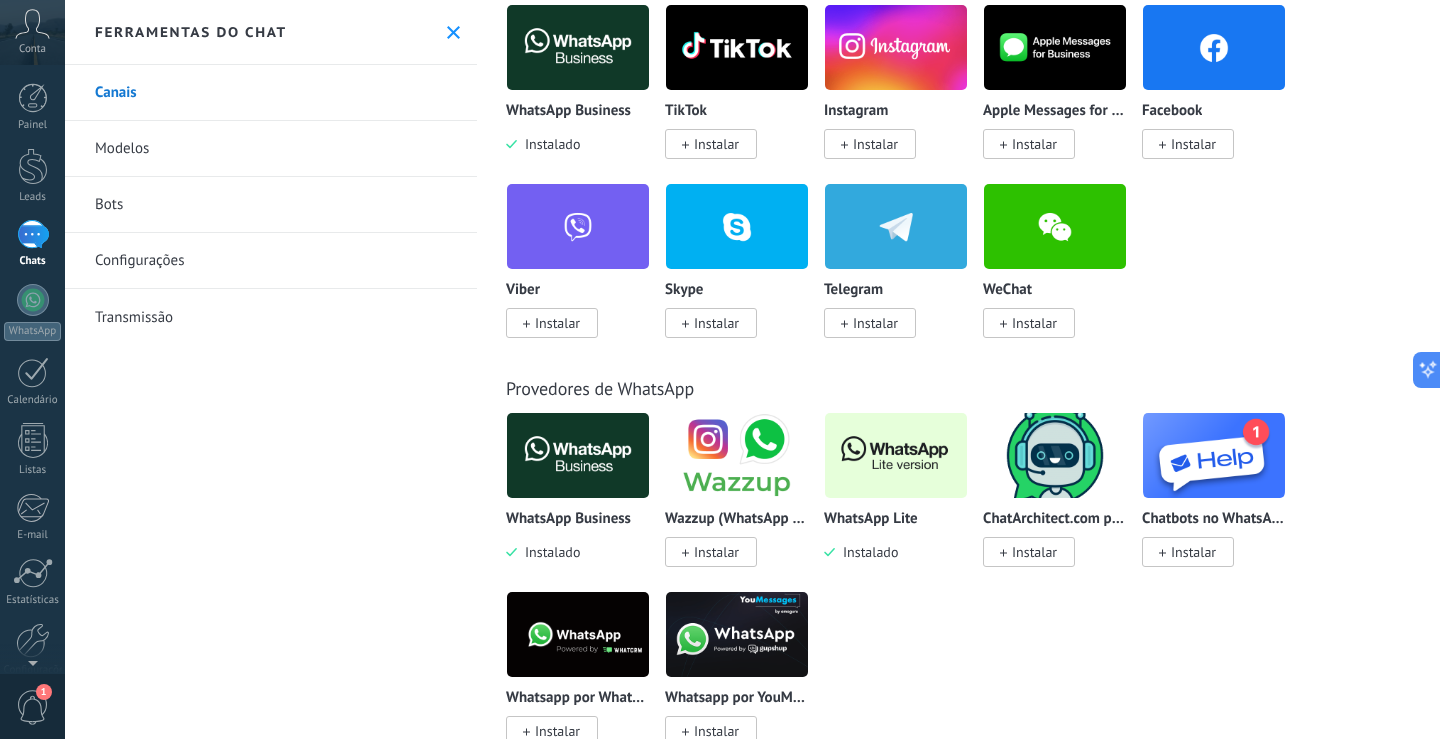 click at bounding box center [896, 455] 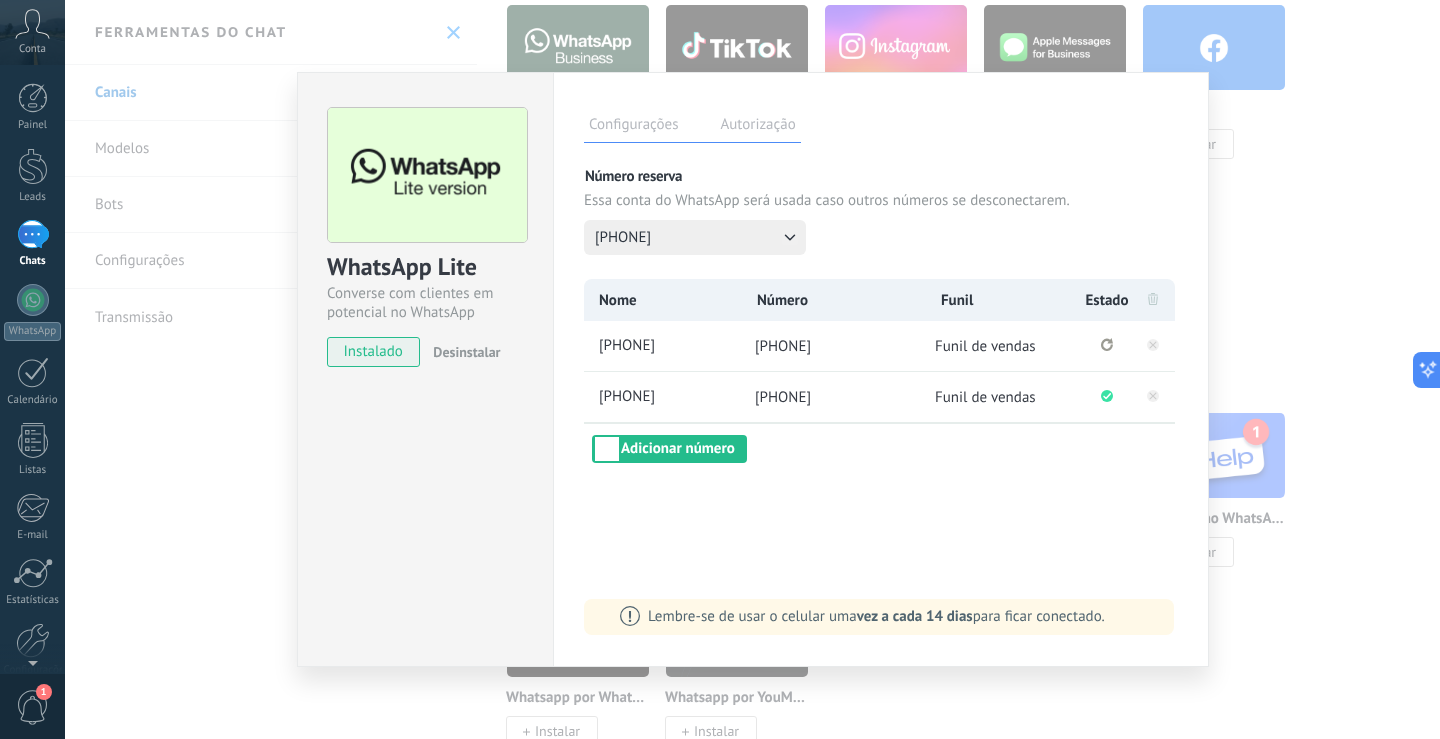 click on "Autorização" at bounding box center (757, 127) 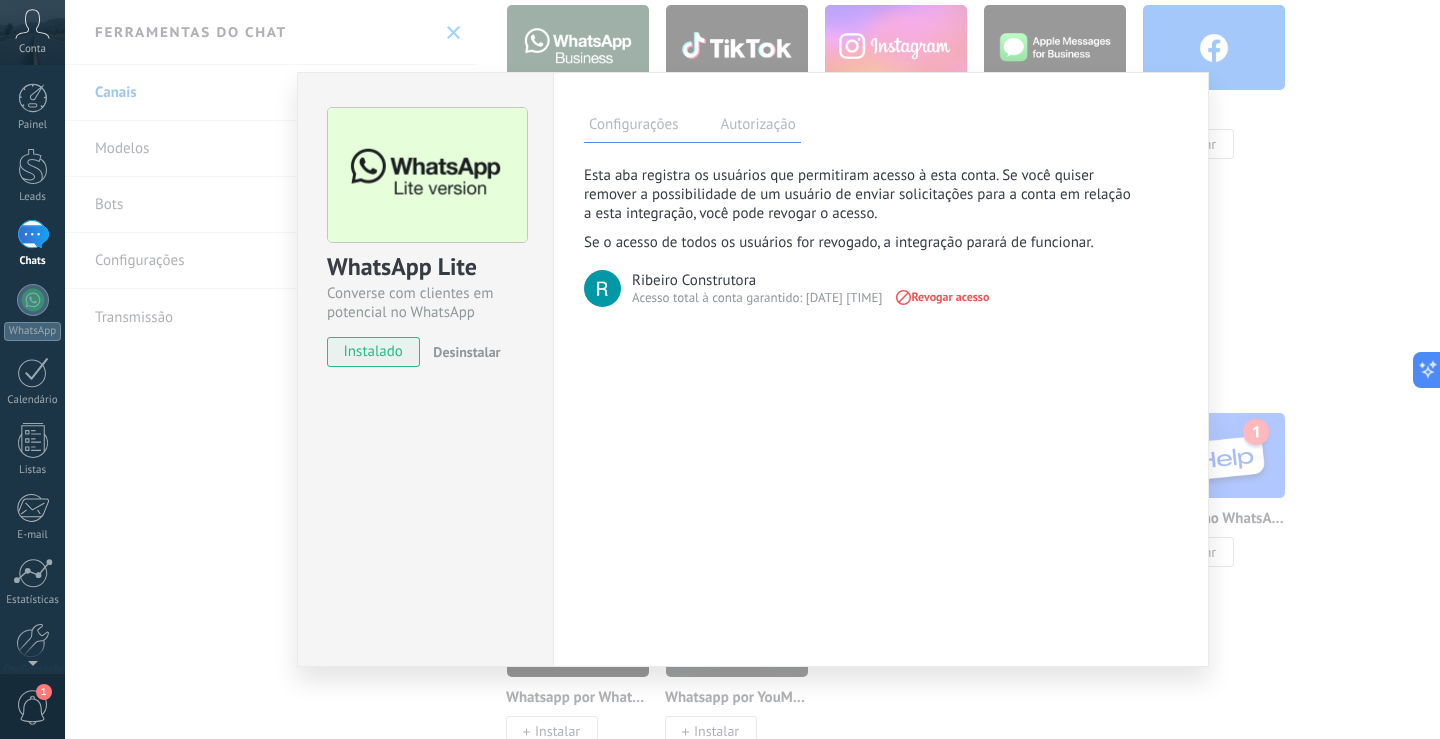 click on "Configurações" at bounding box center [633, 127] 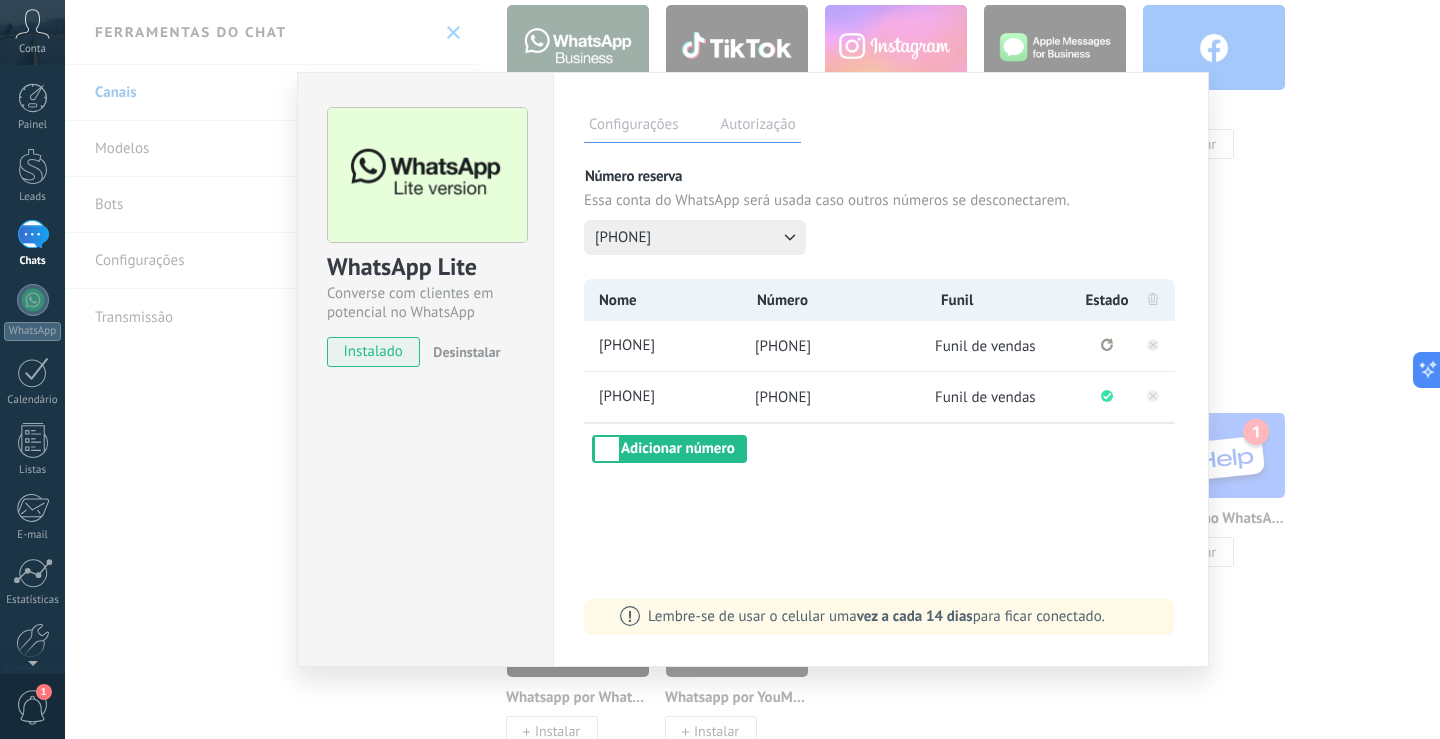 click on "Essa conta do WhatsApp será usada caso outros números se desconectarem." at bounding box center (881, 200) 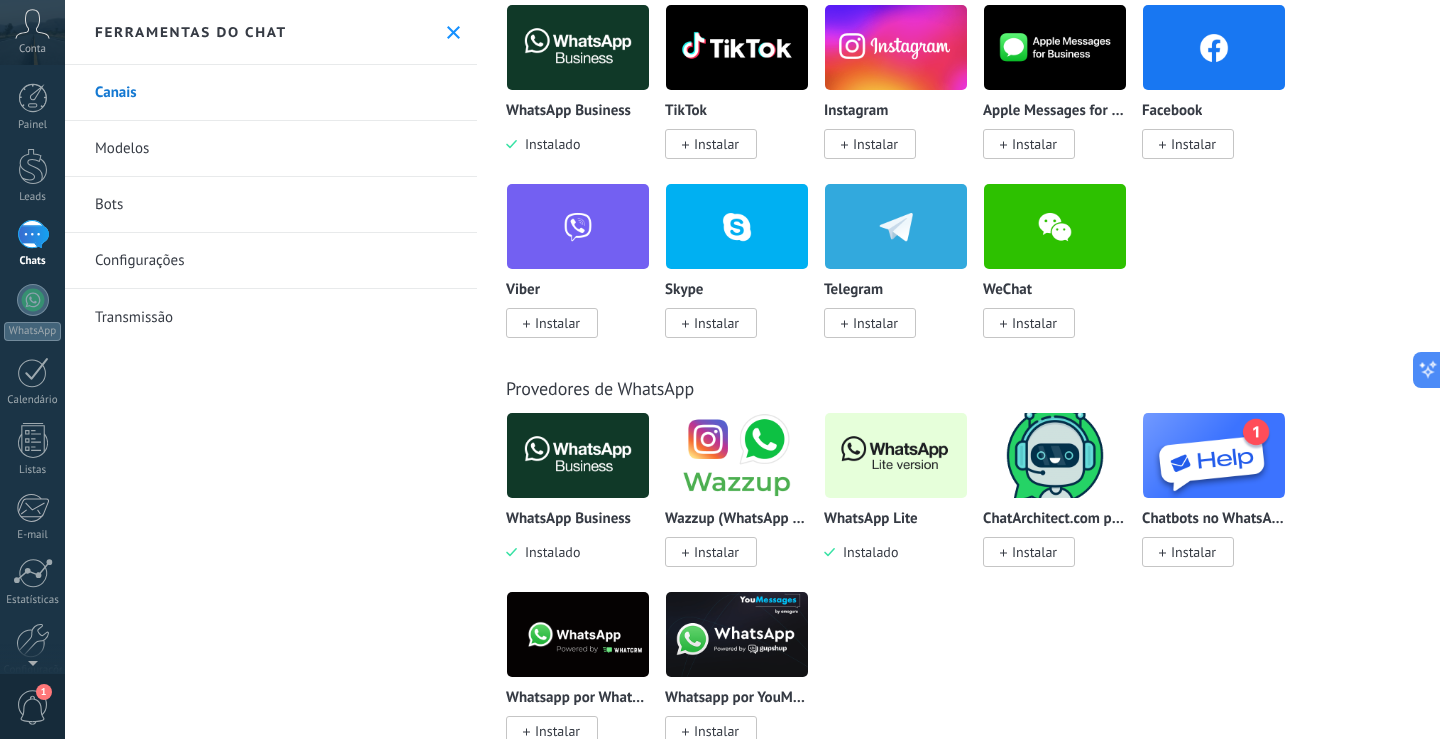 click at bounding box center (578, 455) 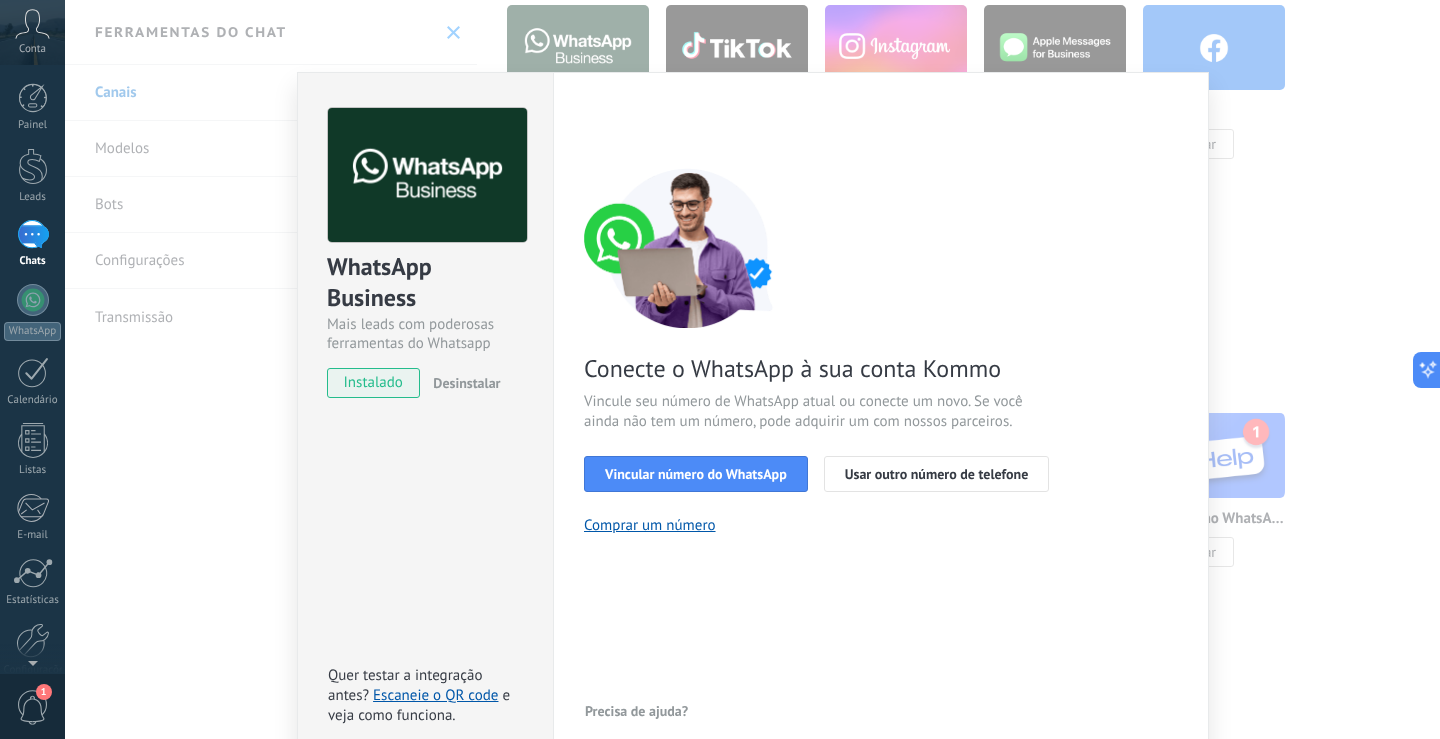 click on "WhatsApp Business Mais leads com poderosas ferramentas do Whatsapp instalado Desinstalar Quer testar a integração antes?   Escaneie o QR code   e veja como funciona. Configurações Autorização Esta aba registra os usuários que permitiram acesso à esta conta. Se você quiser remover a possibilidade de um usuário de enviar solicitações para a conta em relação a esta integração, você pode revogar o acesso. Se o acesso de todos os usuários for revogado, a integração parará de funcionar. Este app está instalado, mas ninguém concedeu acesso ainda. WhatsApp Cloud API Mais _:  Salvar < Voltar 1 Selecionar aplicativo 2 Conectar Facebook 3 Finalizar configuração Conecte o WhatsApp à sua conta Kommo Vincule seu número de WhatsApp atual ou conecte um novo. Se você ainda não tem um número, pode adquirir um com nossos parceiros. Vincular número do WhatsApp Usar outro número de telefone Comprar um número Precisa de ajuda?" at bounding box center [752, 369] 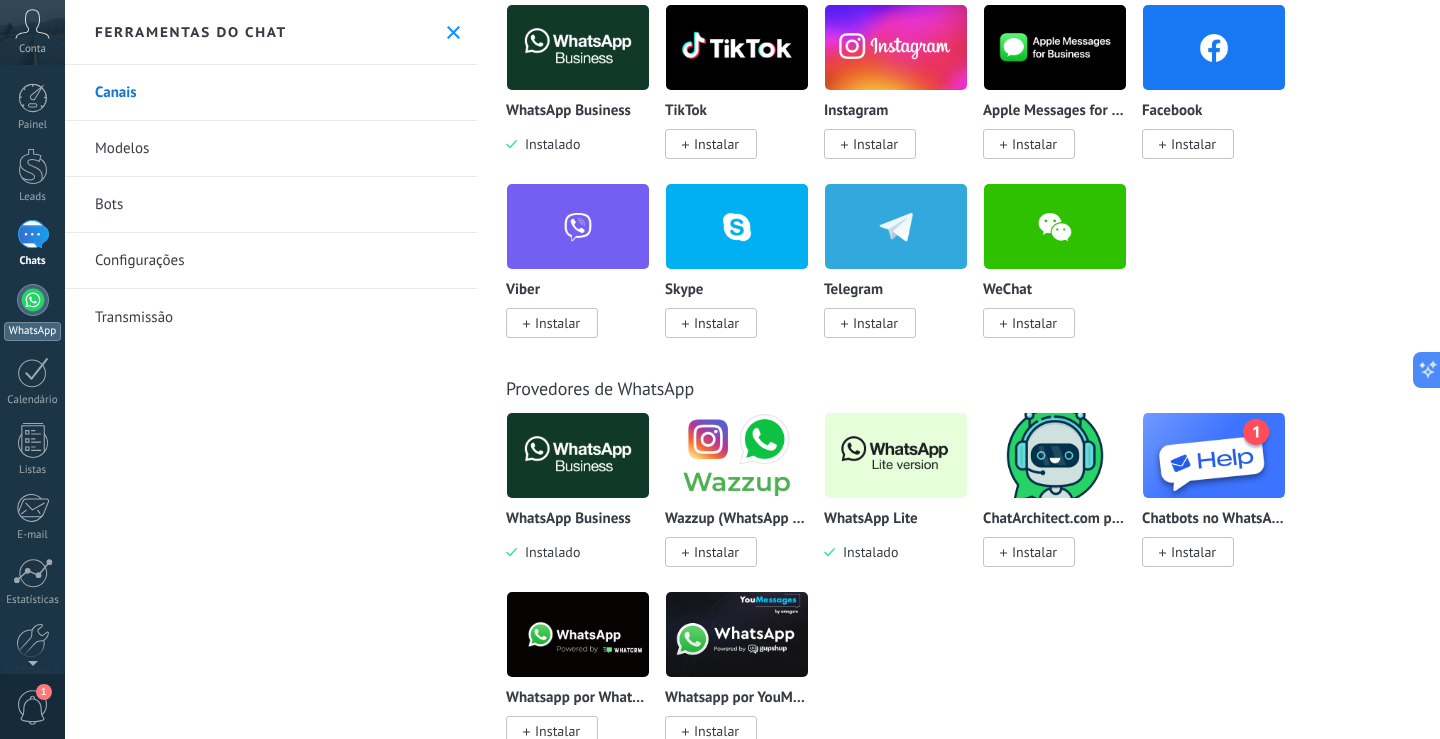 click at bounding box center [33, 300] 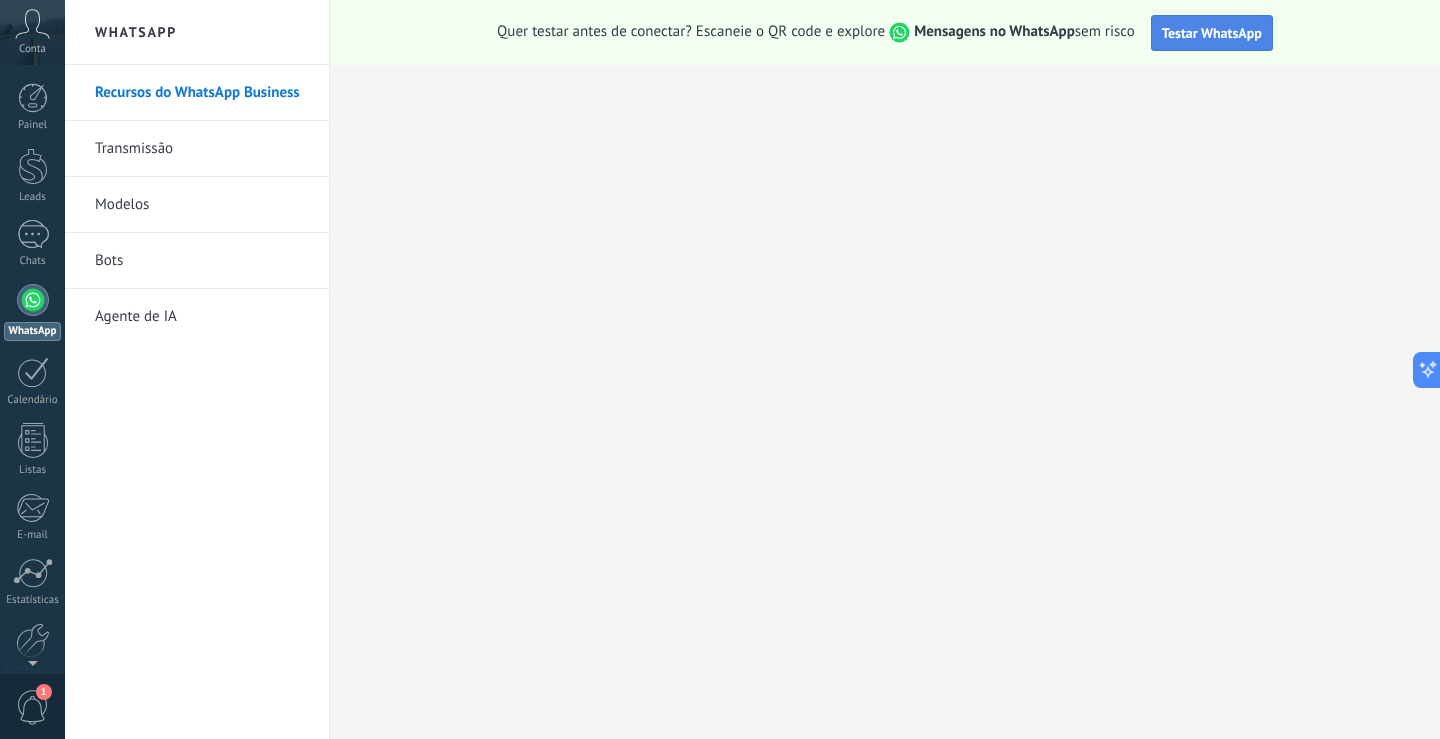 click on "Testar WhatsApp" at bounding box center (1212, 33) 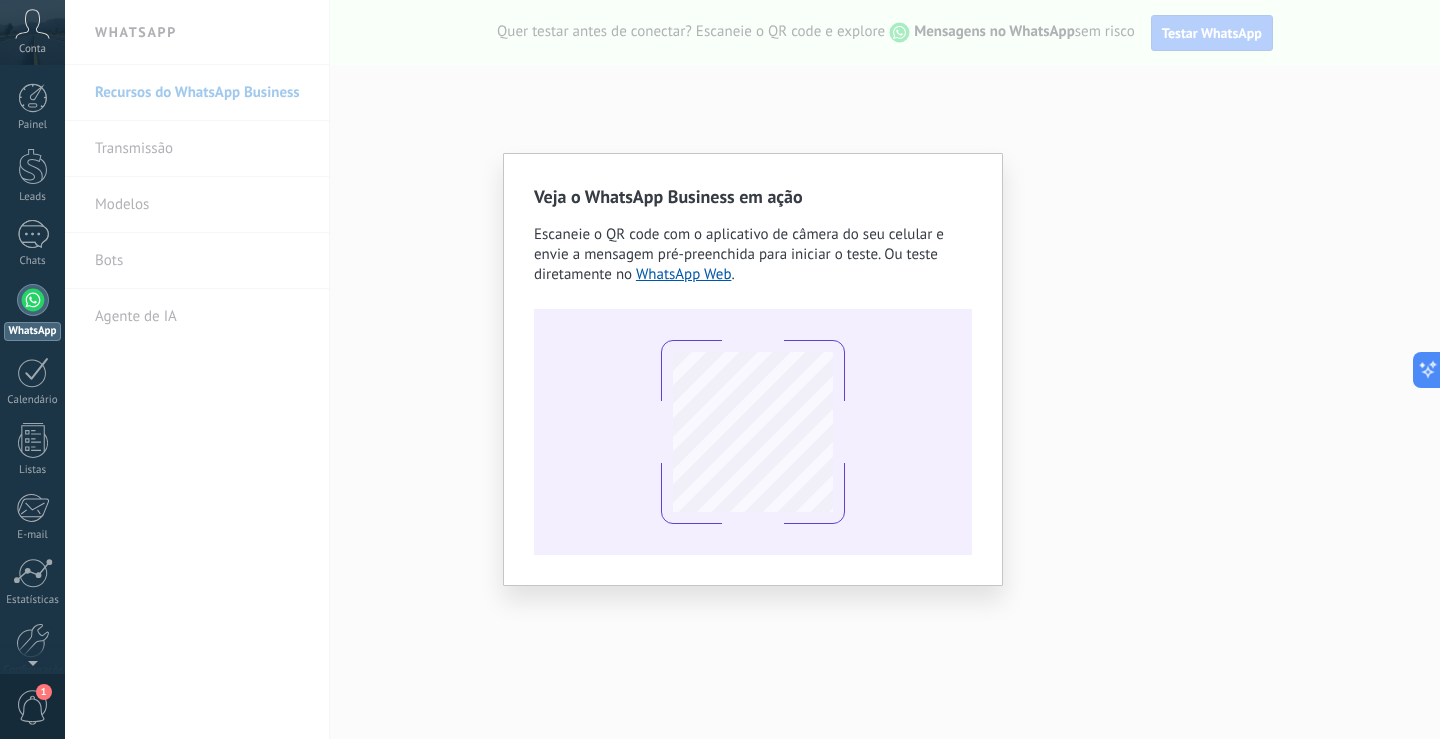 type 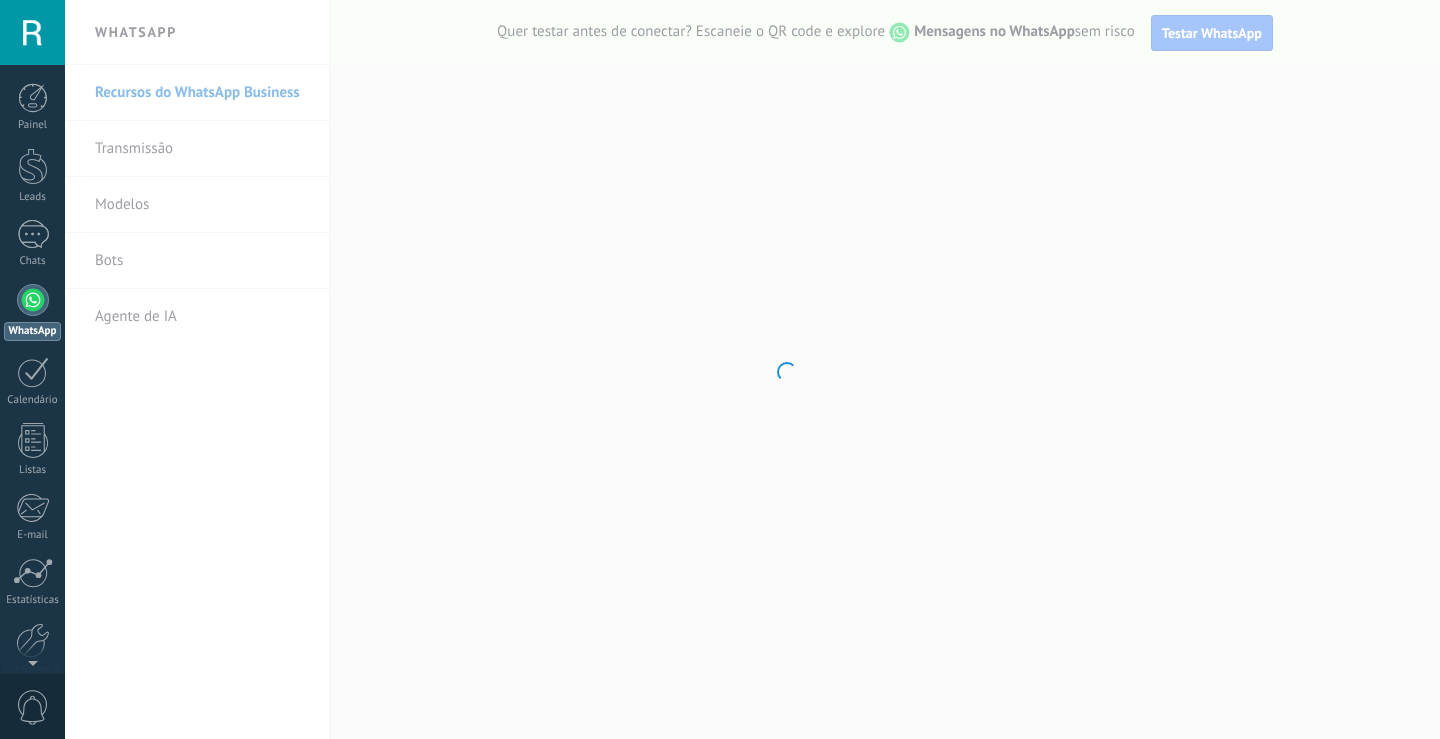 scroll, scrollTop: 0, scrollLeft: 0, axis: both 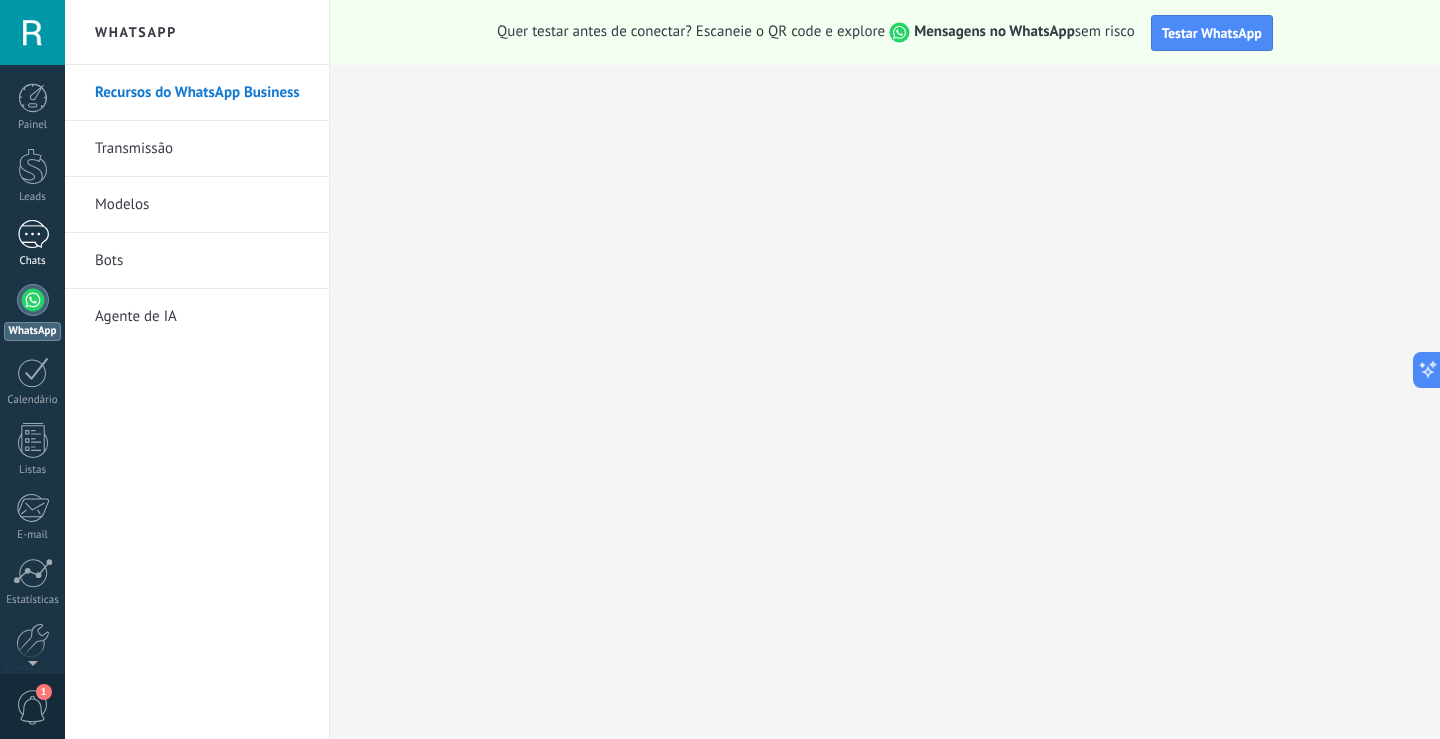 click at bounding box center (33, 234) 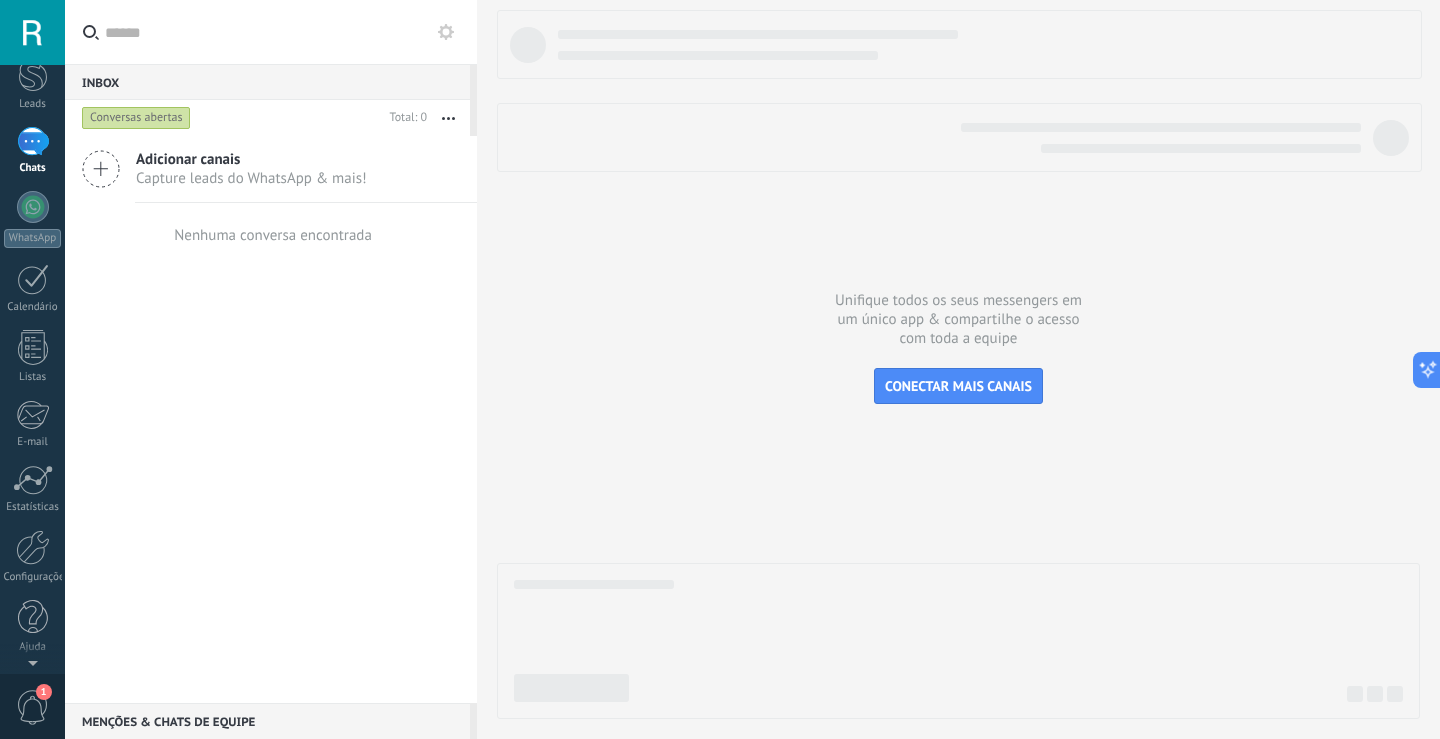 scroll, scrollTop: 0, scrollLeft: 0, axis: both 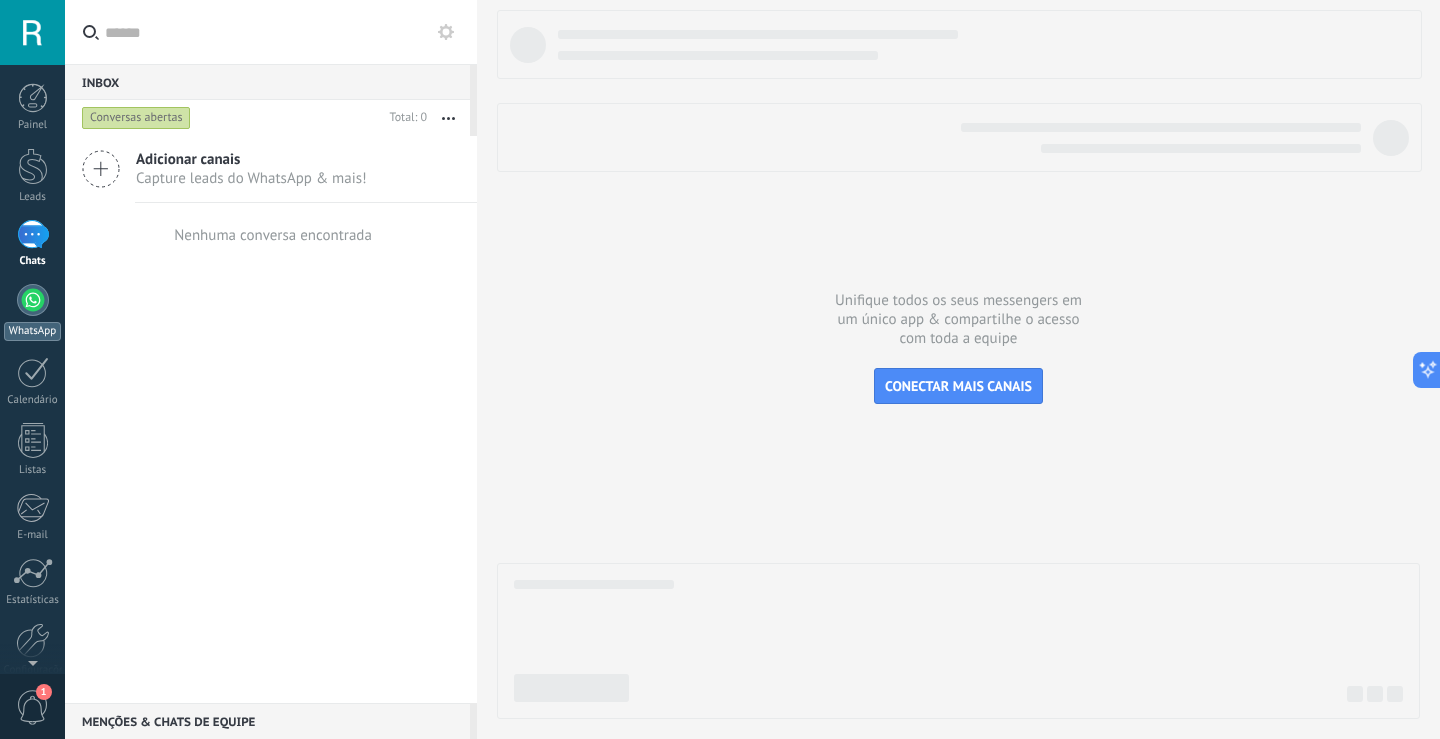 click on "WhatsApp" at bounding box center [32, 312] 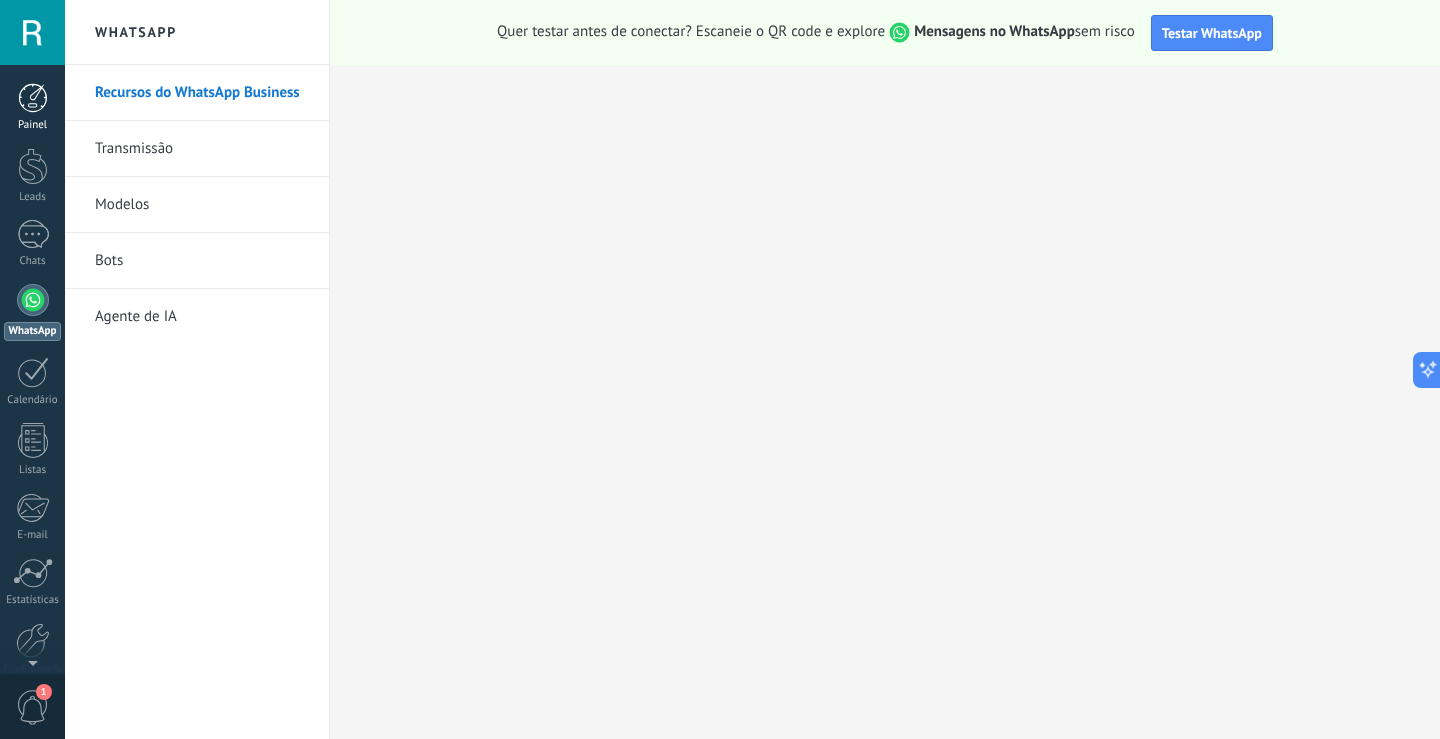 click on "Painel" at bounding box center [32, 107] 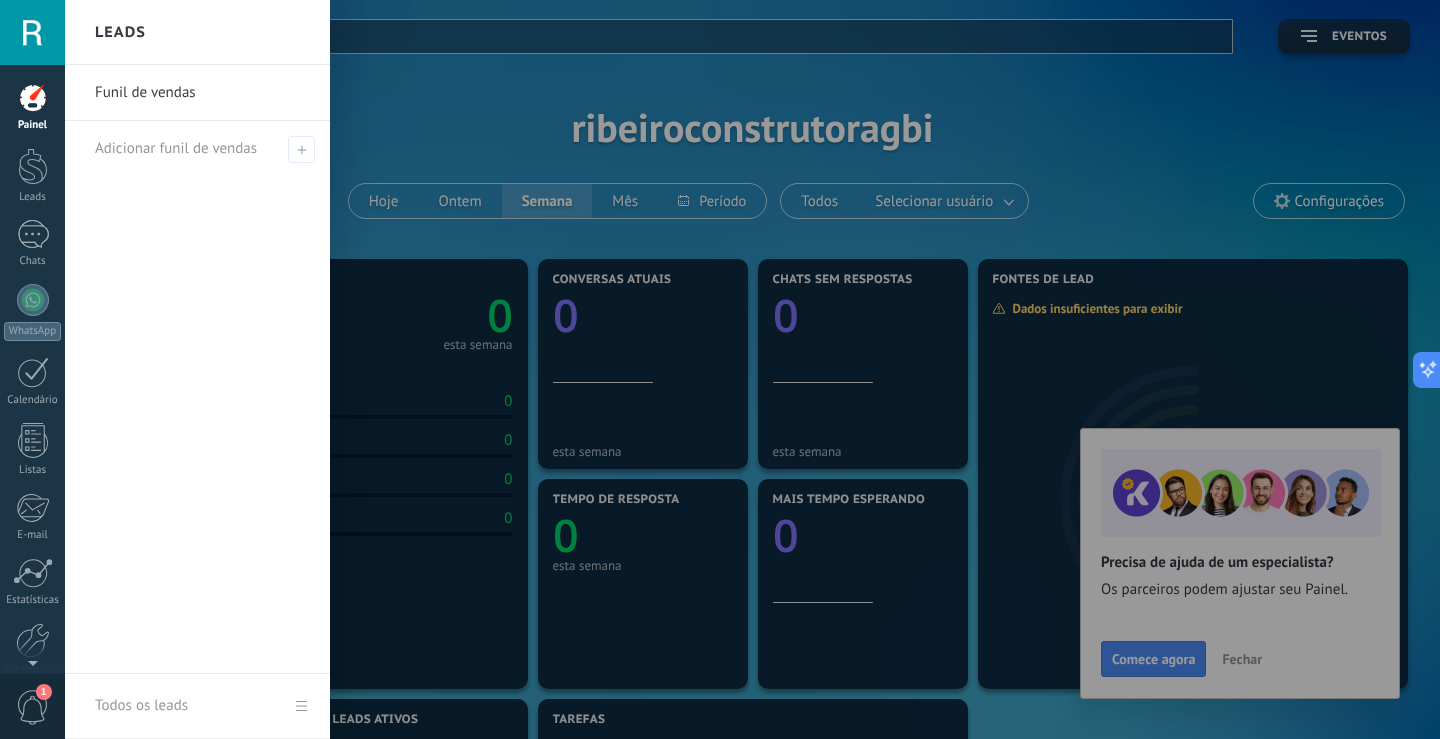click on "Funil de vendas" at bounding box center (202, 93) 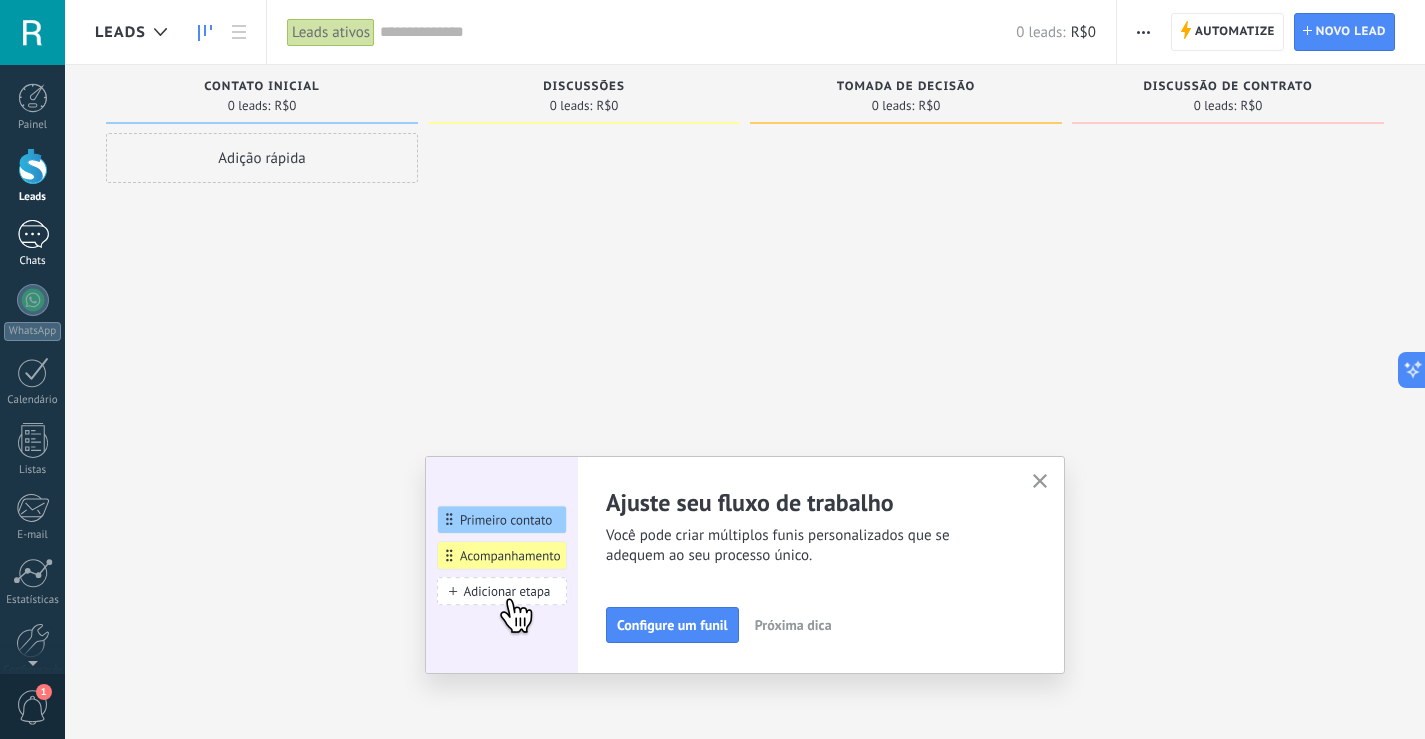 click at bounding box center (33, 234) 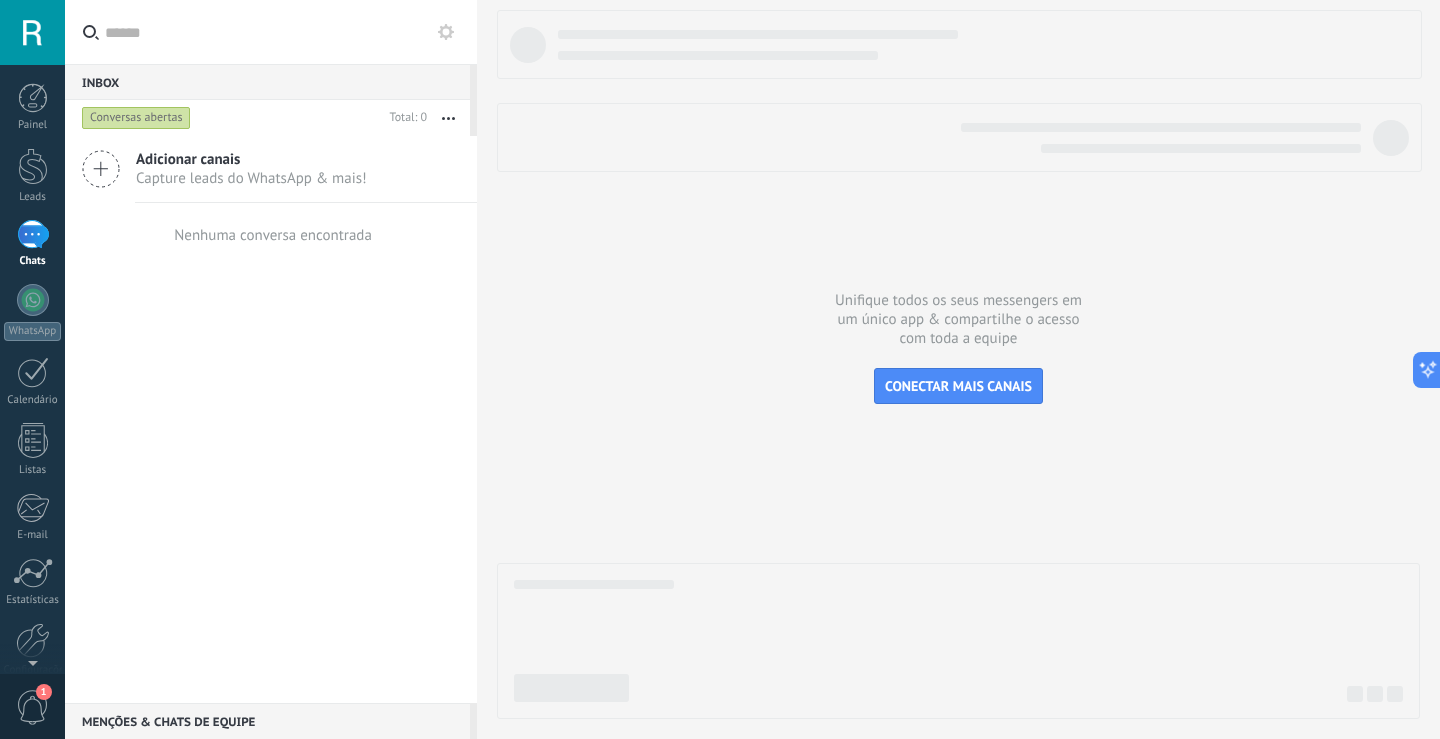 click 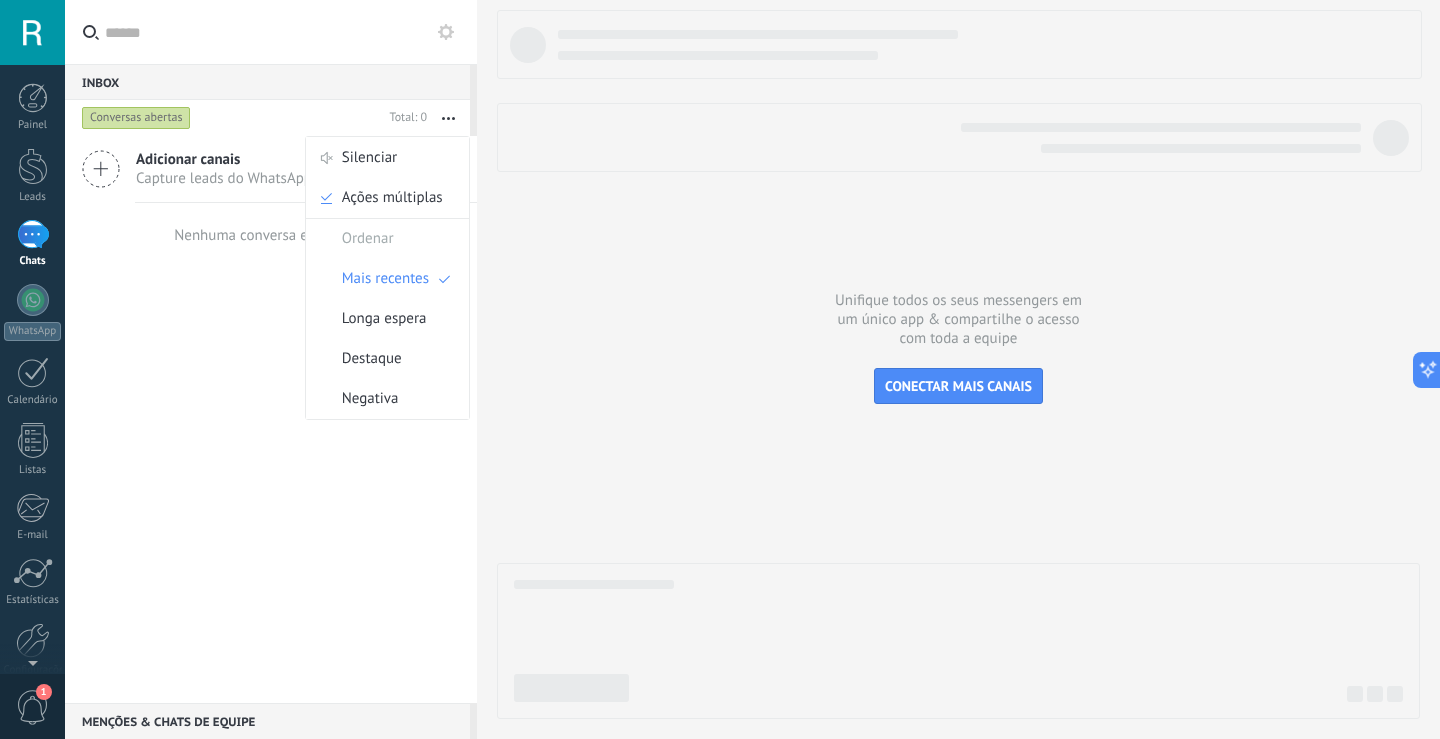 click on "Adicionar canais
Capture leads do WhatsApp & mais!
Nenhuma conversa encontrada" at bounding box center (271, 419) 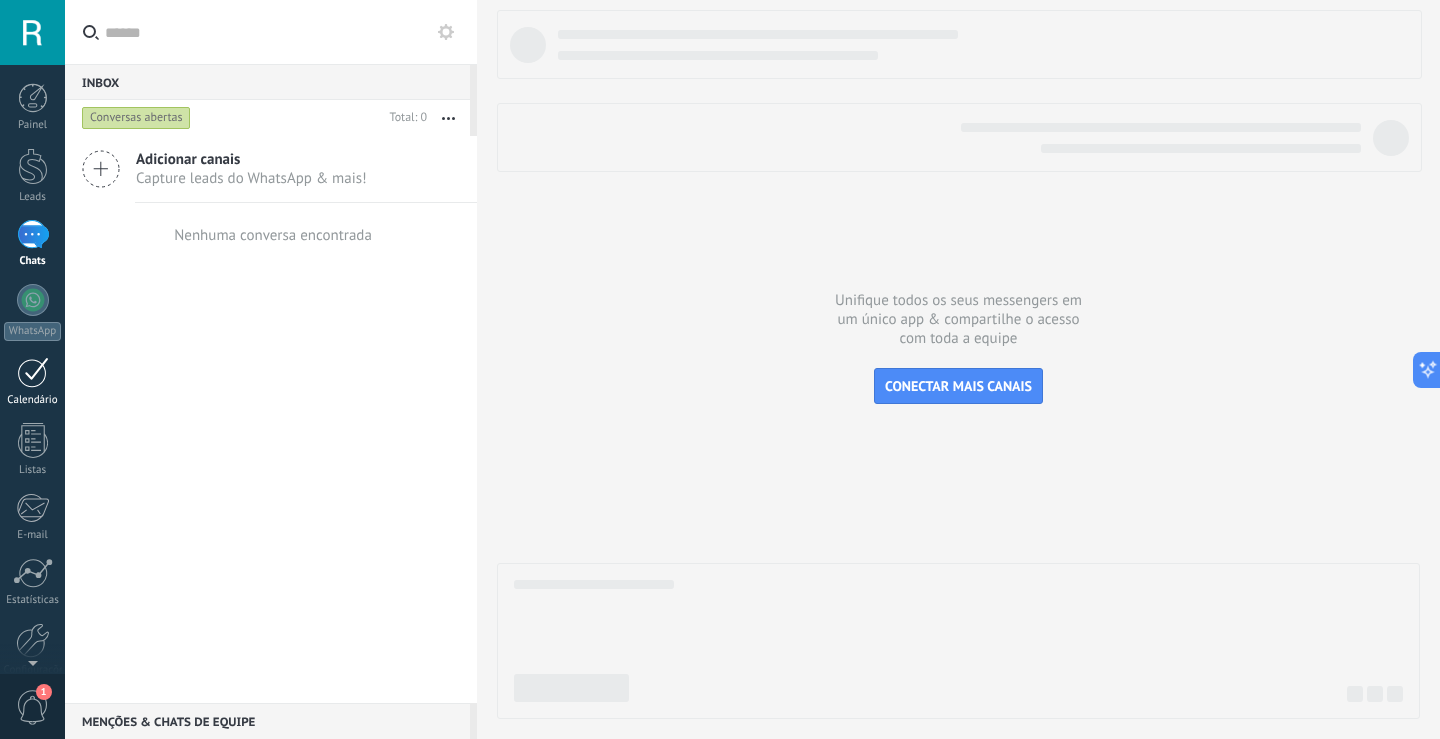 click at bounding box center [33, 372] 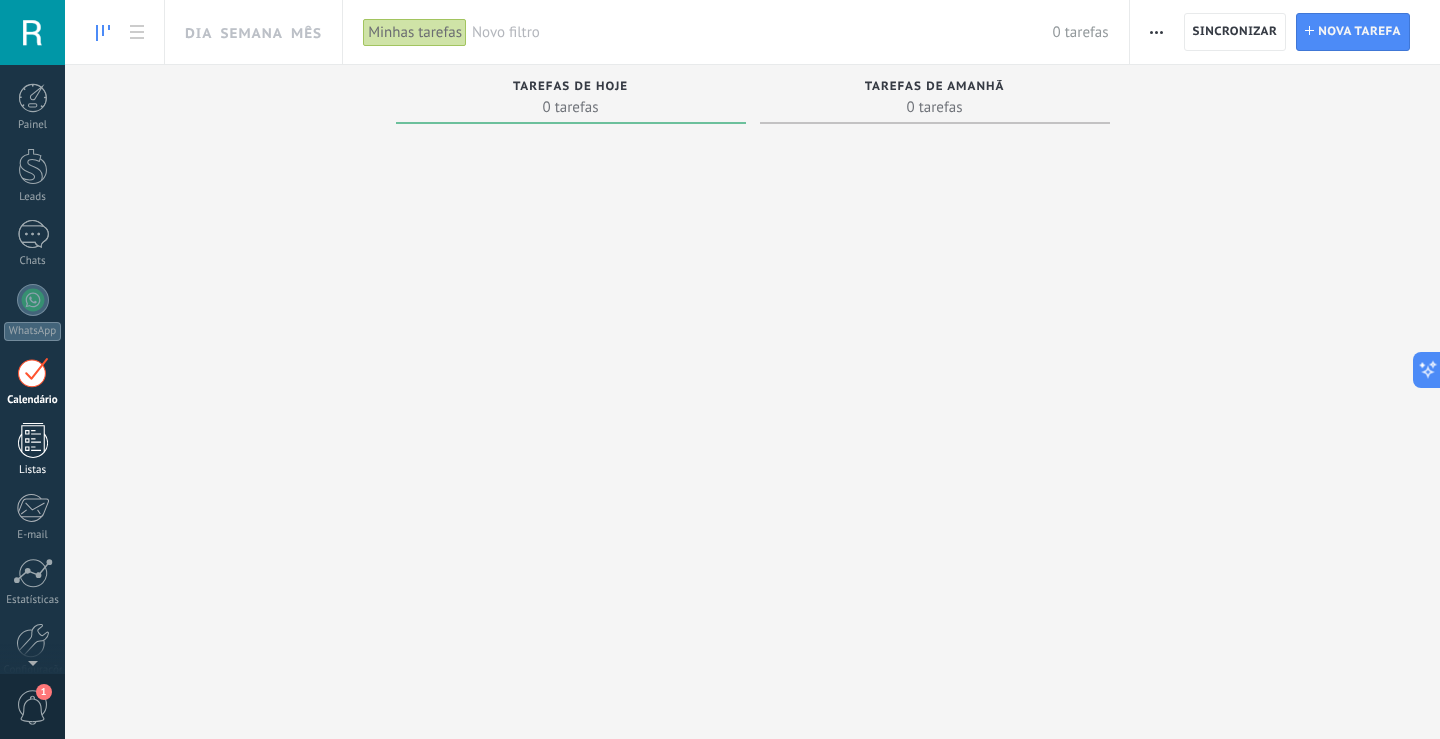 click at bounding box center (33, 440) 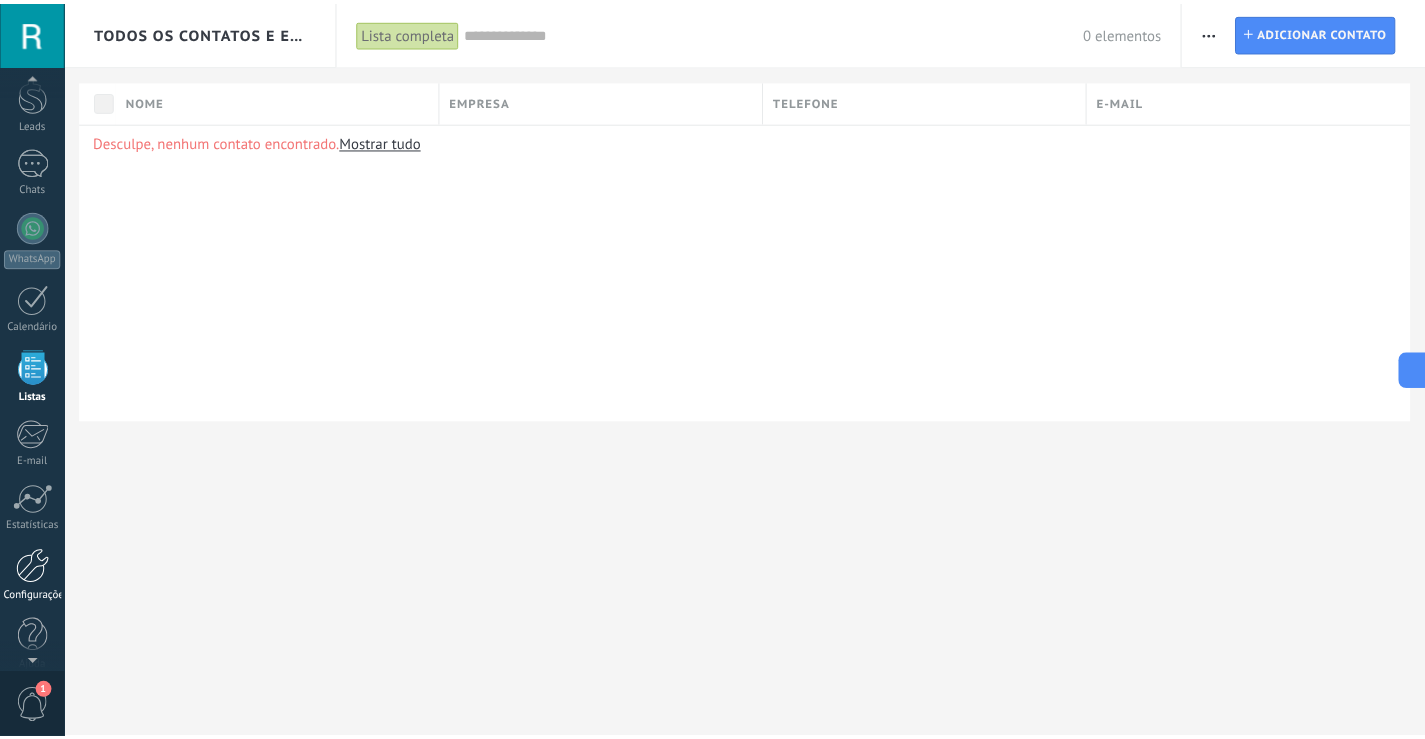 scroll, scrollTop: 93, scrollLeft: 0, axis: vertical 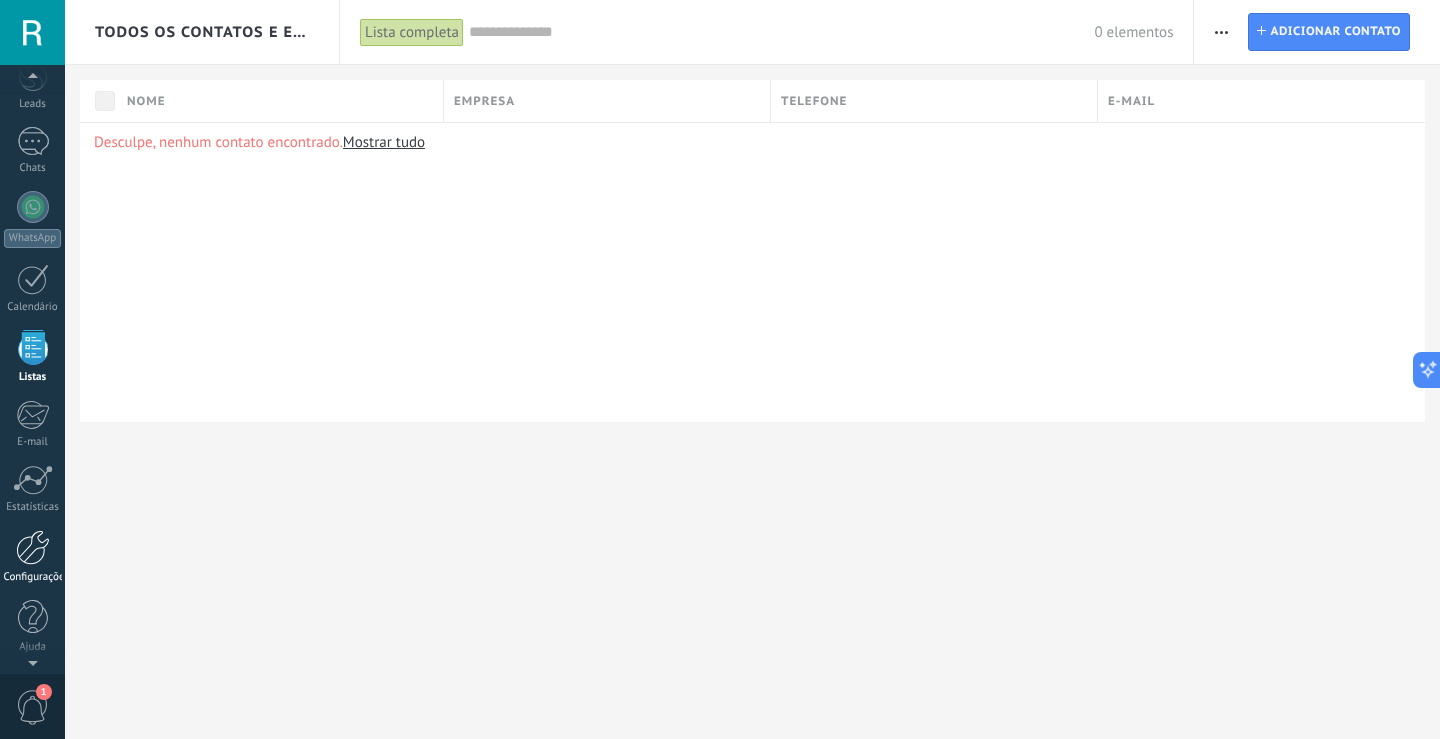 click at bounding box center (33, 547) 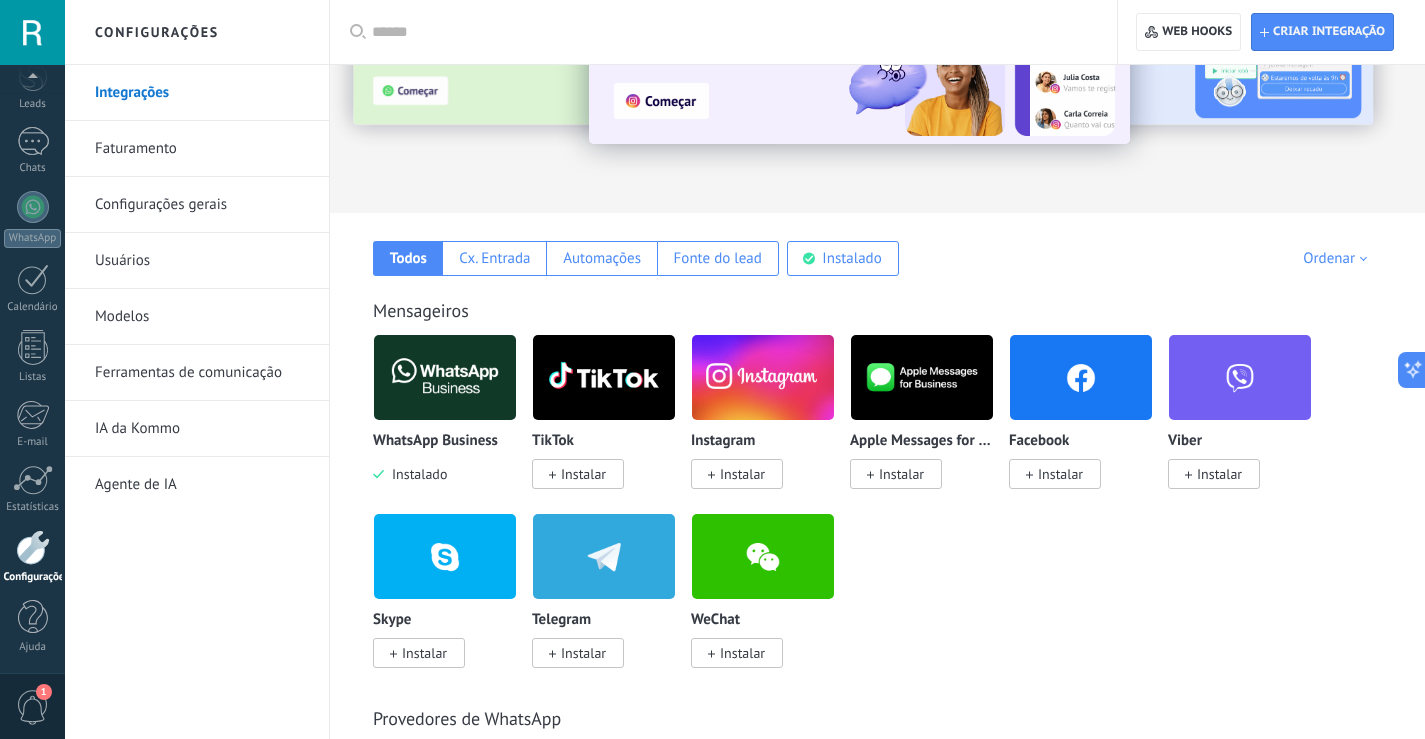 scroll, scrollTop: 300, scrollLeft: 0, axis: vertical 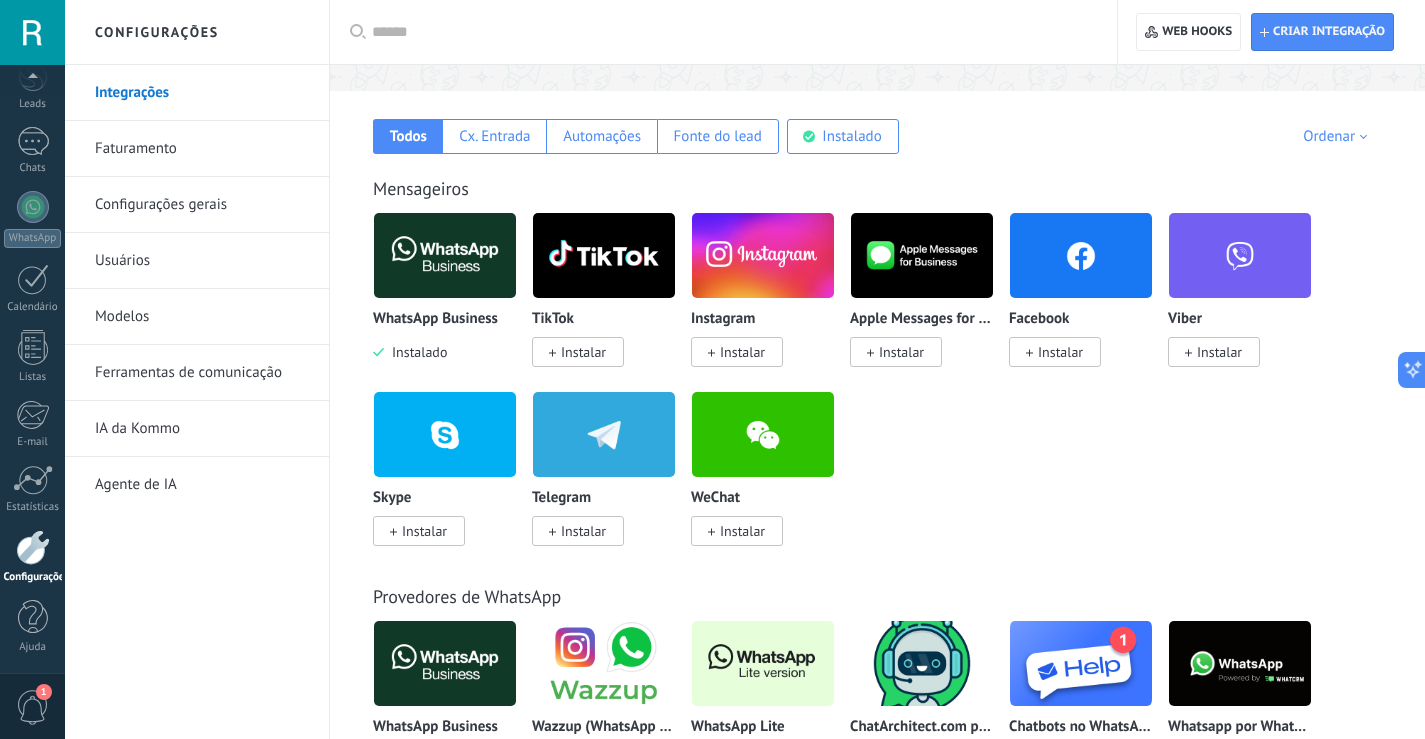 click at bounding box center [445, 255] 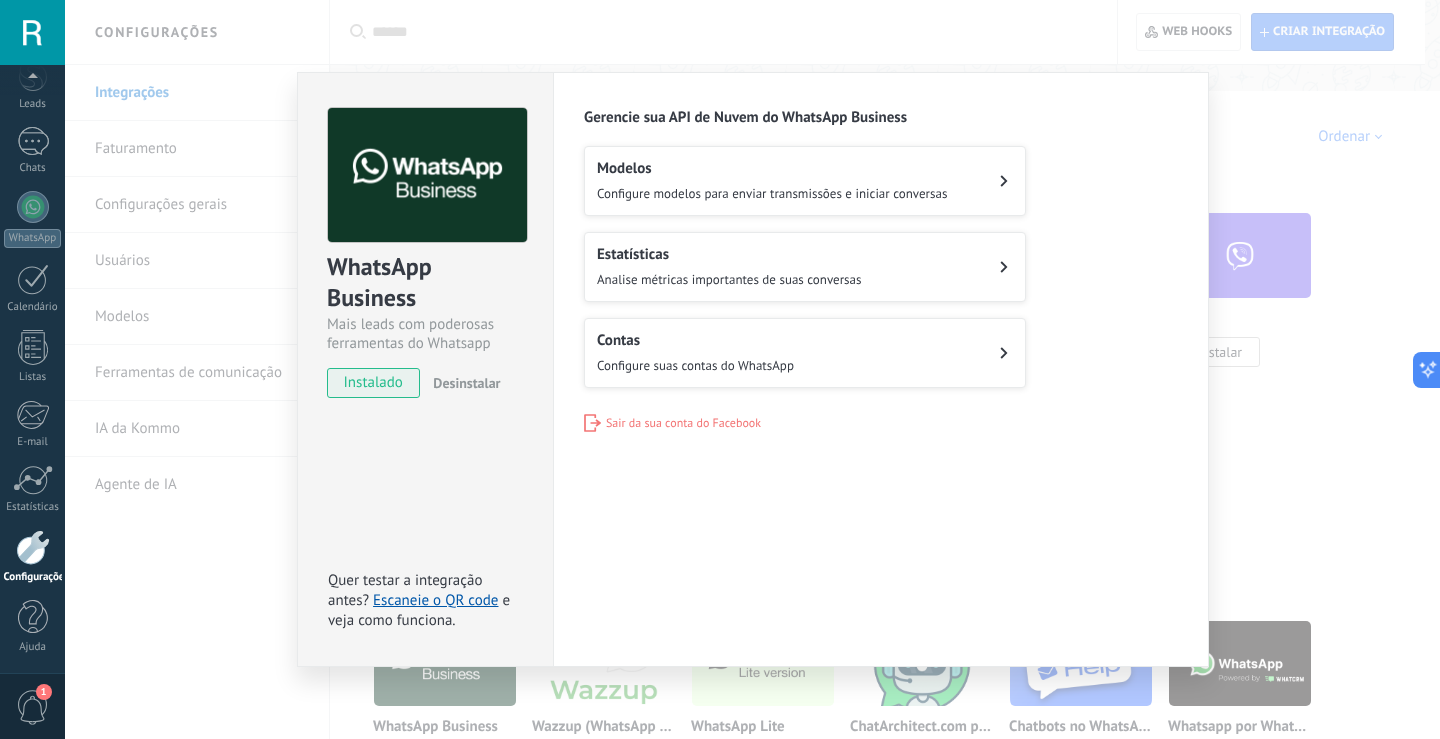 click 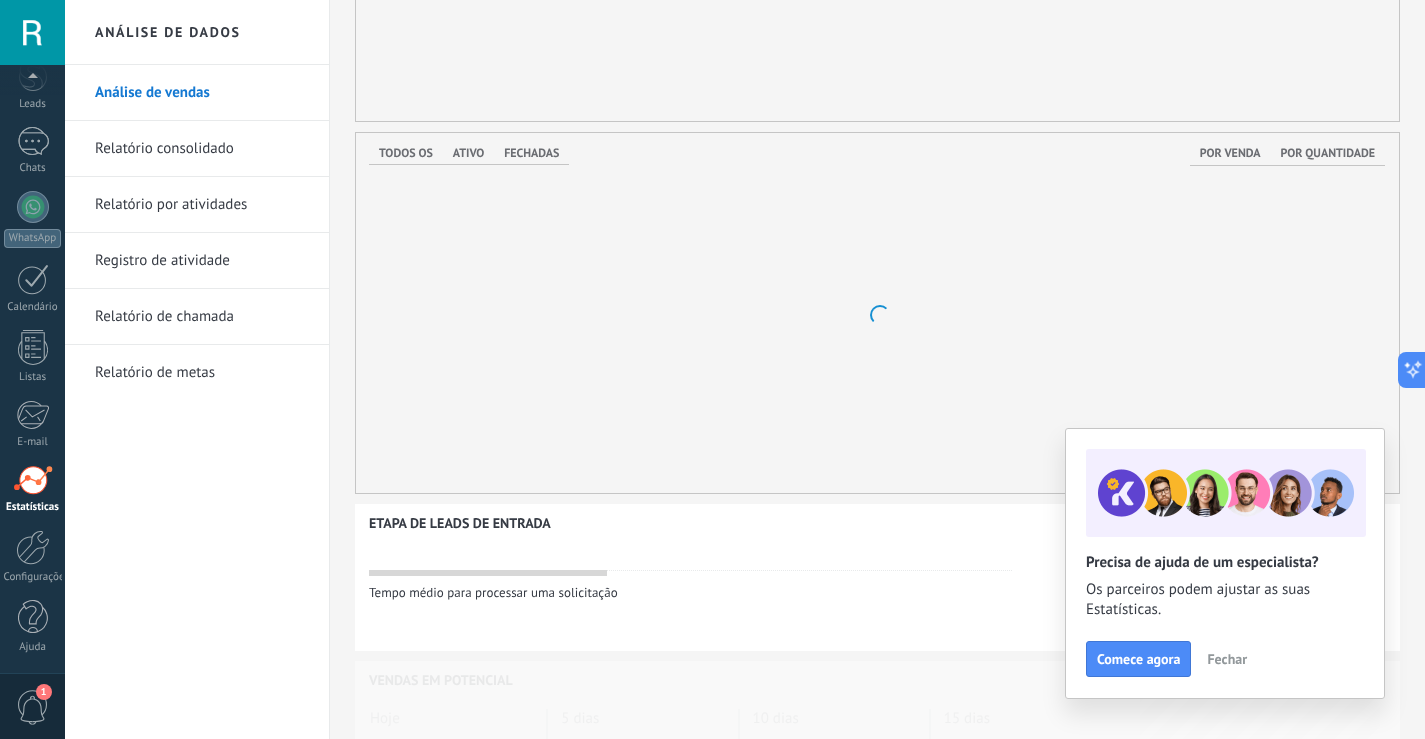 scroll, scrollTop: 0, scrollLeft: 0, axis: both 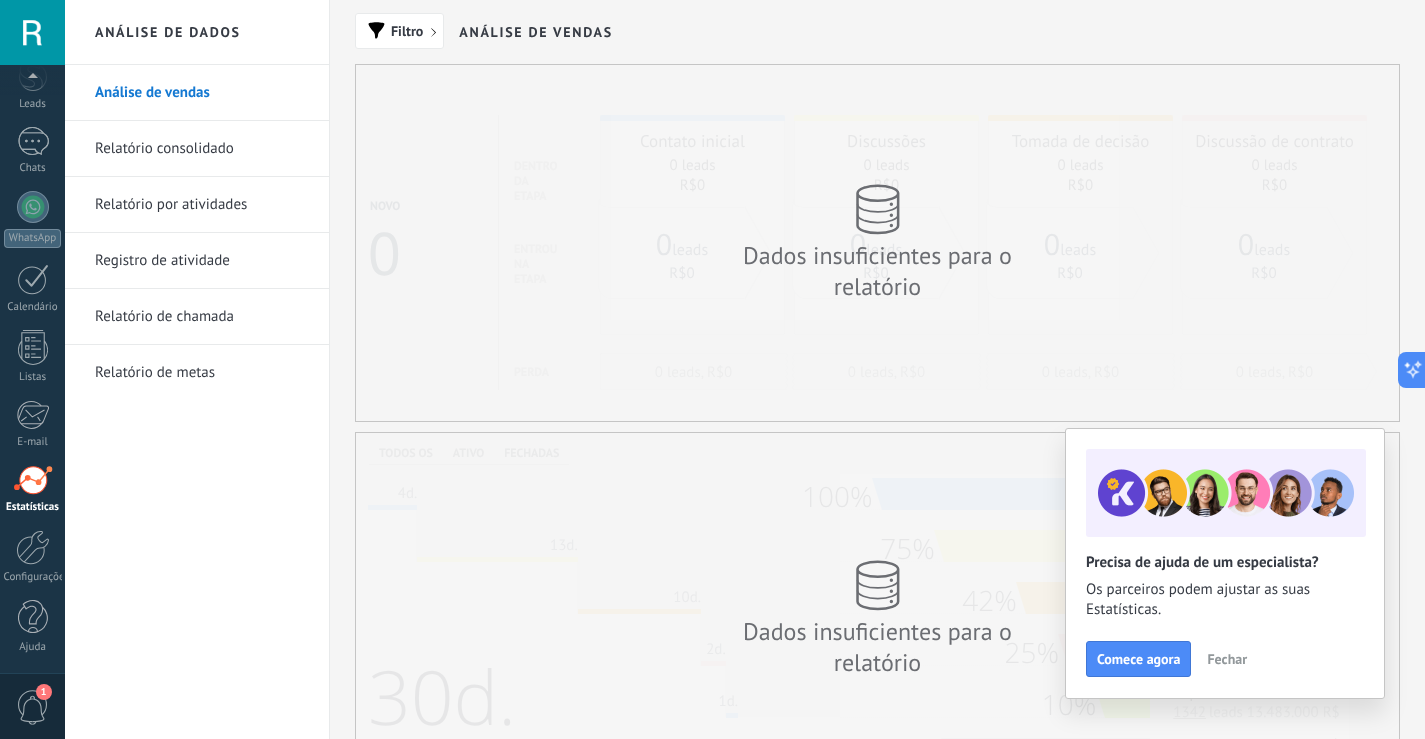 click on "Fechar" at bounding box center (1227, 659) 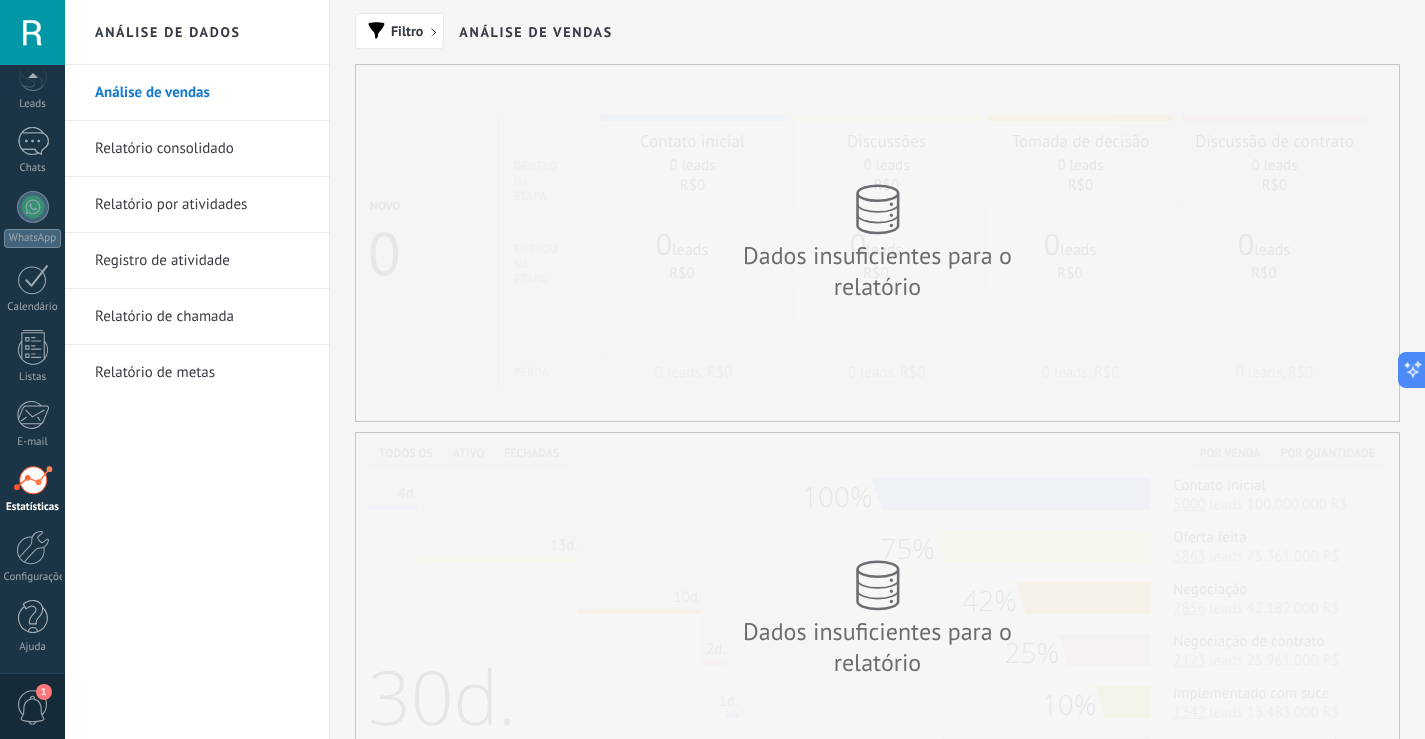 click on "Relatório consolidado" at bounding box center (202, 149) 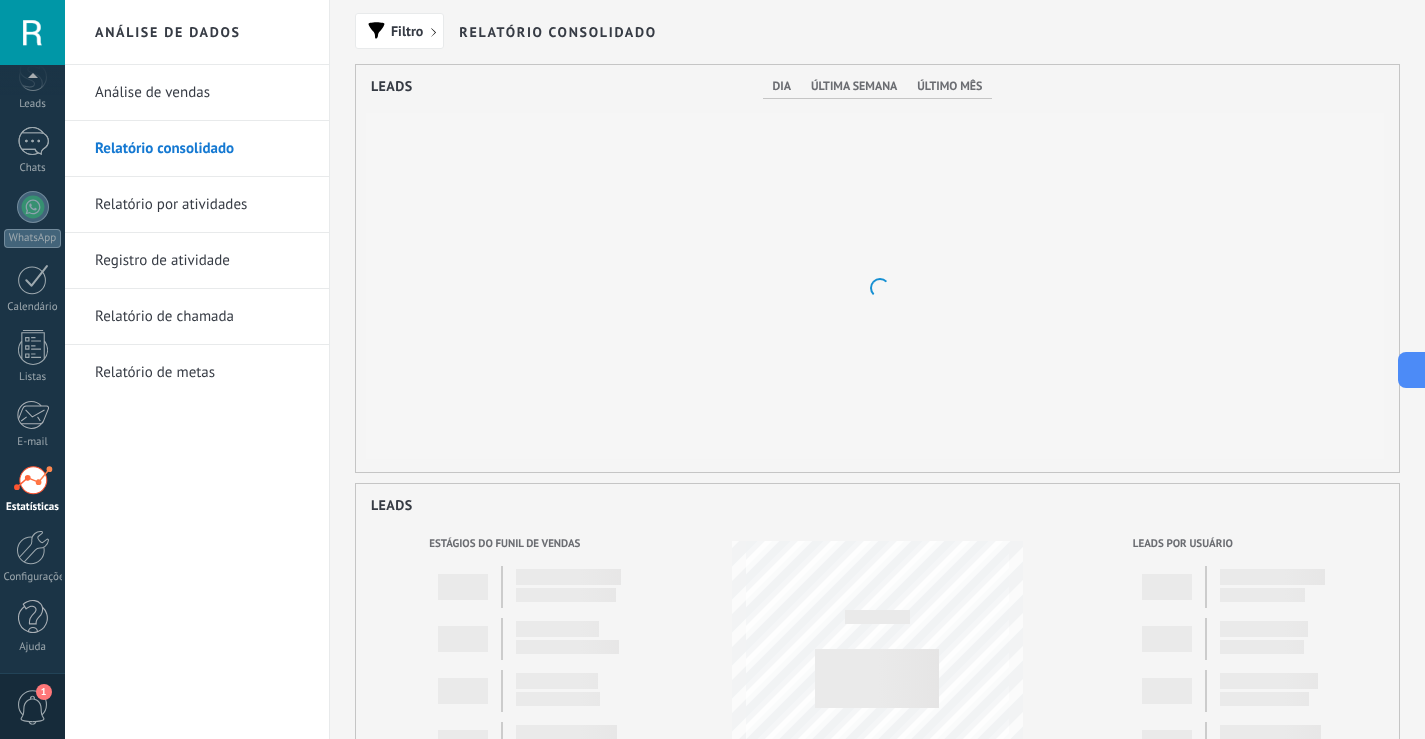 scroll, scrollTop: 999593, scrollLeft: 998957, axis: both 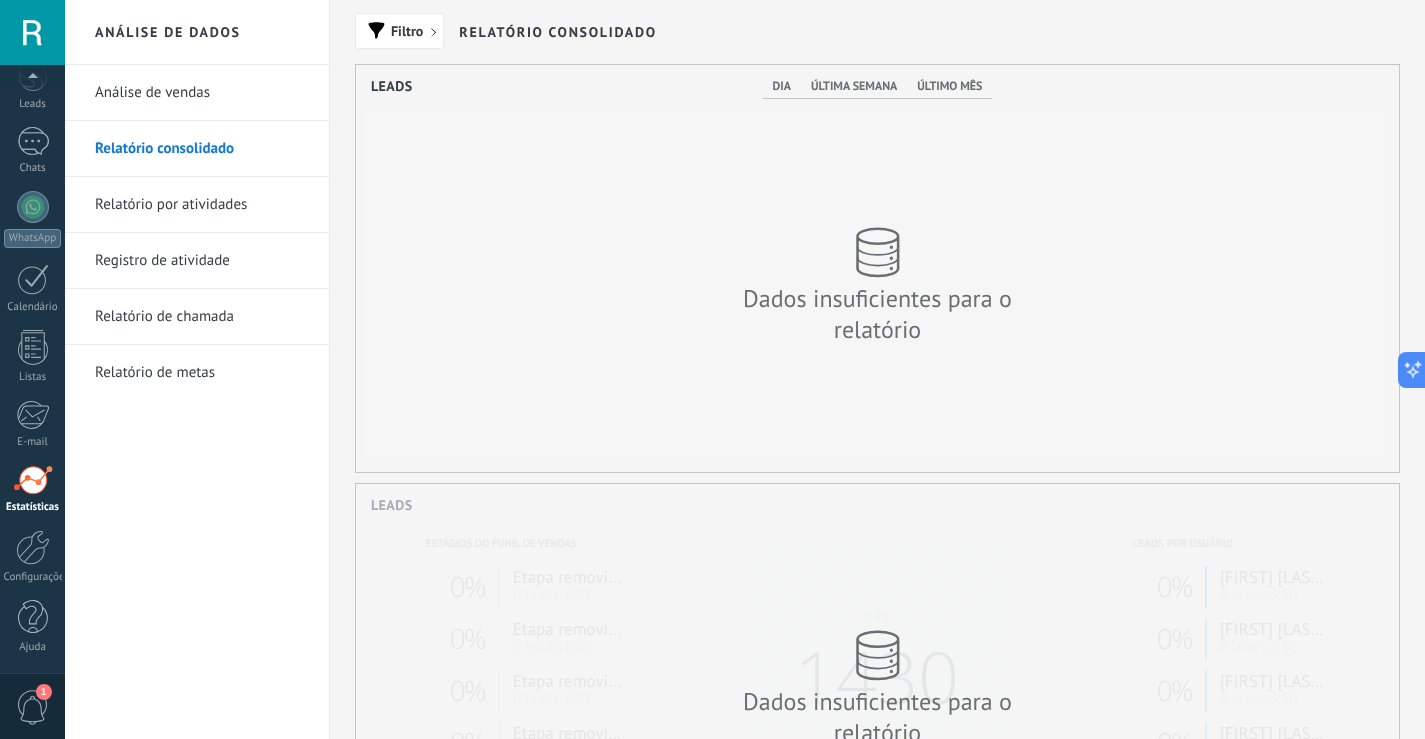 click on "Relatório por atividades" at bounding box center (202, 205) 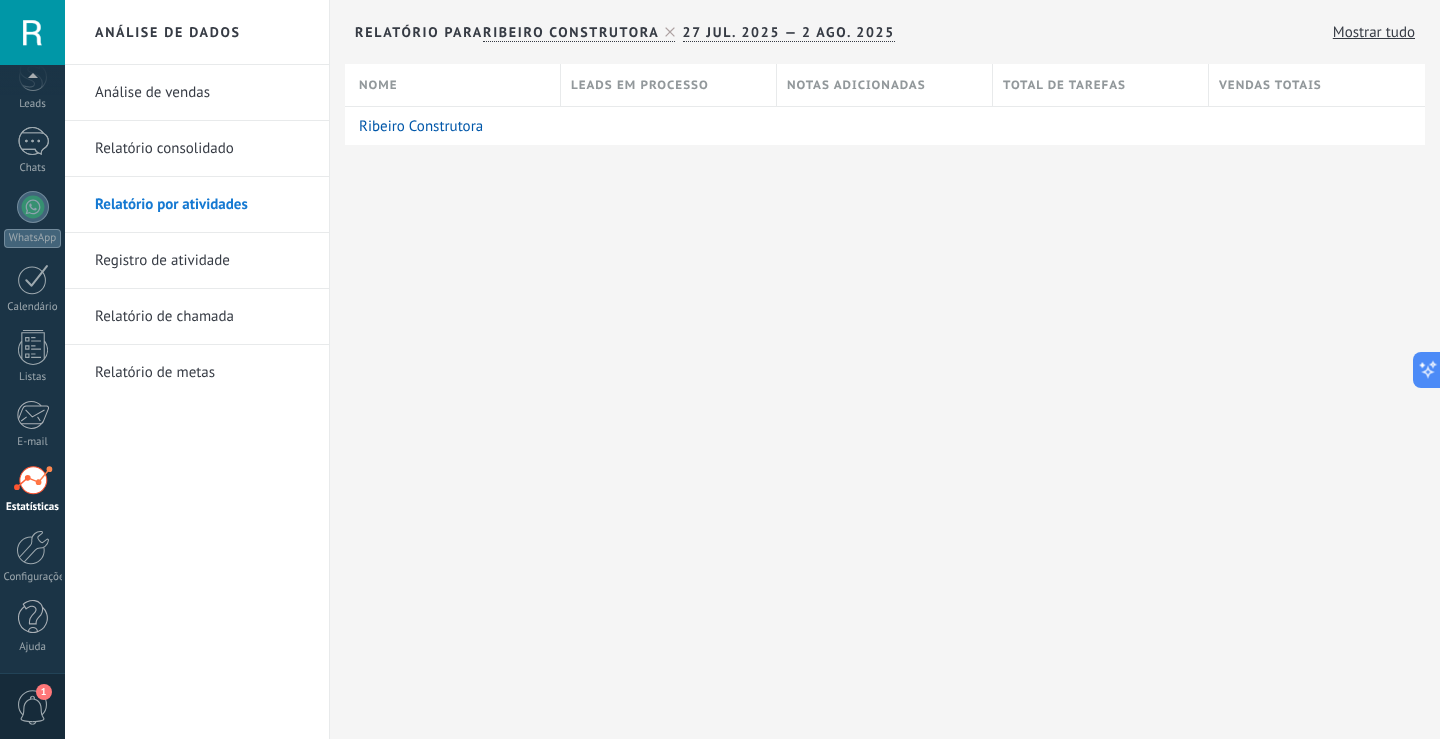 click on "Registro de atividade" at bounding box center (202, 261) 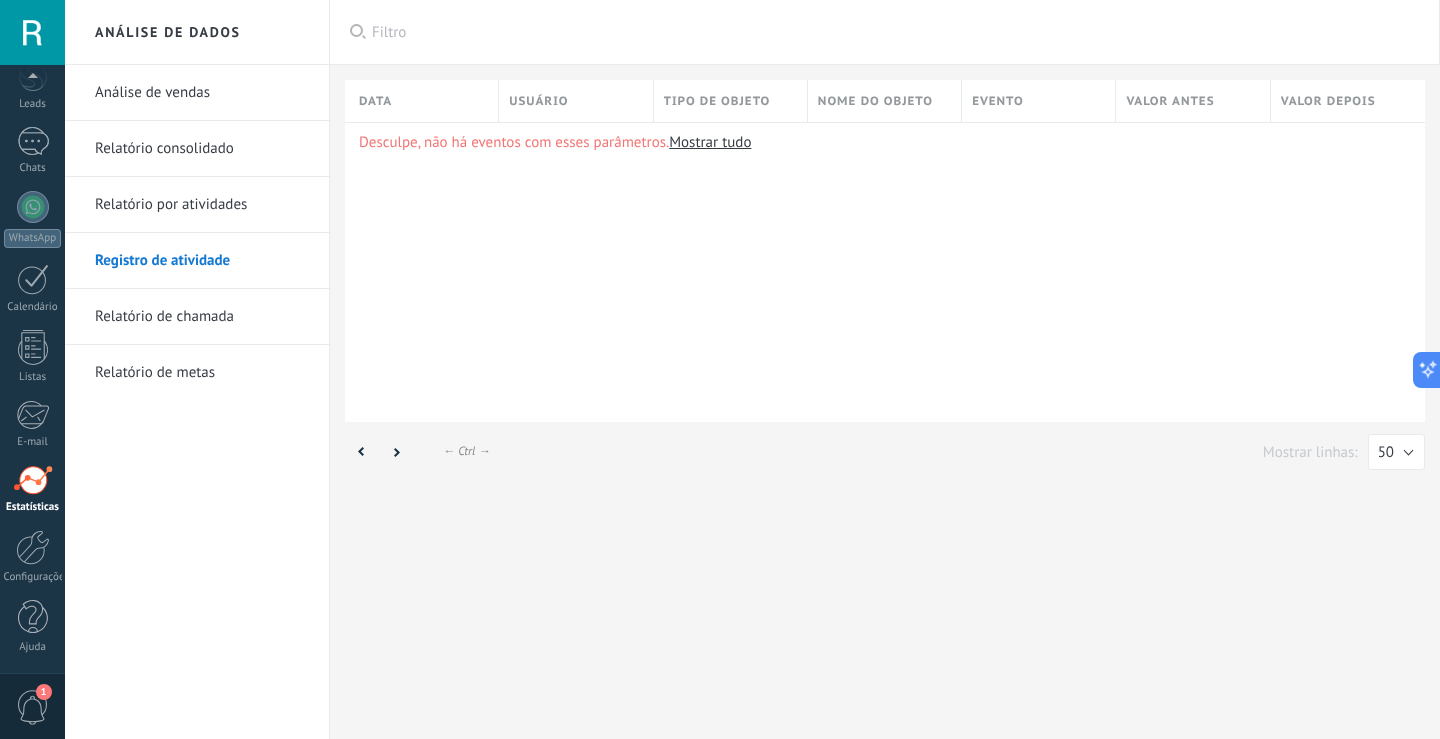 click on "Relatório de chamada" at bounding box center [202, 317] 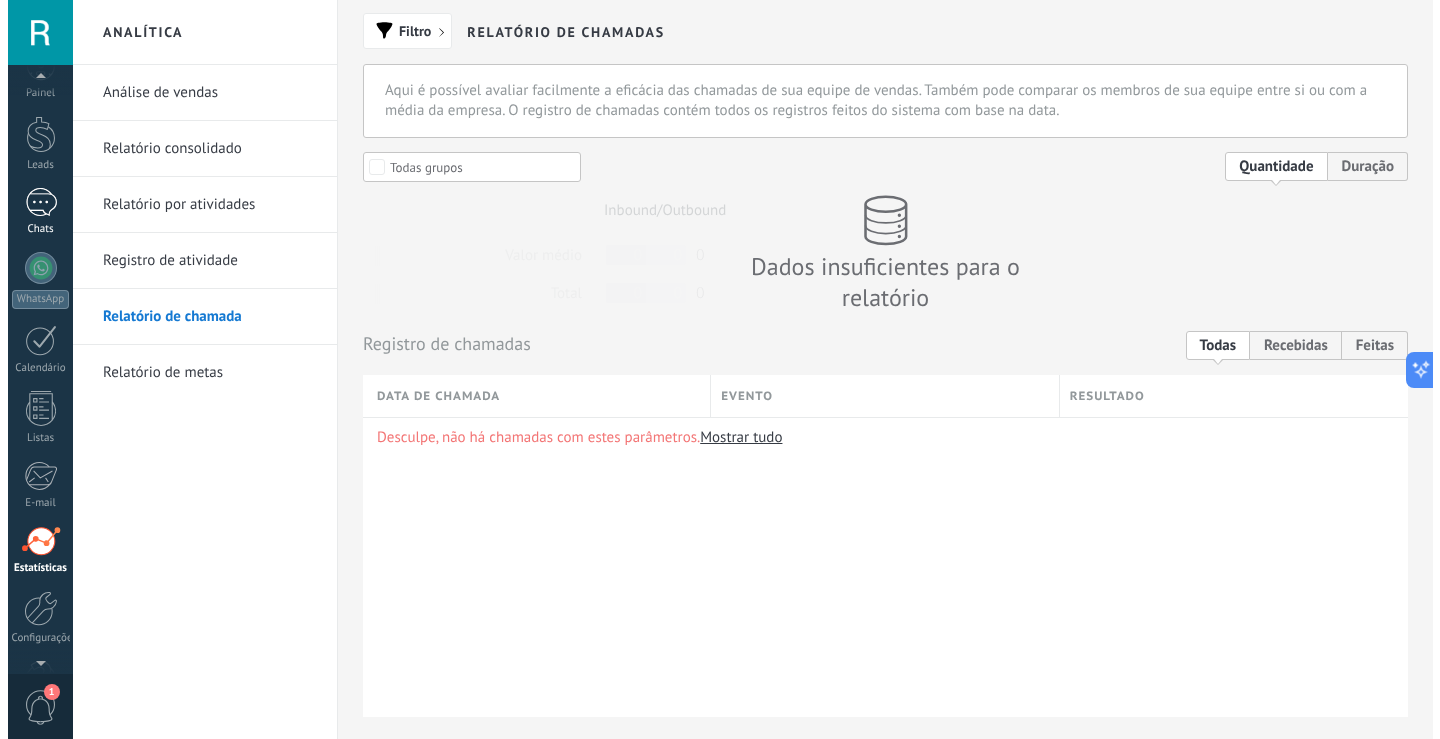 scroll, scrollTop: 0, scrollLeft: 0, axis: both 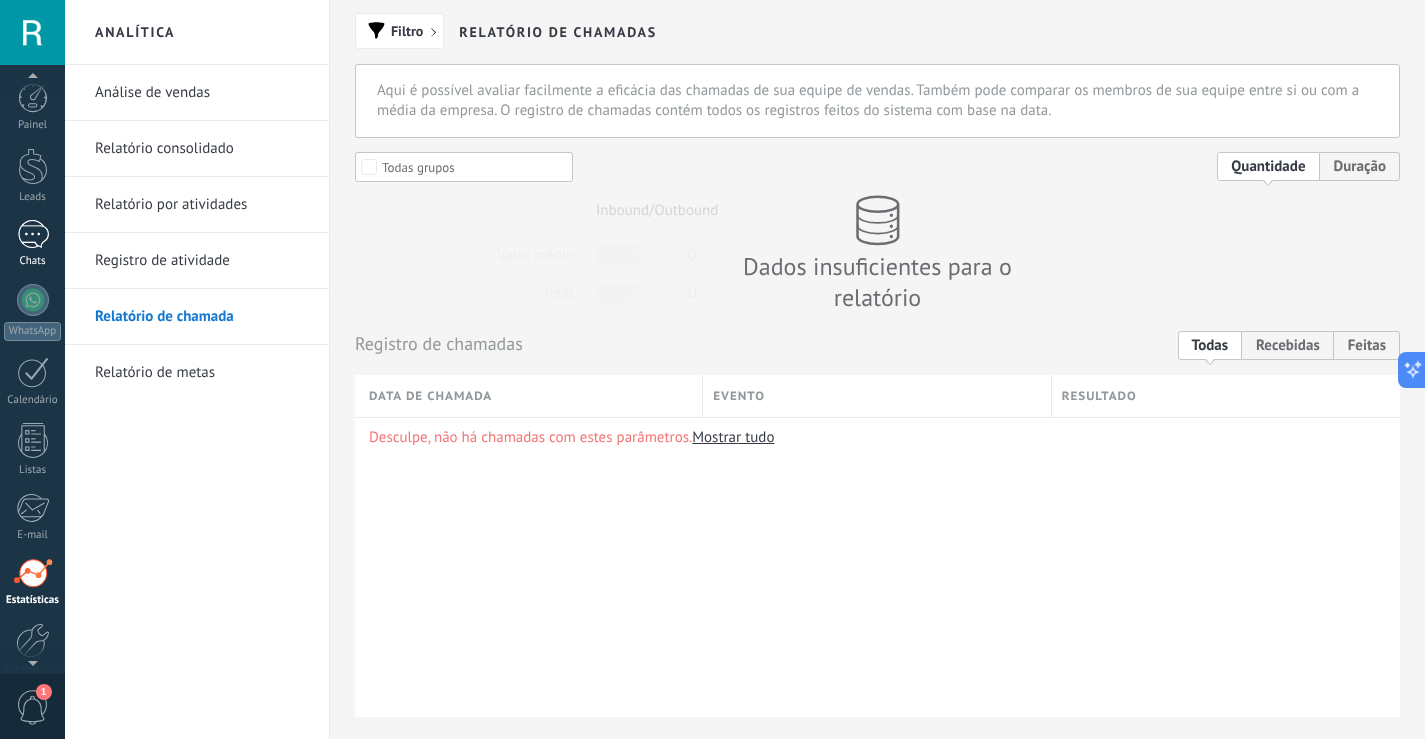 click on "Chats" at bounding box center (33, 261) 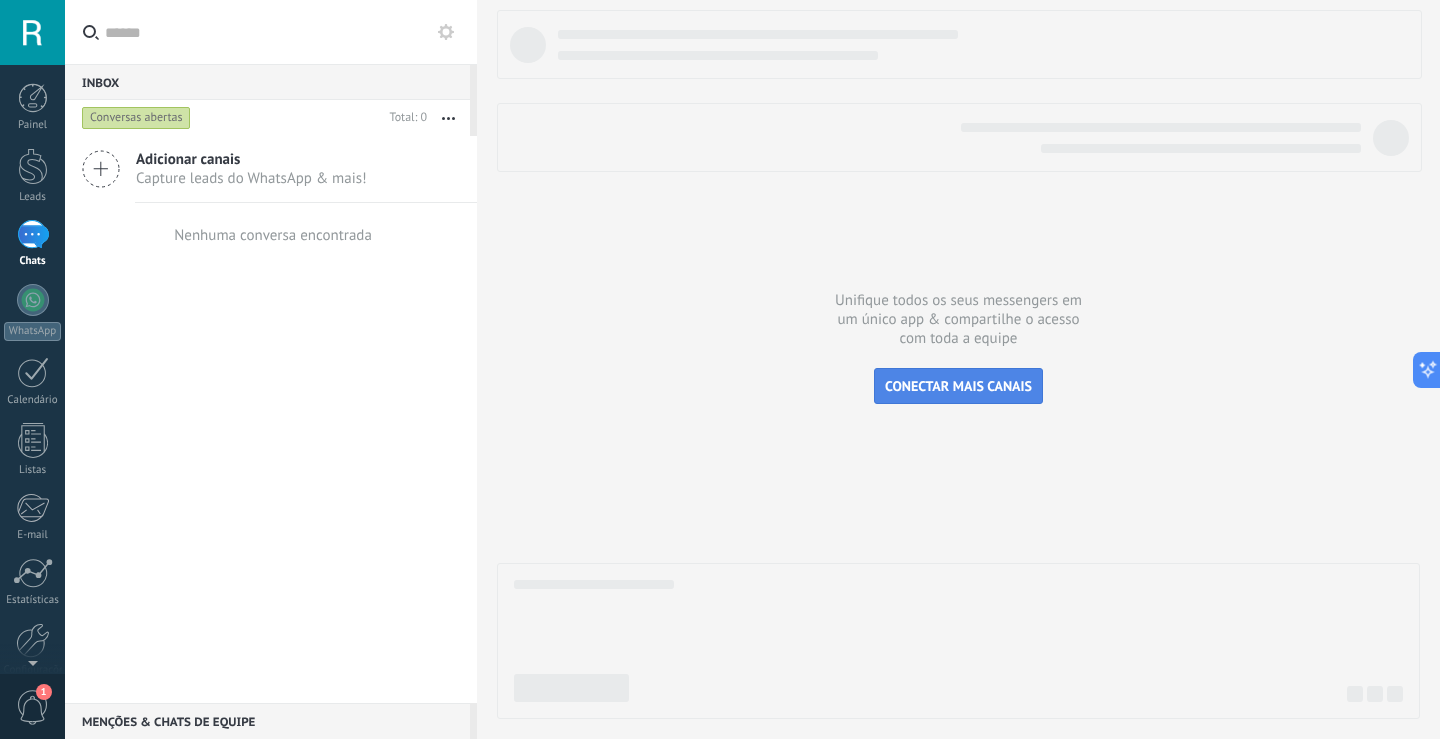 click on "CONECTAR MAIS CANAIS" at bounding box center (958, 386) 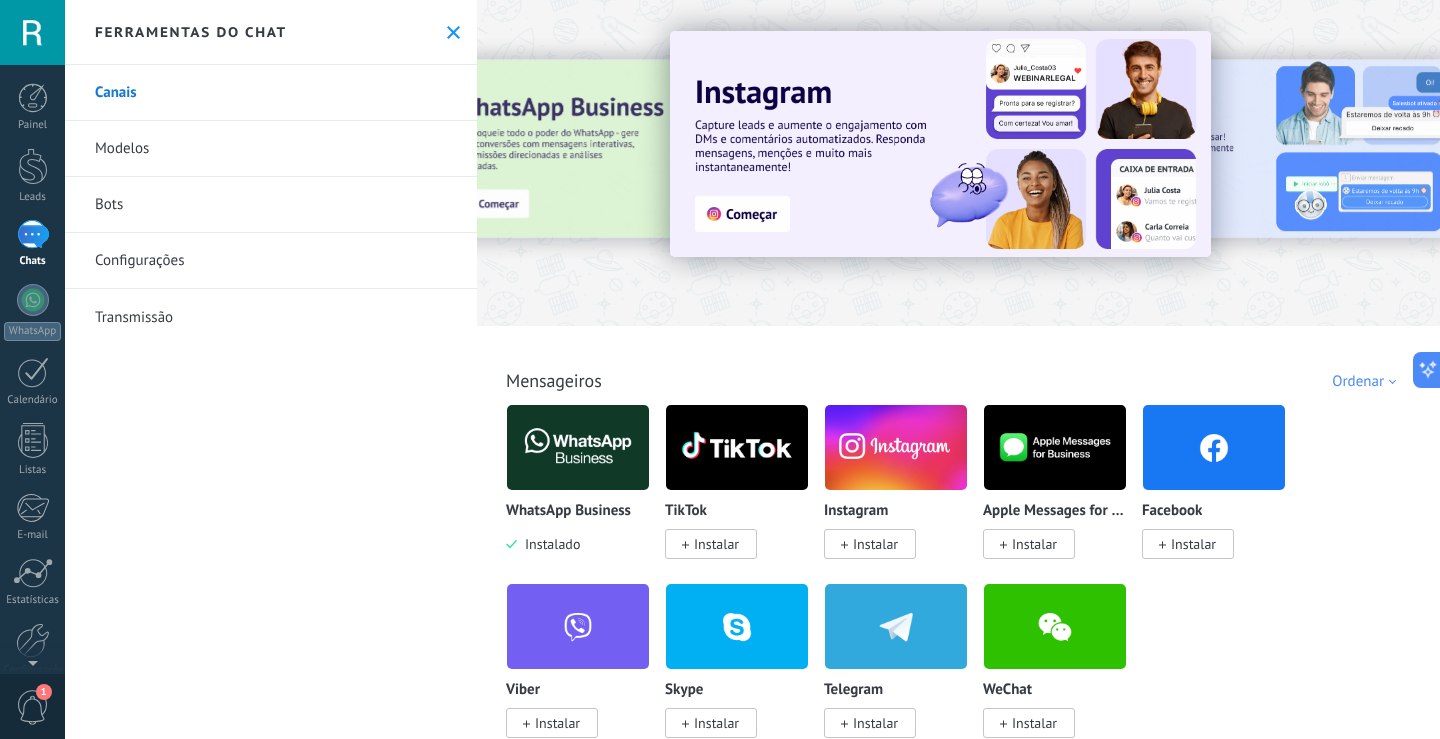 click on "Modelos" at bounding box center (271, 149) 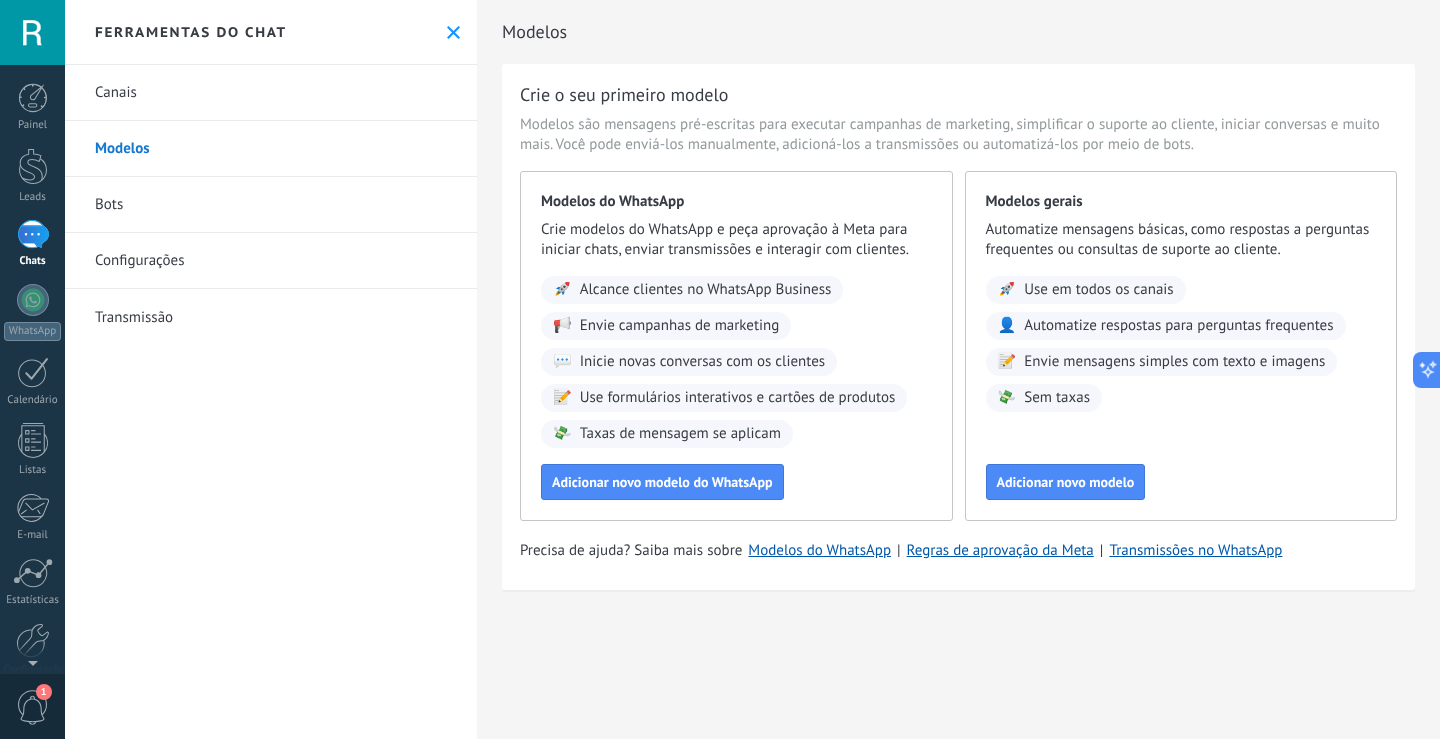 click on "Bots" at bounding box center [271, 205] 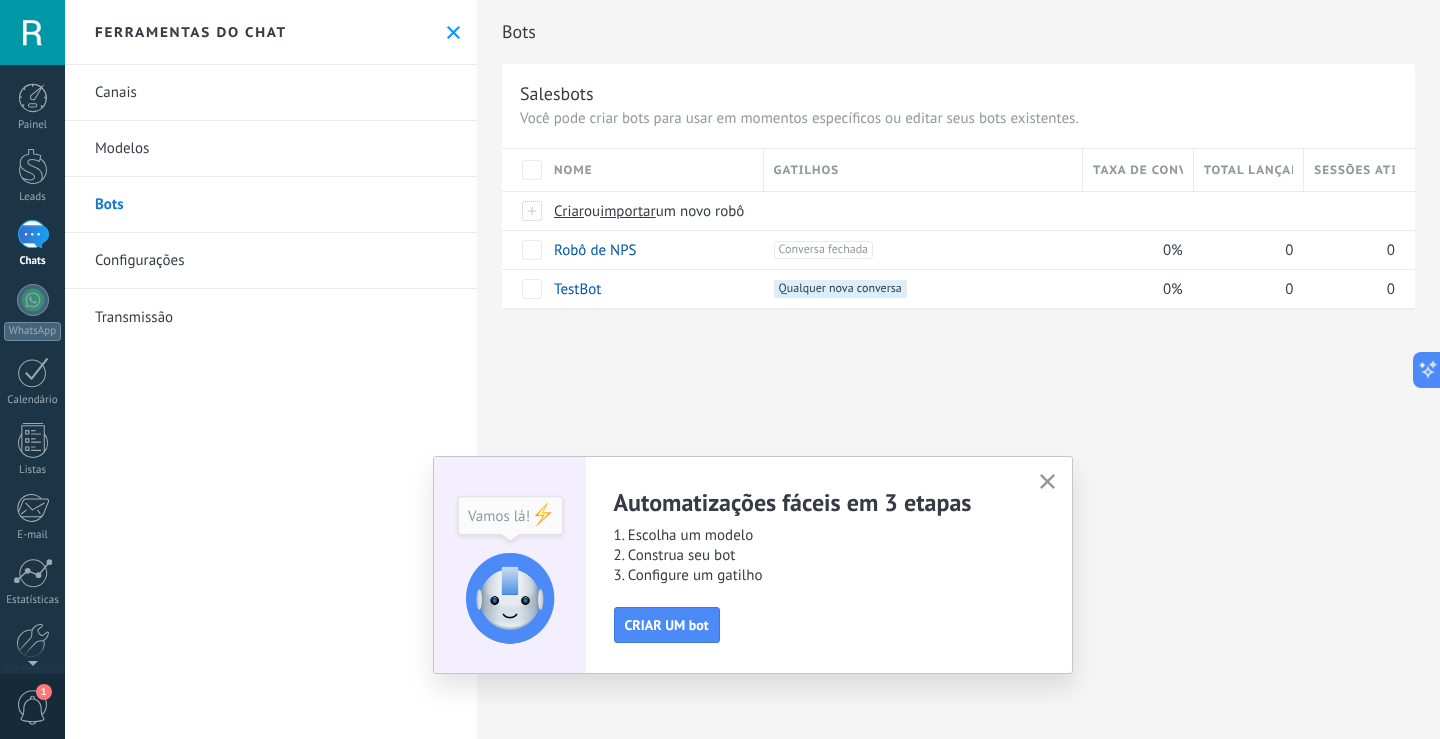 click on "Configurações" at bounding box center [271, 261] 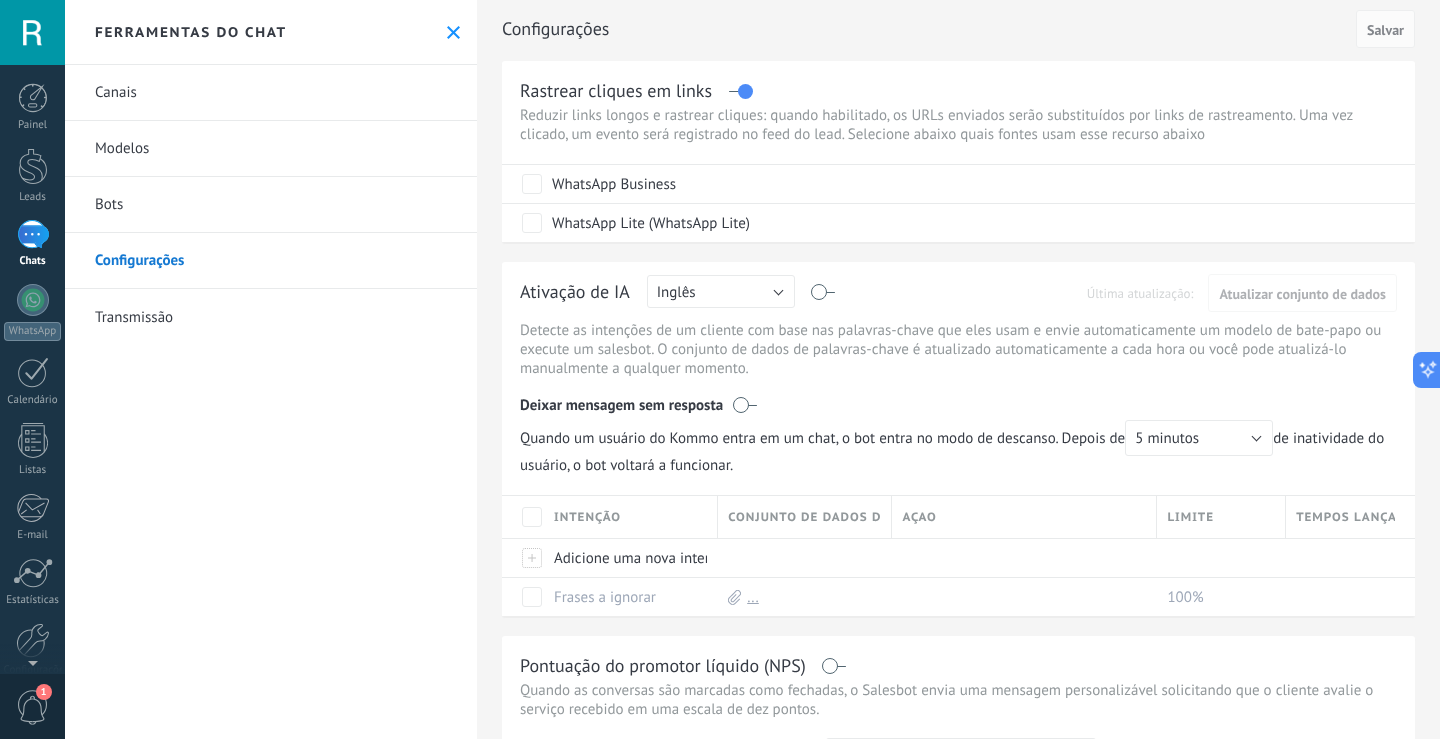 scroll, scrollTop: 0, scrollLeft: 0, axis: both 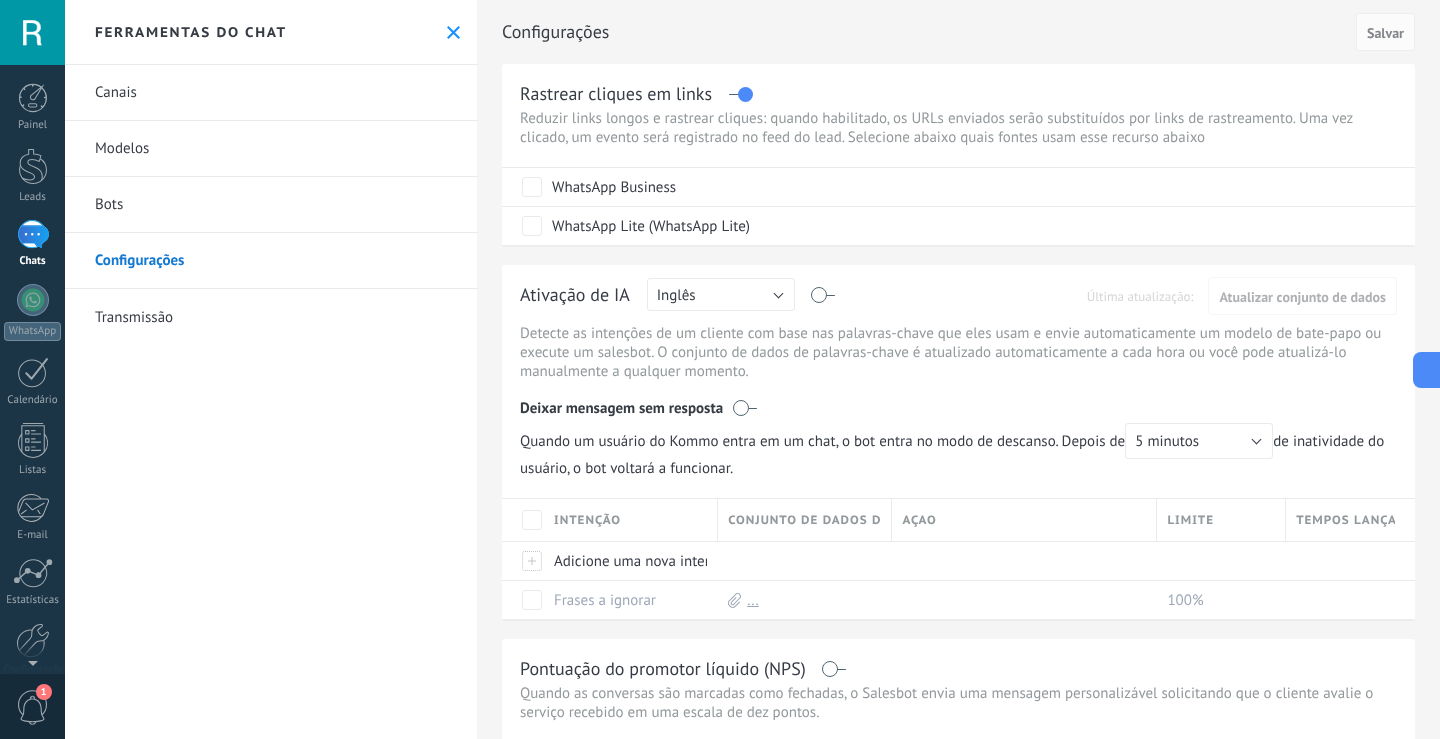 drag, startPoint x: 442, startPoint y: 27, endPoint x: 431, endPoint y: 33, distance: 12.529964 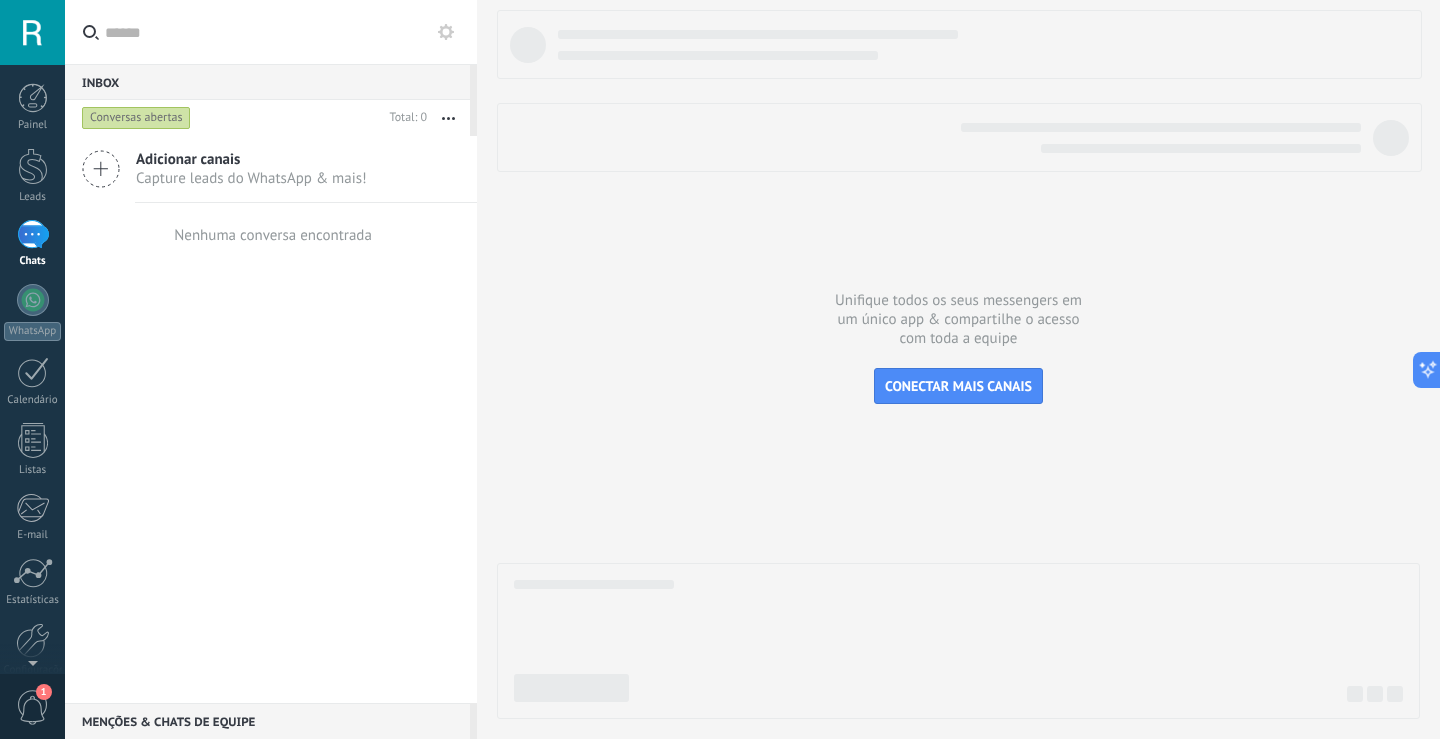 click at bounding box center (33, 234) 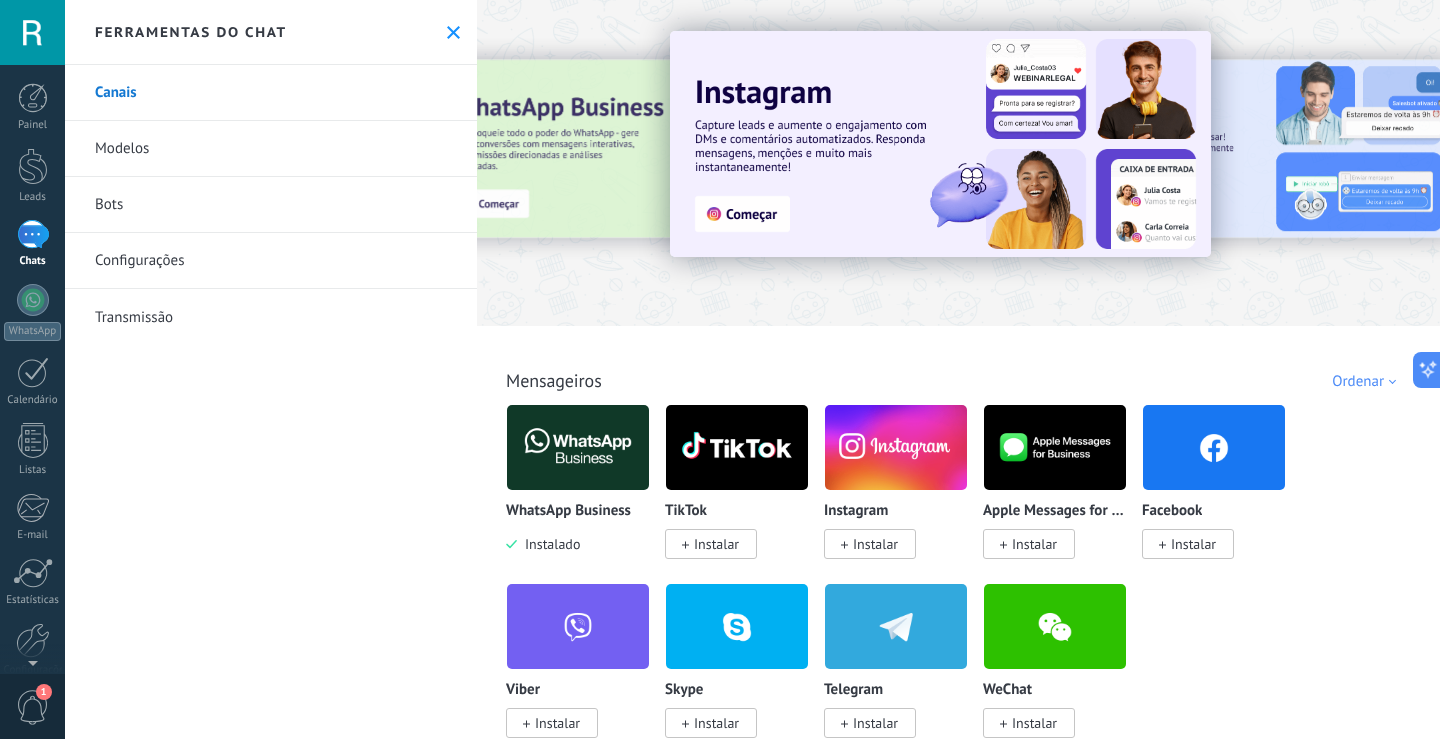 click at bounding box center (33, 234) 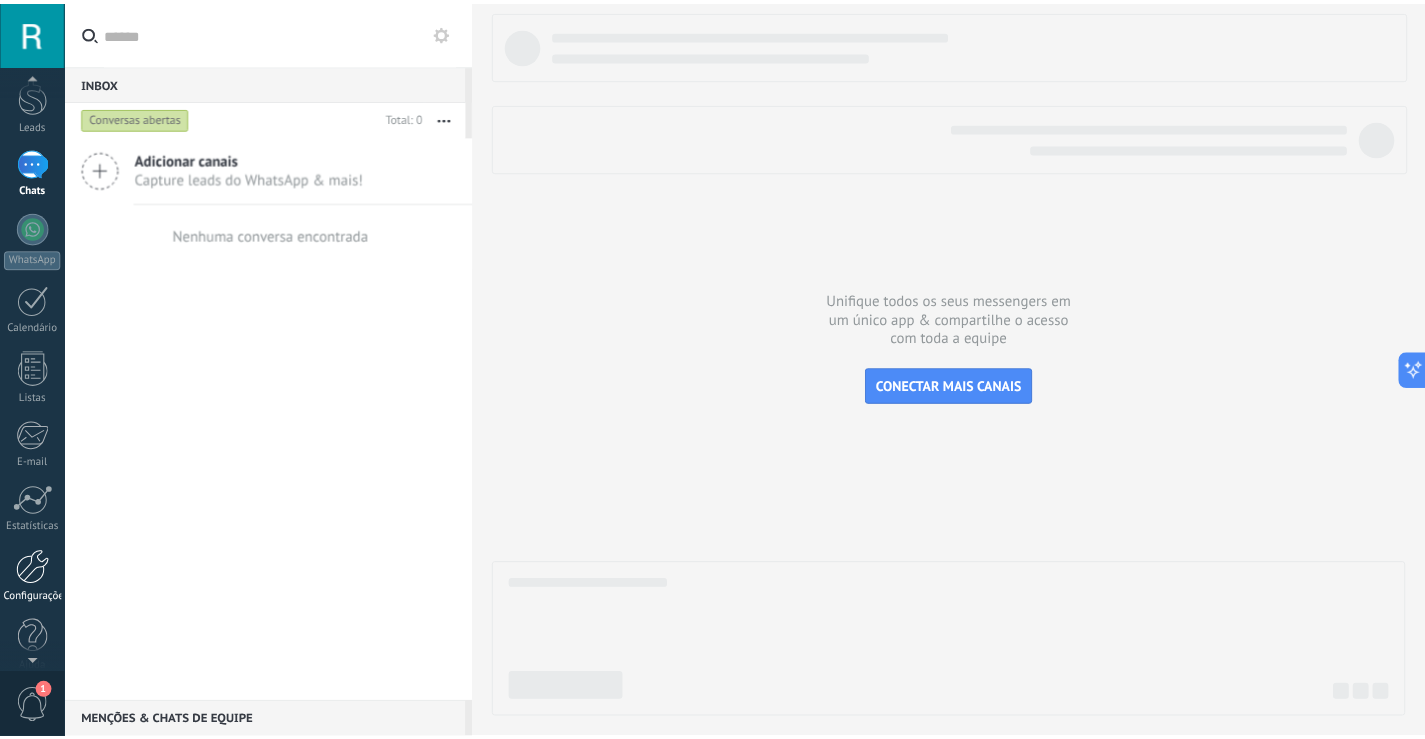 scroll, scrollTop: 93, scrollLeft: 0, axis: vertical 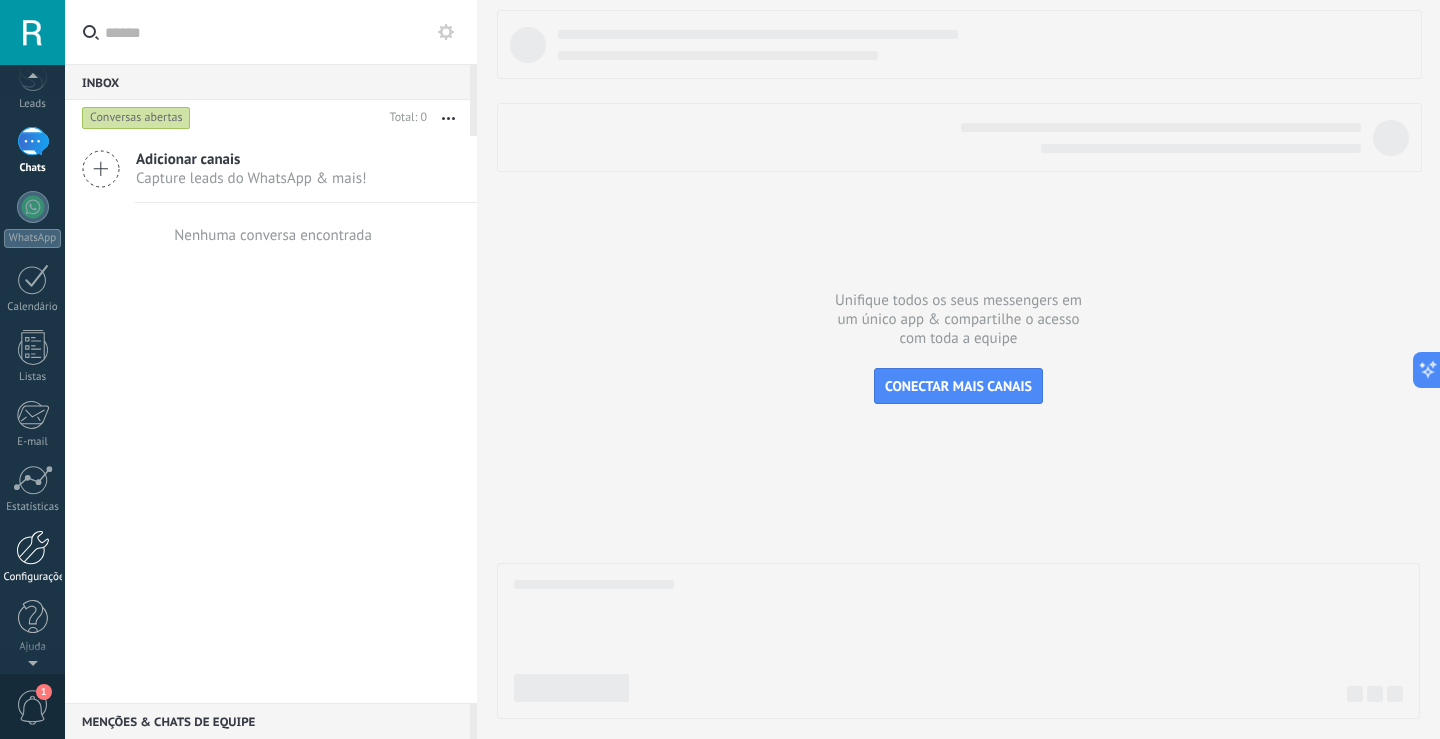 click at bounding box center [33, 547] 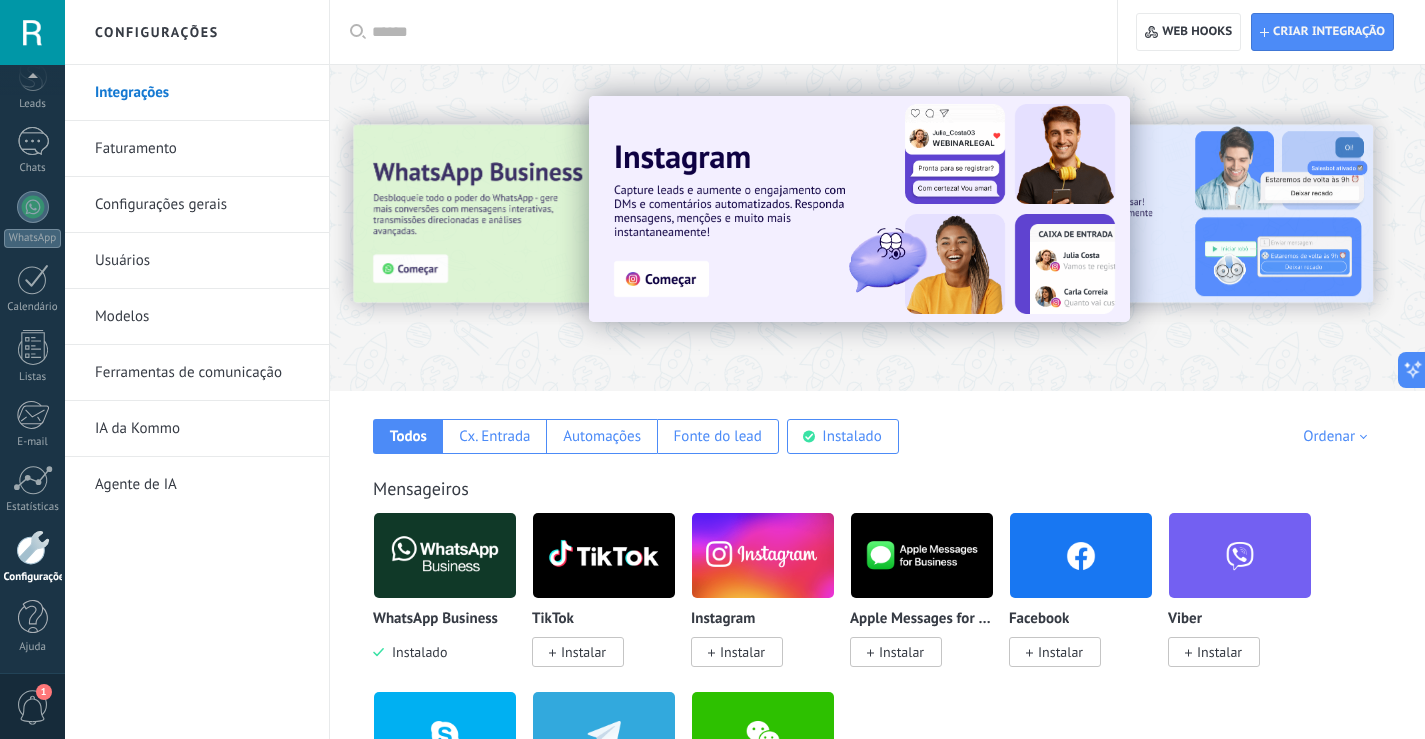 scroll, scrollTop: 300, scrollLeft: 0, axis: vertical 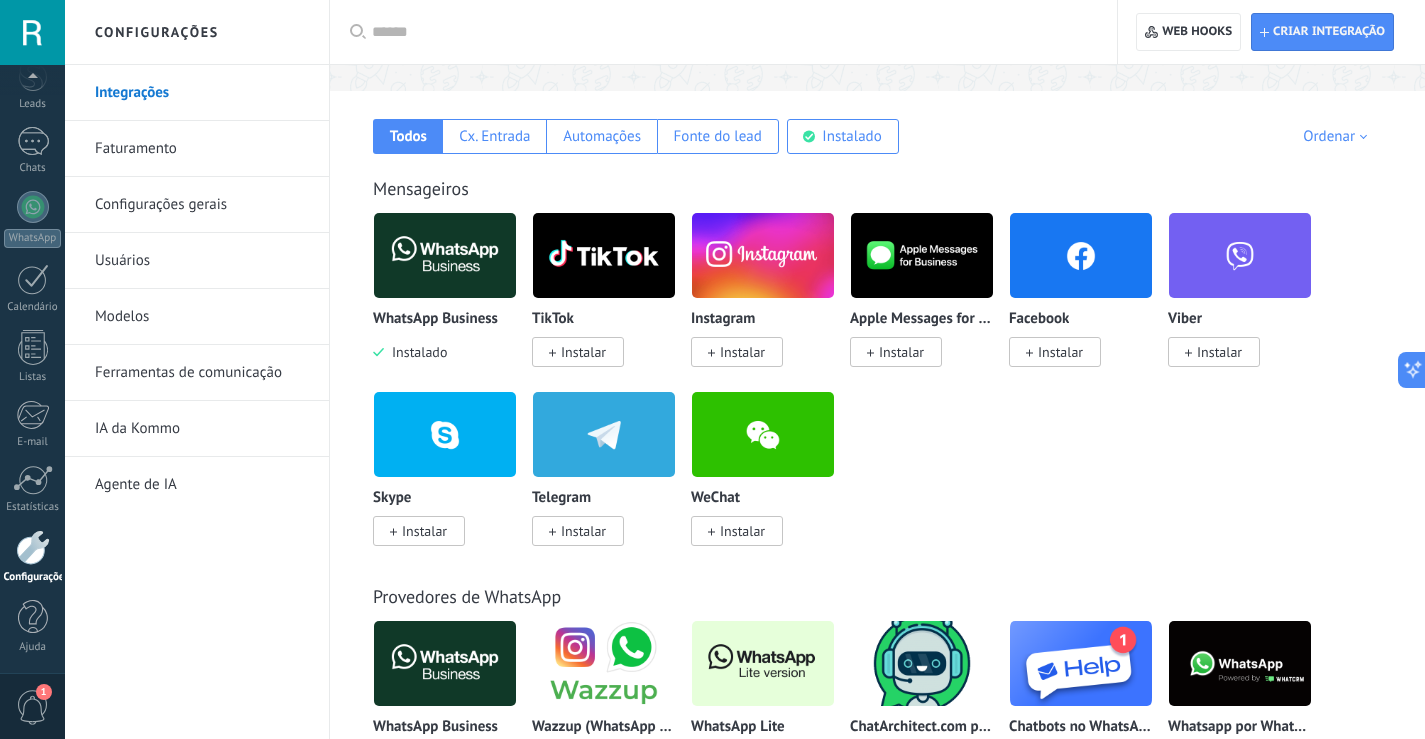 click on "Instalado" at bounding box center [415, 352] 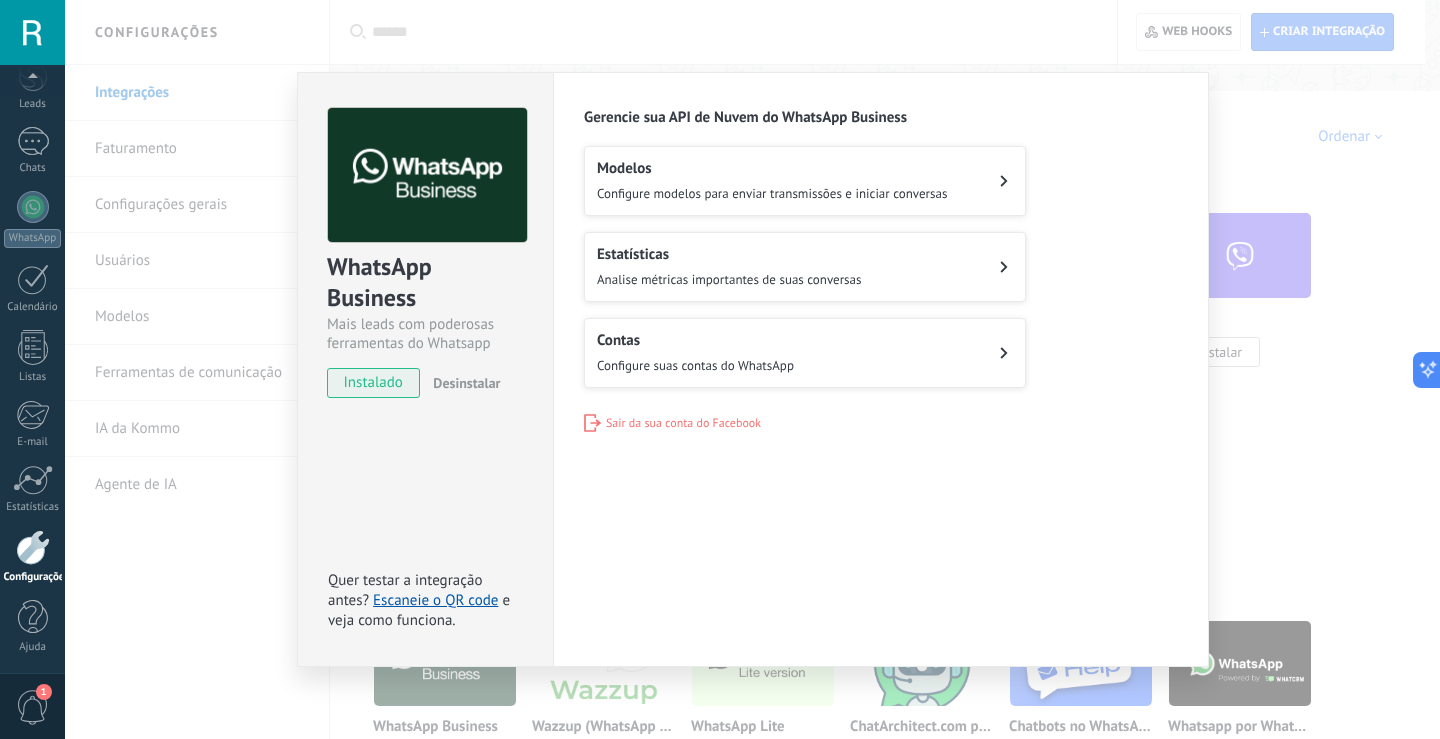 click on "Sair da sua conta do Facebook" at bounding box center (683, 423) 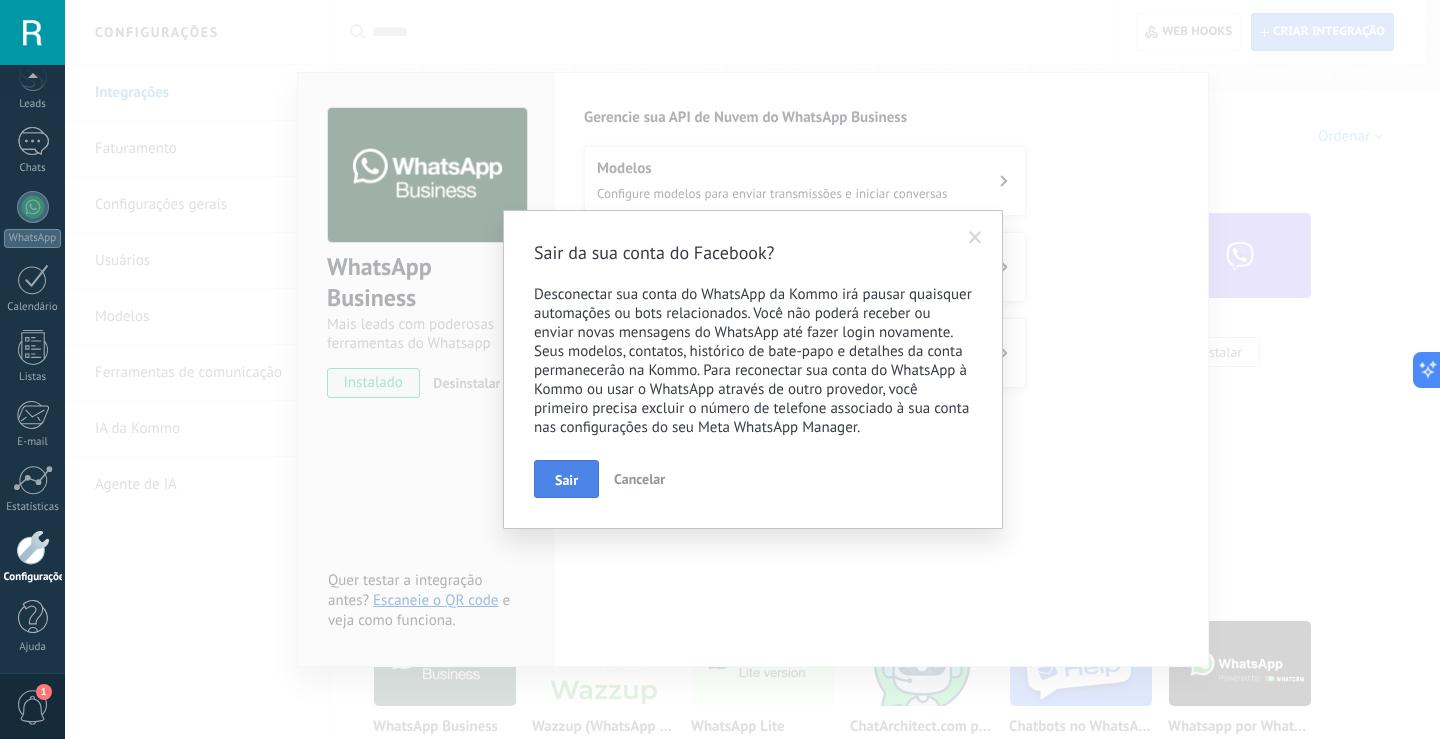 click on "Sair" at bounding box center [566, 480] 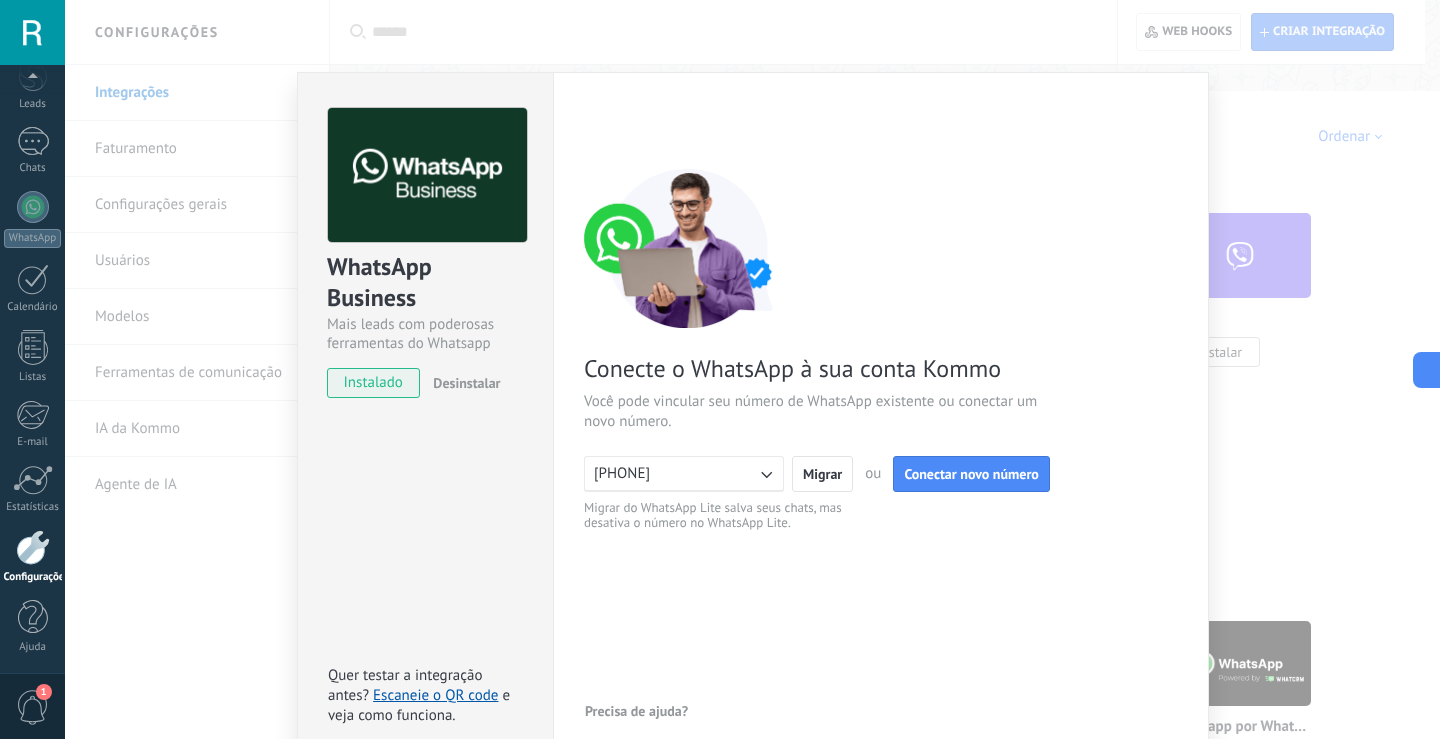 click on "WhatsApp Business Mais leads com poderosas ferramentas do Whatsapp instalado Desinstalar Quer testar a integração antes?   Escaneie o QR code   e veja como funciona. Configurações Autorização Esta aba registra os usuários que permitiram acesso à esta conta. Se você quiser remover a possibilidade de um usuário de enviar solicitações para a conta em relação a esta integração, você pode revogar o acesso. Se o acesso de todos os usuários for revogado, a integração parará de funcionar. Este app está instalado, mas ninguém concedeu acesso ainda. WhatsApp Cloud API Mais _:  Salvar < Voltar 1 Conectar Facebook 2 Finalizar configuração Conecte o WhatsApp à sua conta Kommo Você pode vincular seu número de WhatsApp existente ou conectar um novo número. [PHONE] Migrar ou Conectar novo número Migrar do WhatsApp Lite salva seus chats, mas desativa o número no WhatsApp Lite. Precisa de ajuda?" at bounding box center (752, 369) 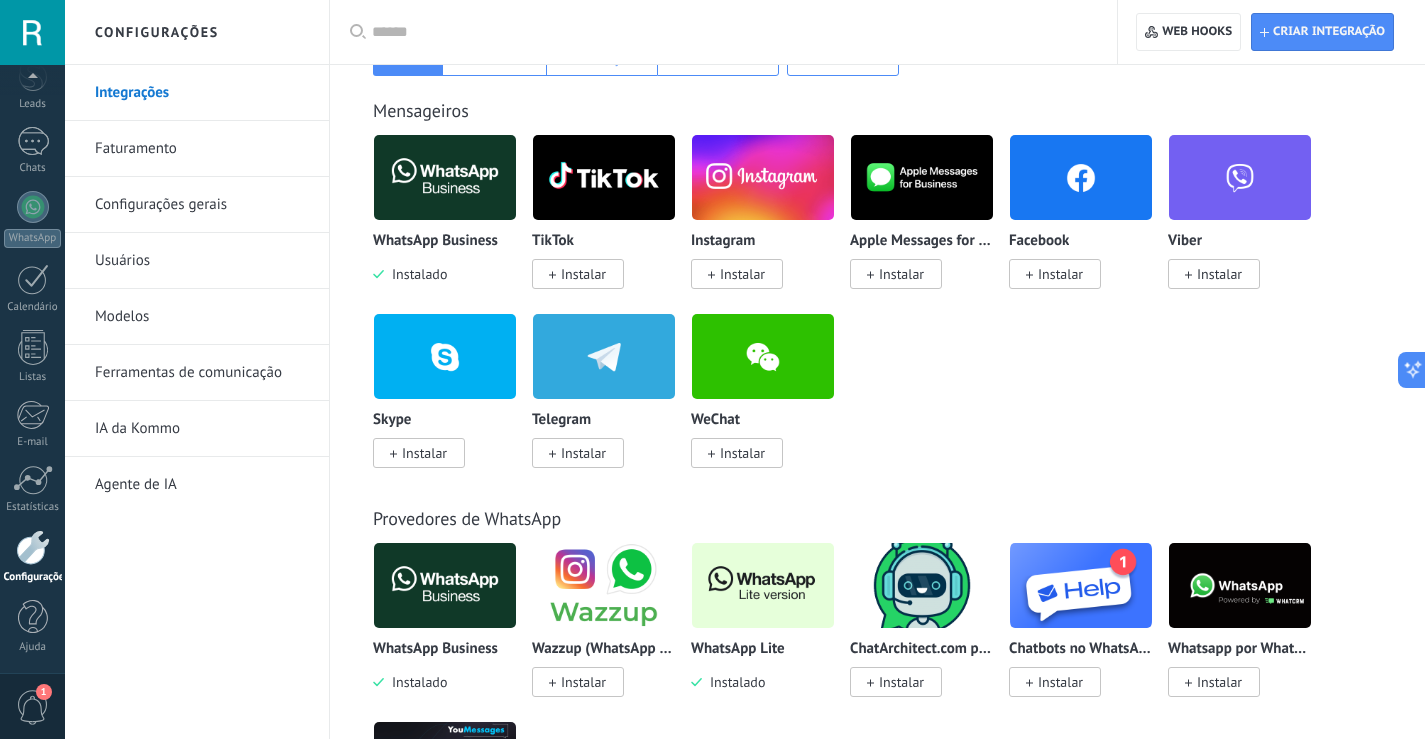 scroll, scrollTop: 400, scrollLeft: 0, axis: vertical 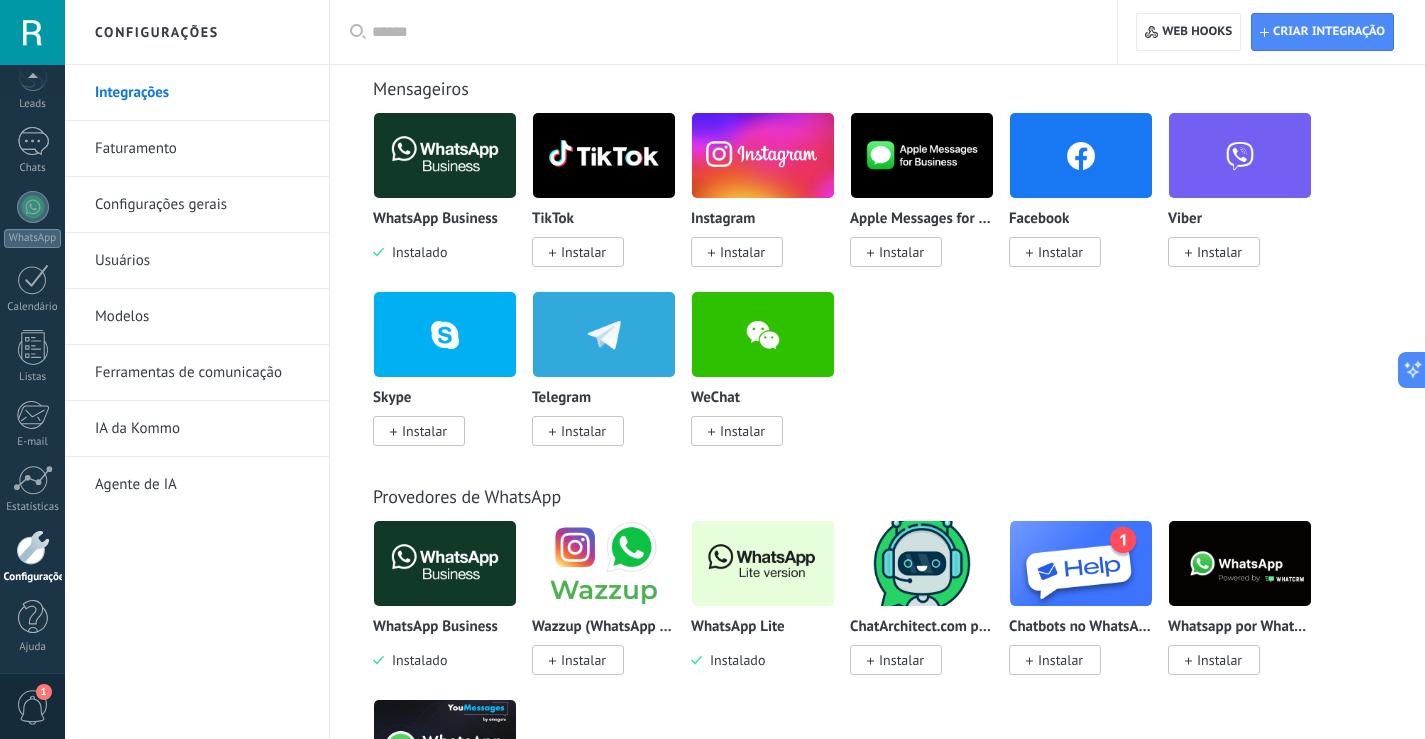 click at bounding box center [763, 563] 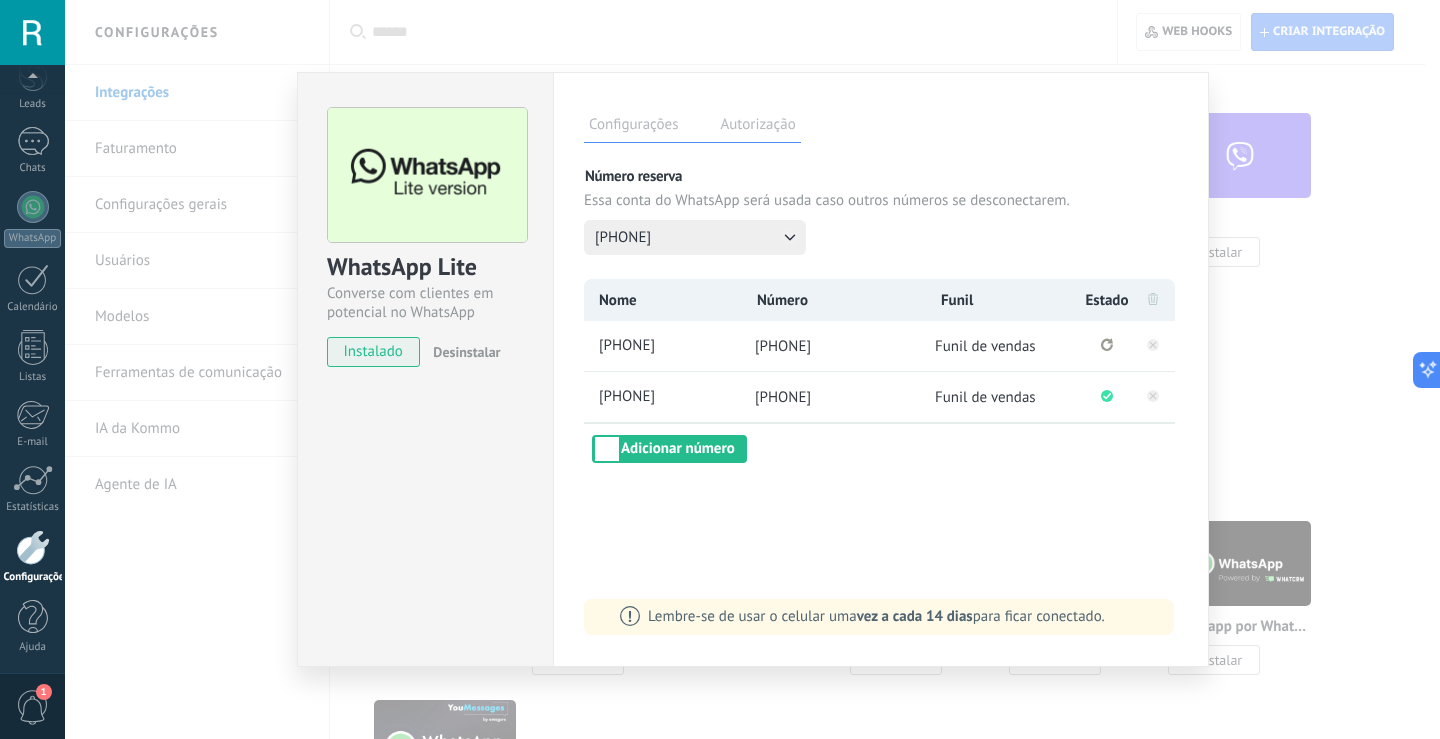 click on "WhatsApp Lite Converse com clientes em potencial no WhatsApp instalado Desinstalar Configurações Autorização Esta aba registra os usuários que permitiram acesso à esta conta. Se você quiser remover a possibilidade de um usuário de enviar solicitações para a conta em relação a esta integração, você pode revogar o acesso. Se o acesso de todos os usuários for revogado, a integração parará de funcionar. Este app está instalado, mas ninguém concedeu acesso ainda. Mais de 2 bilhões de pessoas usam ativamente o WhatsApp para se conectar com amigos, familiares e empresas. Essa integração adiciona o app de mensagem mais popular ao seu arsenal de comunicação: capture automaticamente leads em mensagens recebidas, compartilhe o acesso de bate-papo com toda a equipe e aprimore tudo isso com as ferramentas integradas da Kommo, como o botão de engajamento e o Robô de vendas. Mais _:  Salvar Número reserva Essa conta do WhatsApp será usada caso outros números se desconectarem.   Nome Número" at bounding box center (752, 369) 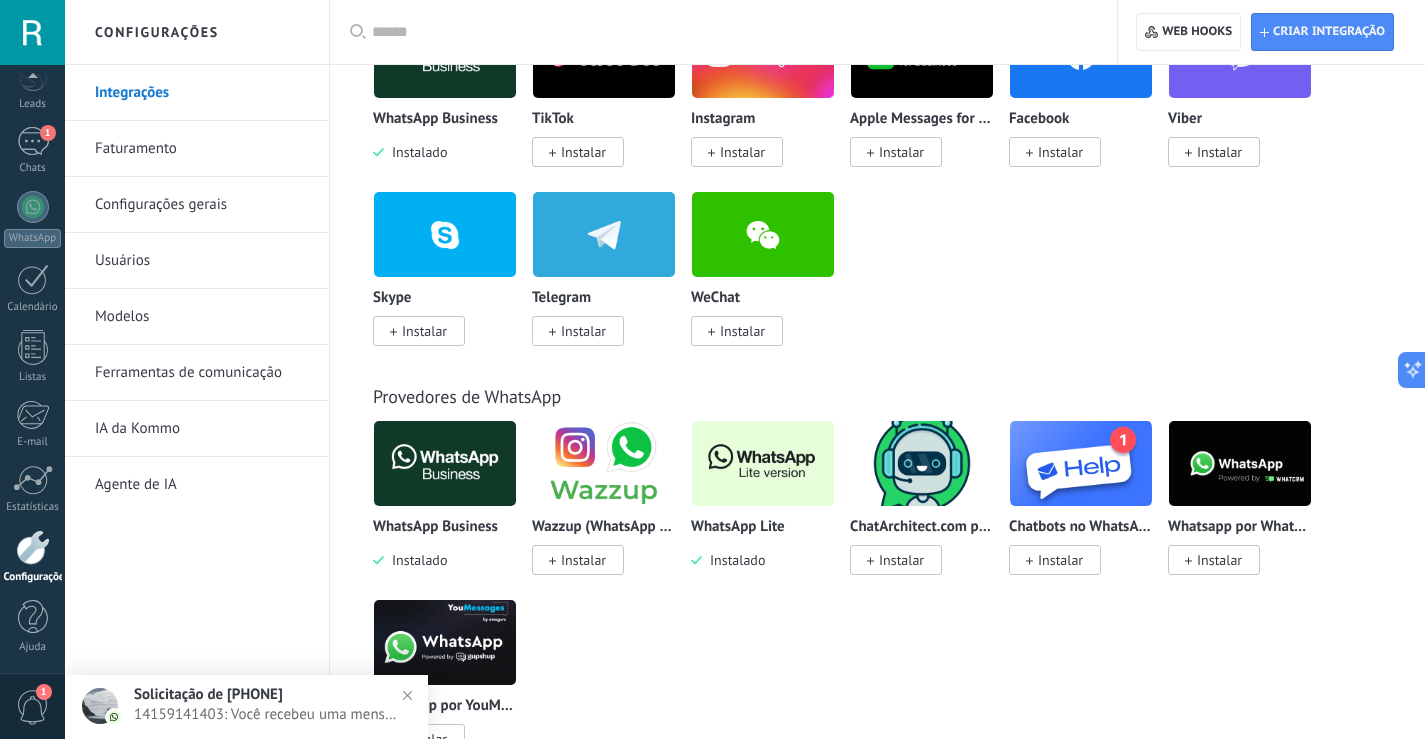 scroll, scrollTop: 700, scrollLeft: 0, axis: vertical 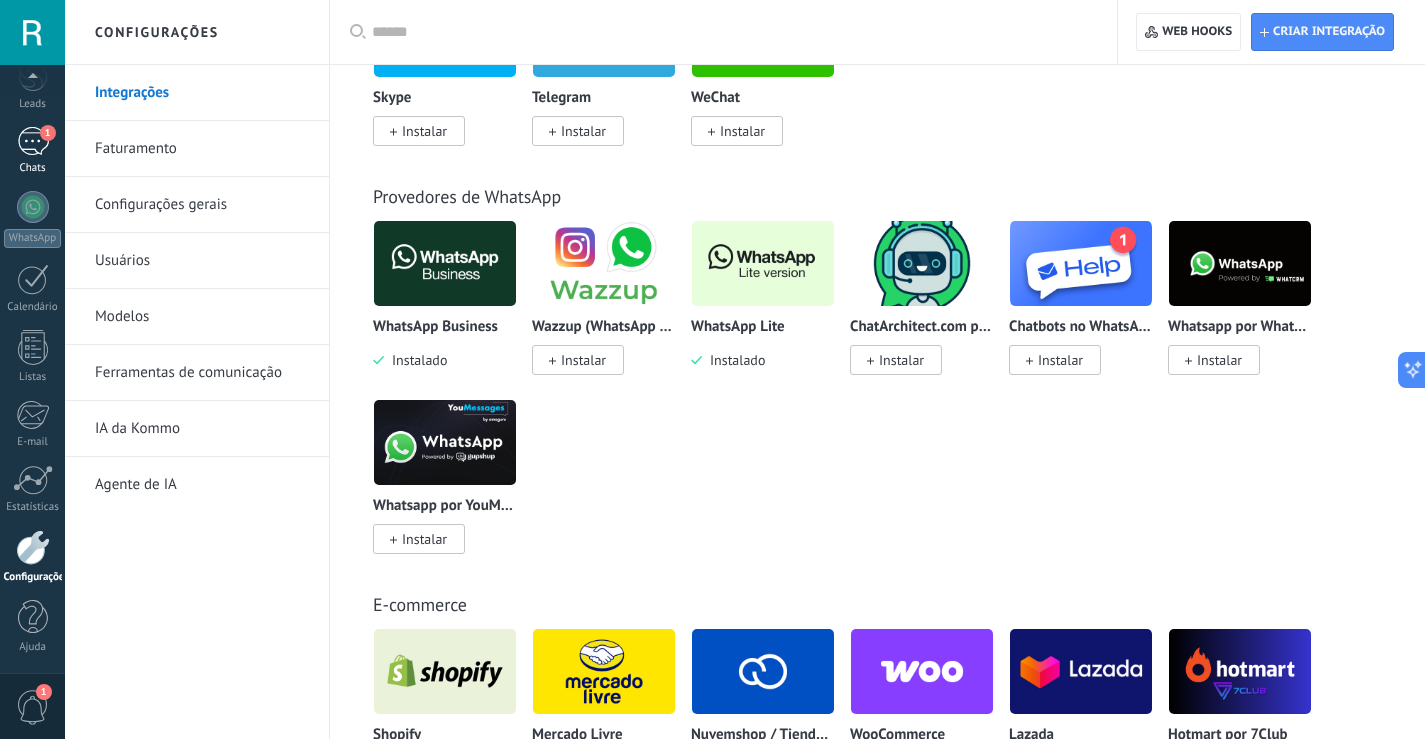 click on "1" at bounding box center (33, 141) 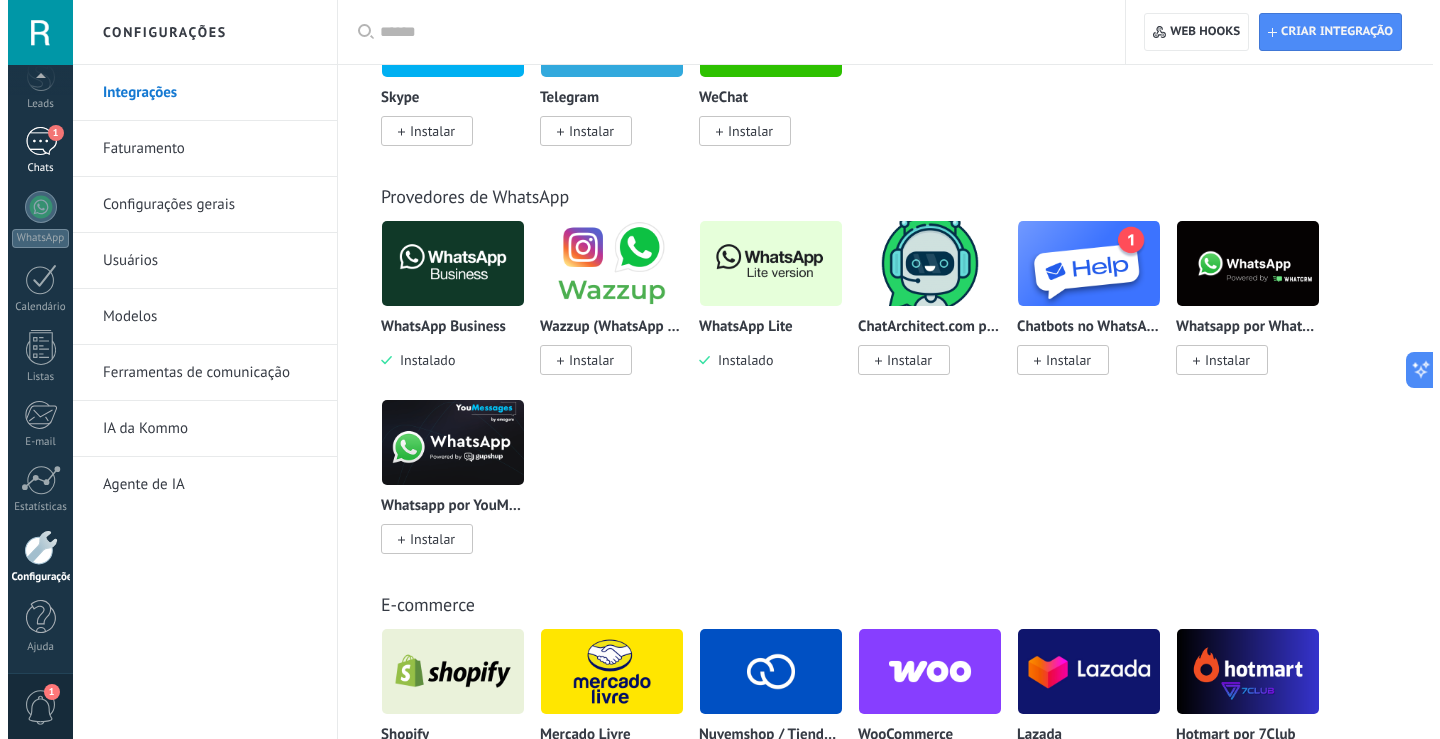 scroll, scrollTop: 0, scrollLeft: 0, axis: both 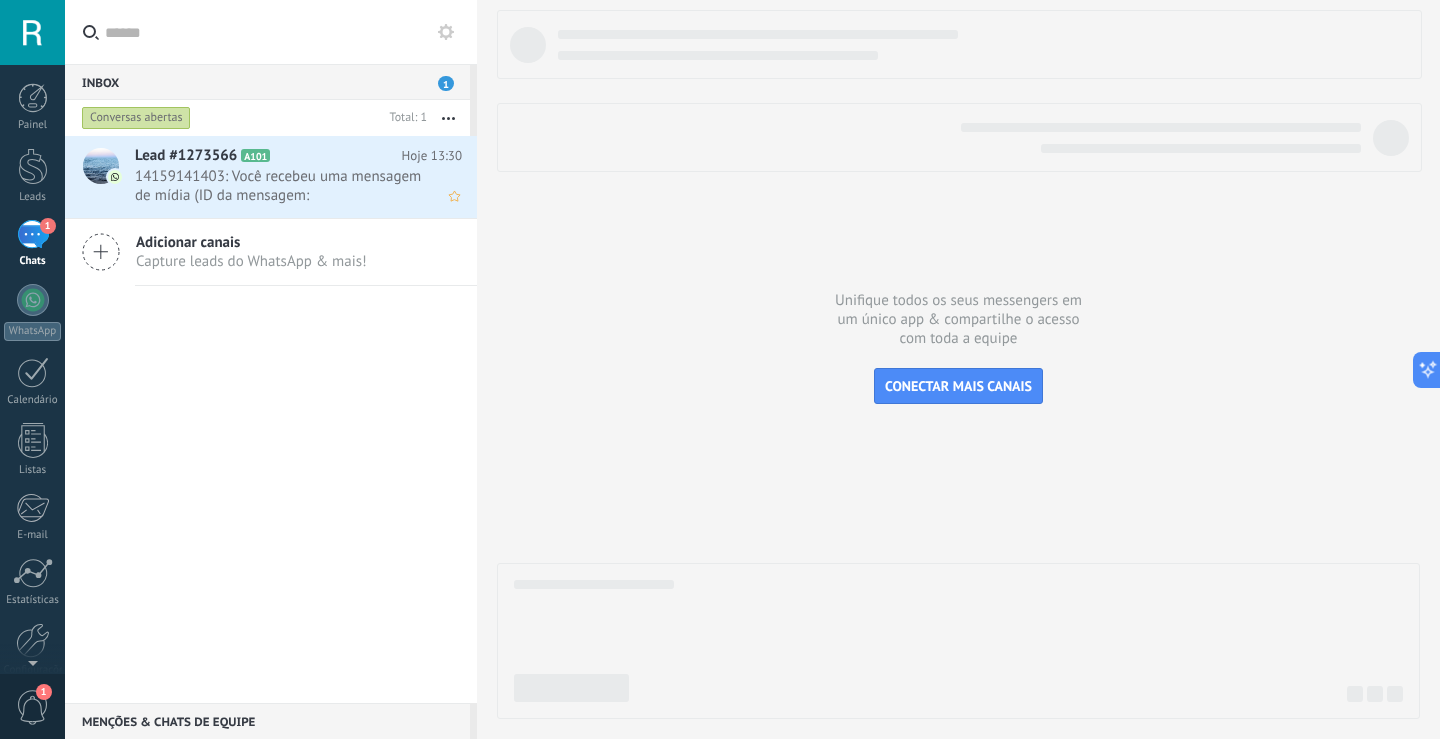 click on "14159141403: Você recebeu uma mensagem de mídia (ID da mensagem: C6901ECAF2AB1E41C3. Aguarde o carregamento ou a visualizaç..." at bounding box center [279, 186] 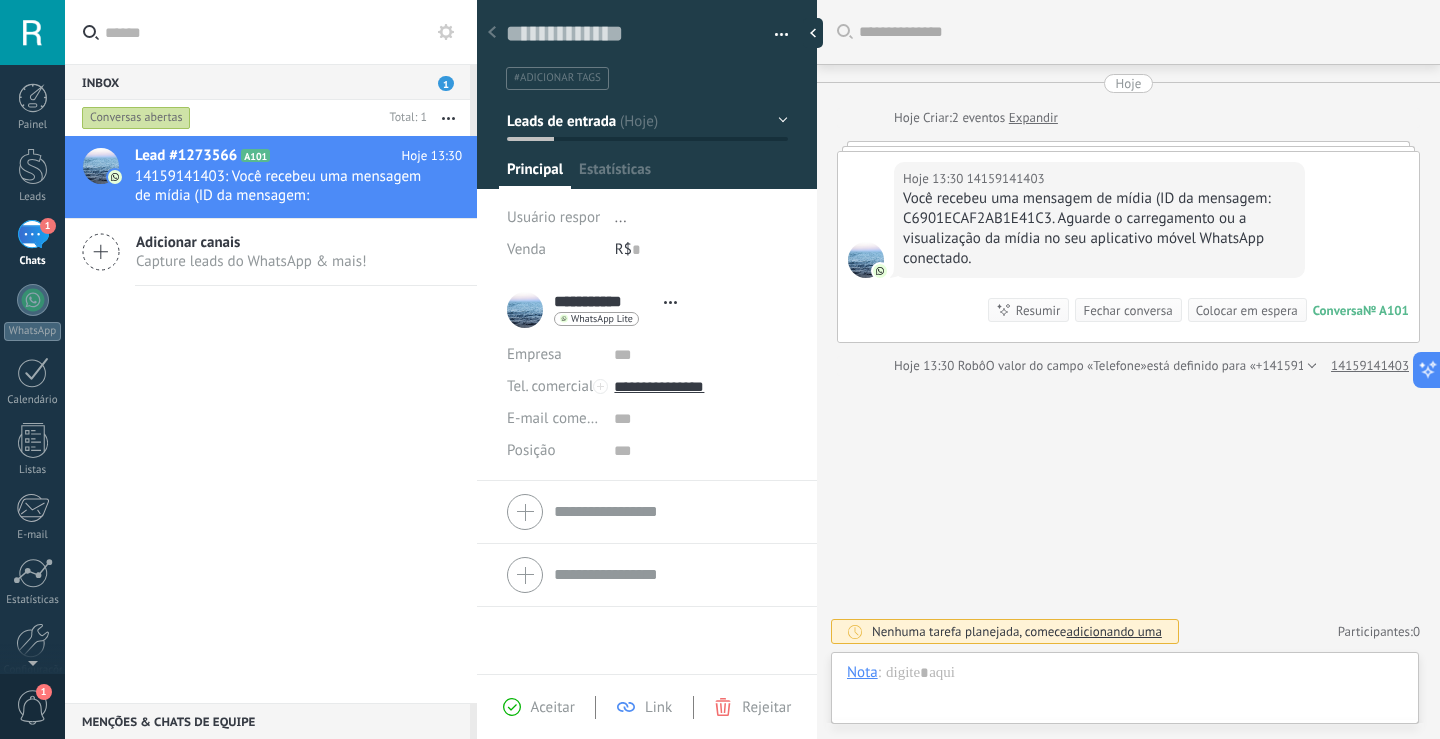 scroll, scrollTop: 30, scrollLeft: 0, axis: vertical 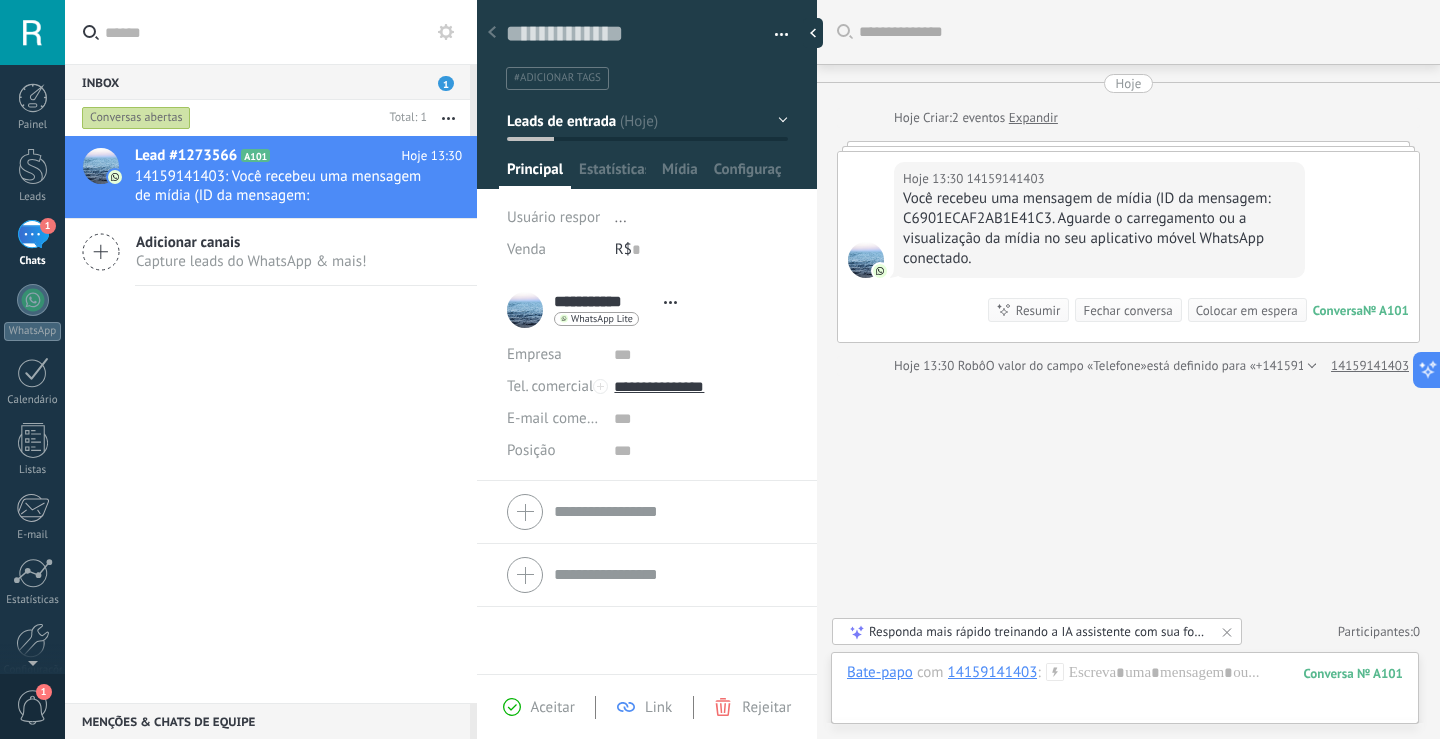 click on "Expandir" at bounding box center (1033, 118) 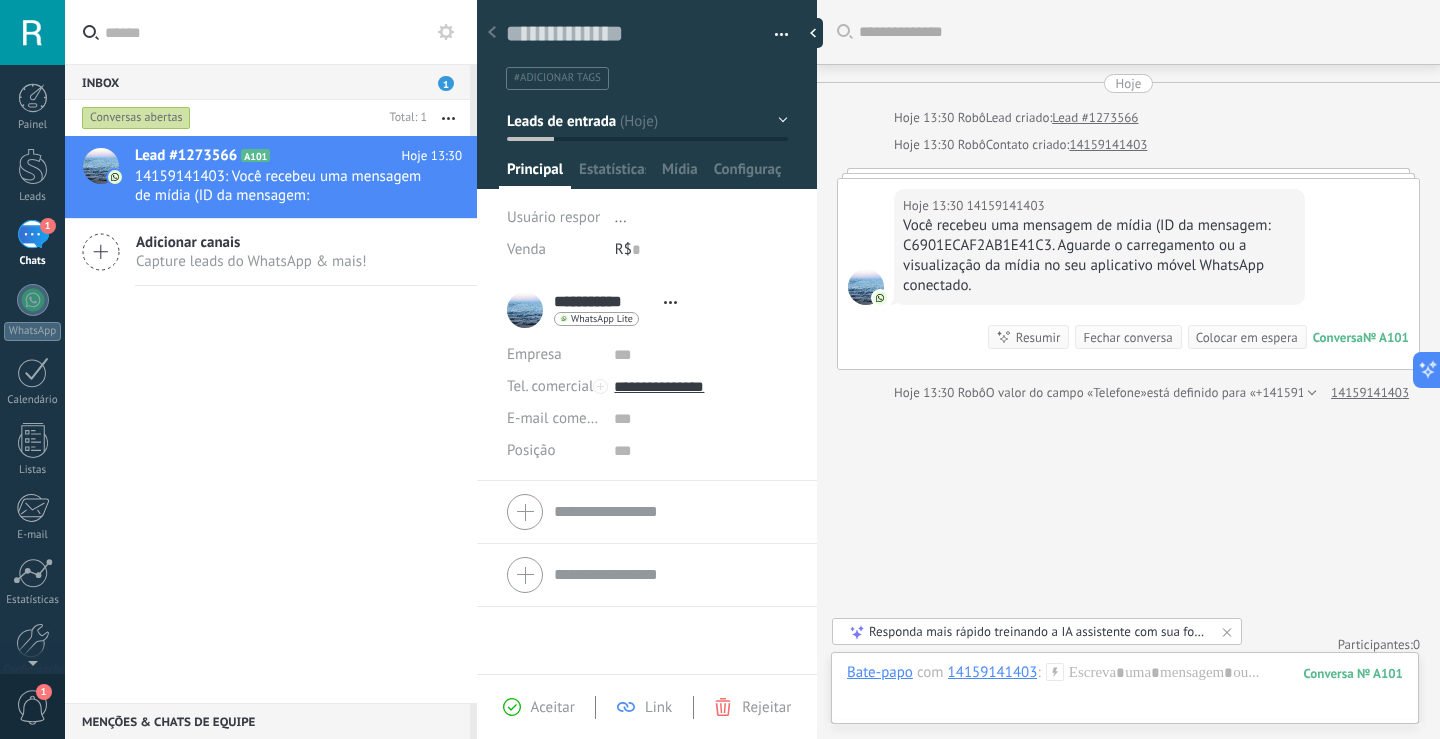 scroll, scrollTop: 13, scrollLeft: 0, axis: vertical 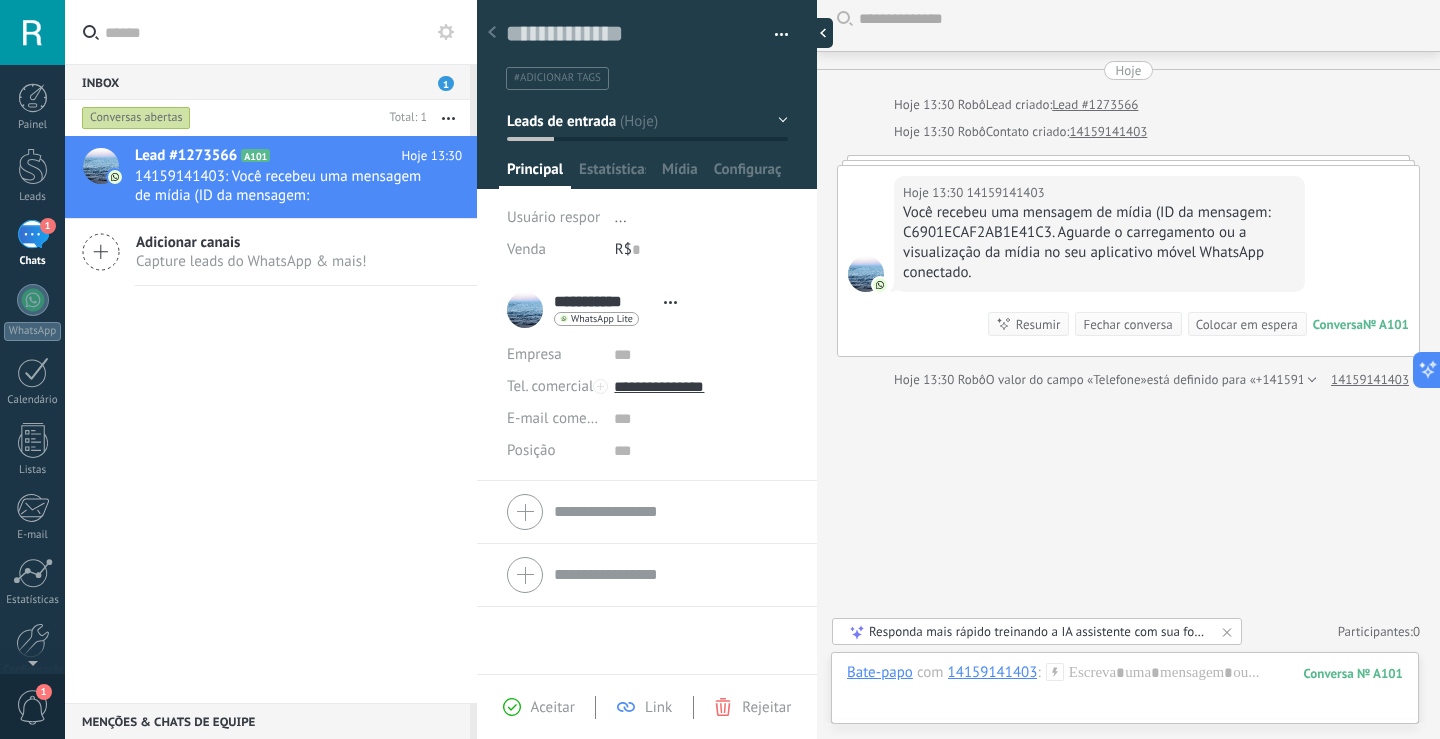 click at bounding box center (818, 33) 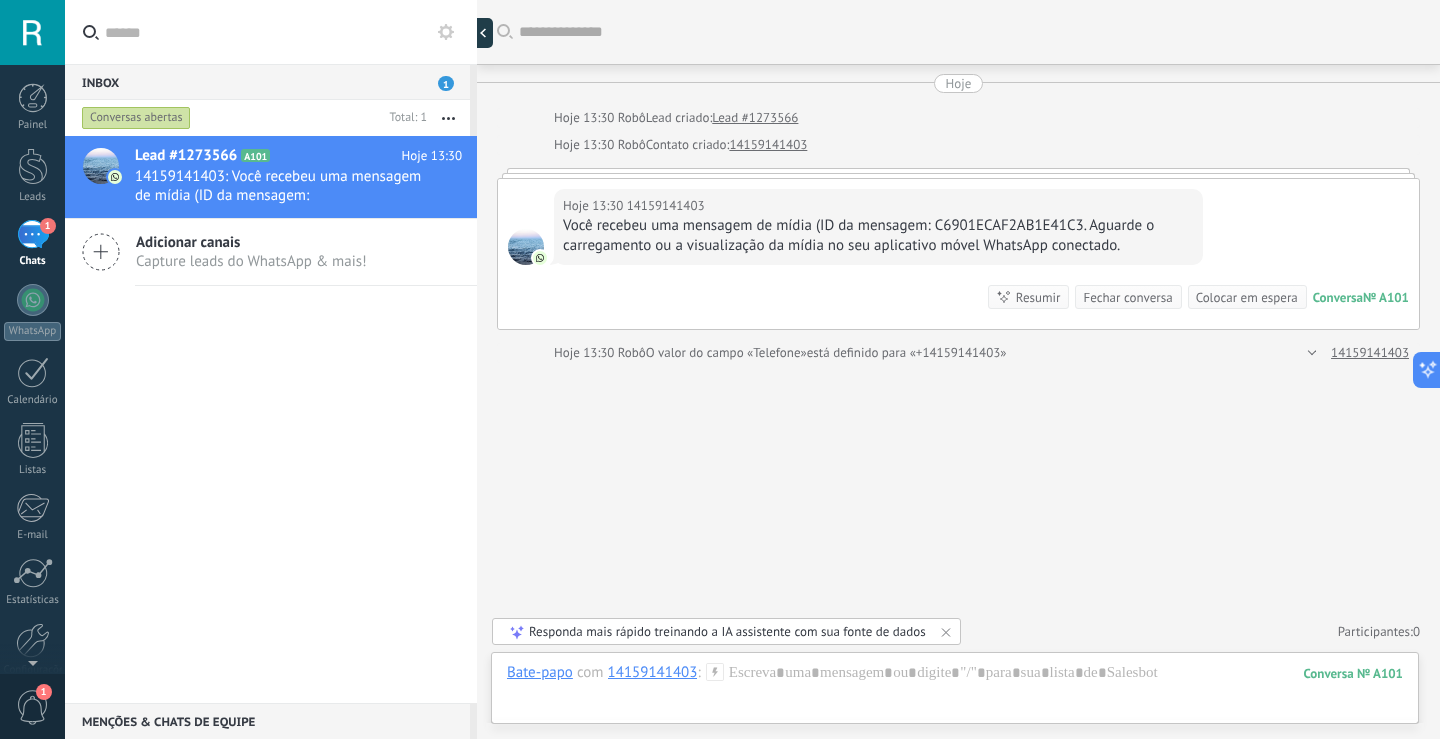 type on "**********" 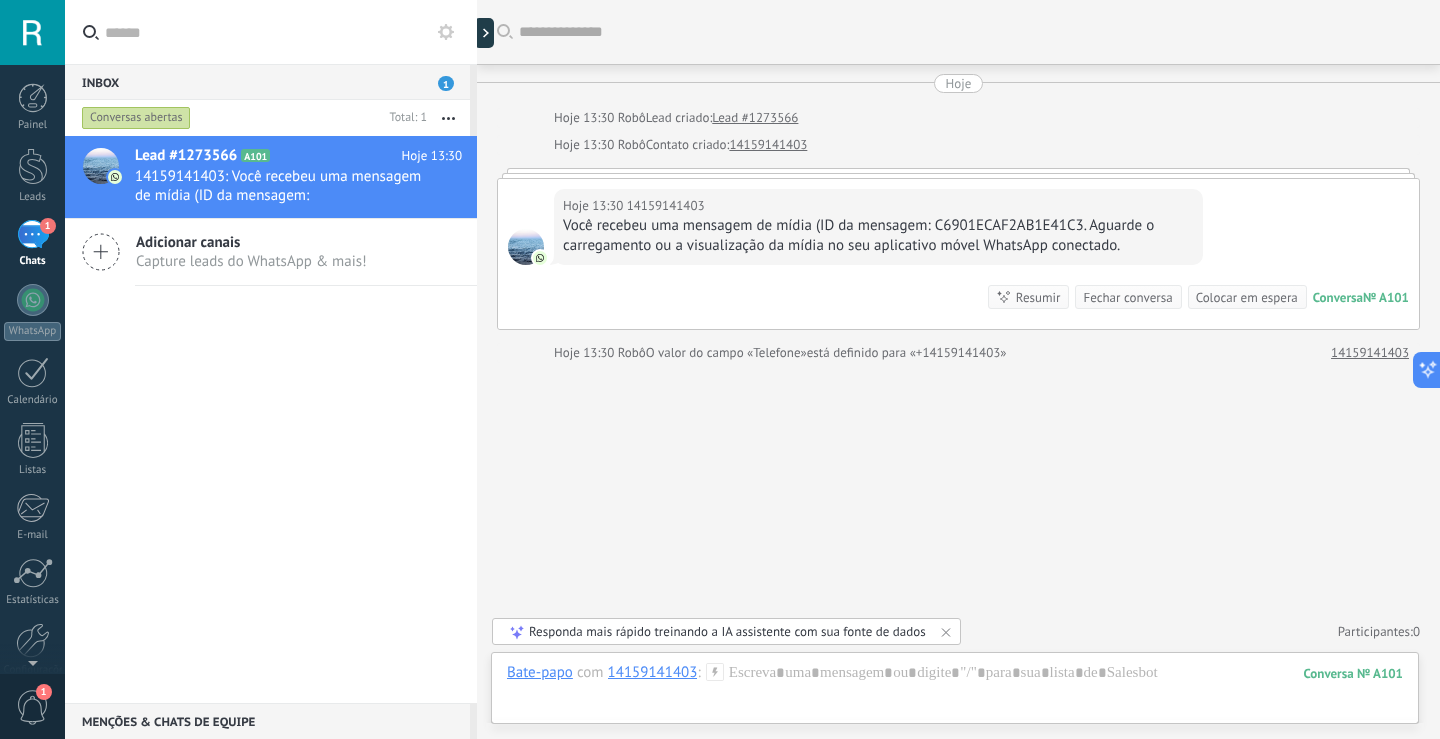 click on "Adicionar canais" at bounding box center (251, 242) 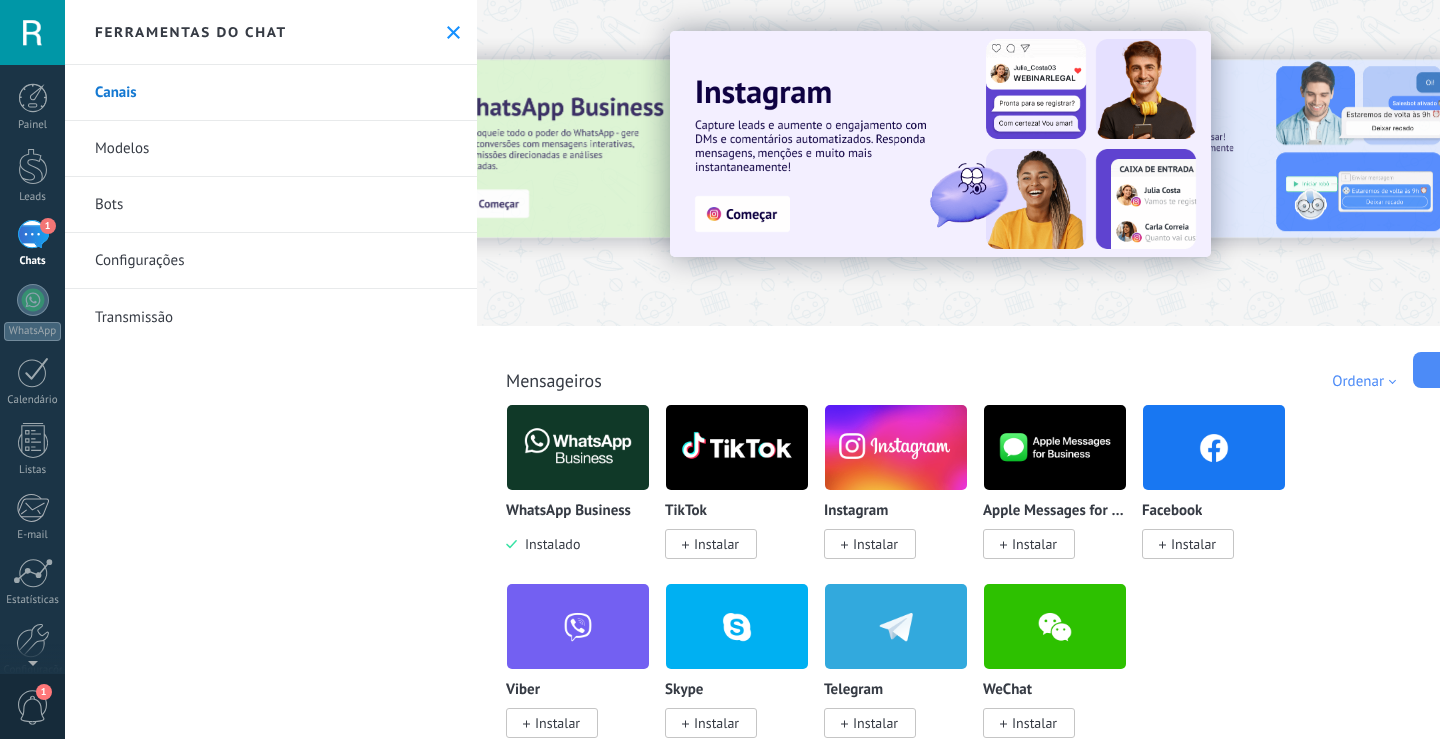 click on "Modelos" at bounding box center [271, 149] 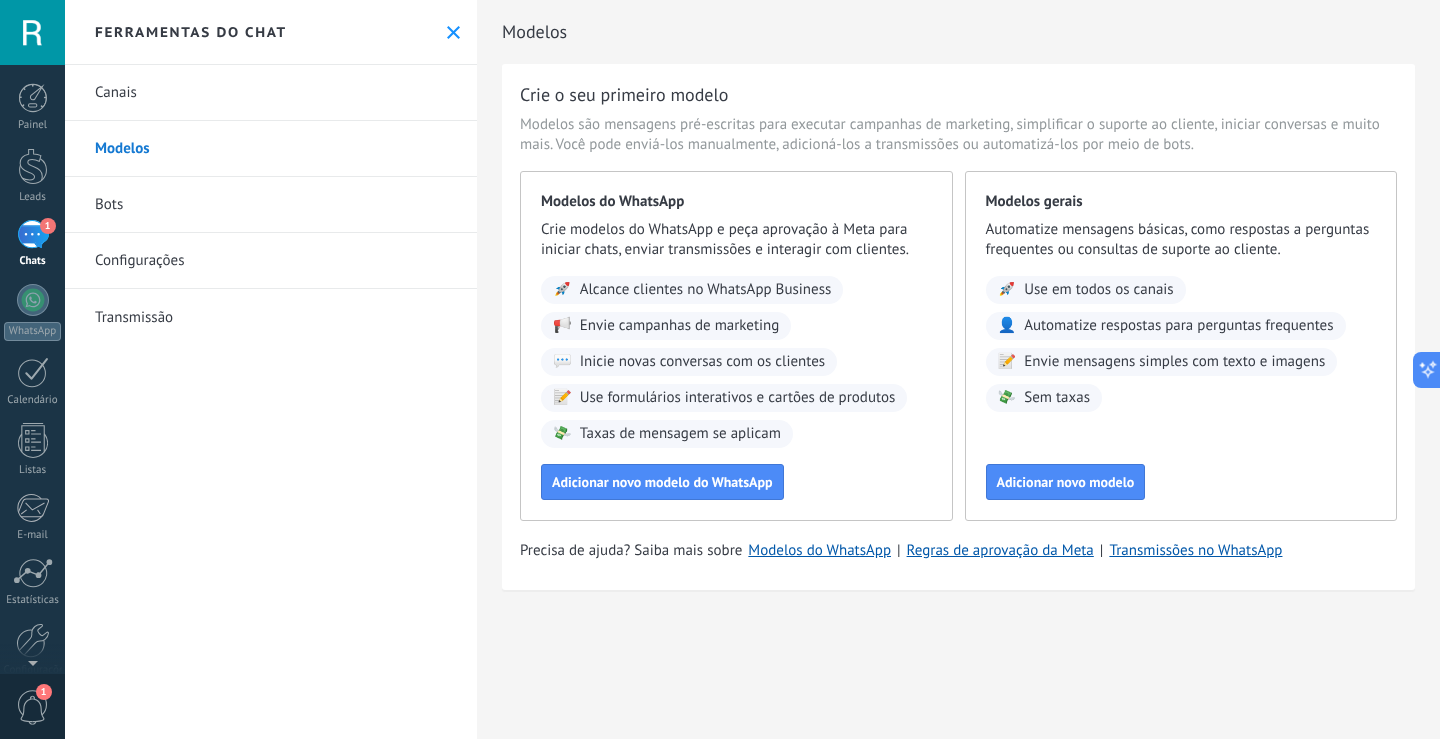 click on "Bots" at bounding box center (271, 205) 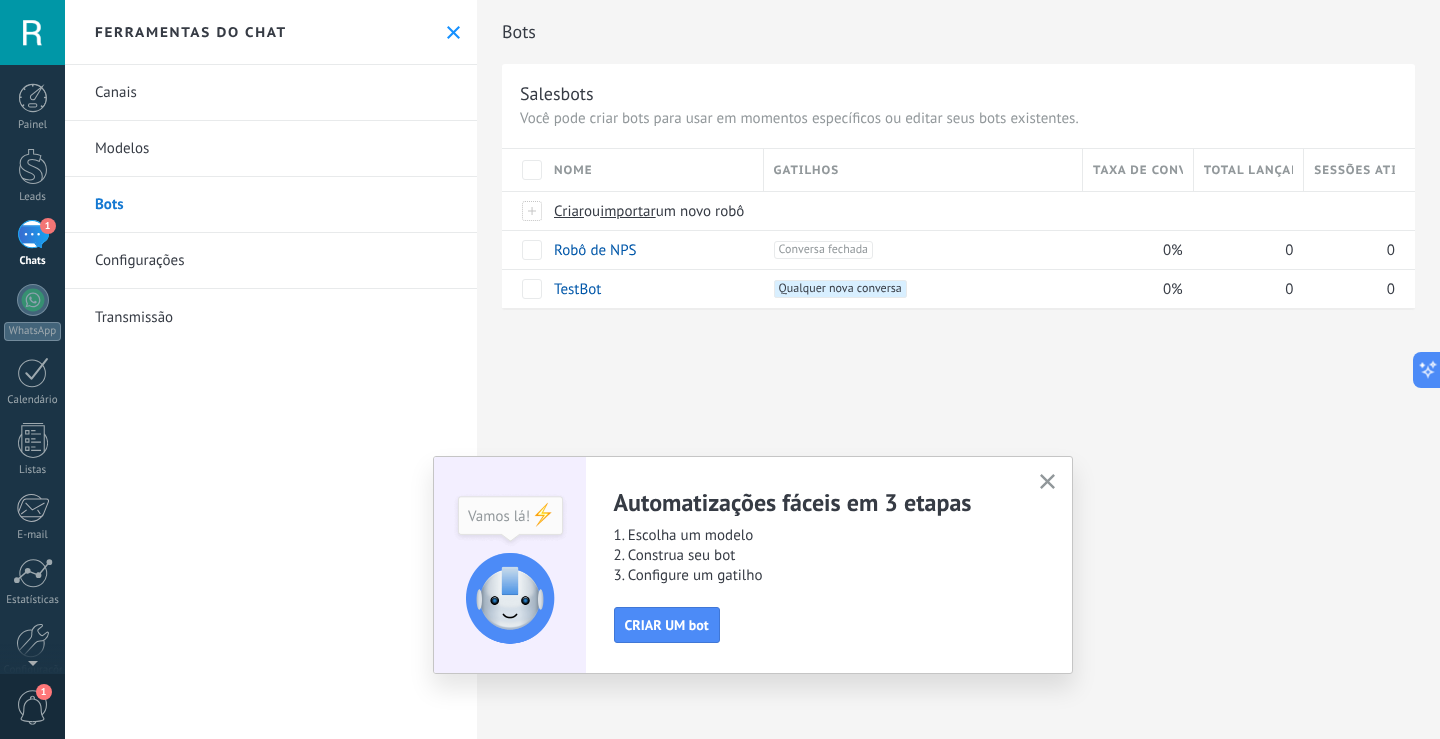 click on "1" at bounding box center [33, 234] 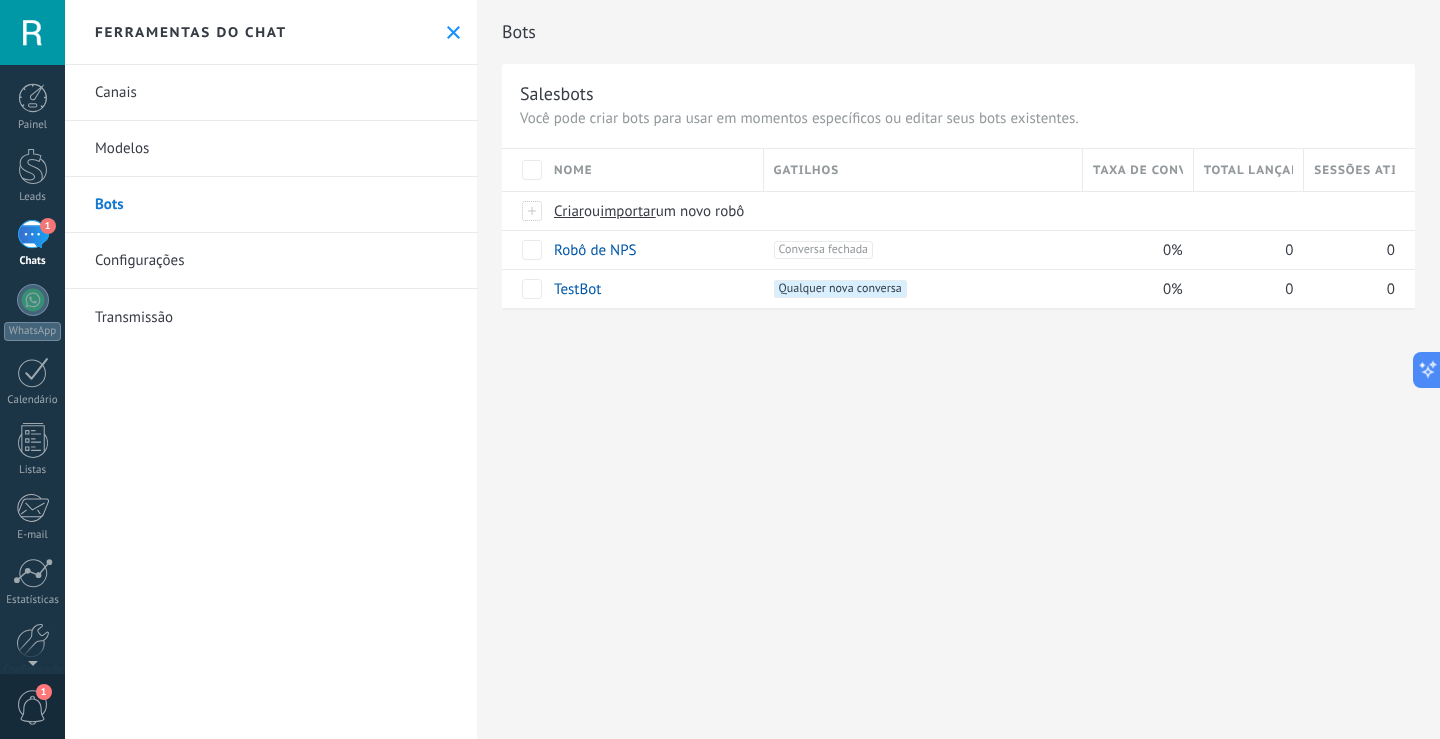 click on "1" at bounding box center (33, 234) 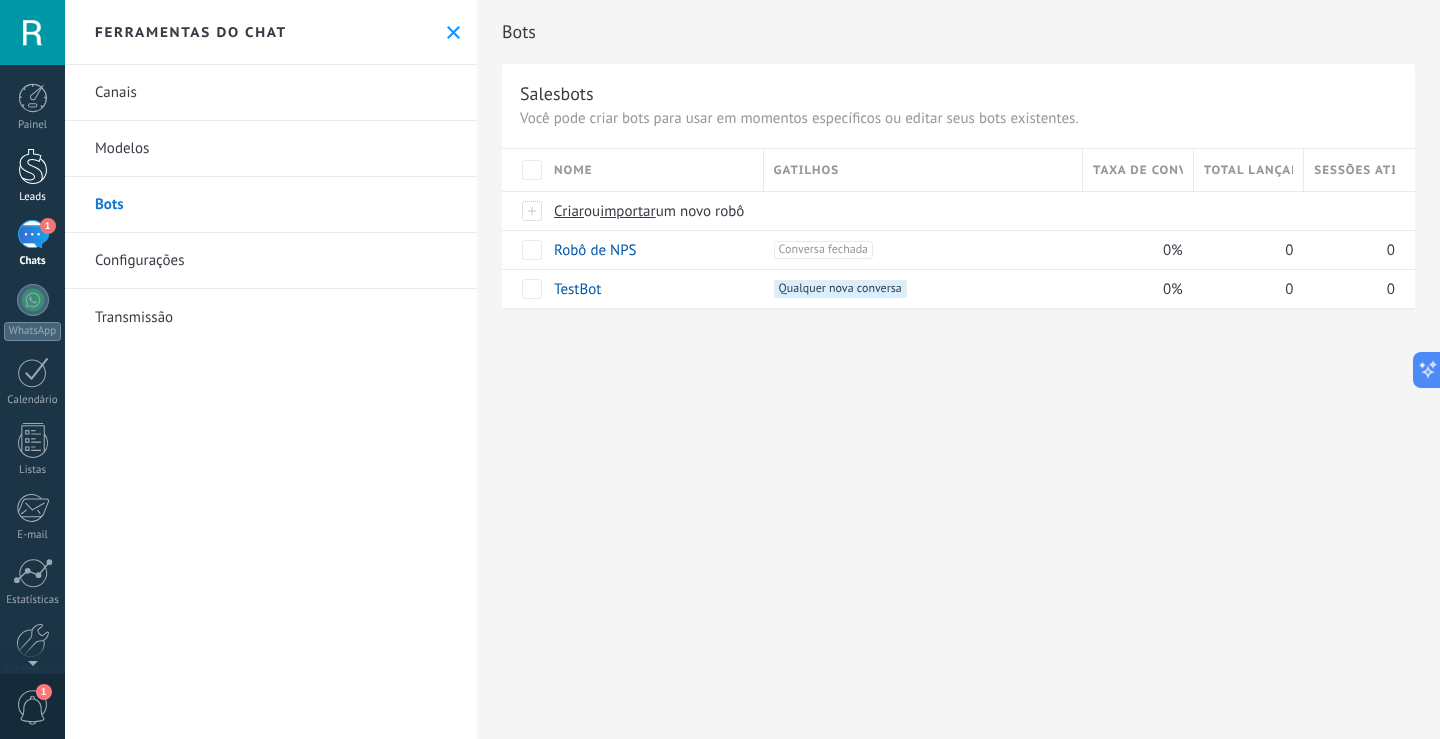 click at bounding box center [33, 166] 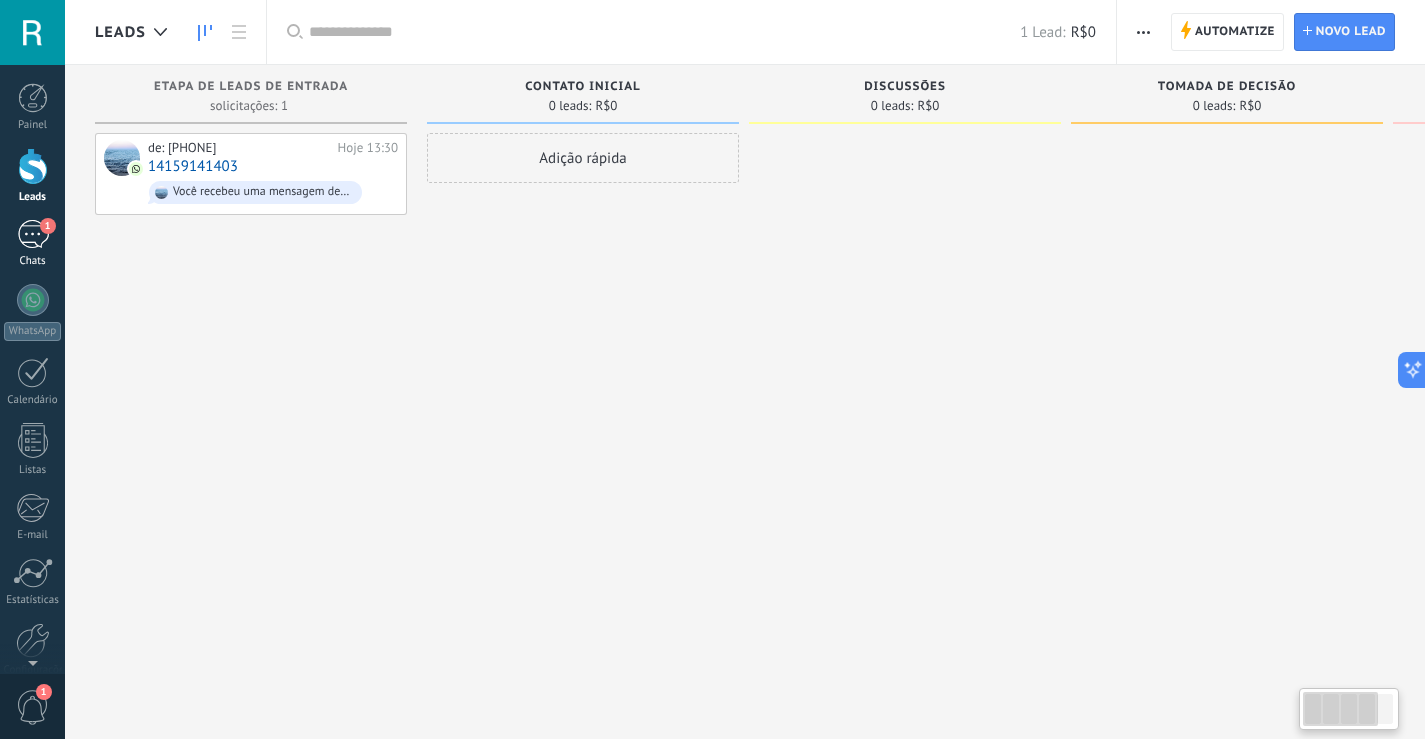 click on "1" at bounding box center (33, 234) 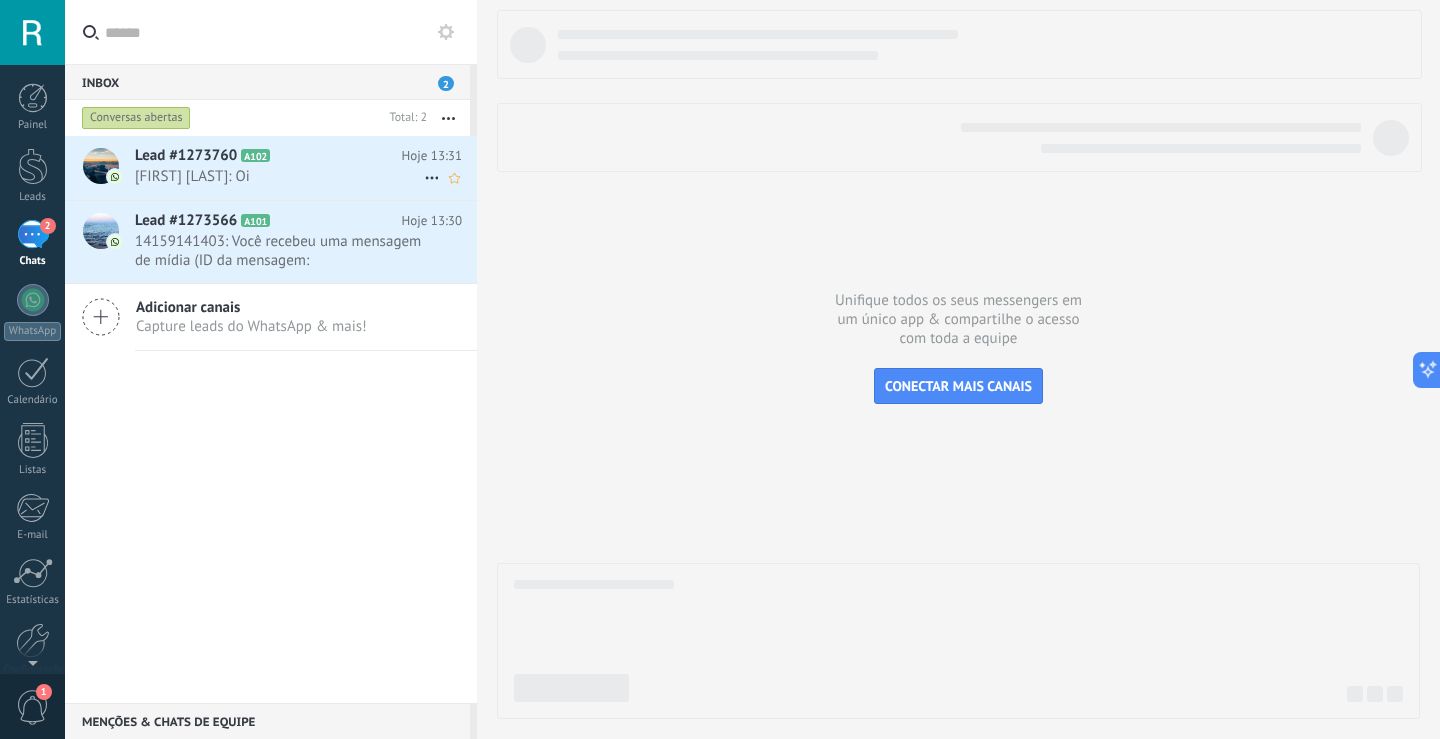 click on "Lead #1273760" at bounding box center (186, 156) 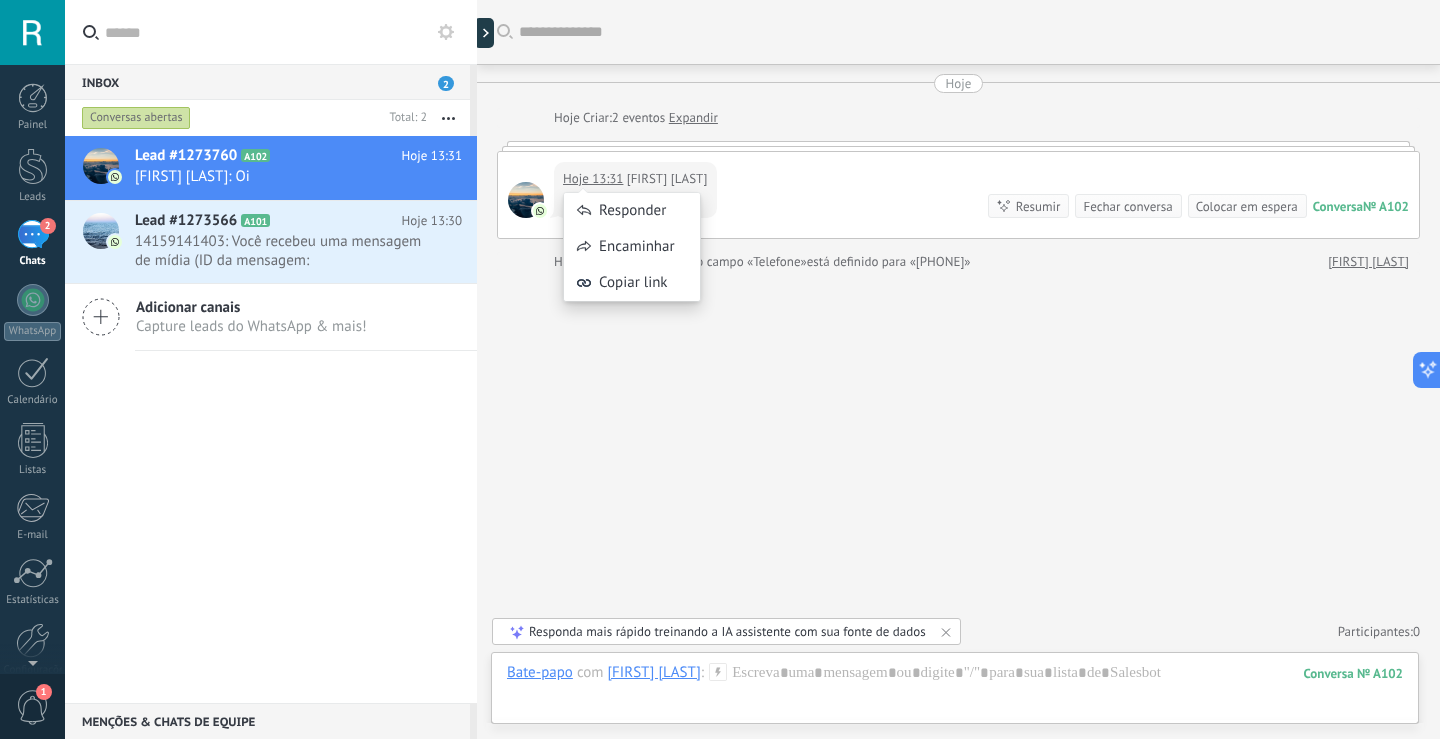 click on "Responder Encaminhar Copiar link" at bounding box center [632, 237] 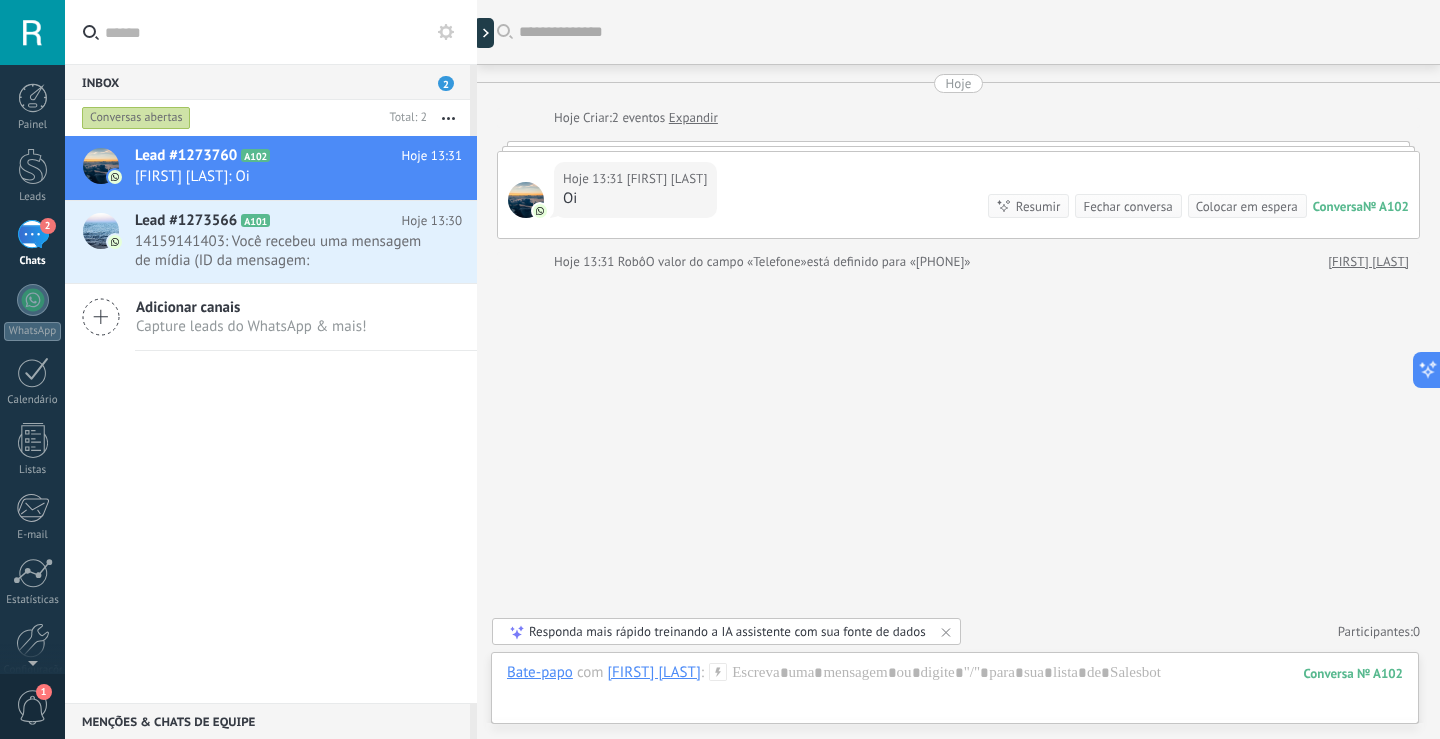 click at bounding box center [958, 146] 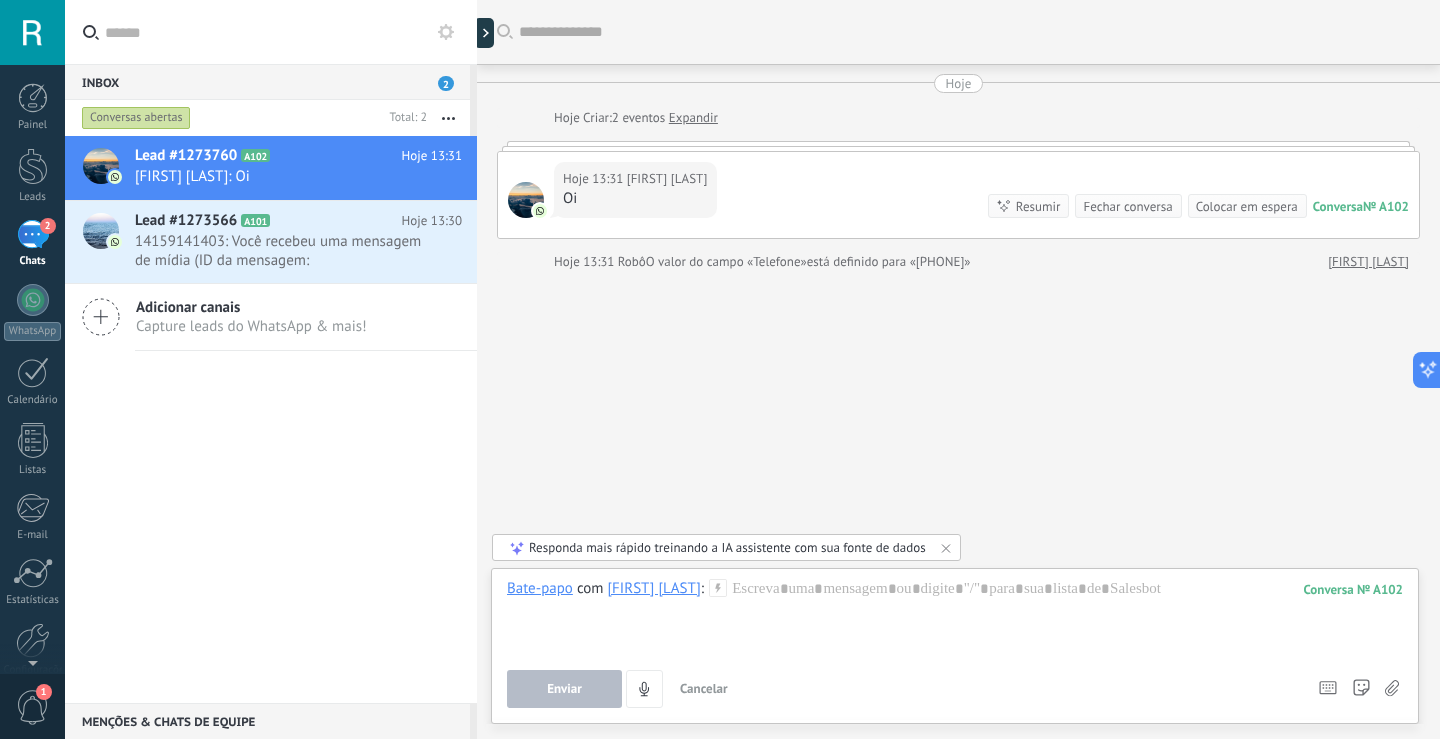 click on "Hoje 13:31 [FIRST] [LAST]  Oi Conversa  № A102 Conversa № A102 Resumir Resumir Fechar conversa Colocar em espera" at bounding box center [958, 195] 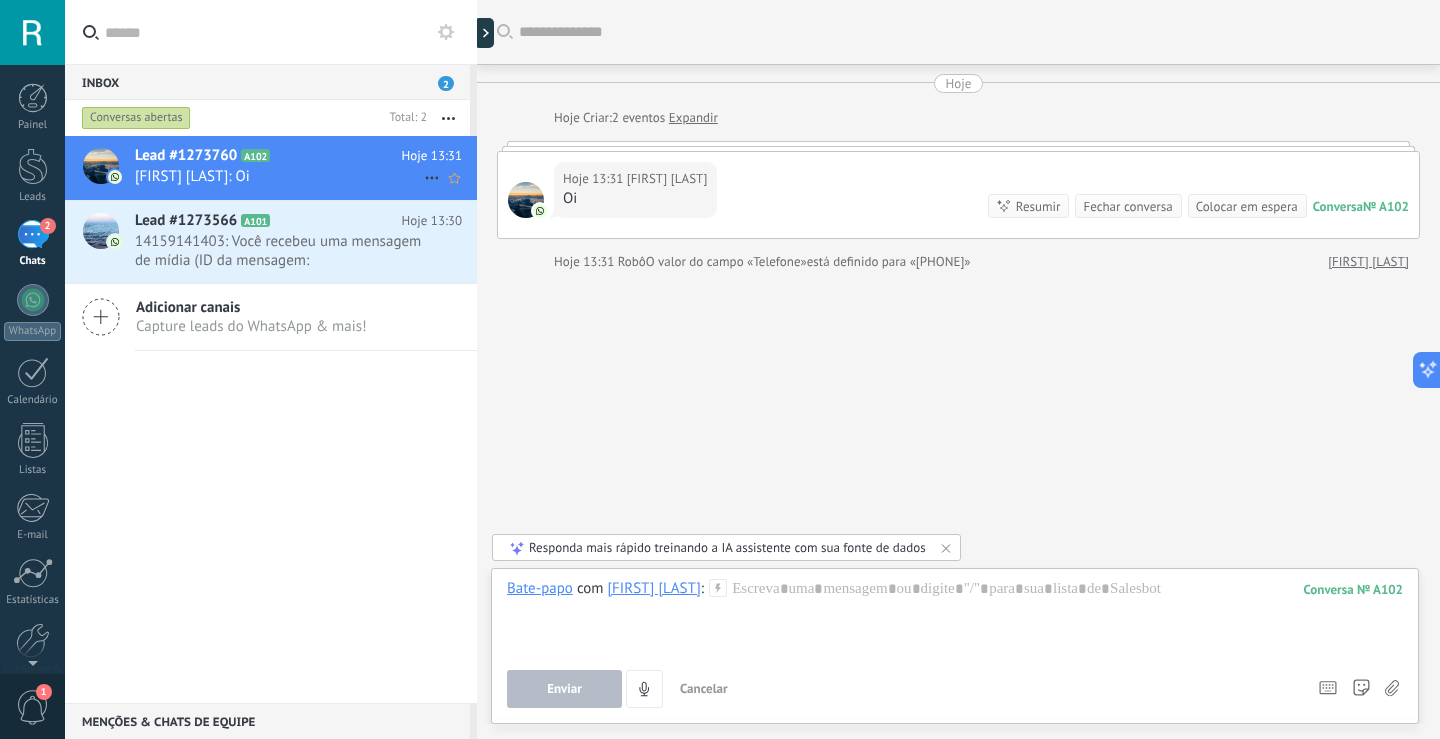 click on "[FIRST] [LAST]: Oi" at bounding box center [279, 176] 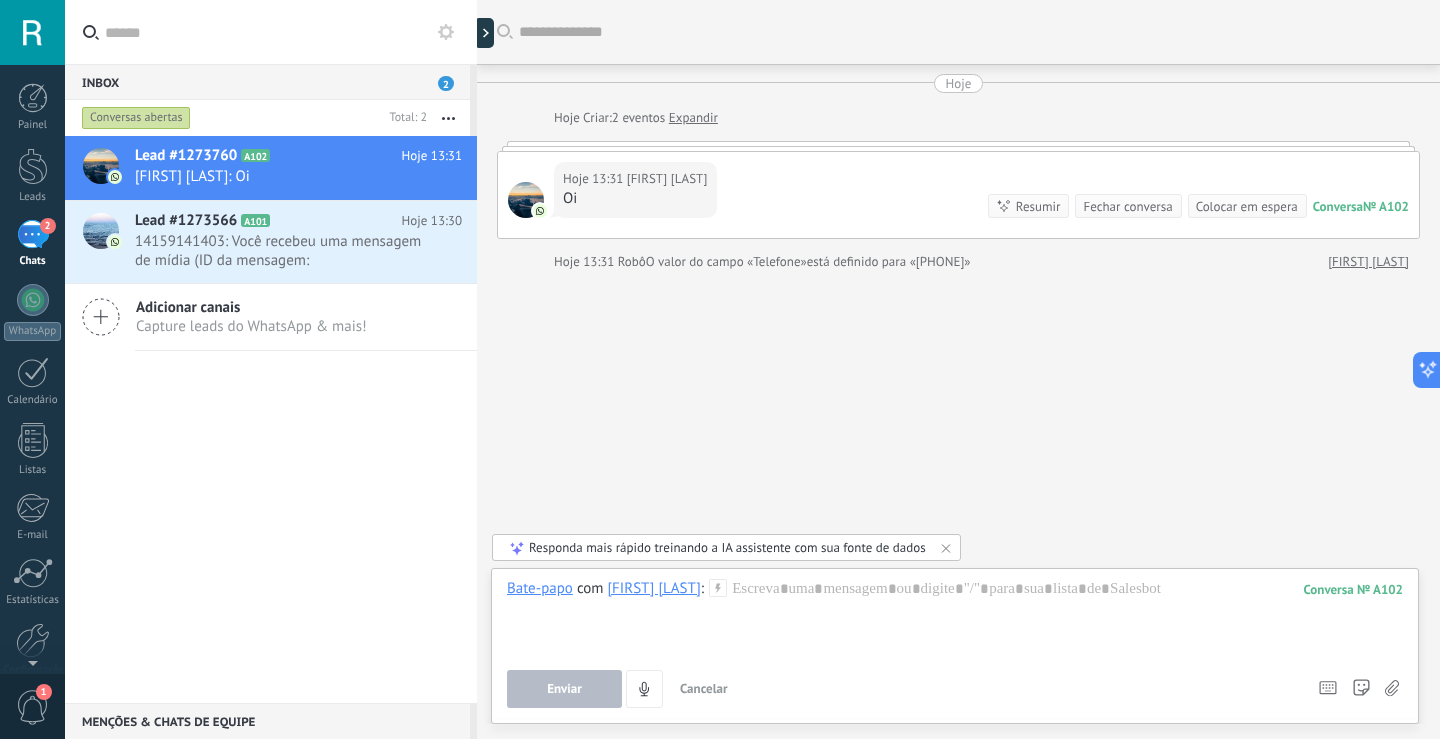 click on "2" at bounding box center (33, 234) 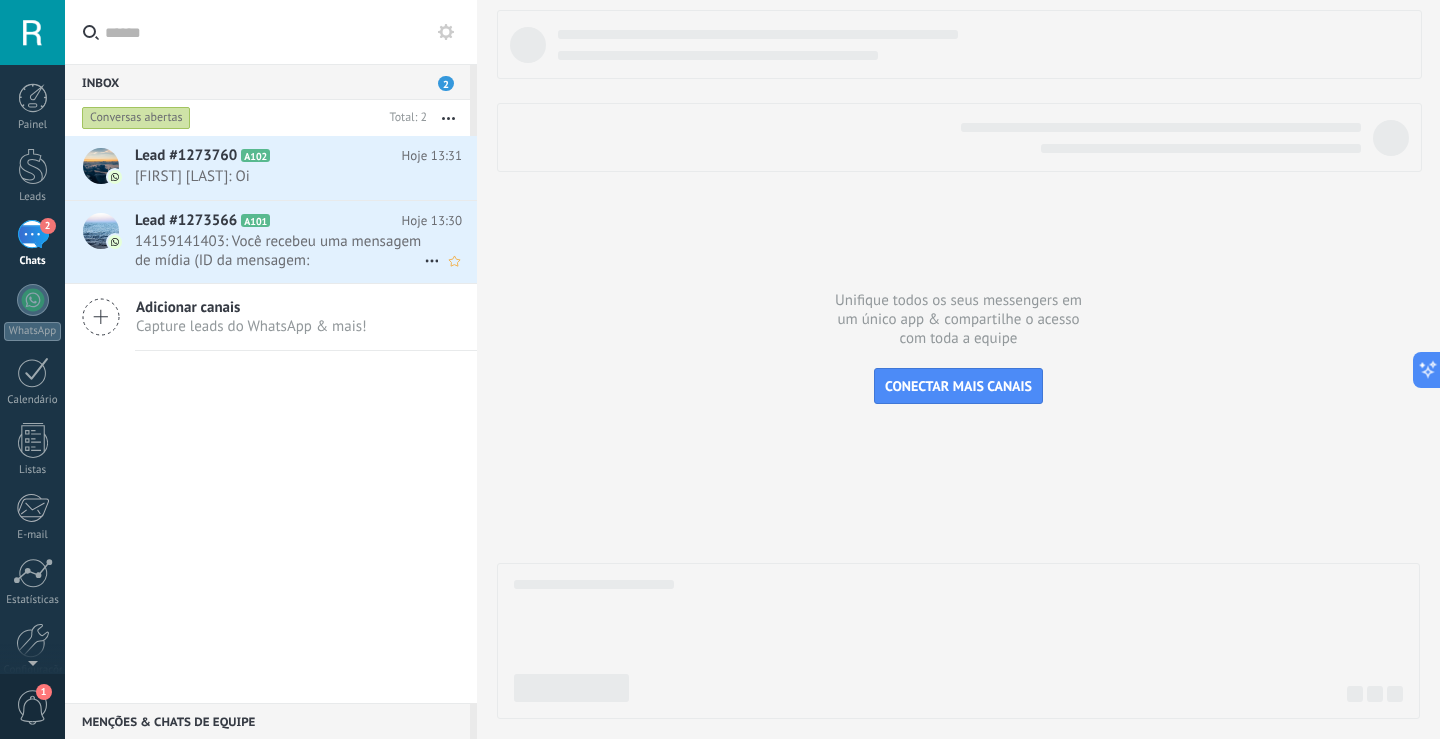click on "14159141403: Você recebeu uma mensagem de mídia (ID da mensagem: C6901ECAF2AB1E41C3. Aguarde o carregamento ou a visualizaç..." at bounding box center (279, 251) 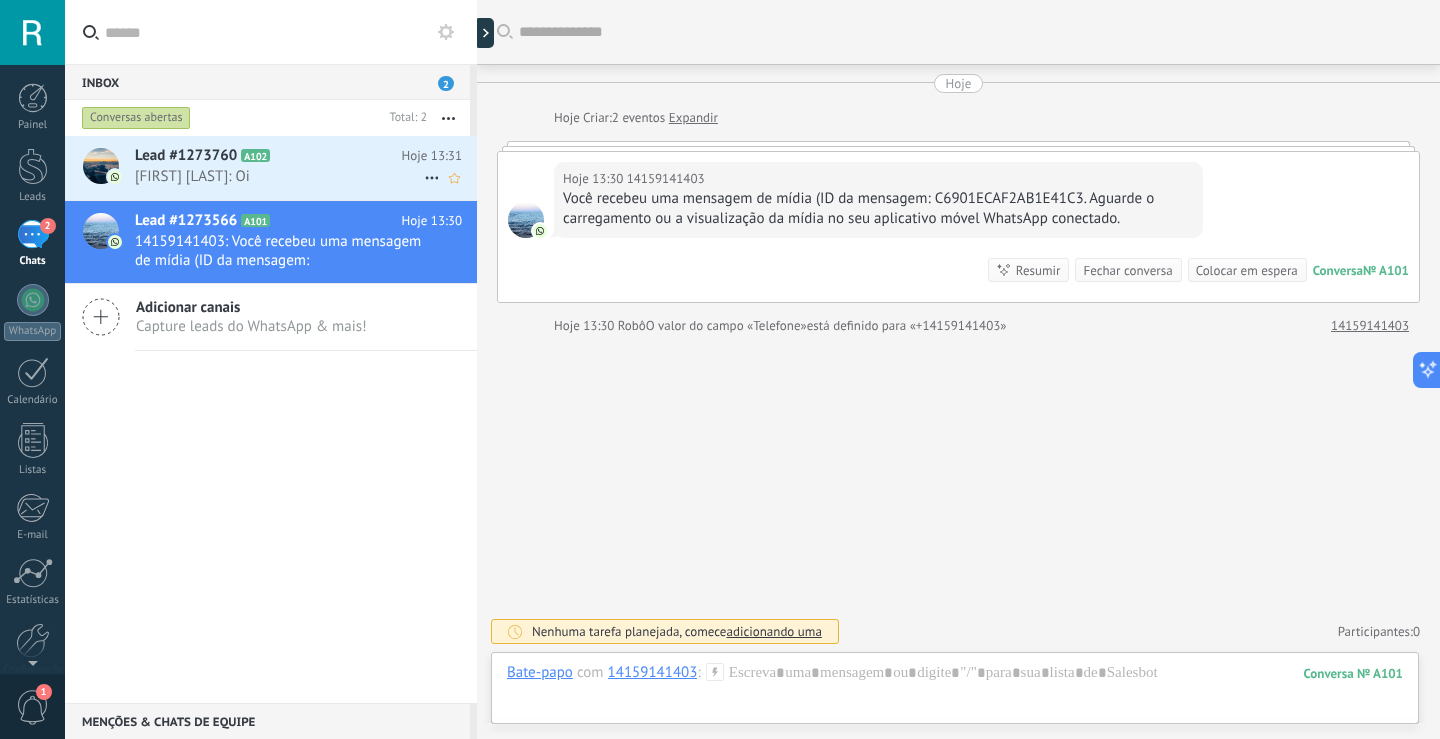 click on "Lead #1273760" at bounding box center (186, 156) 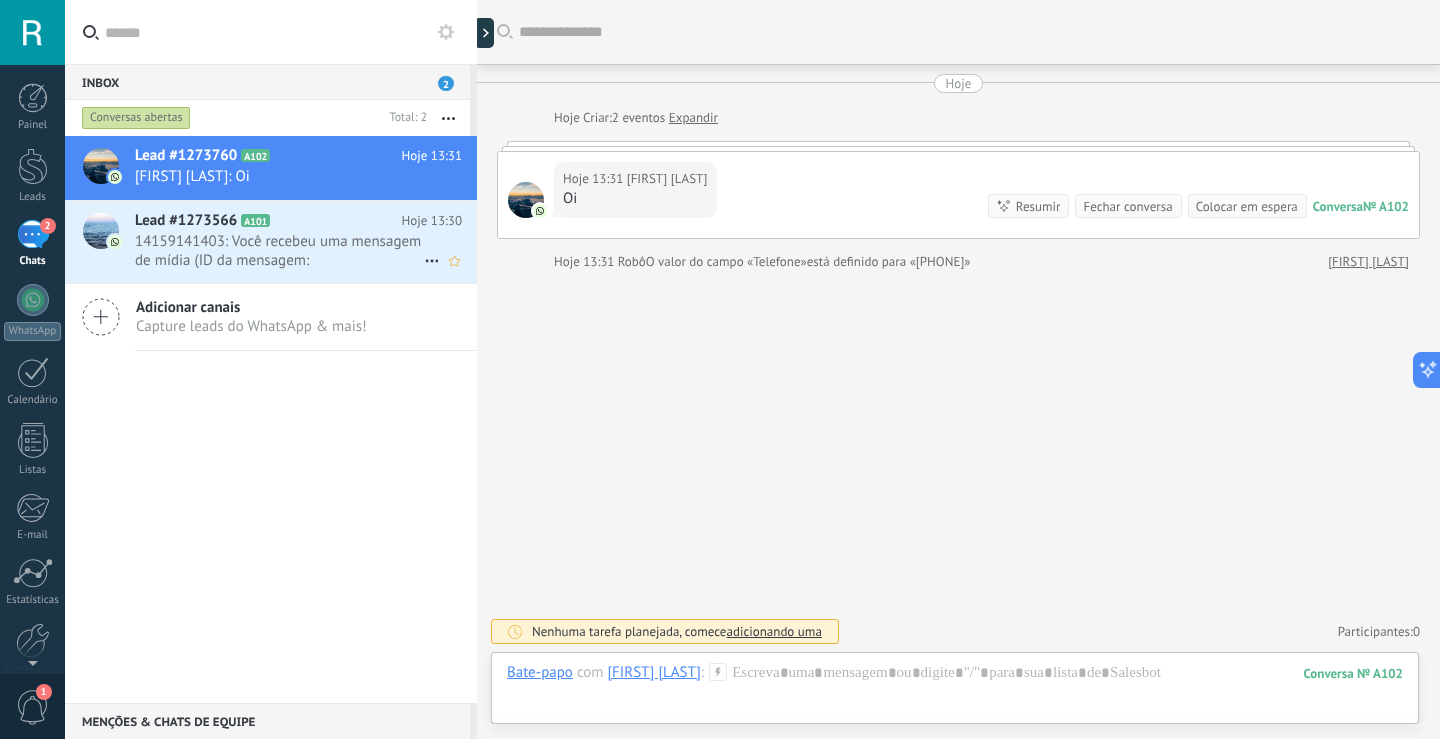 click on "14159141403: Você recebeu uma mensagem de mídia (ID da mensagem: C6901ECAF2AB1E41C3. Aguarde o carregamento ou a visualizaç..." at bounding box center [279, 251] 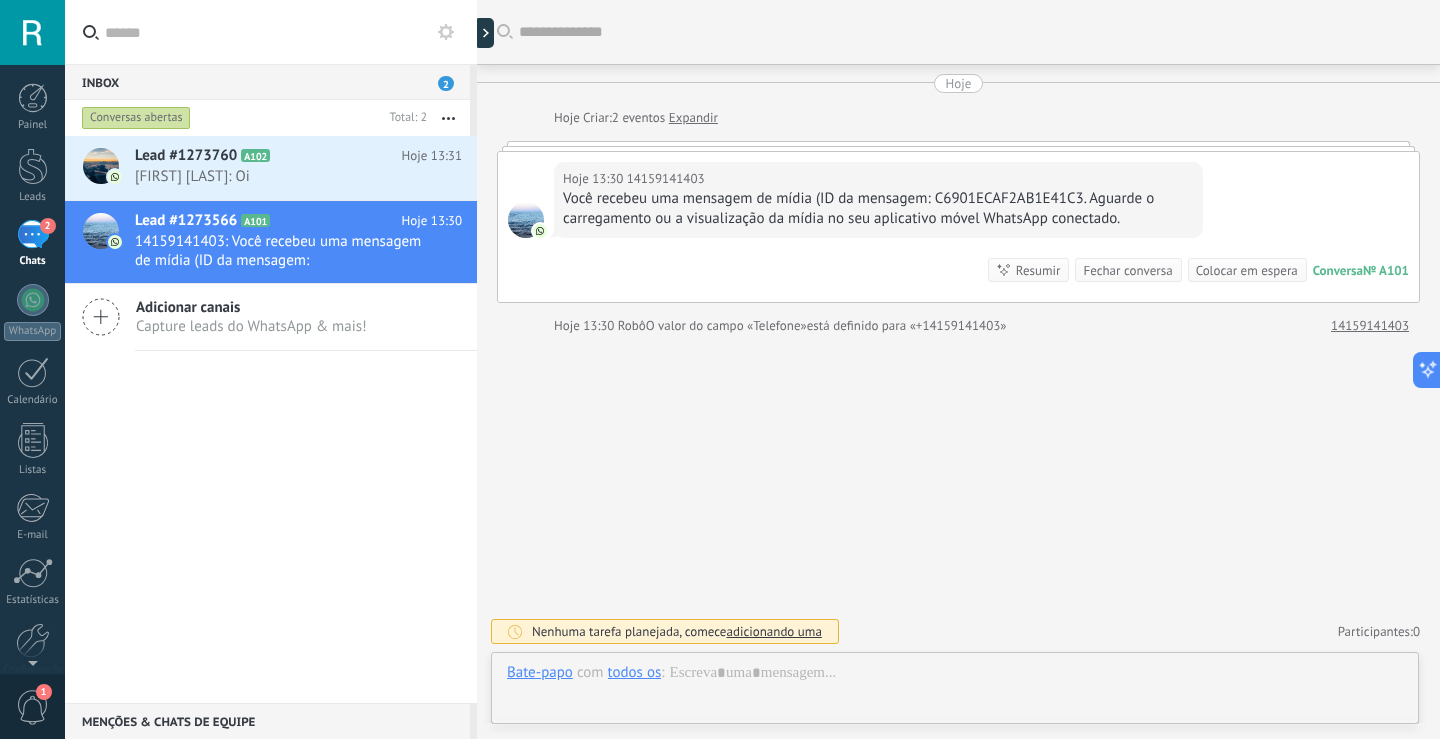 click at bounding box center (446, 32) 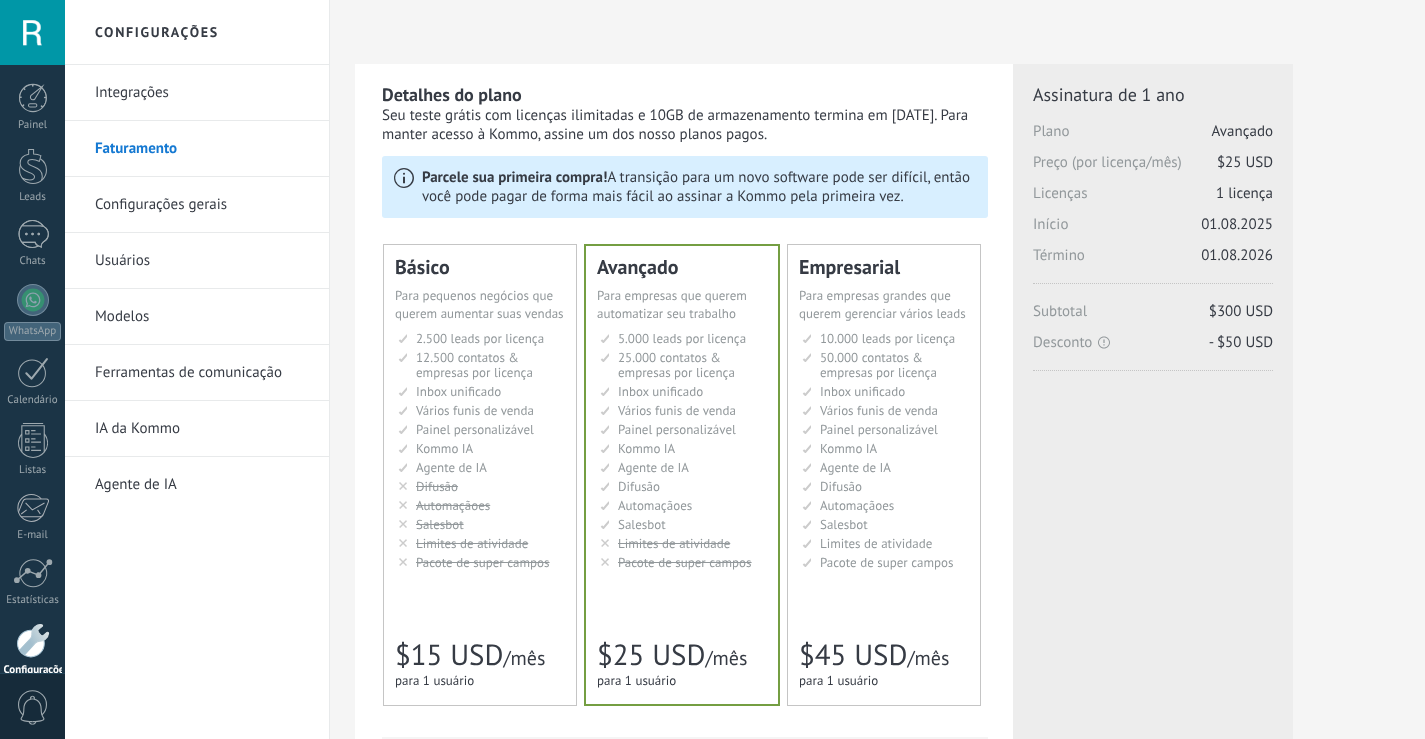 scroll, scrollTop: 0, scrollLeft: 0, axis: both 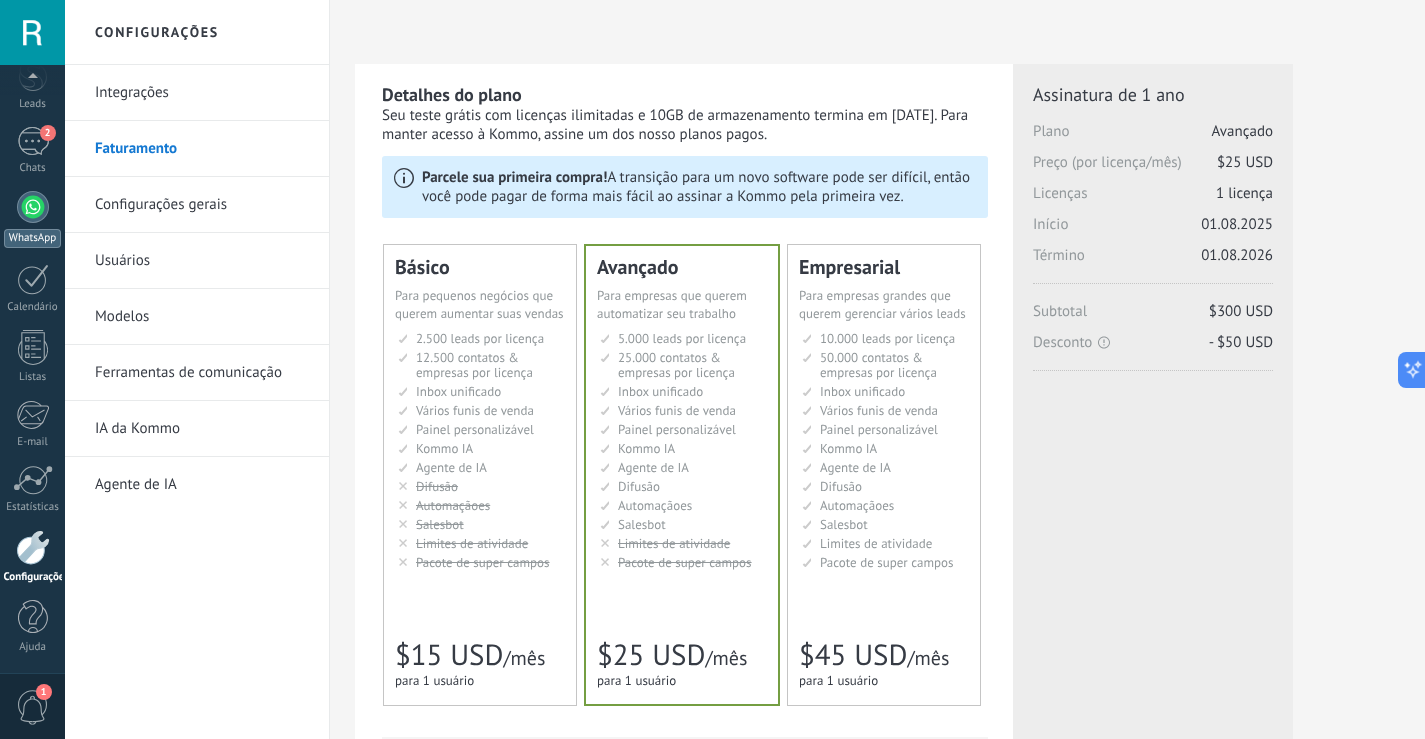 click at bounding box center [33, 207] 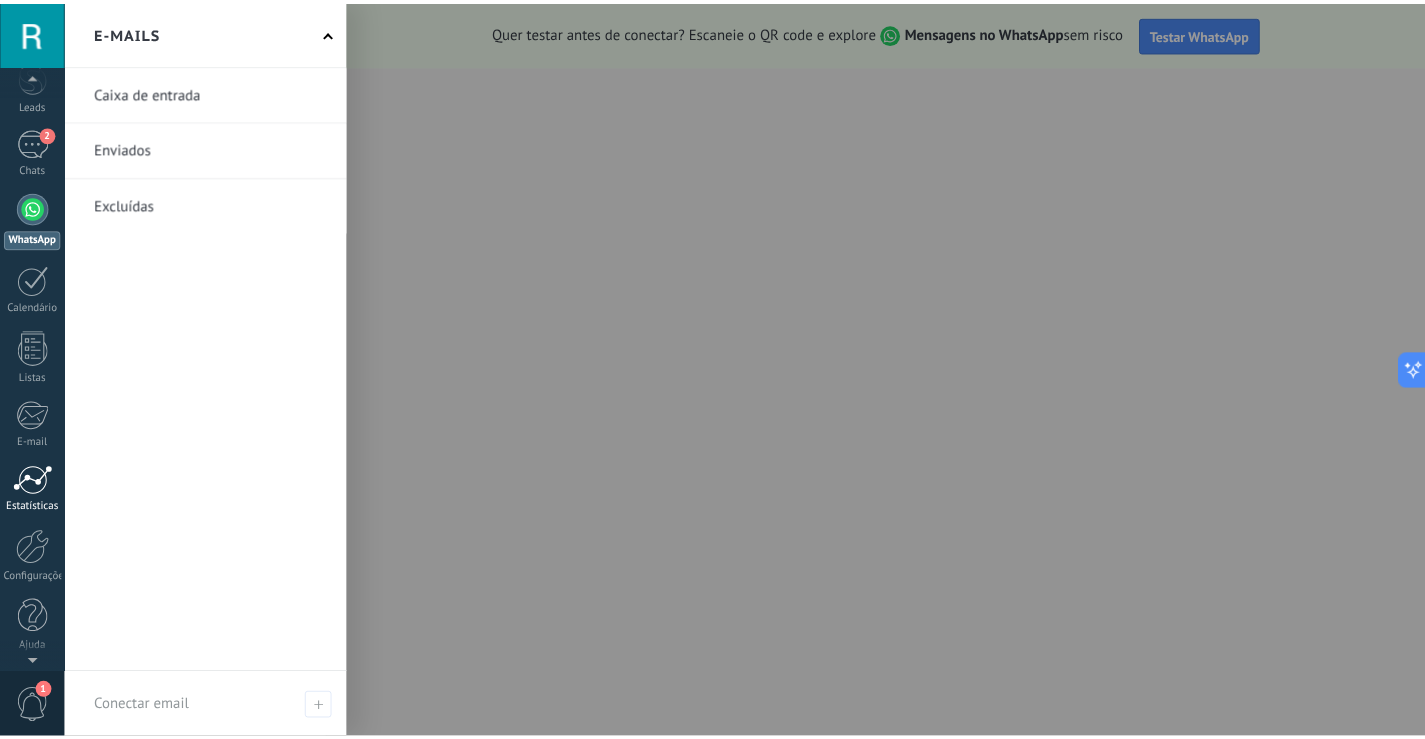 scroll, scrollTop: 93, scrollLeft: 0, axis: vertical 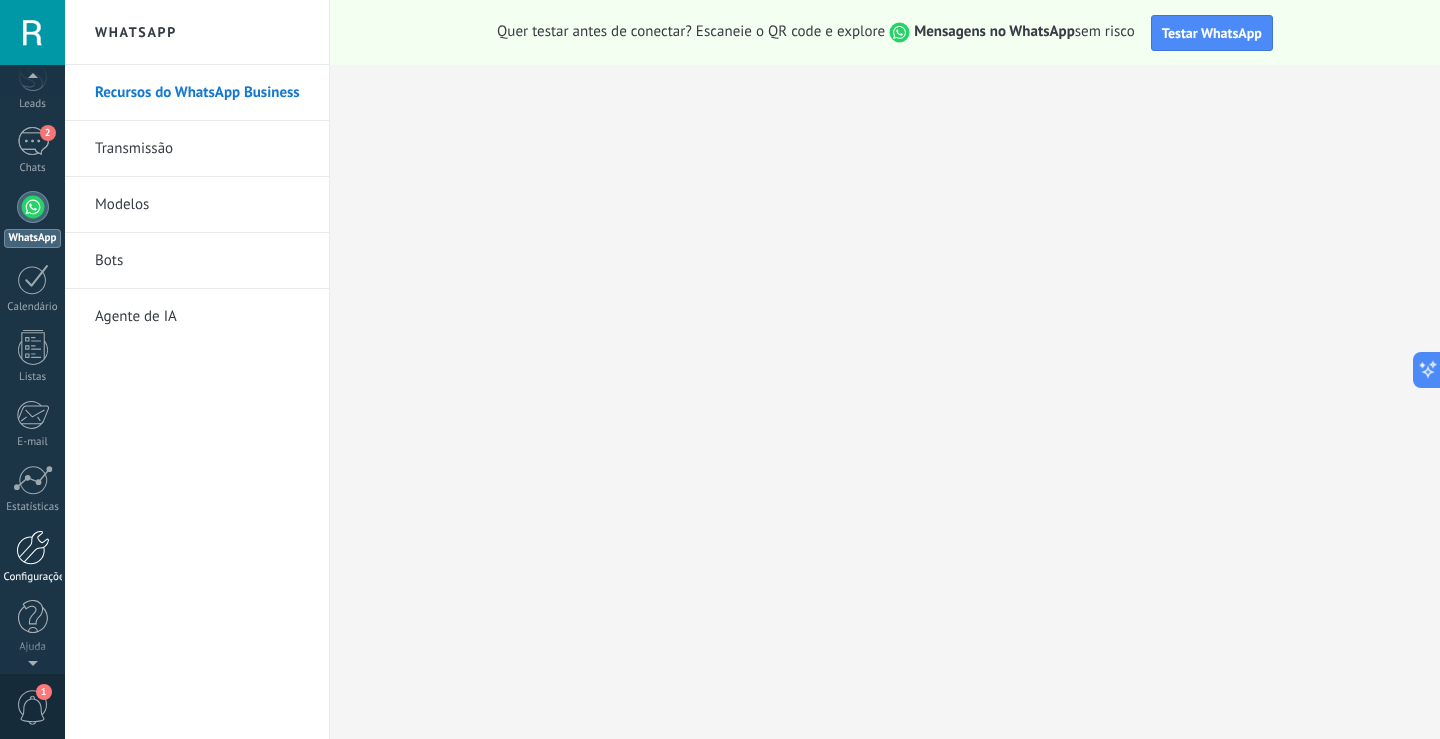 click at bounding box center (33, 547) 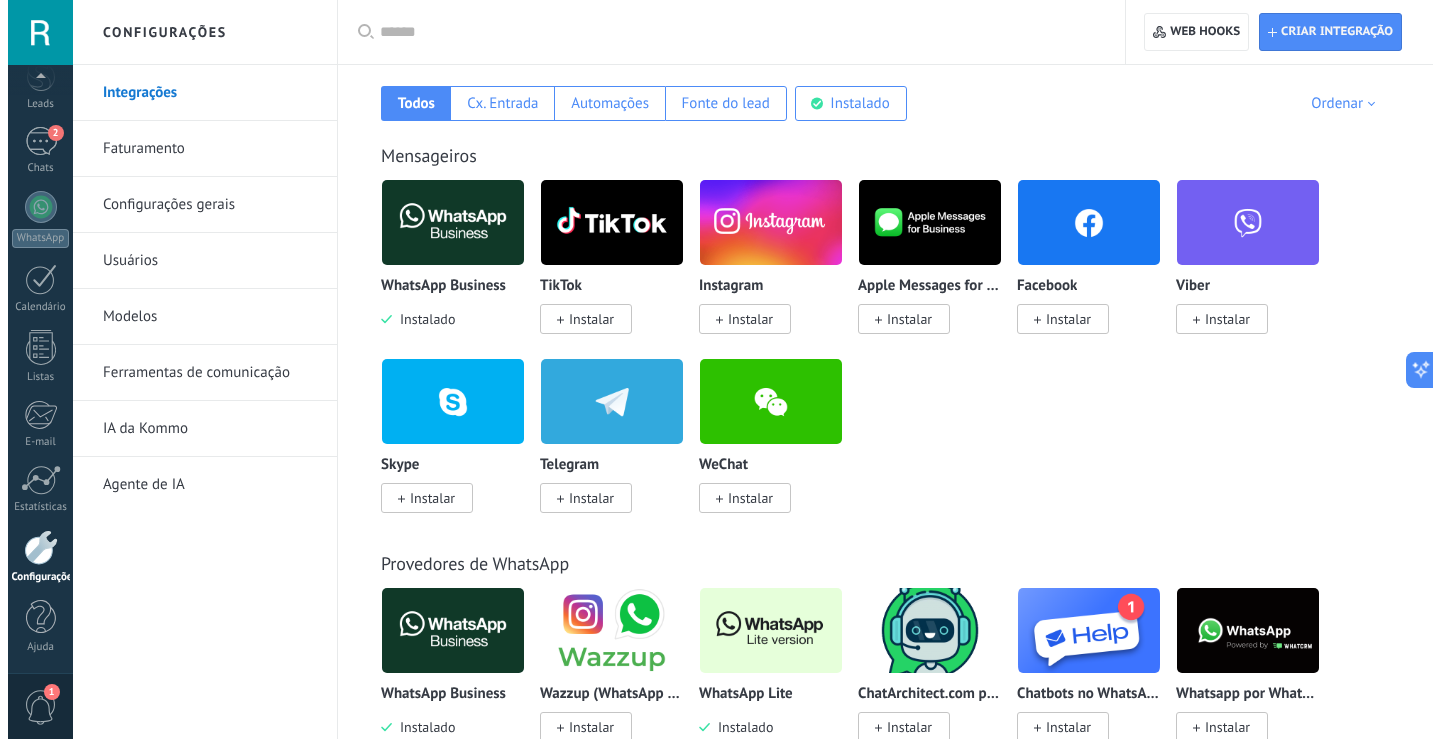 scroll, scrollTop: 500, scrollLeft: 0, axis: vertical 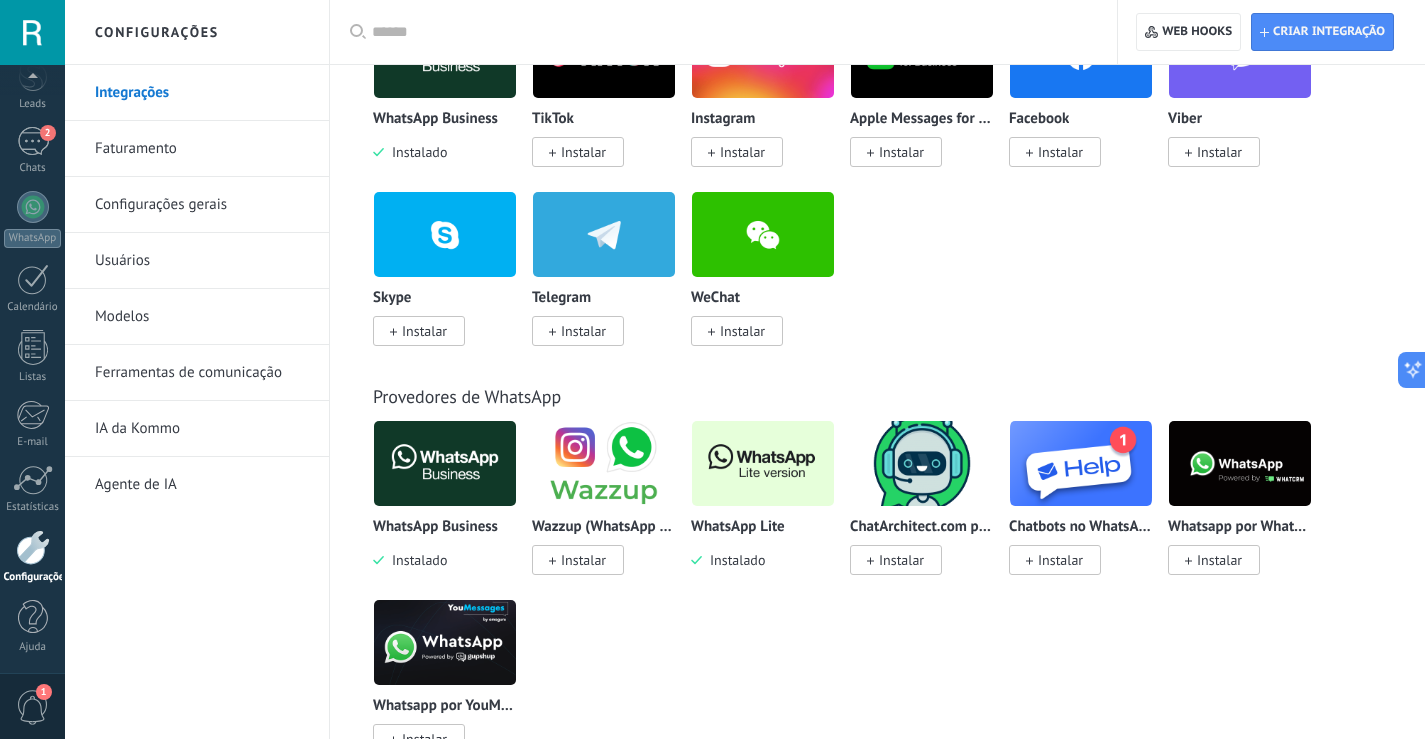 click at bounding box center (763, 463) 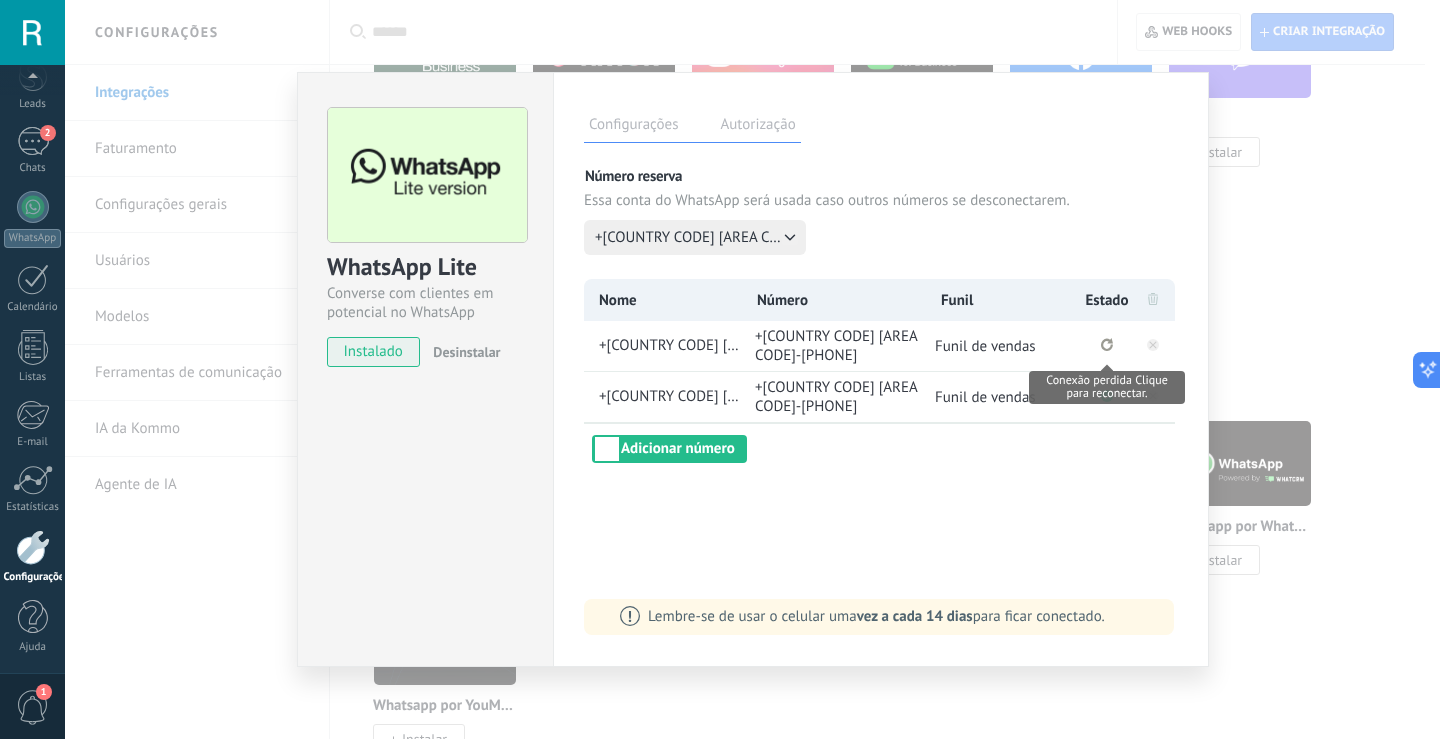 click 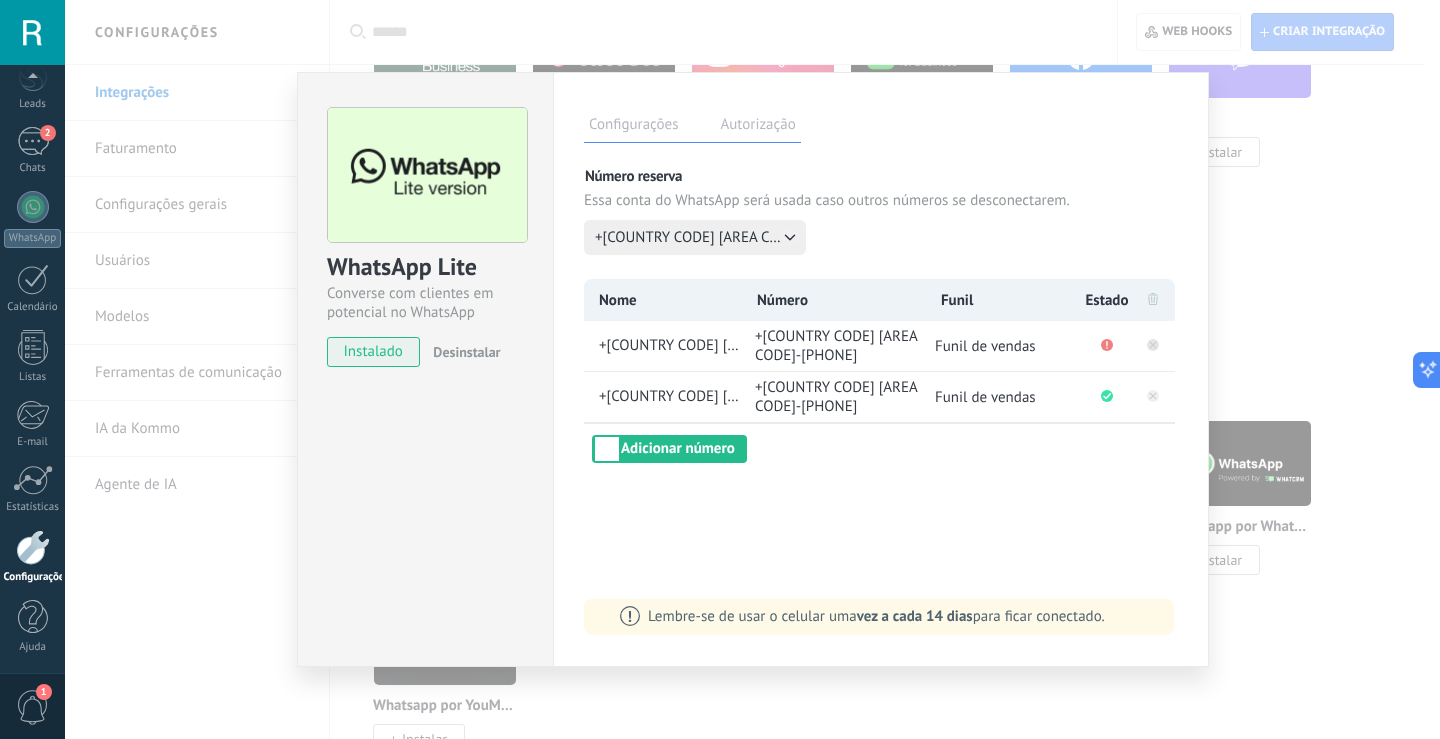 click 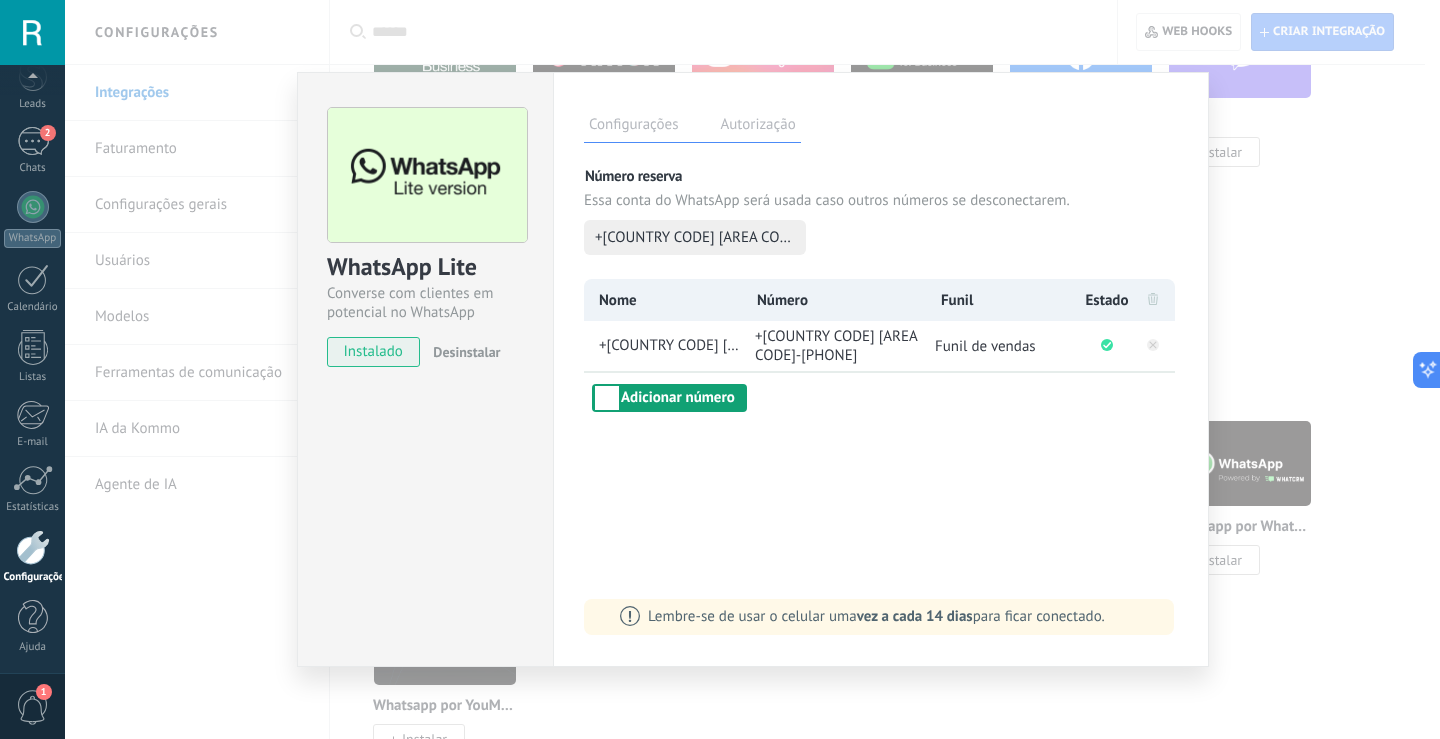 click on "Adicionar número" at bounding box center [669, 398] 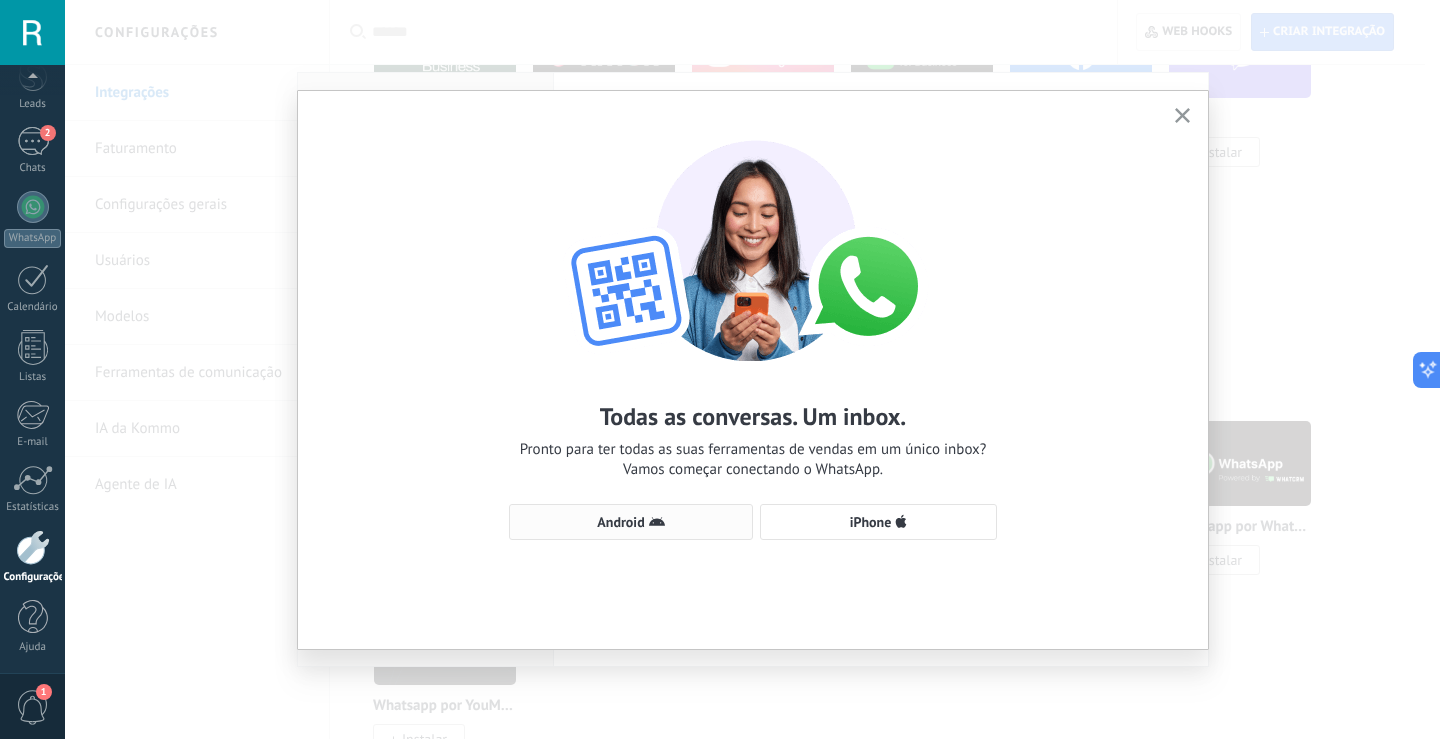 click on "Android" at bounding box center [631, 522] 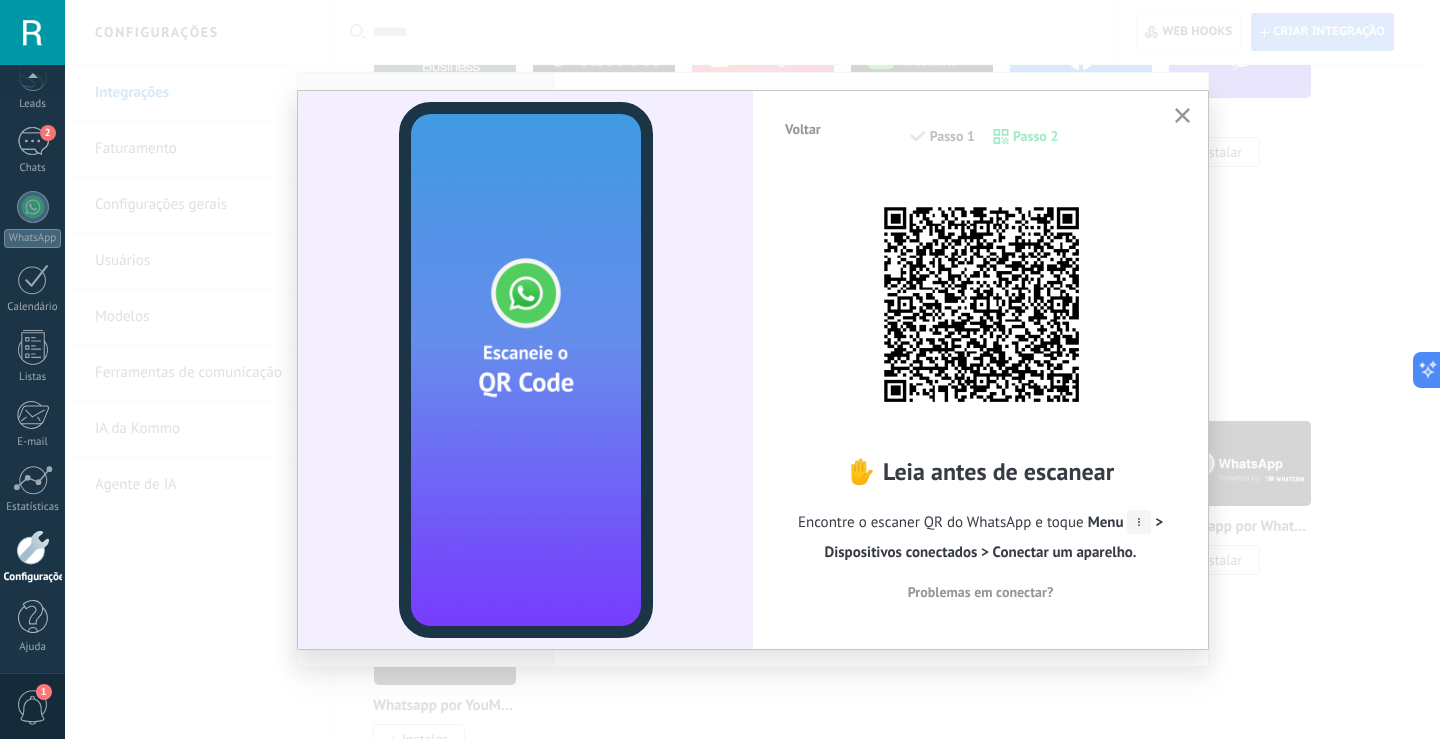 click on "Menu     > Dispositivos conectados > Conectar um aparelho." at bounding box center [994, 537] 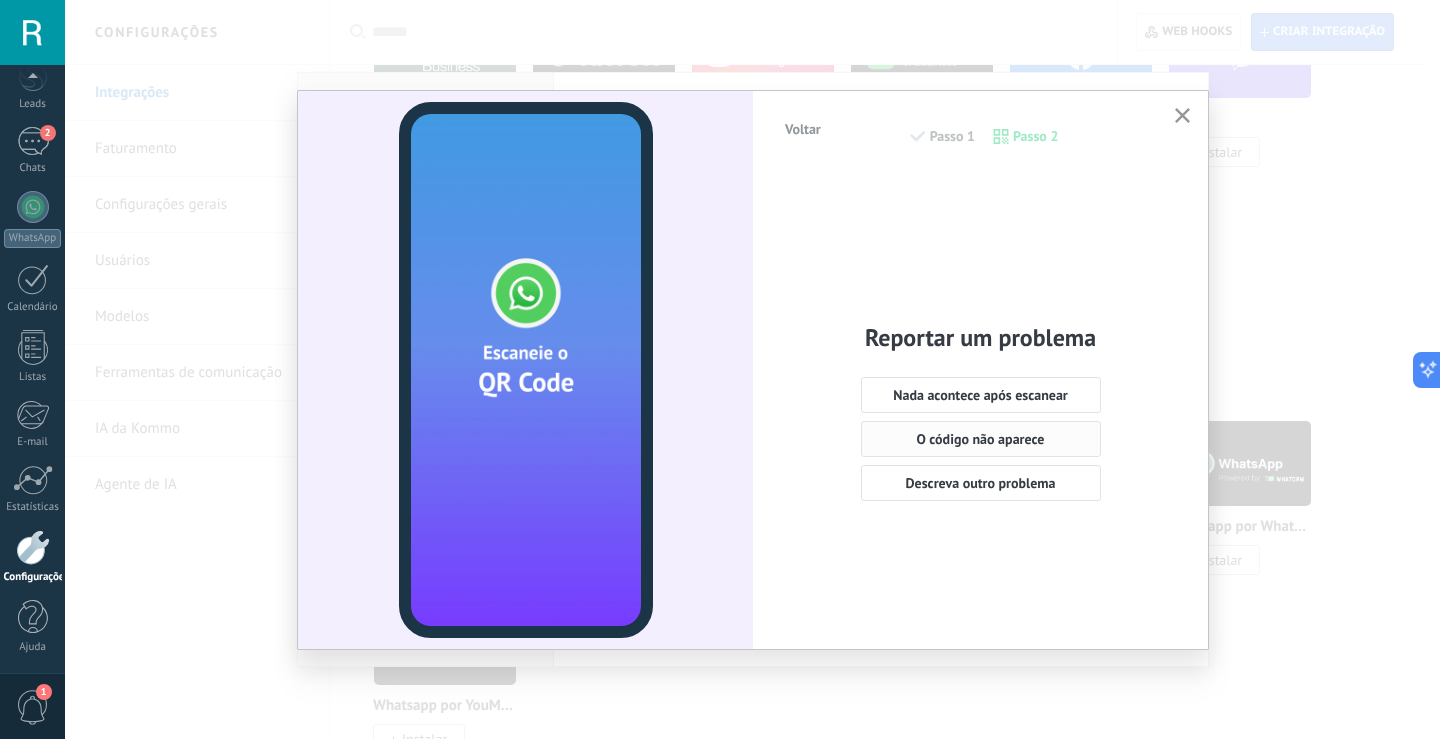 click on "O código não aparece" at bounding box center (981, 439) 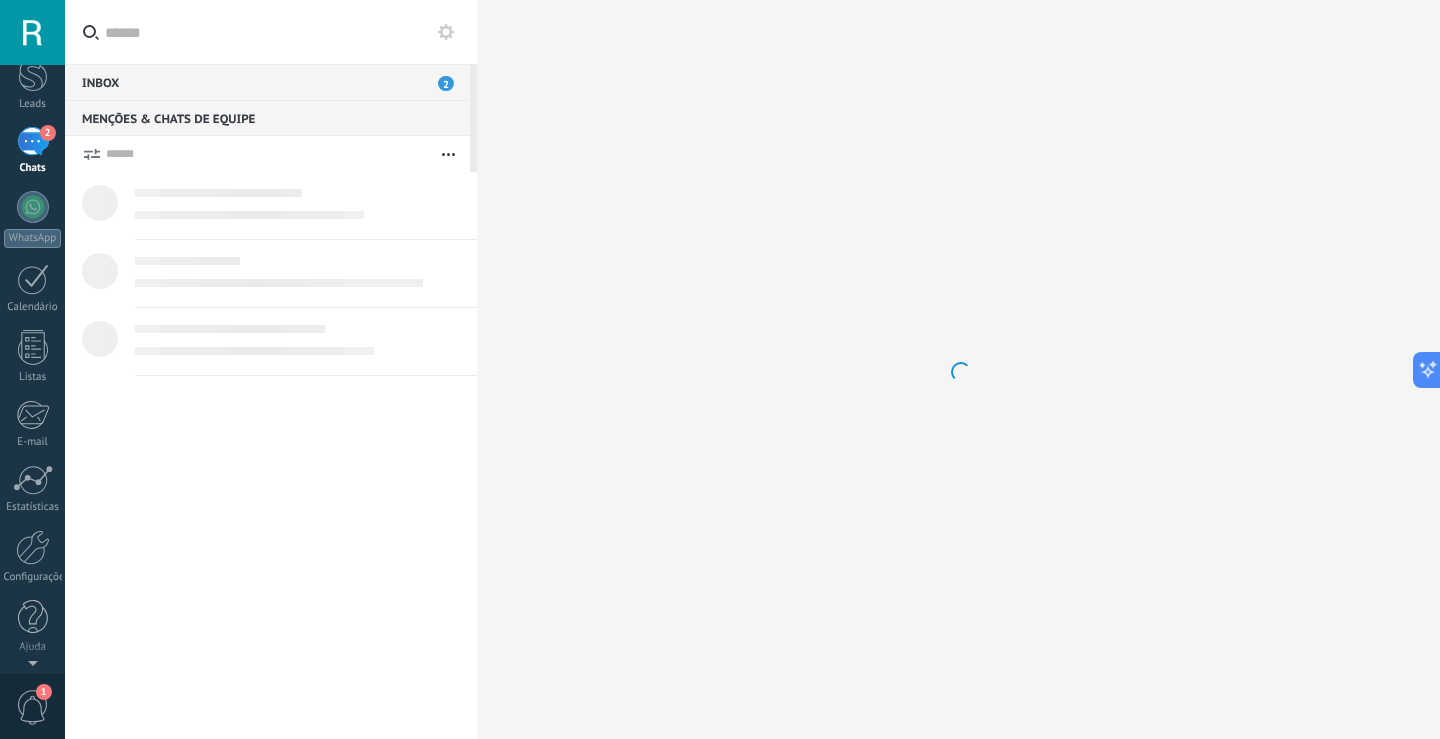 scroll, scrollTop: 0, scrollLeft: 0, axis: both 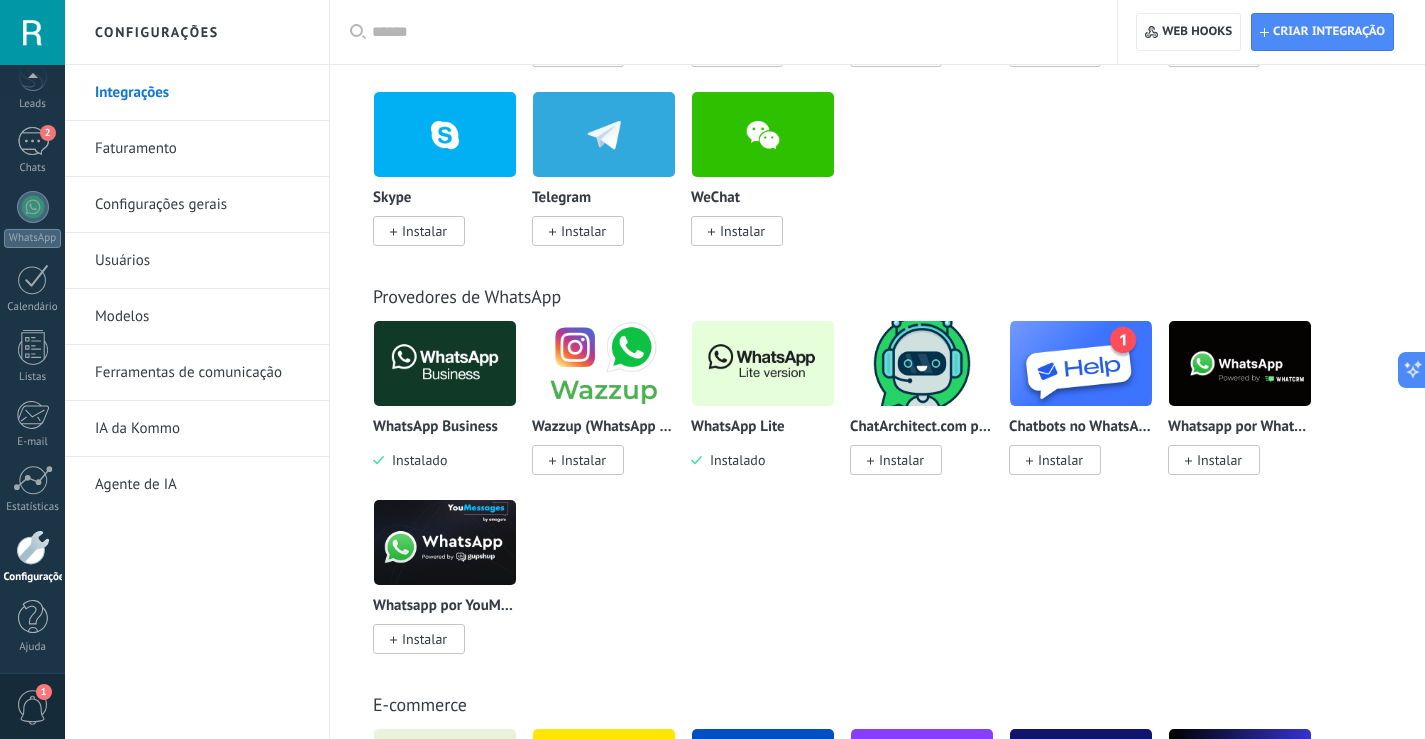 click at bounding box center (763, 363) 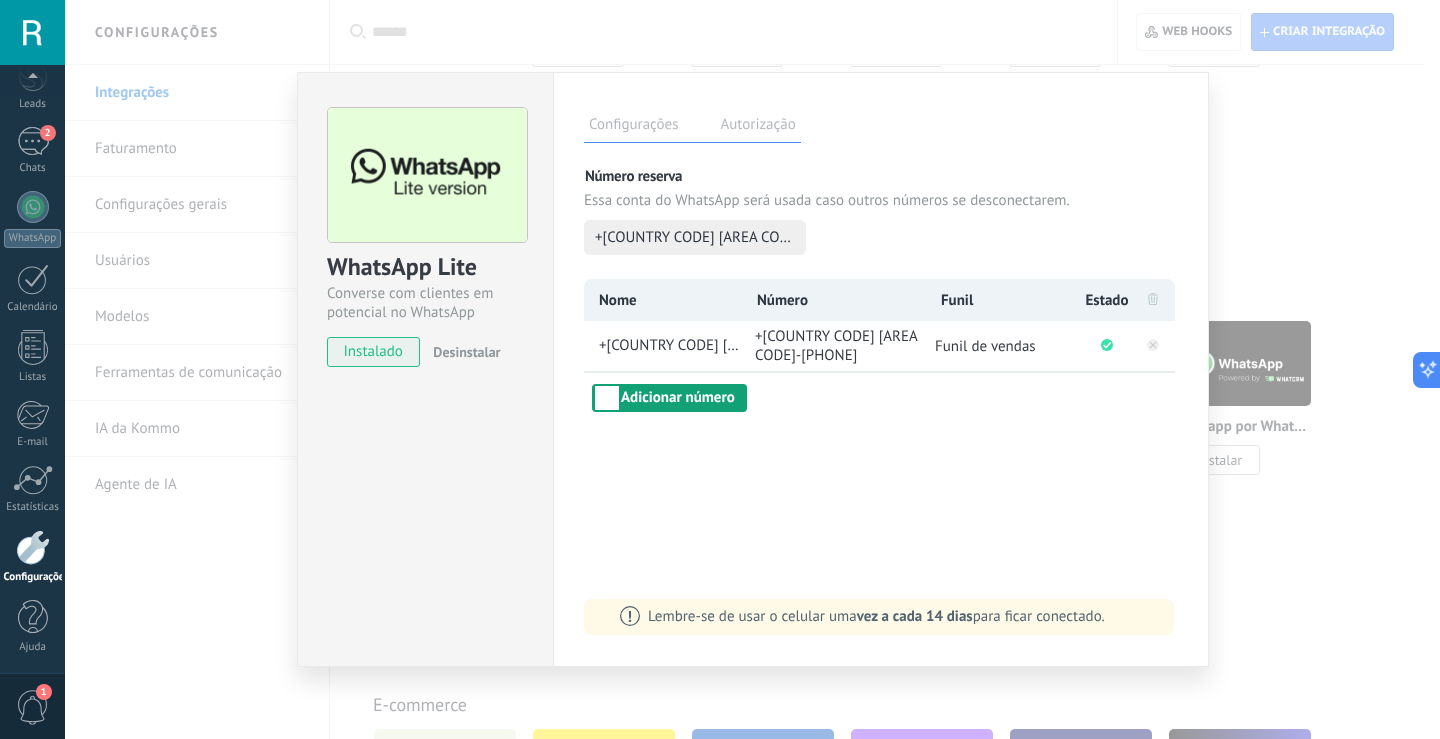 click on "Adicionar número" at bounding box center [669, 398] 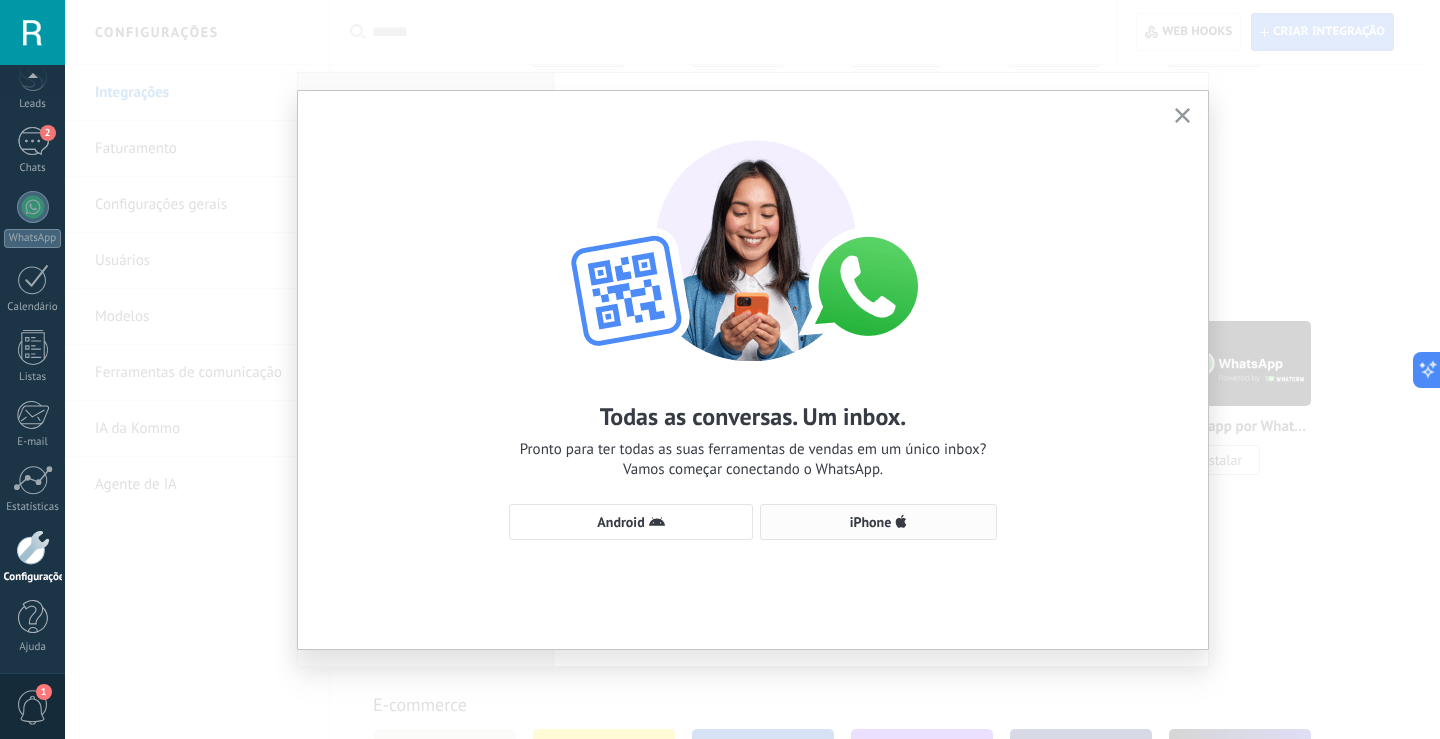 click on "iPhone" at bounding box center [878, 522] 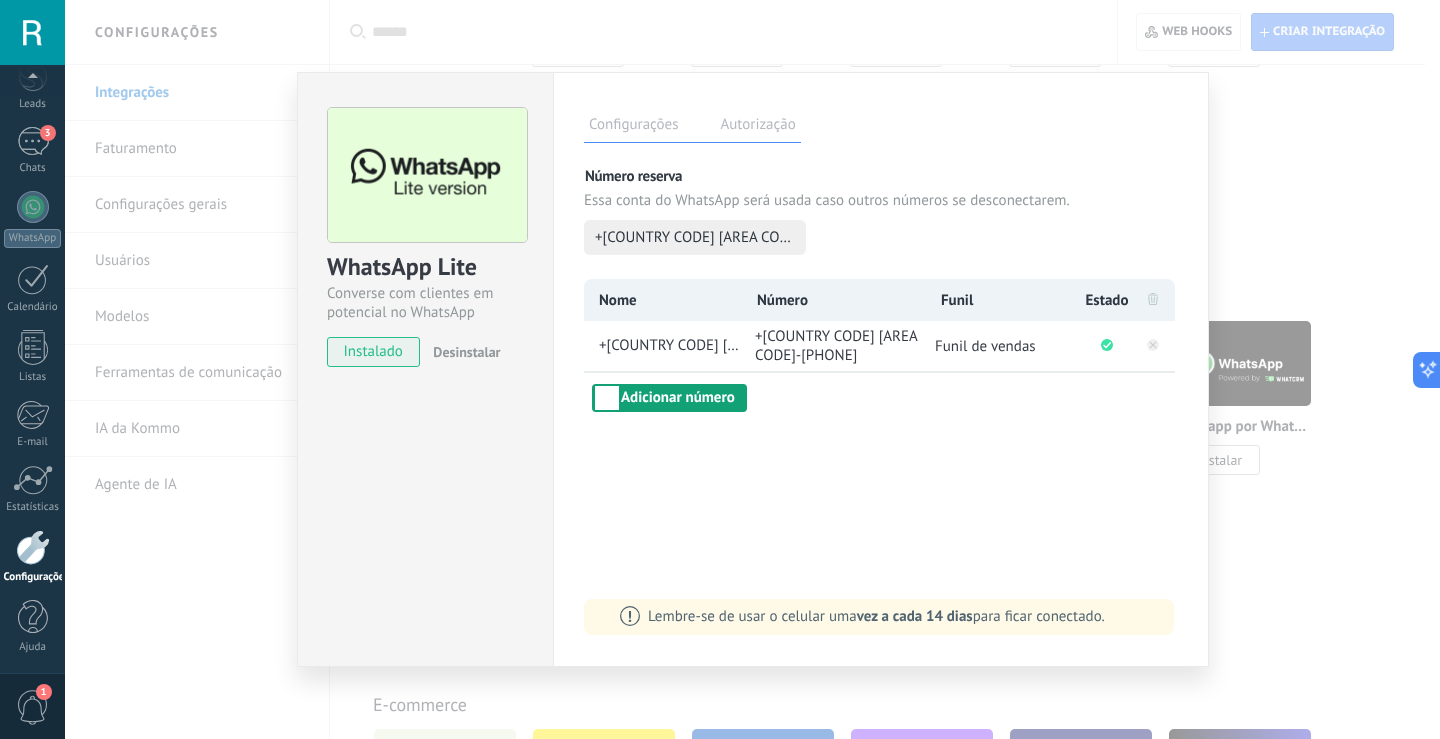 click on "Adicionar número" at bounding box center (669, 398) 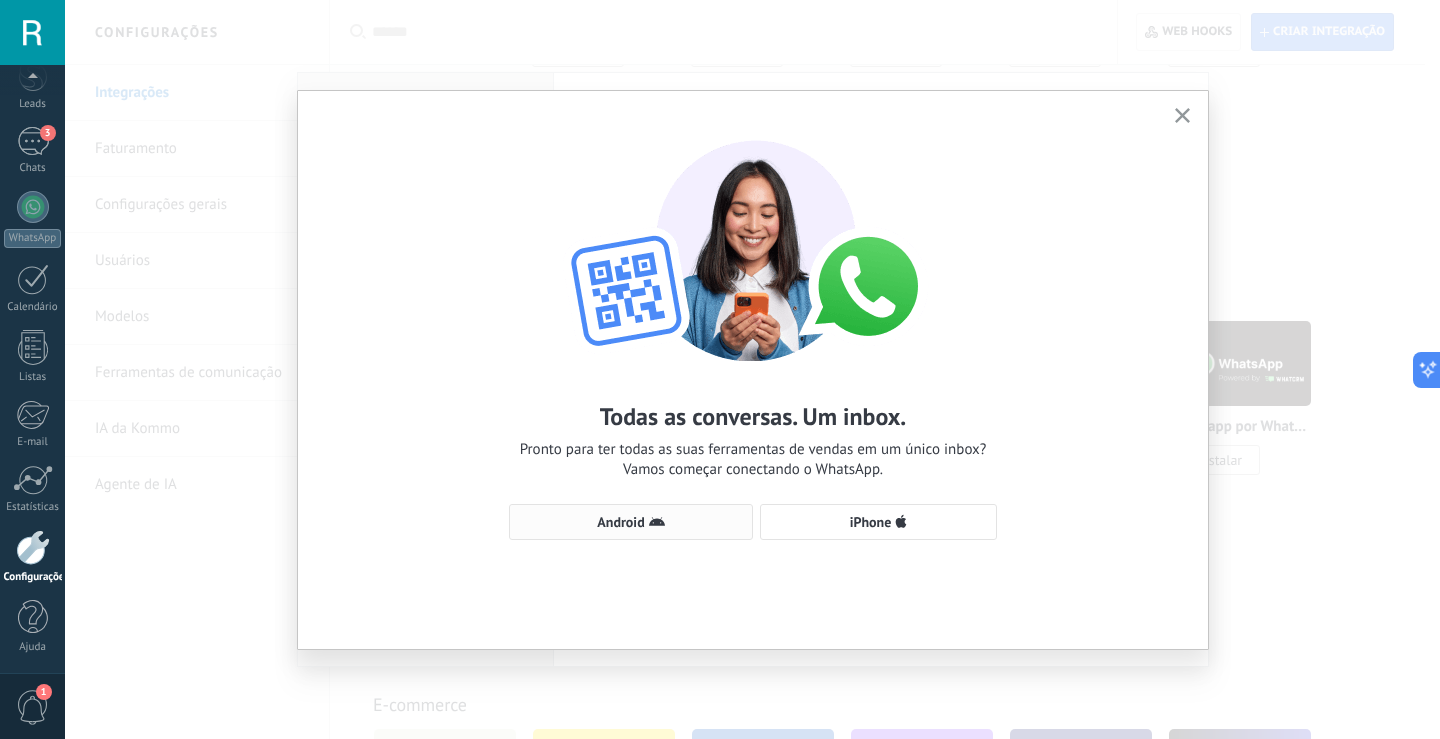 click on "Android" at bounding box center [631, 522] 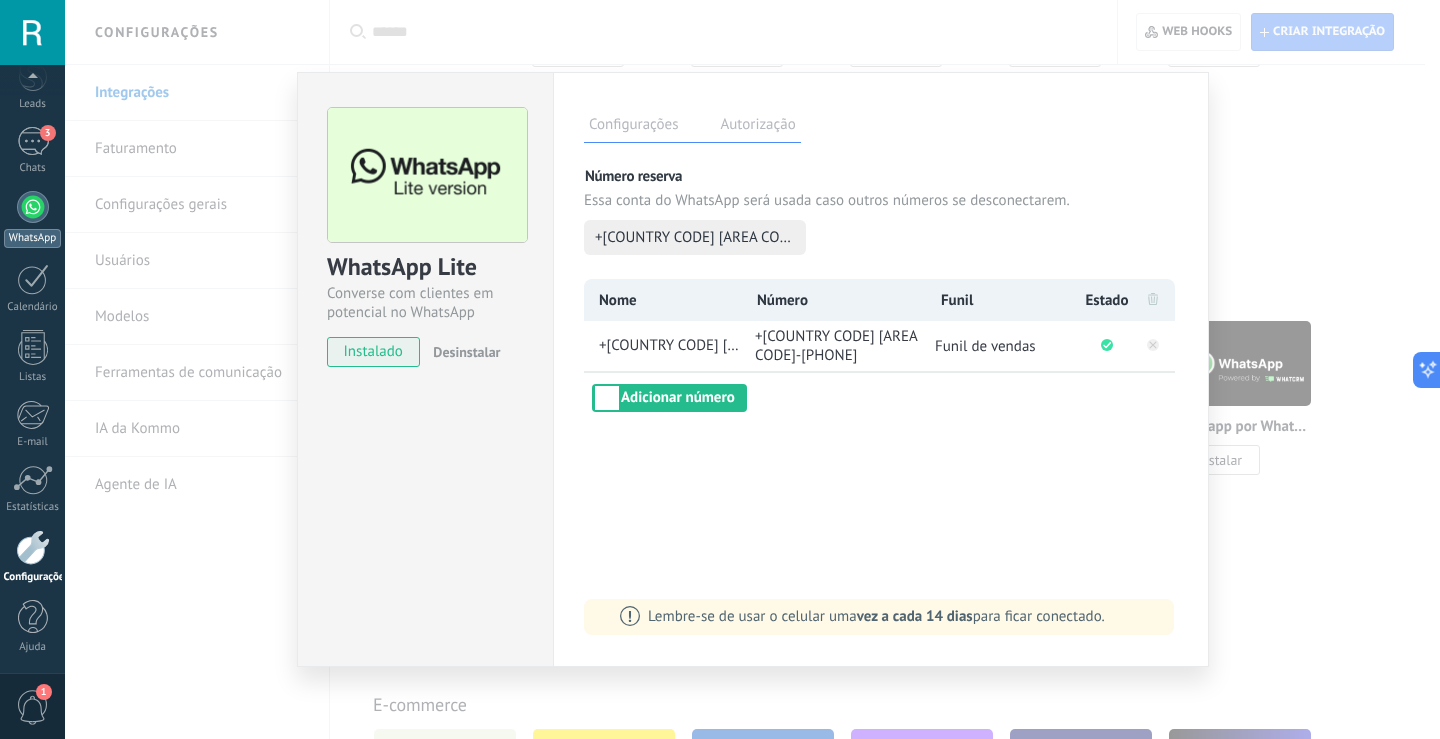 click at bounding box center [33, 207] 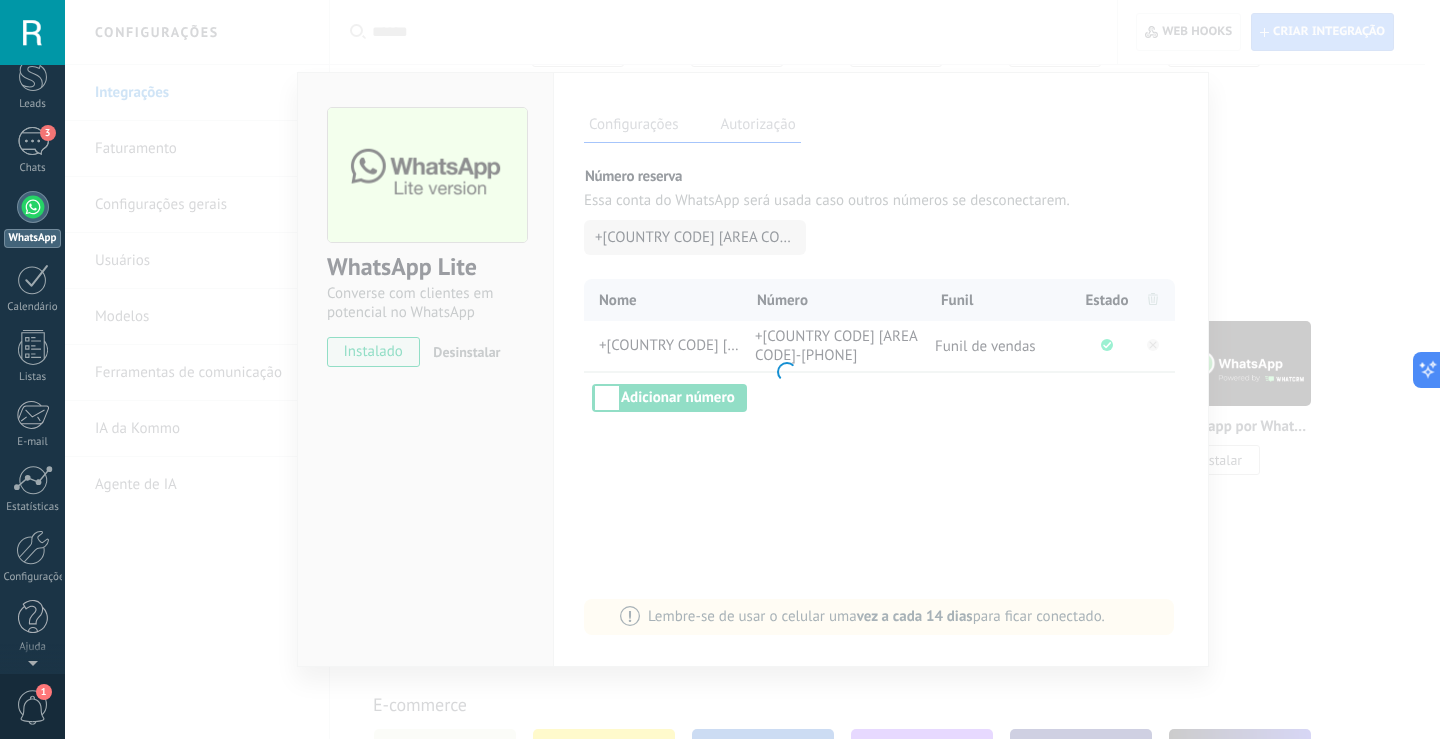 scroll, scrollTop: 0, scrollLeft: 0, axis: both 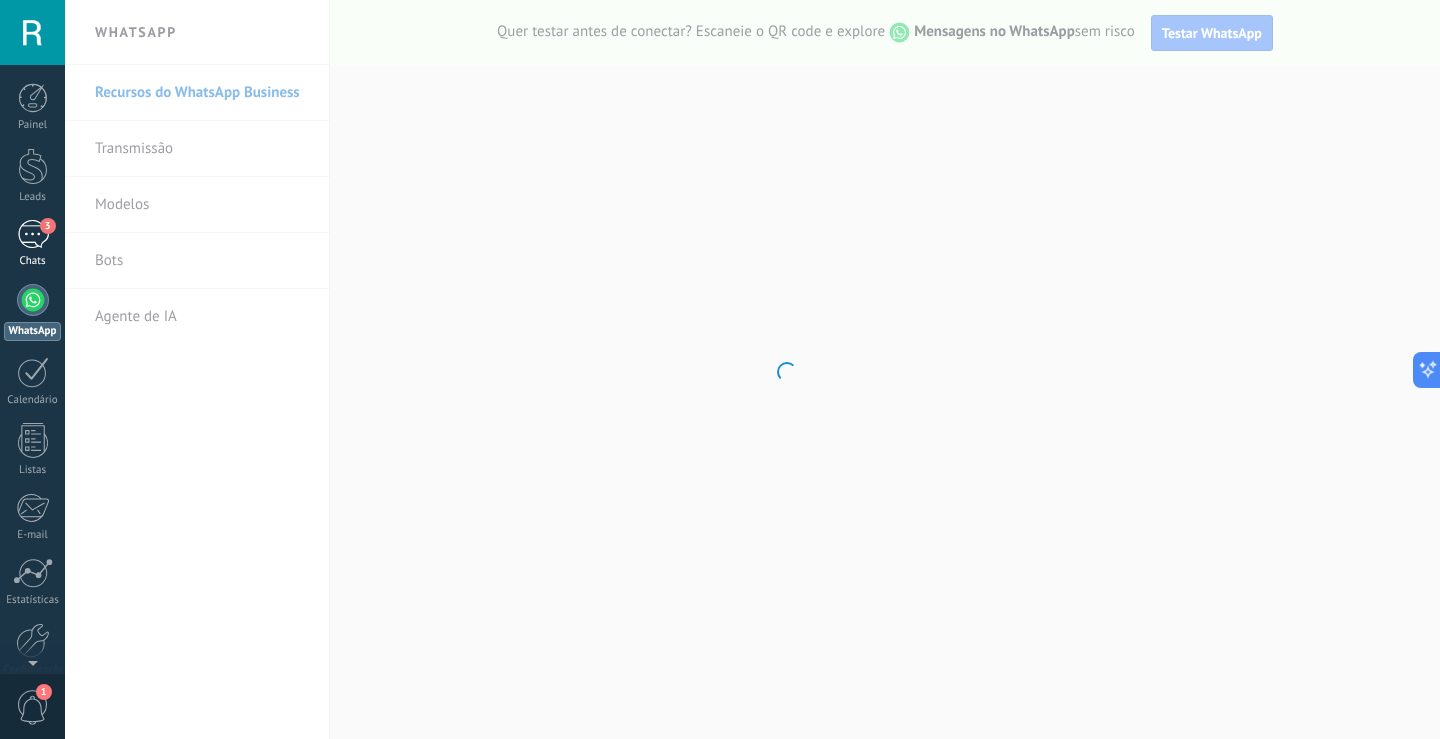 click on "3" at bounding box center (48, 226) 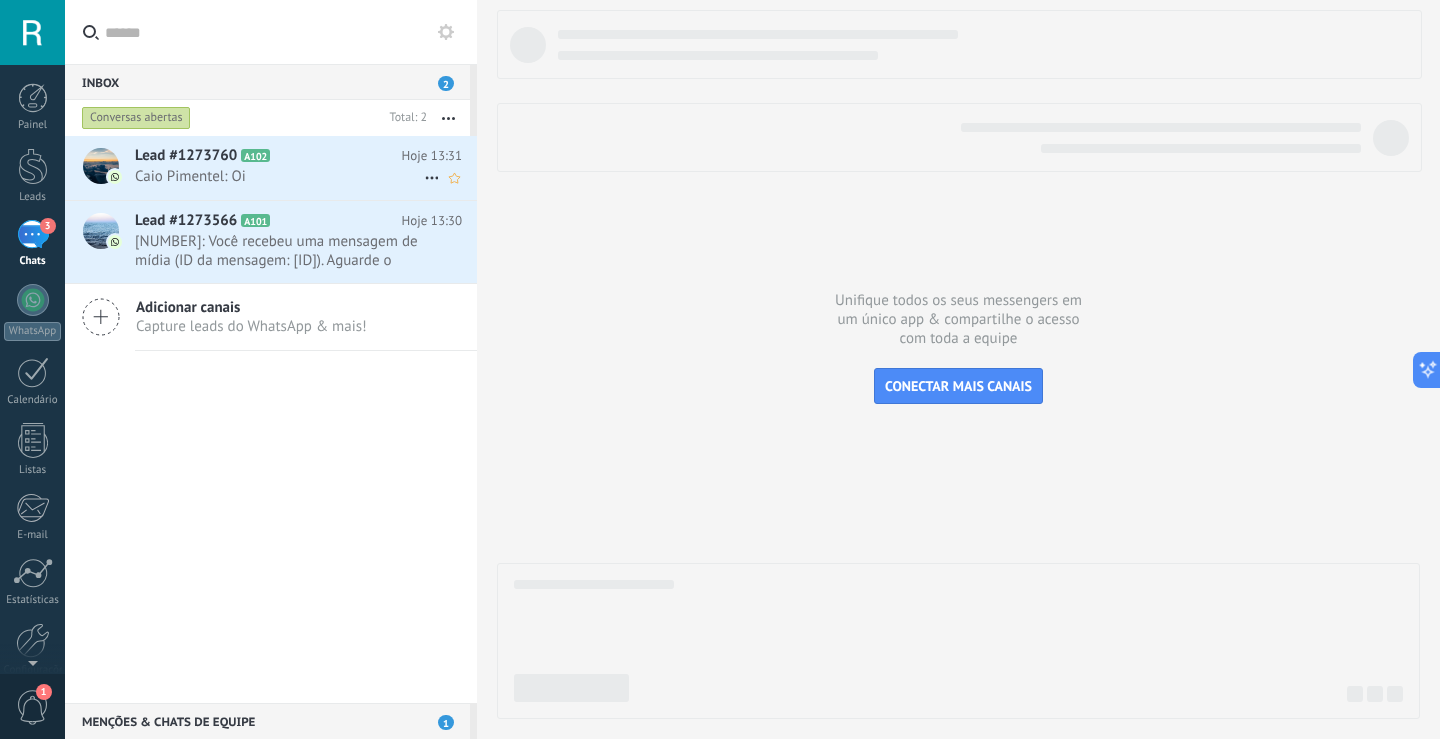click on "[FIRST] [LAST]: Oi" at bounding box center (279, 176) 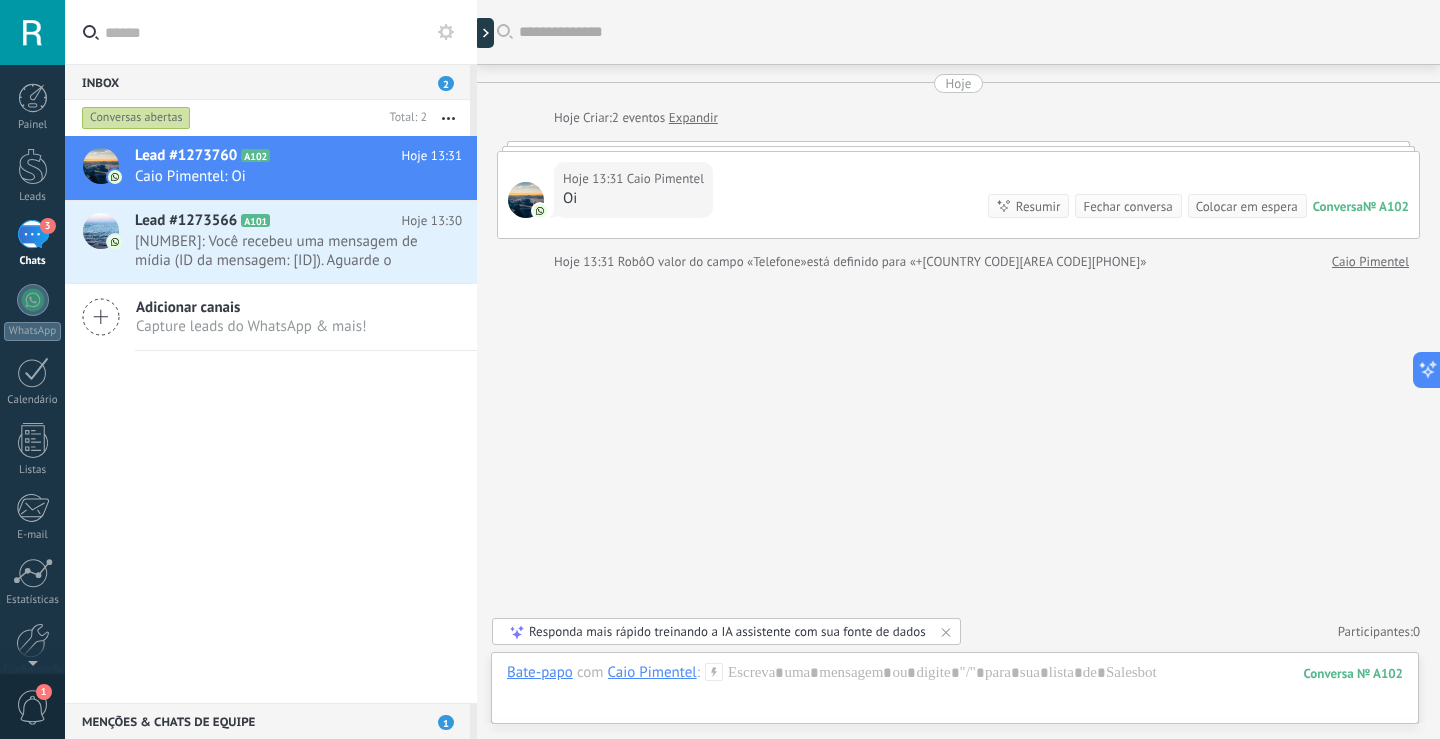 click on "Capture leads do WhatsApp & mais!" at bounding box center (251, 326) 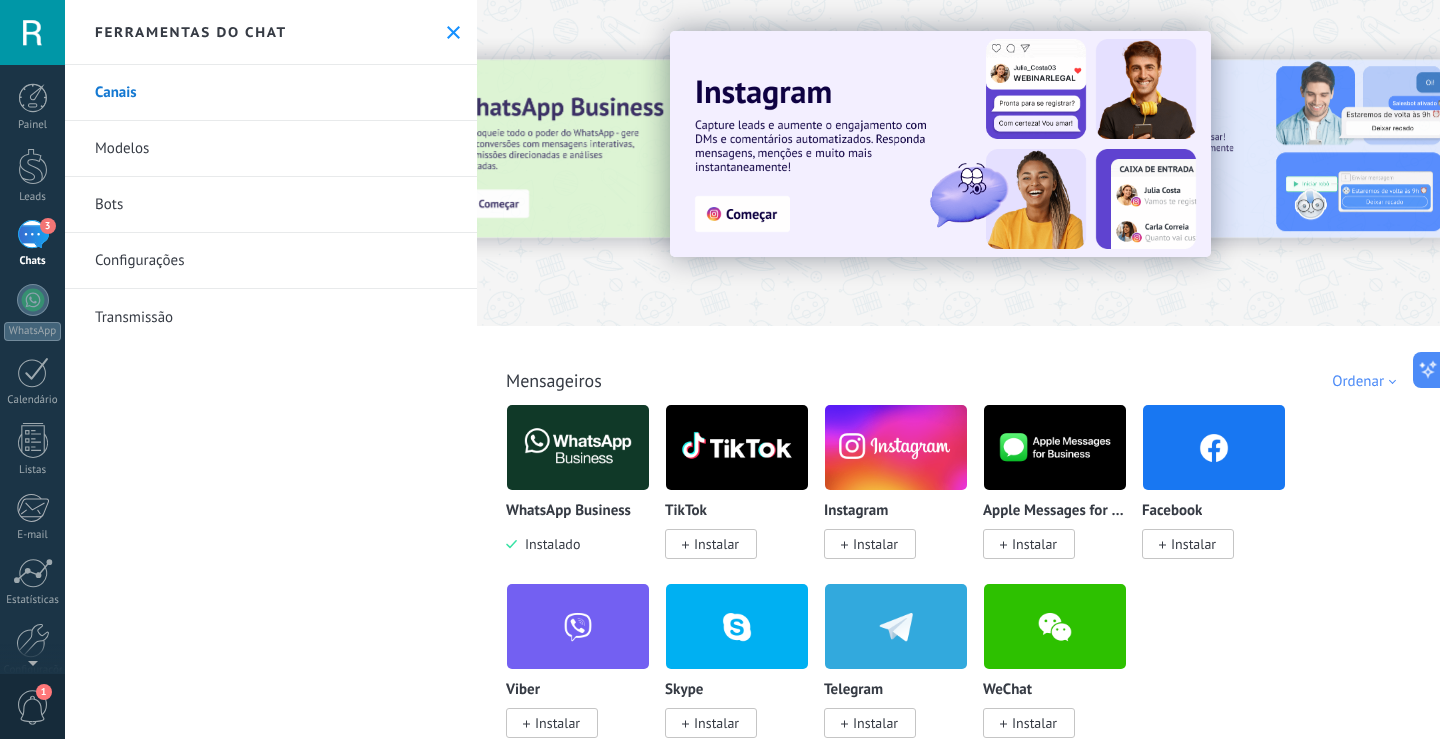 click on "3" at bounding box center [33, 234] 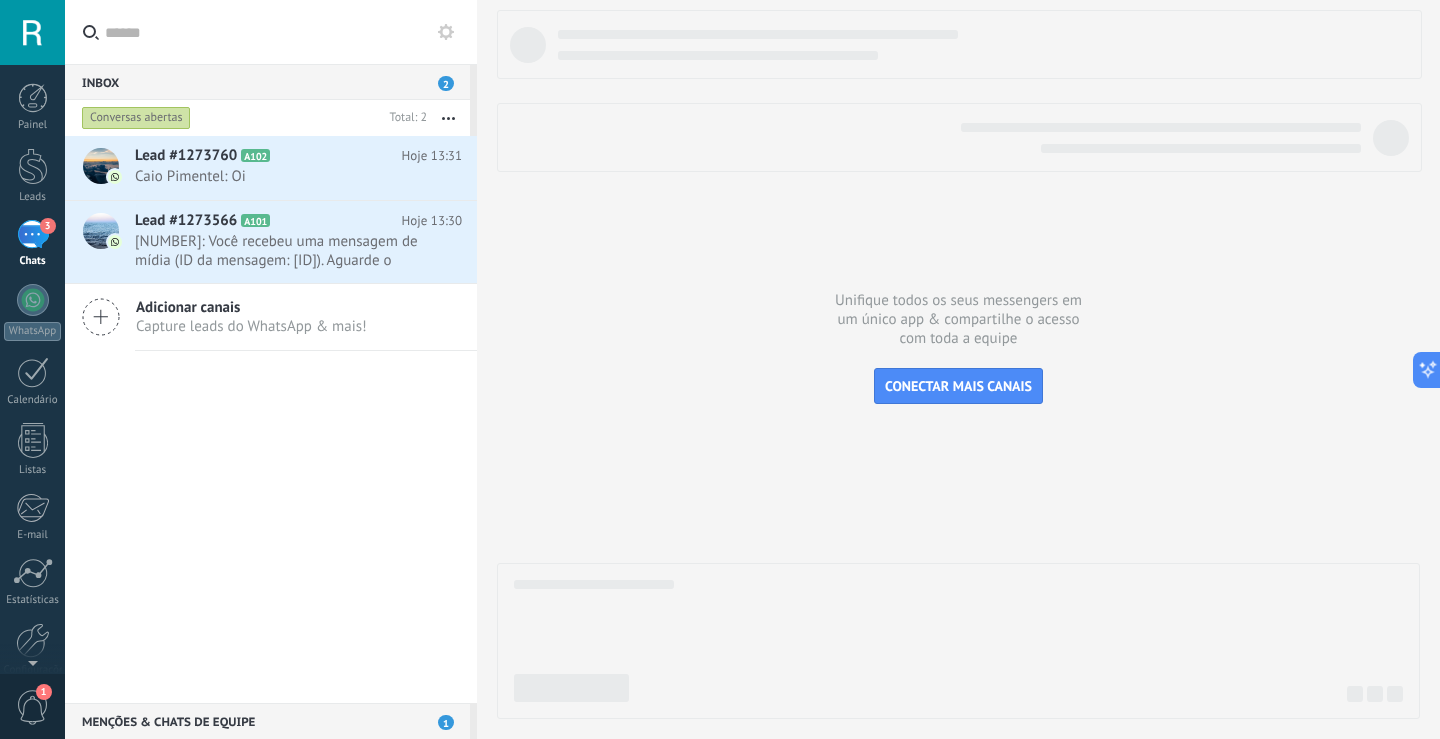 click at bounding box center (283, 32) 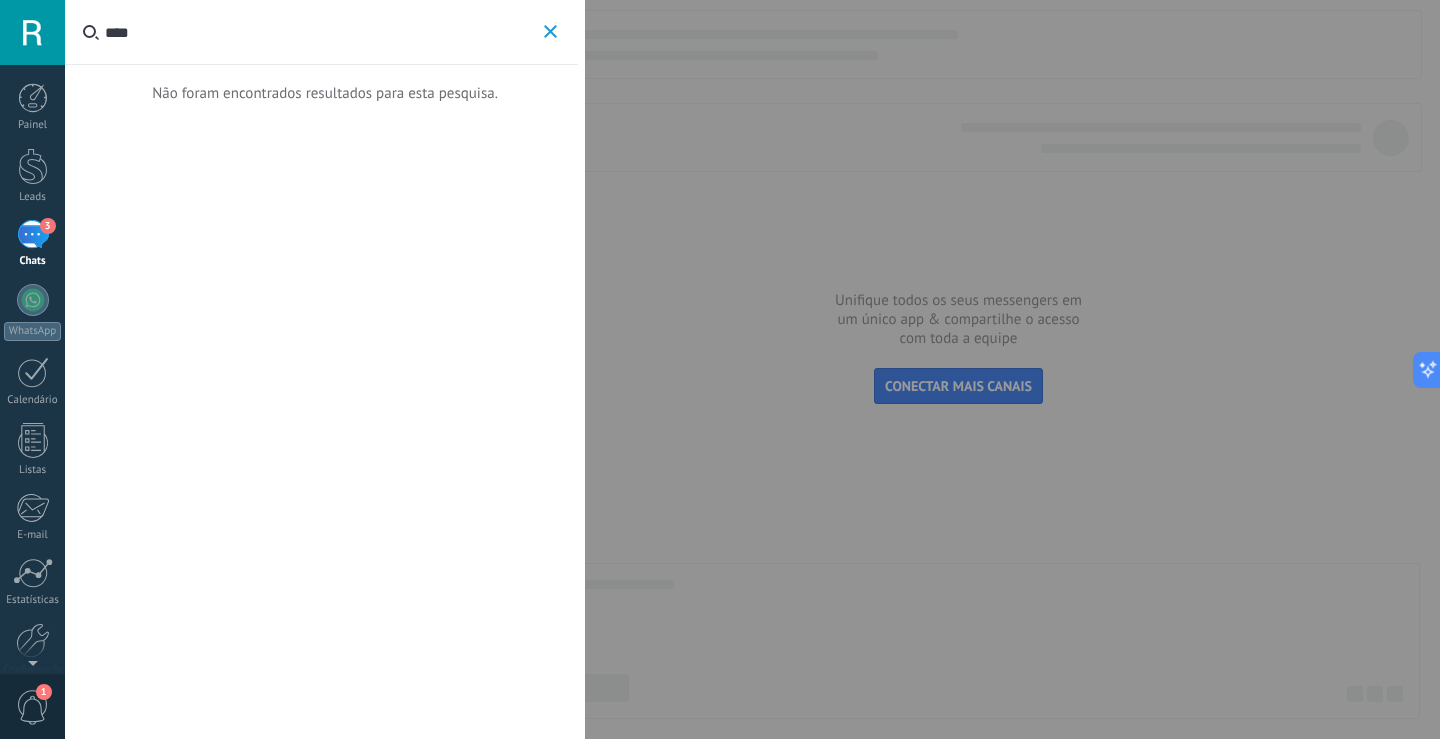 type on "****" 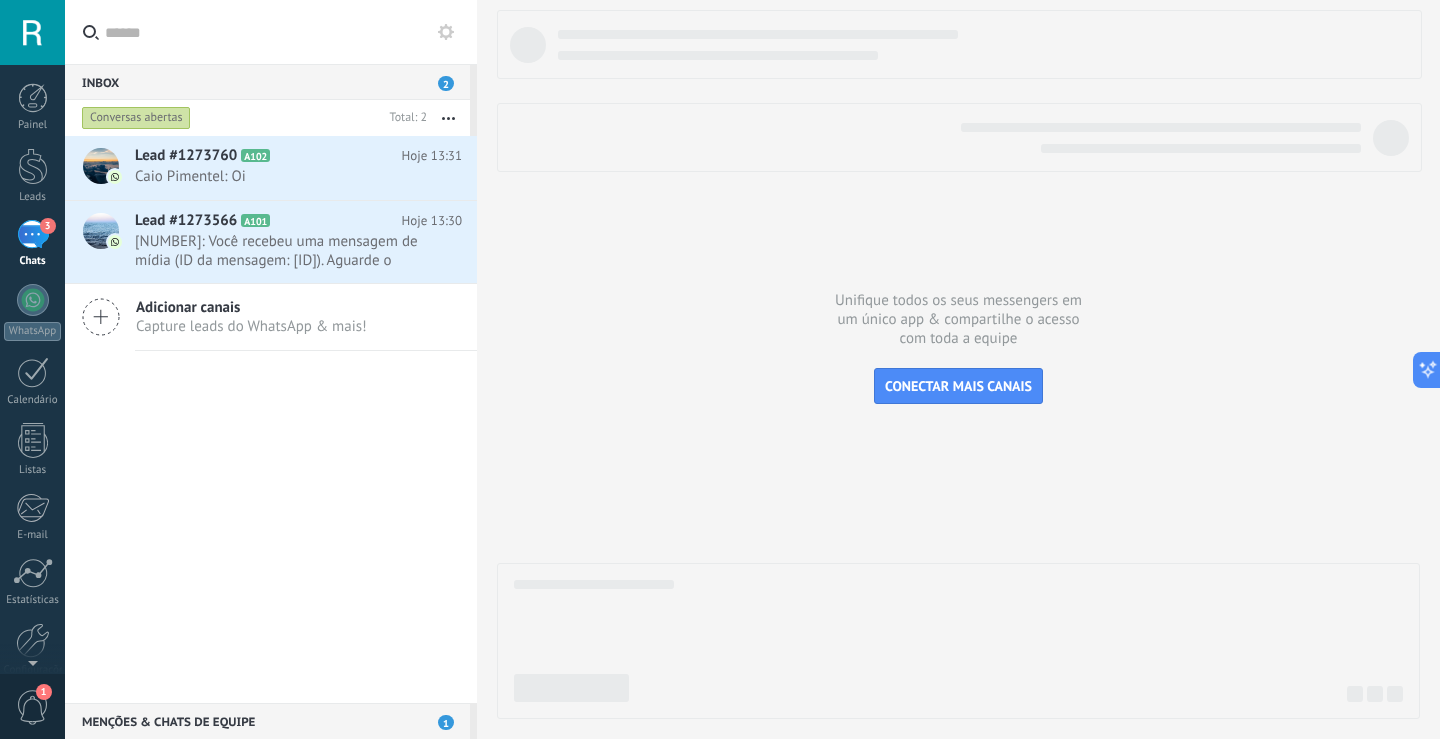 click on "Menções & Chats de equipe 1" at bounding box center [267, 721] 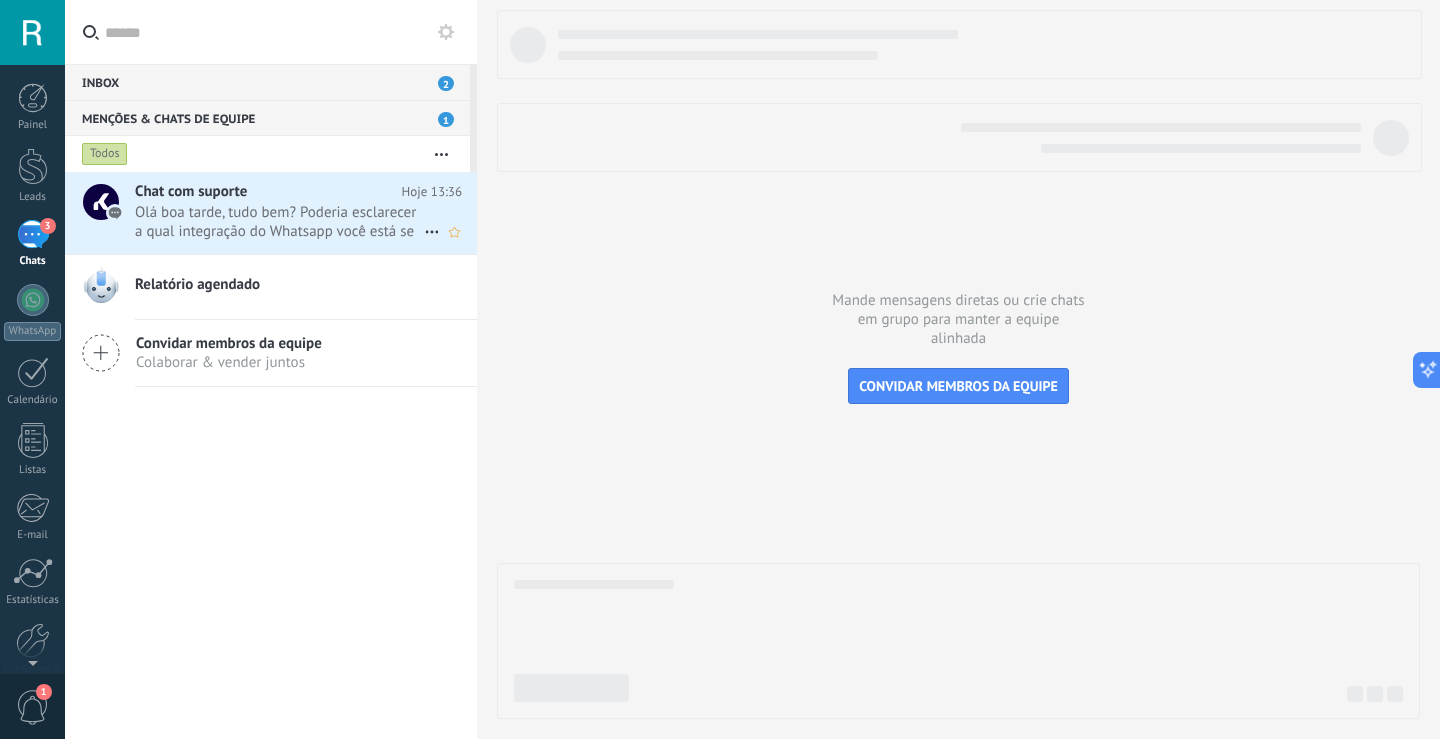 click on "Olá boa tarde, tudo bem?
Poderia esclarecer a qual integração do Whatsapp você está se referindo? Você pode verificar em Configurações > Integrações > todas. Por exemplo https://global-core-public-static-files.s3.amazonaws.com/zero-line/pt/whatsapp_lite_pt.jpg" at bounding box center [279, 222] 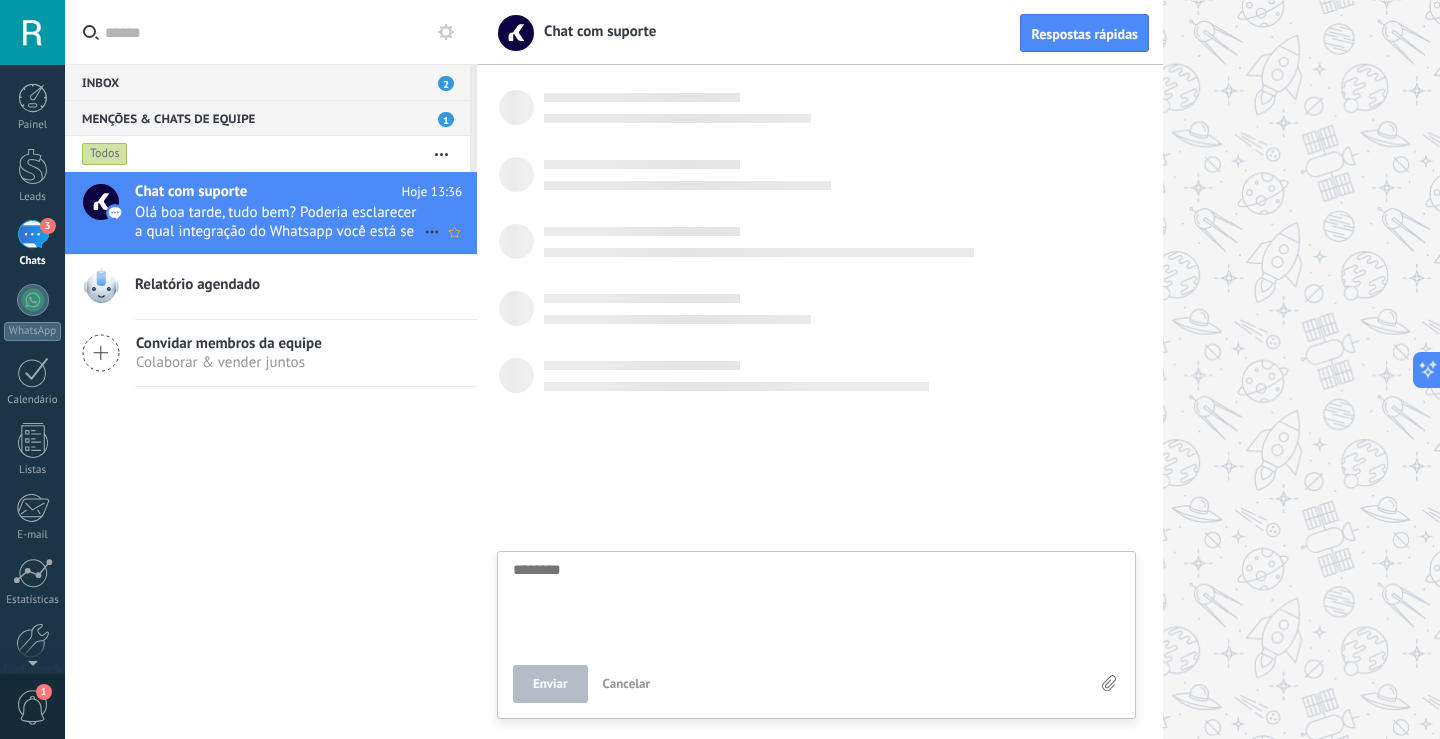 scroll, scrollTop: 19, scrollLeft: 0, axis: vertical 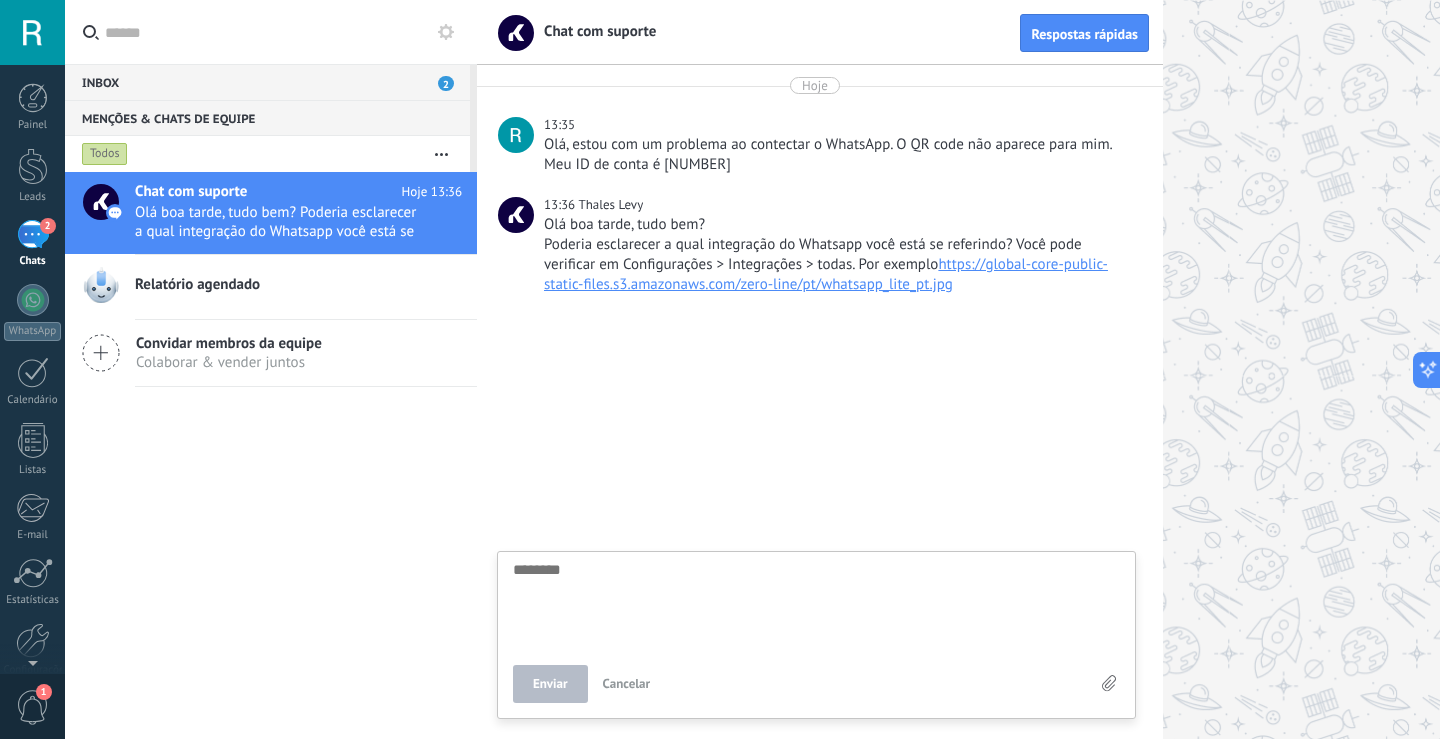type on "*" 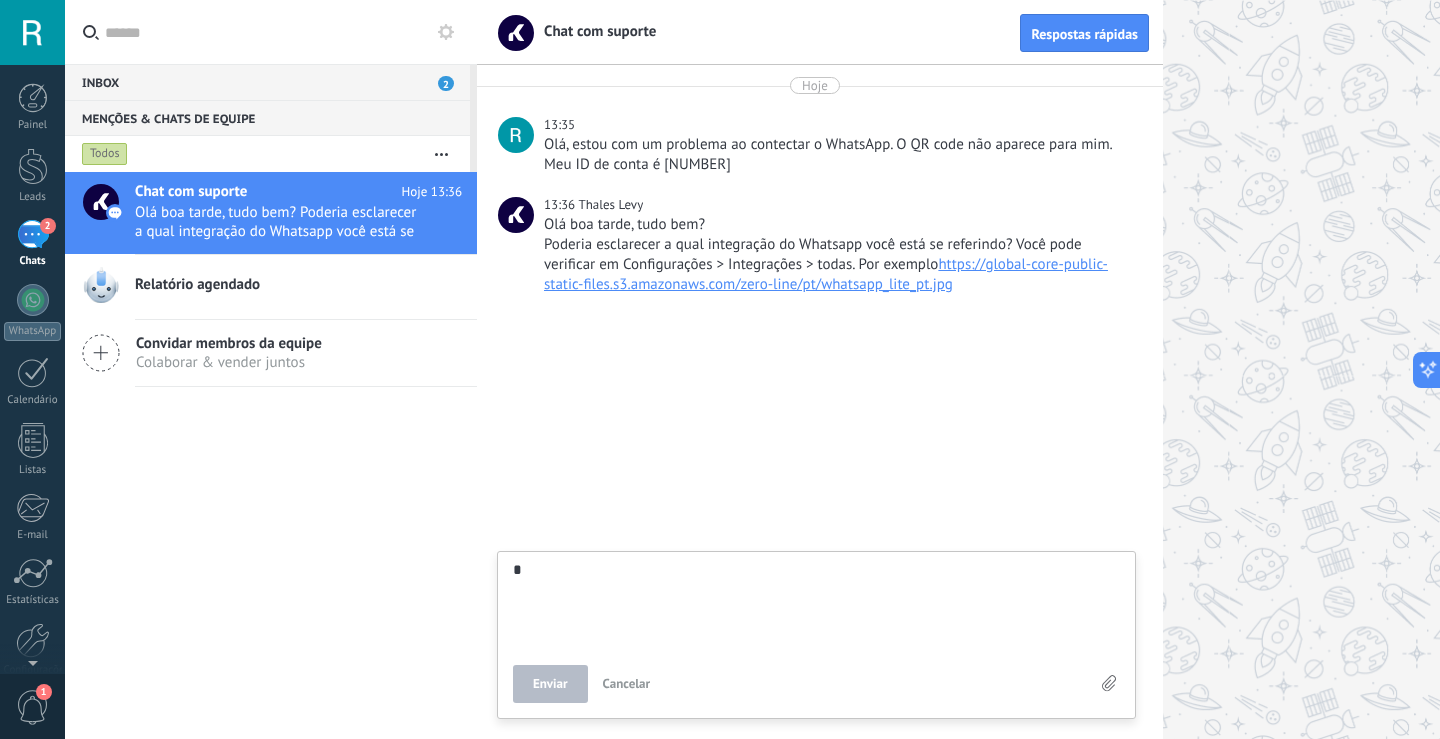 type on "**" 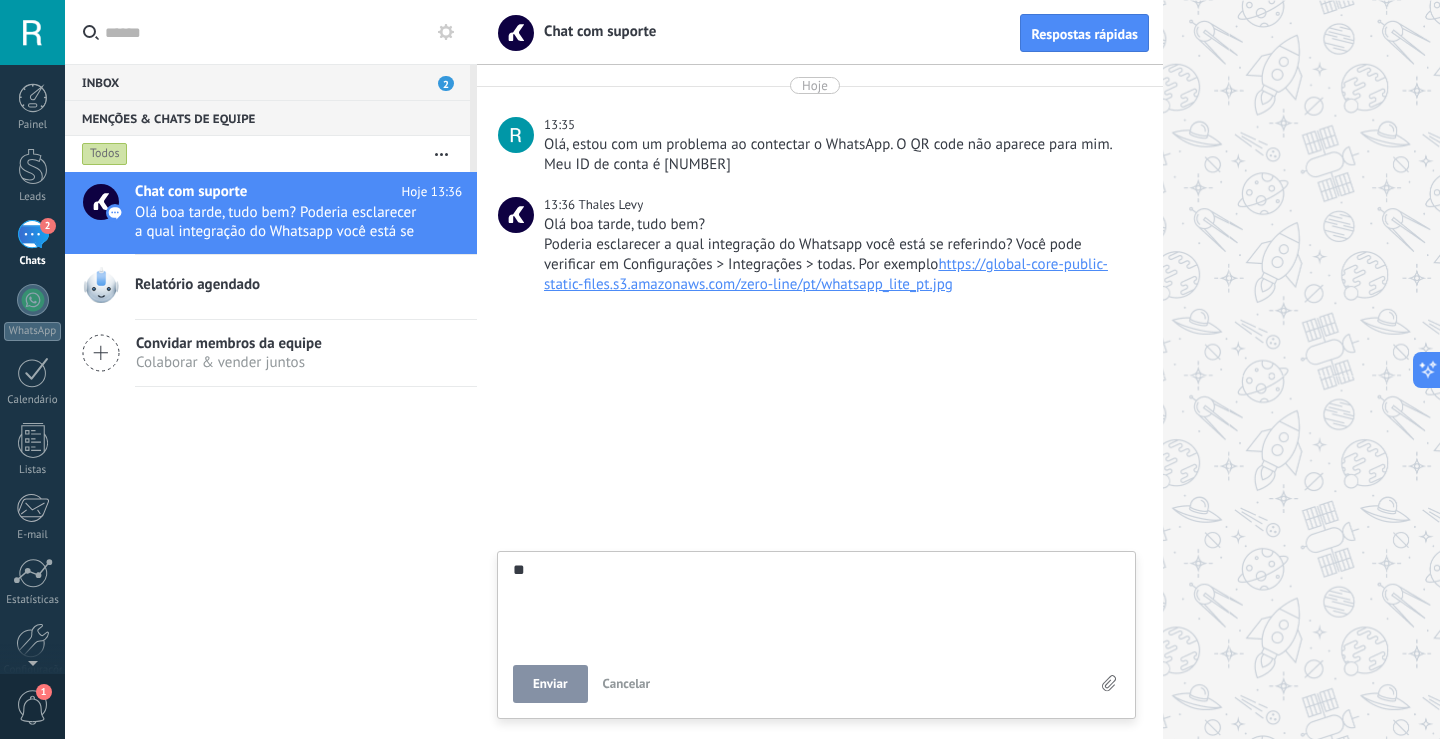 type on "**" 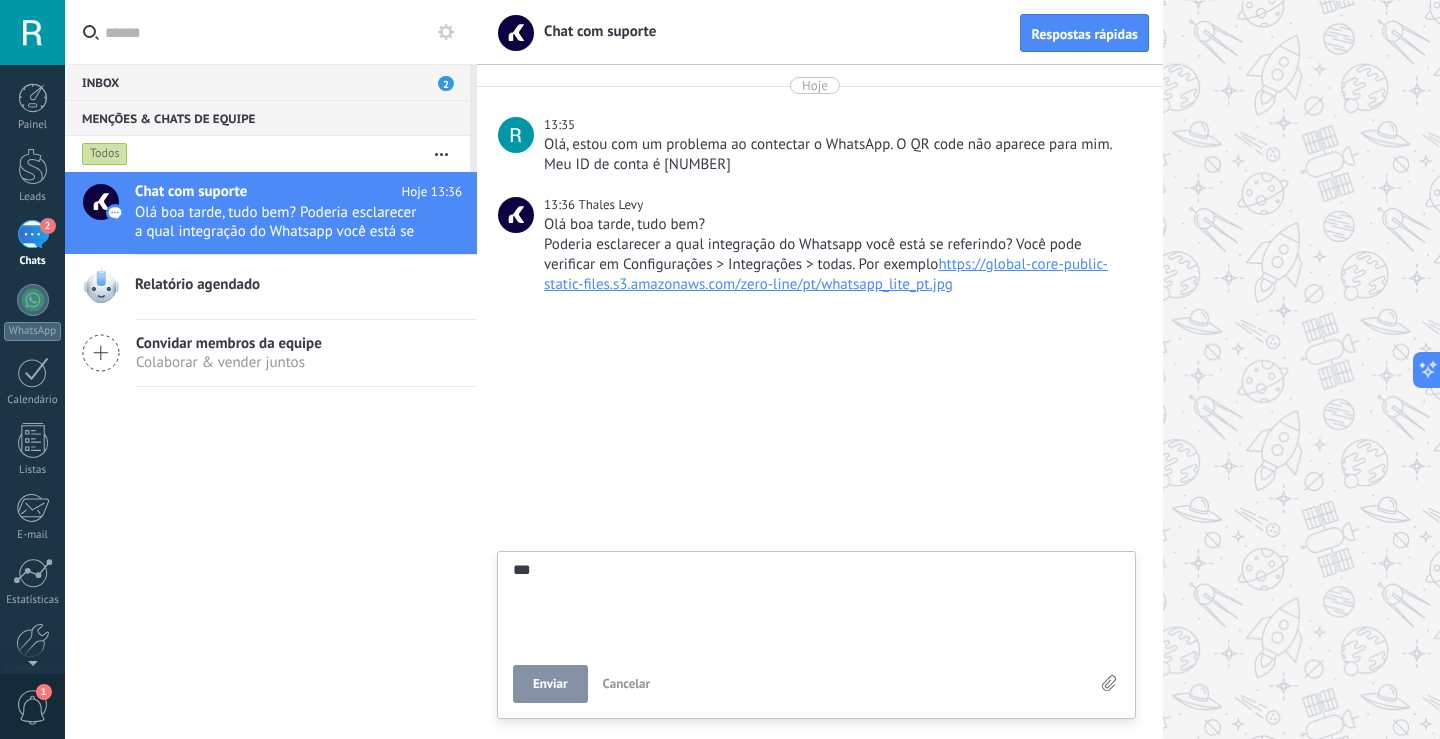 type on "****" 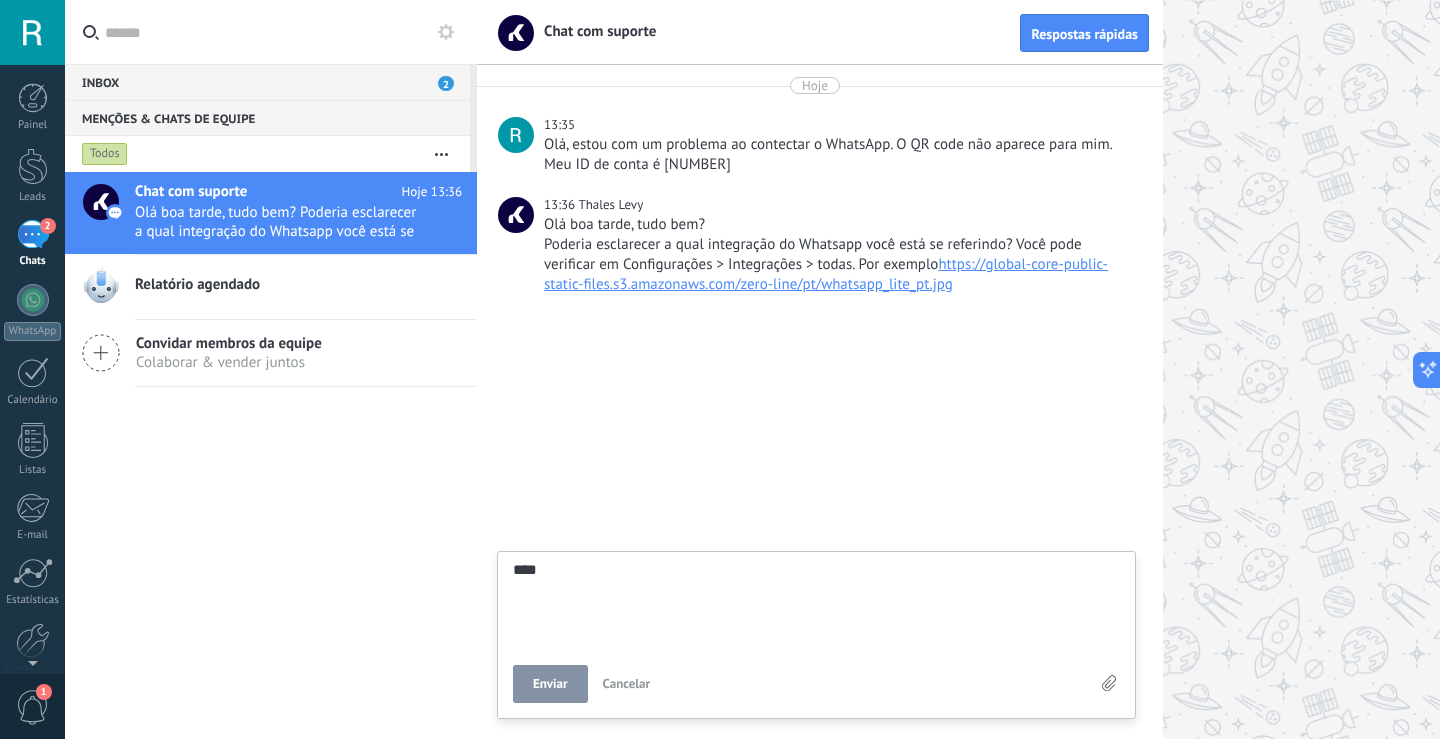type on "*****" 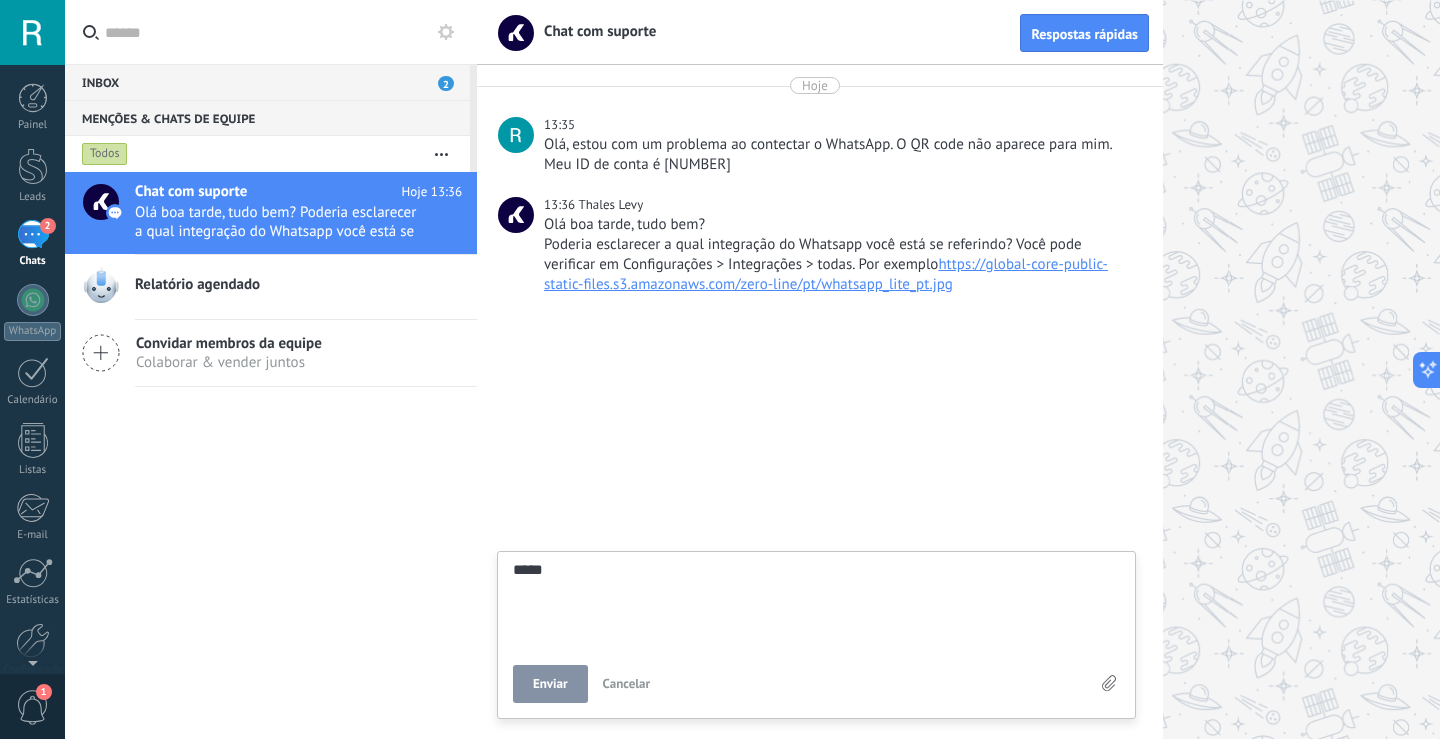 type on "******" 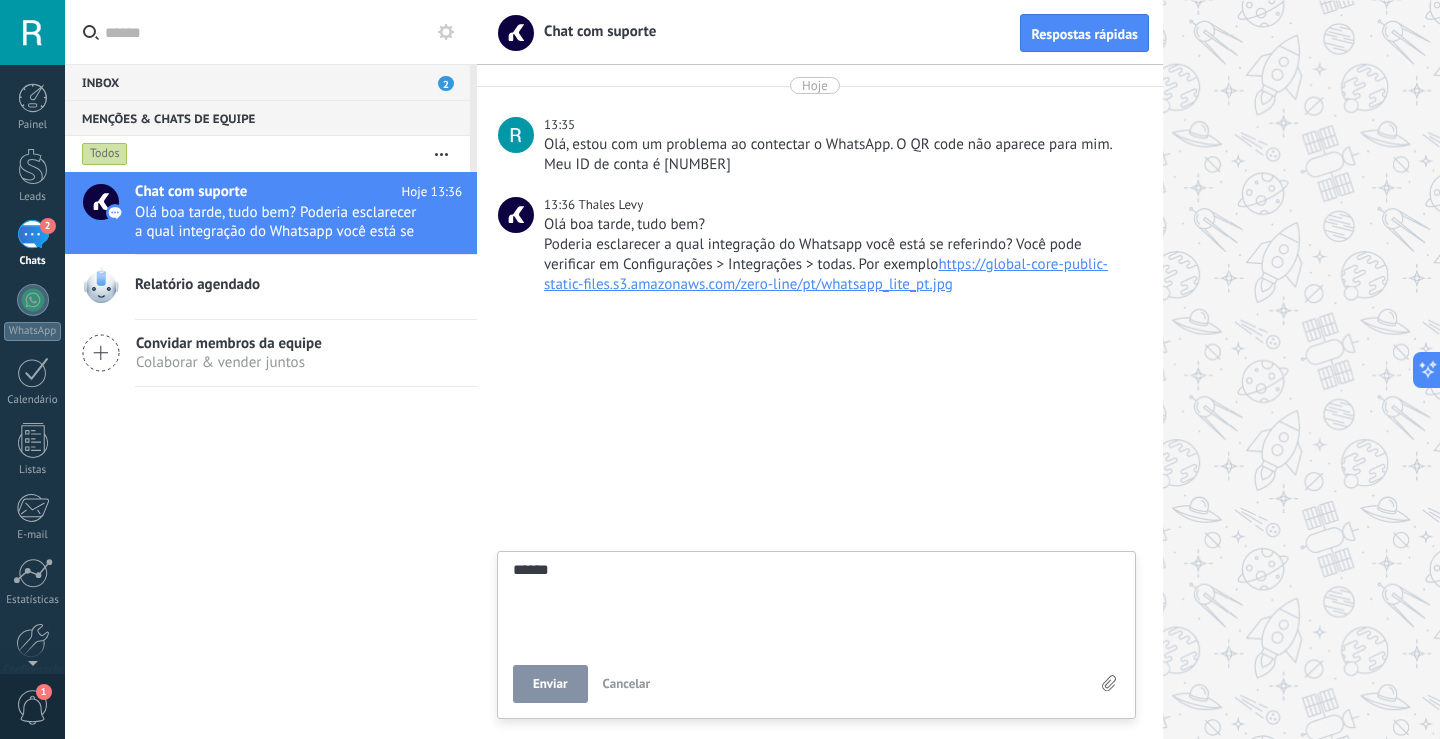 type on "******" 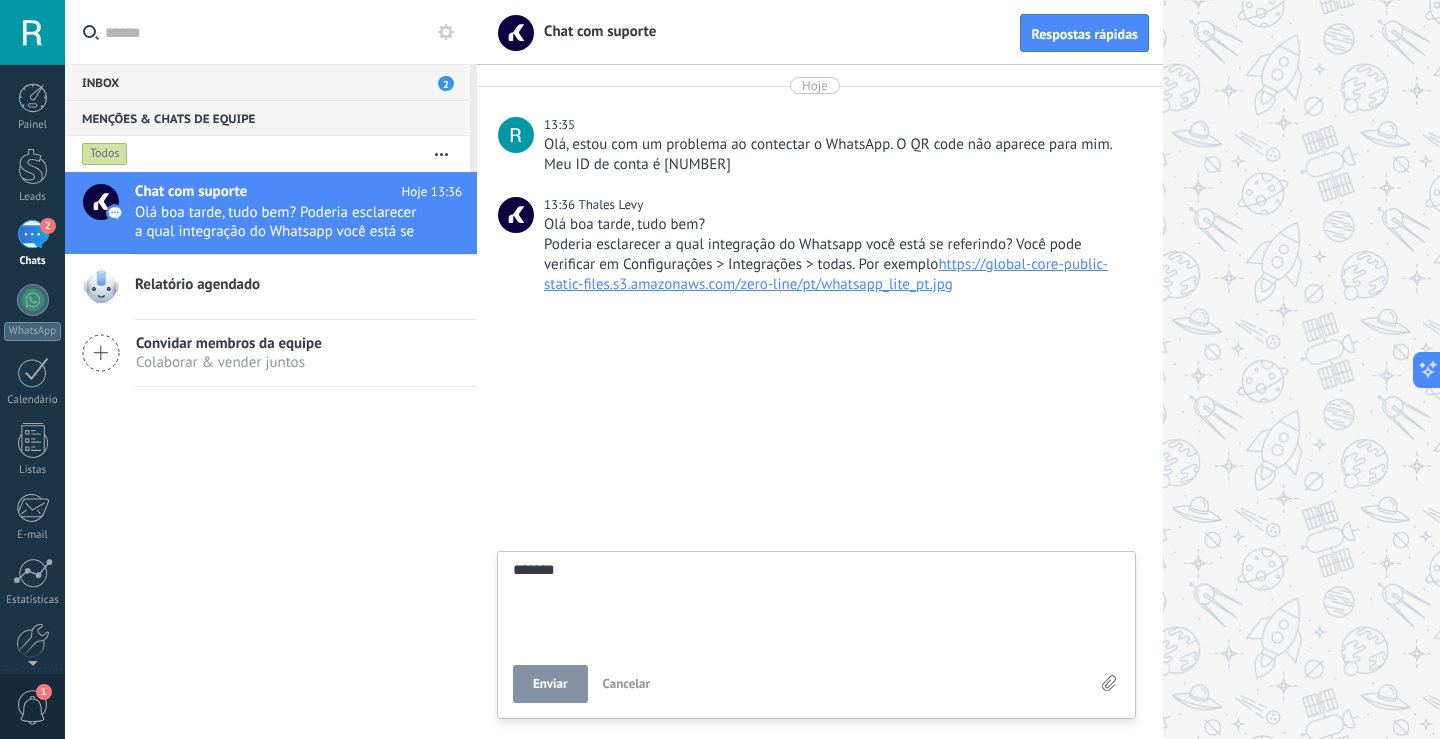 type on "********" 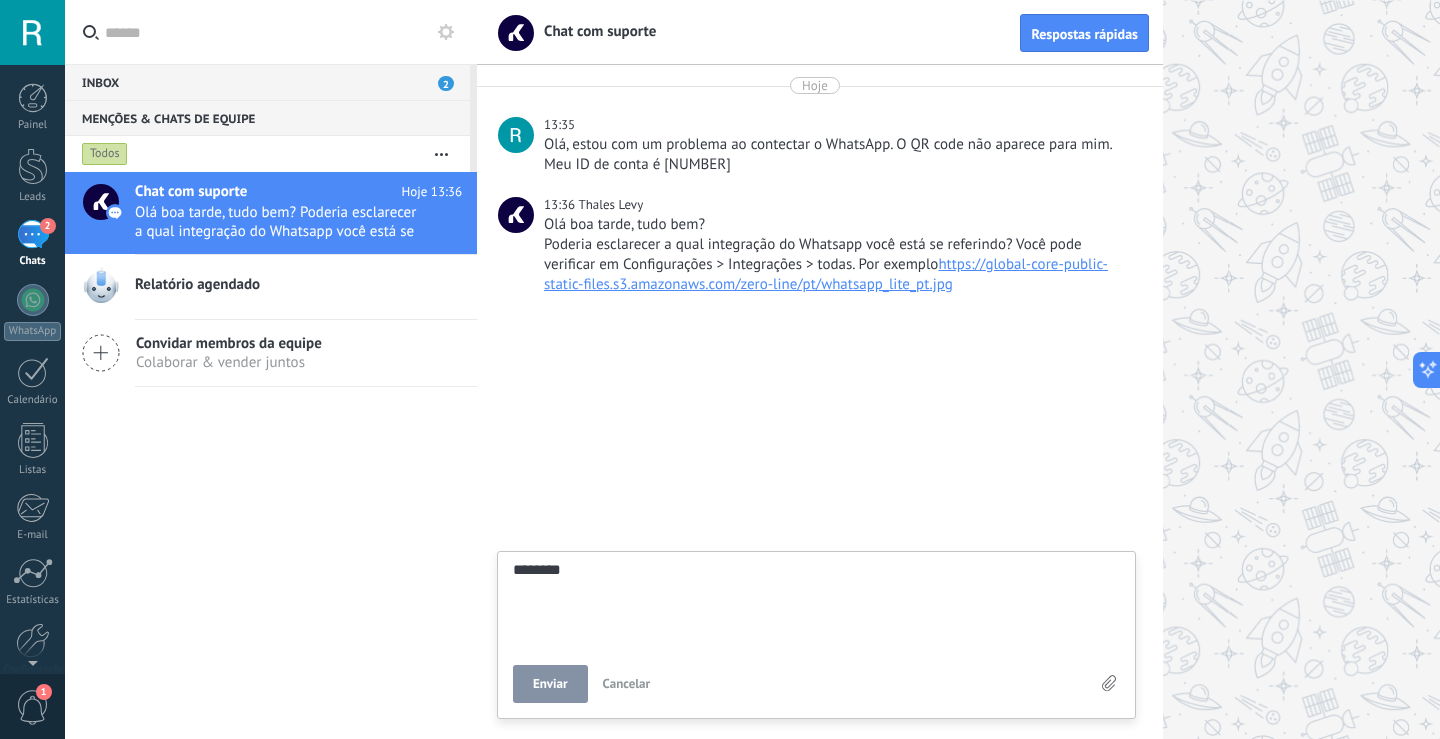 type on "*********" 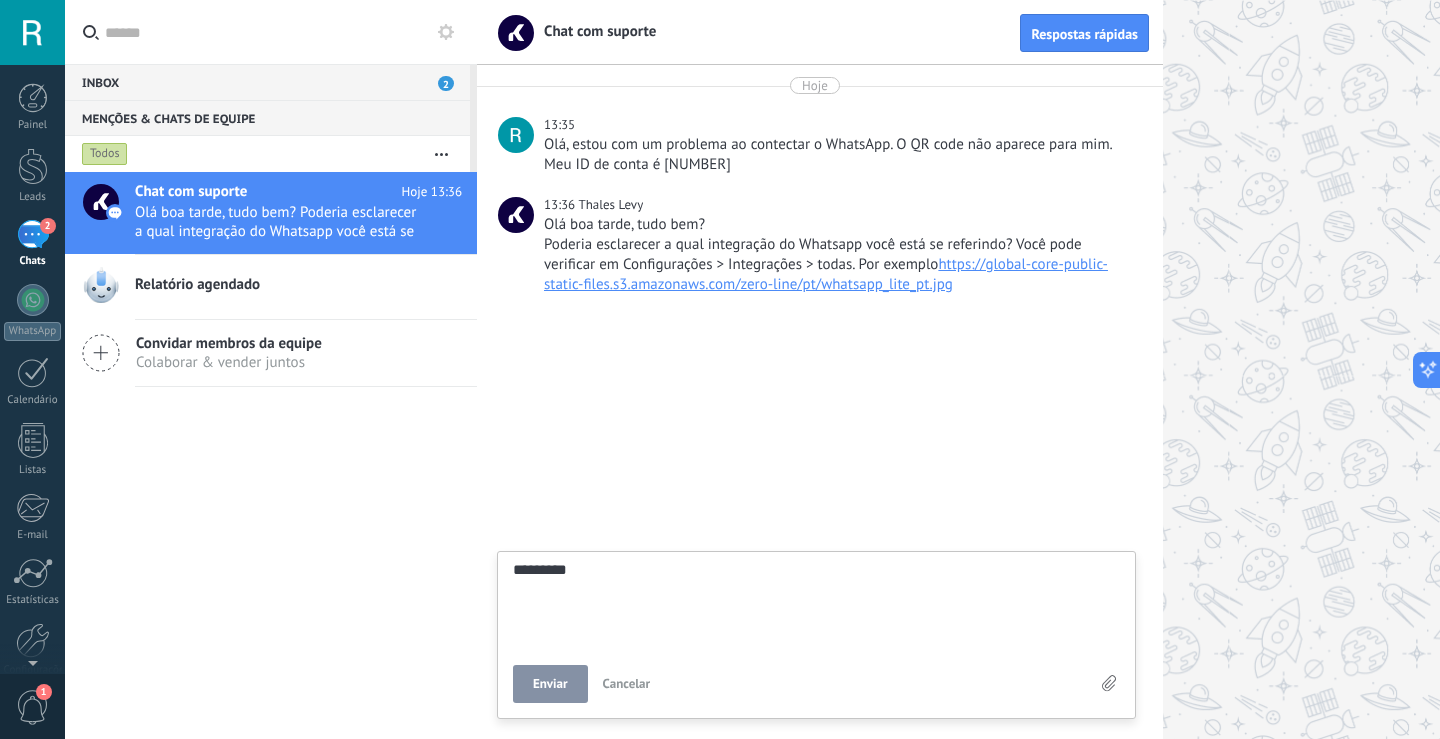 type on "**********" 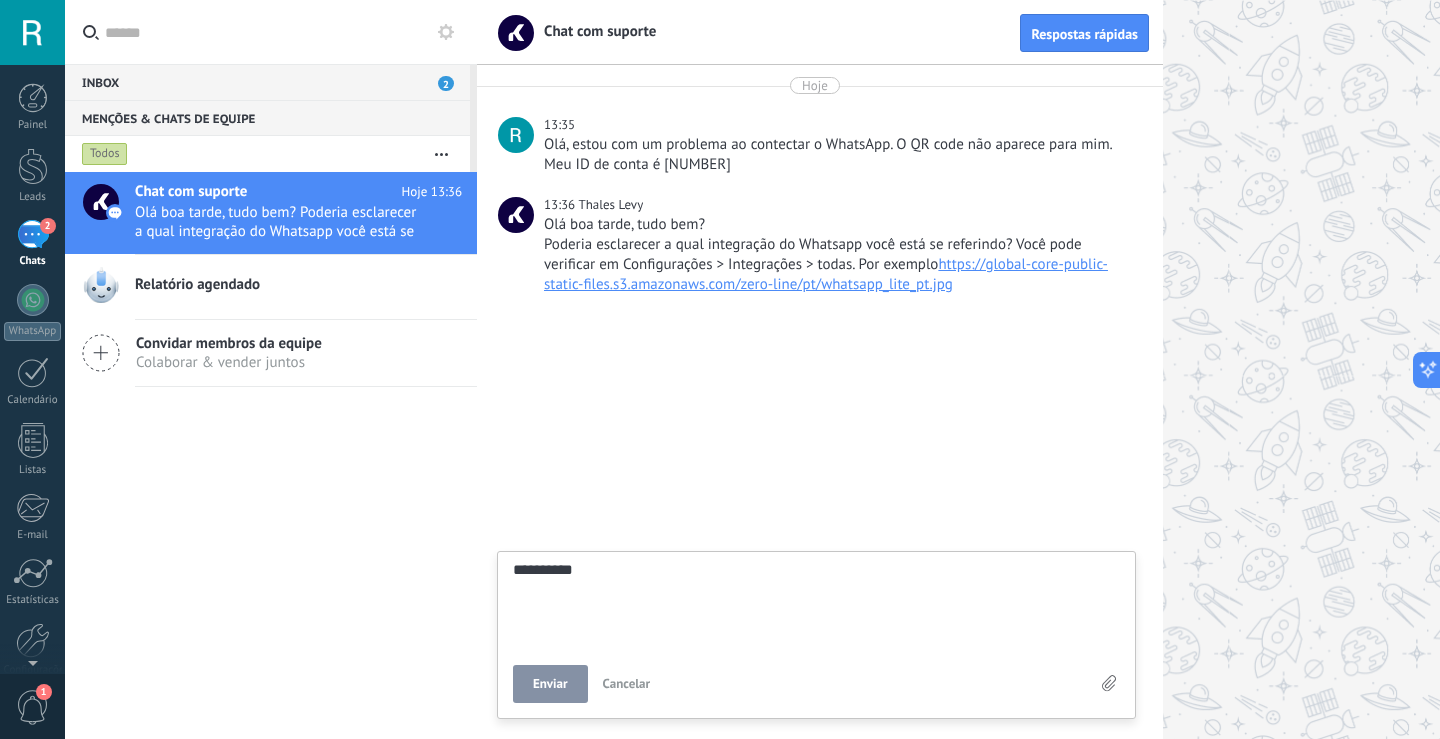 type on "**********" 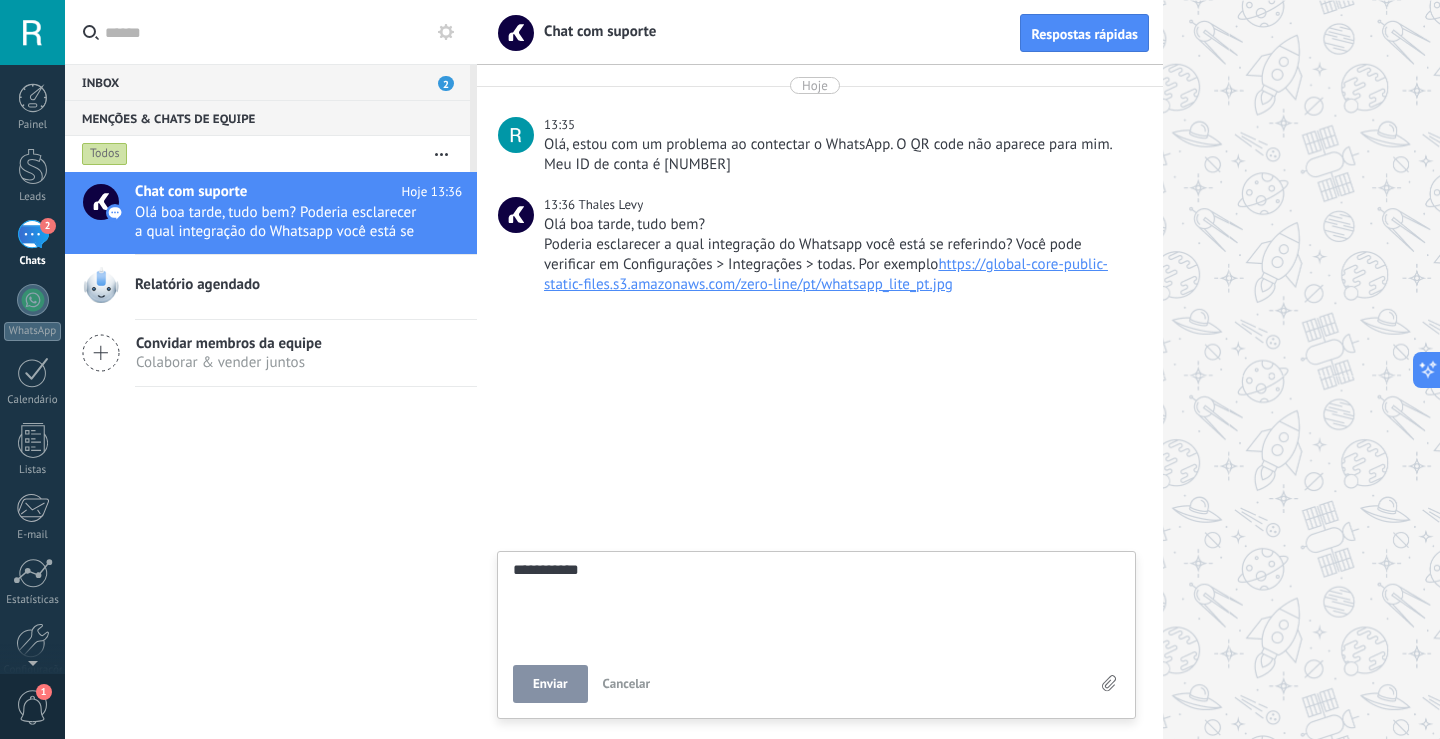 type on "**********" 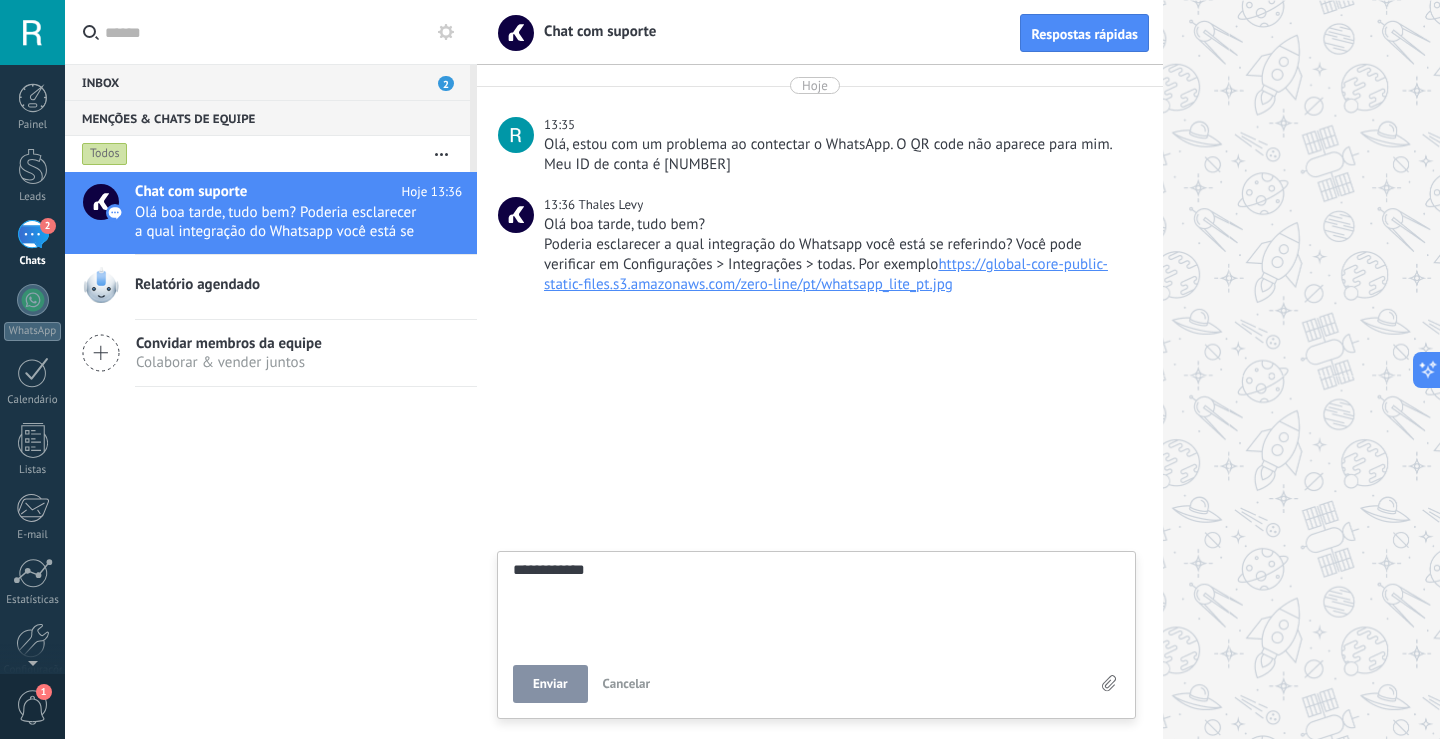 type on "**********" 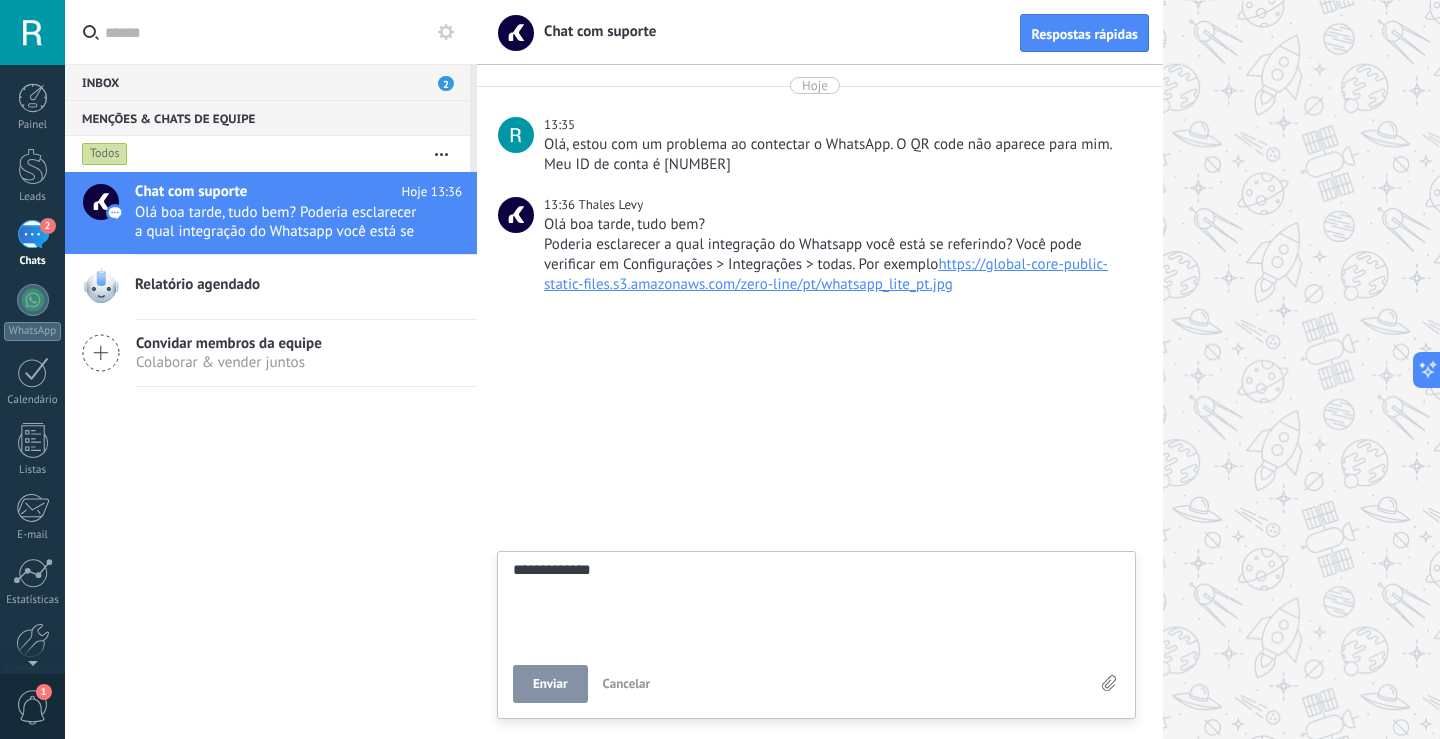 type on "**********" 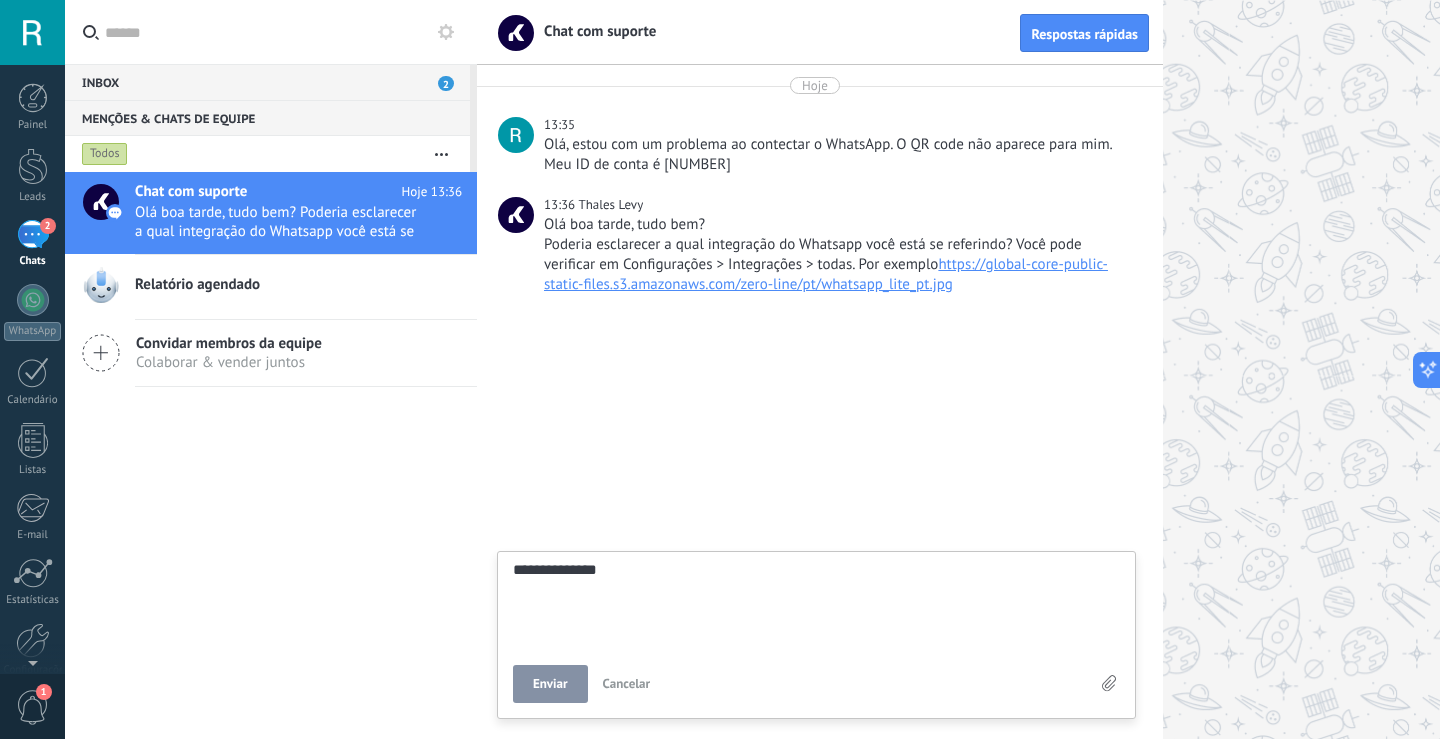 type on "**********" 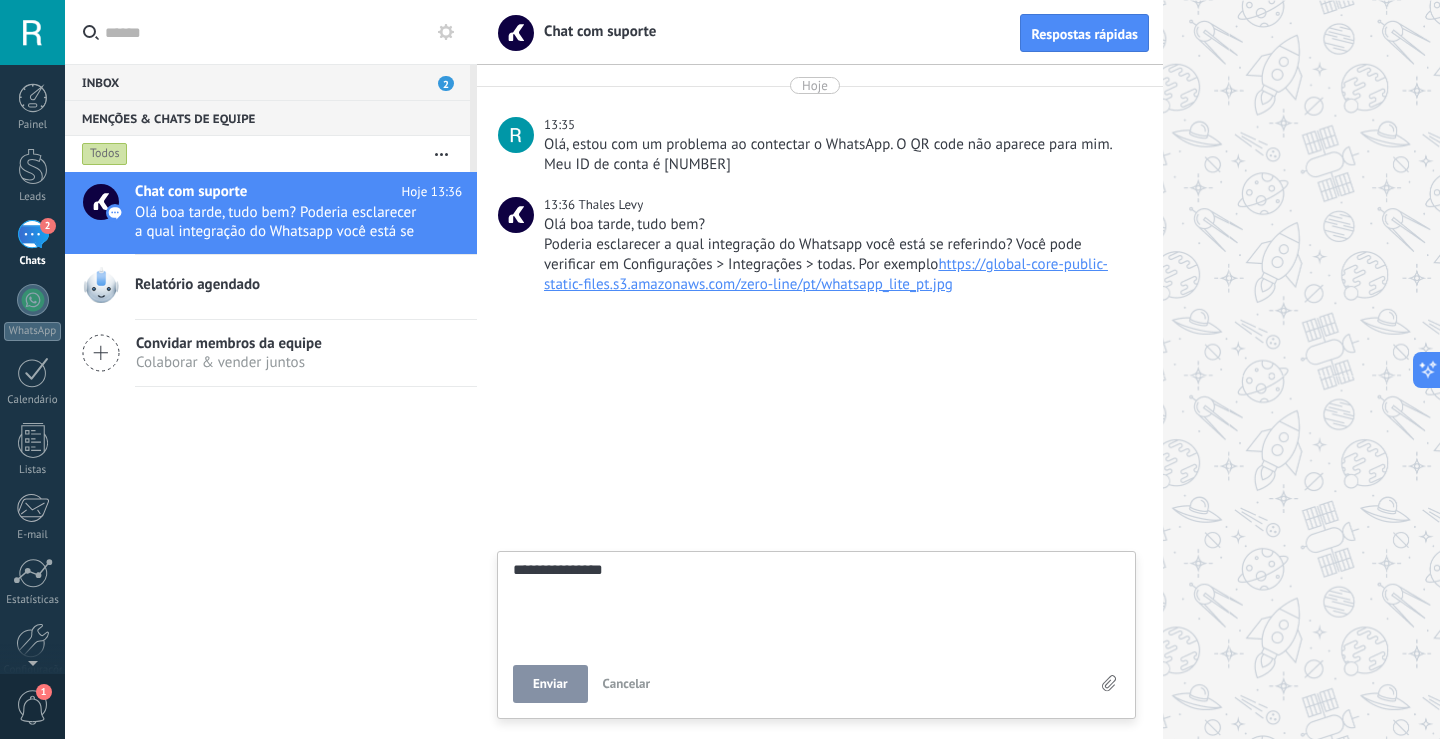 type on "**********" 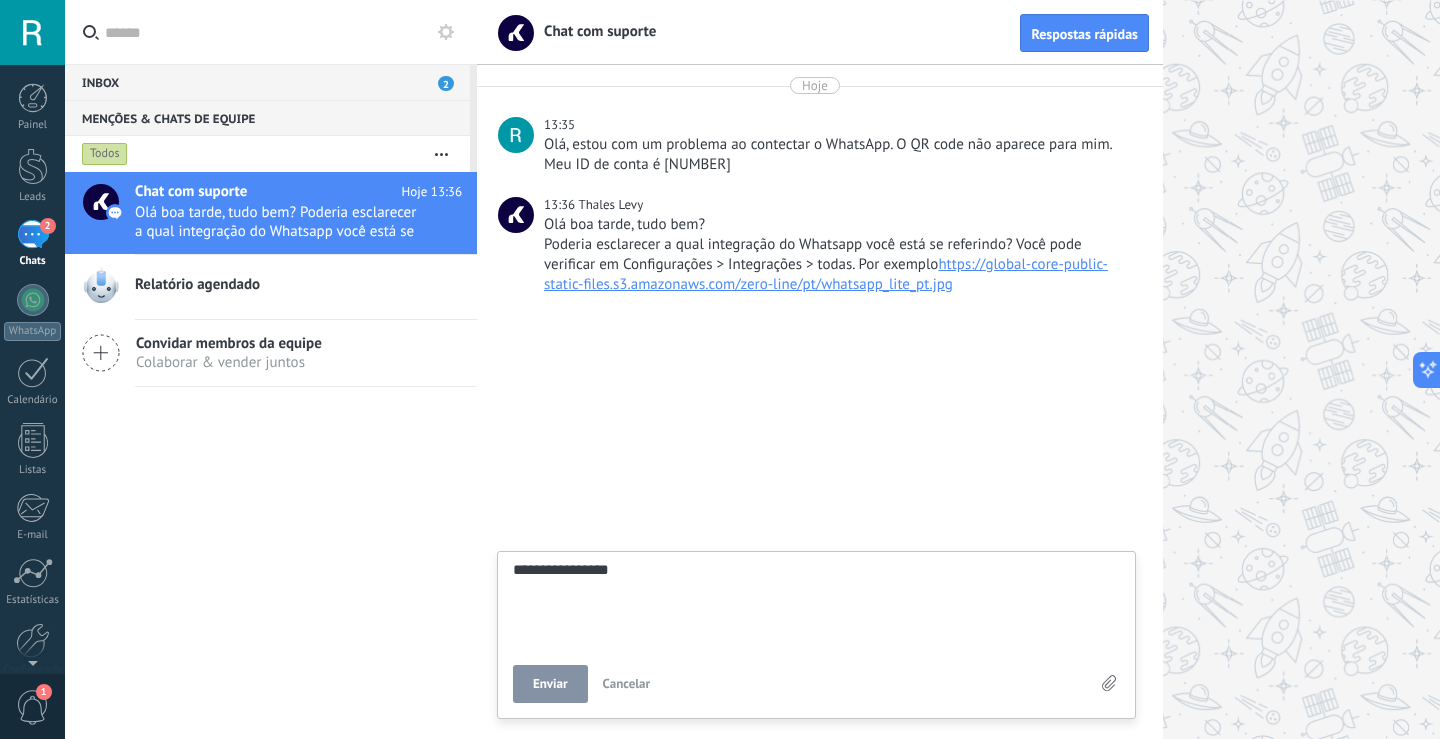 type on "**********" 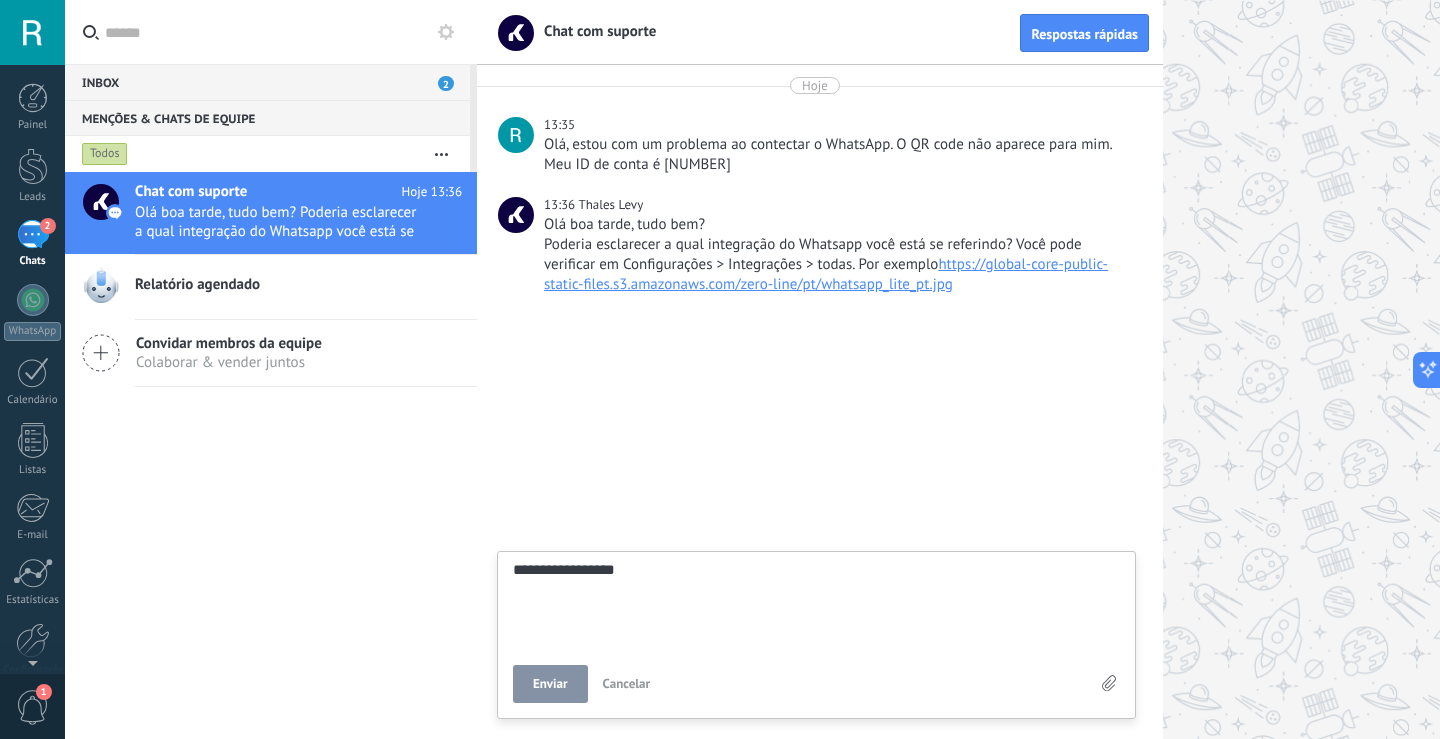 type on "**********" 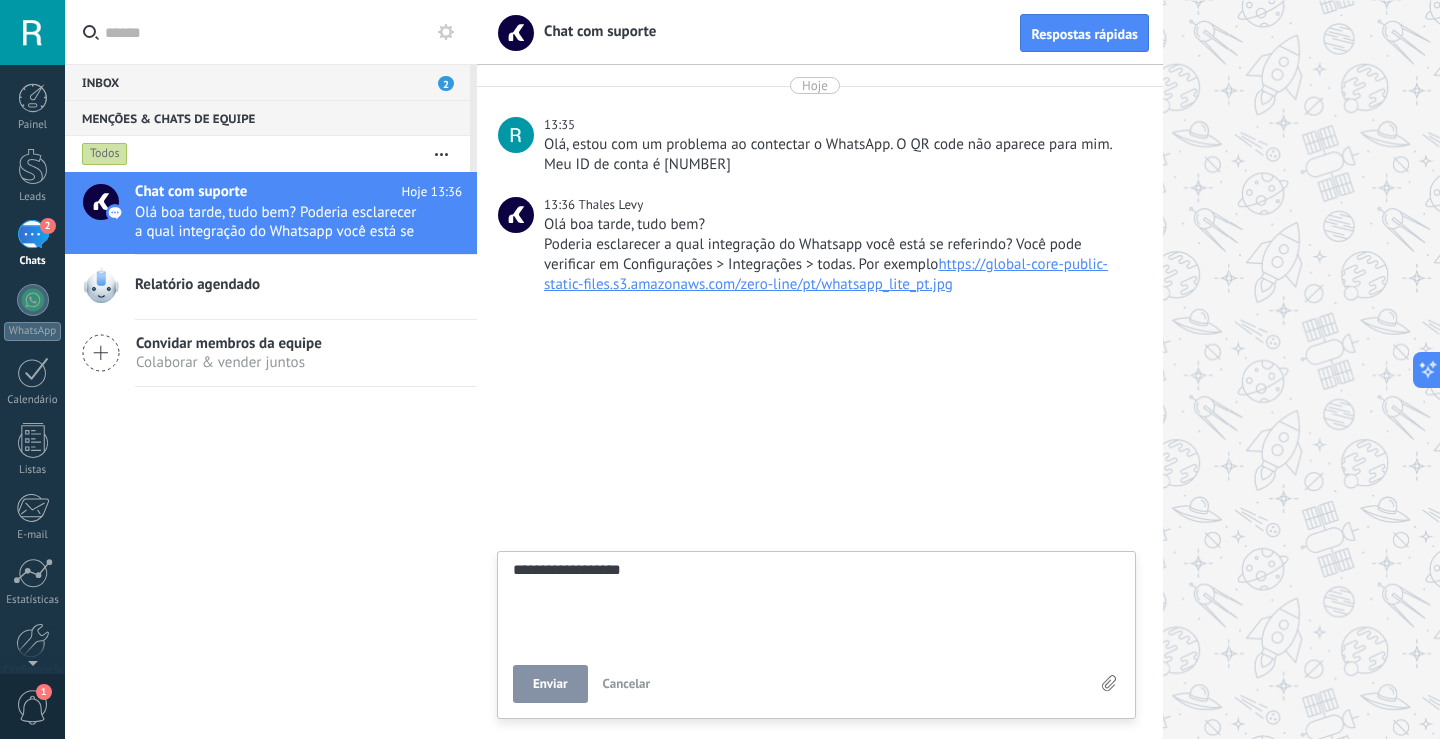 type on "**********" 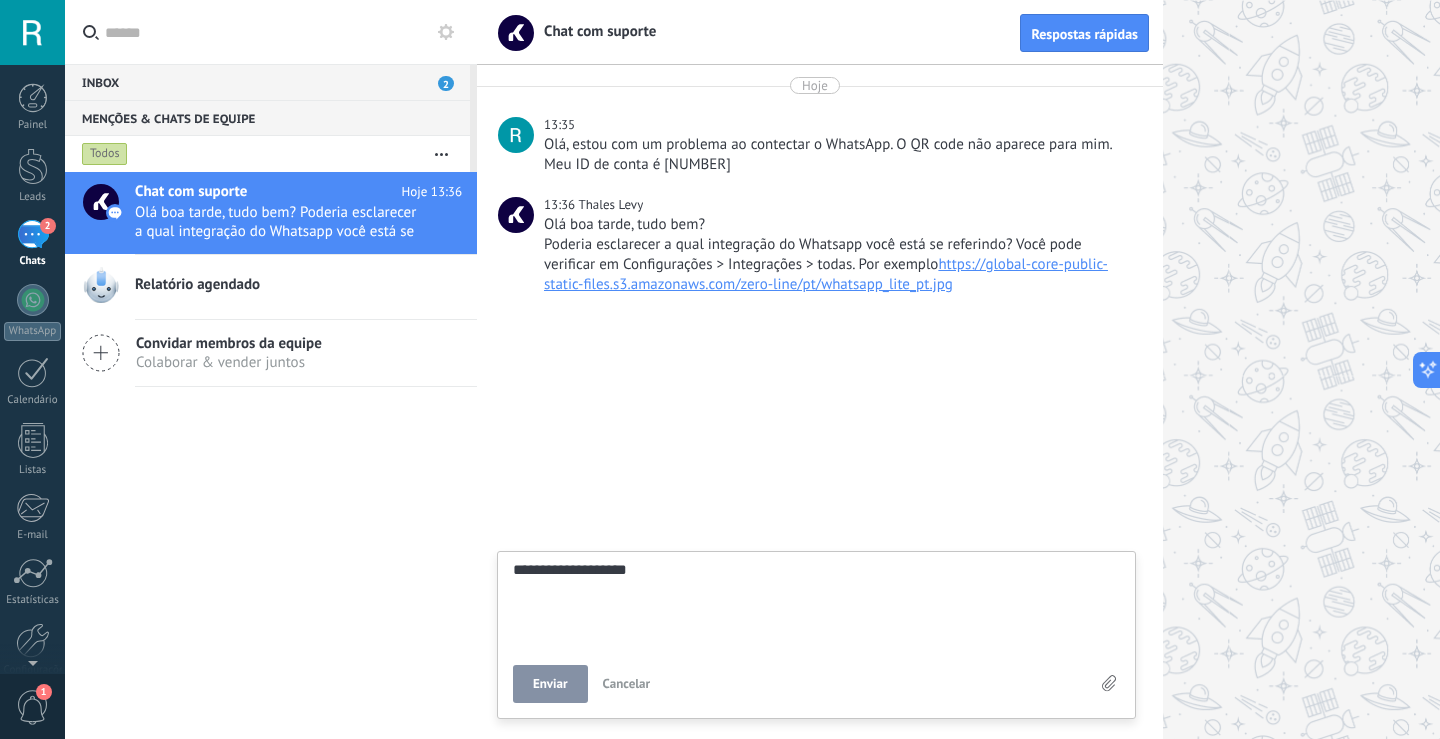 type on "**********" 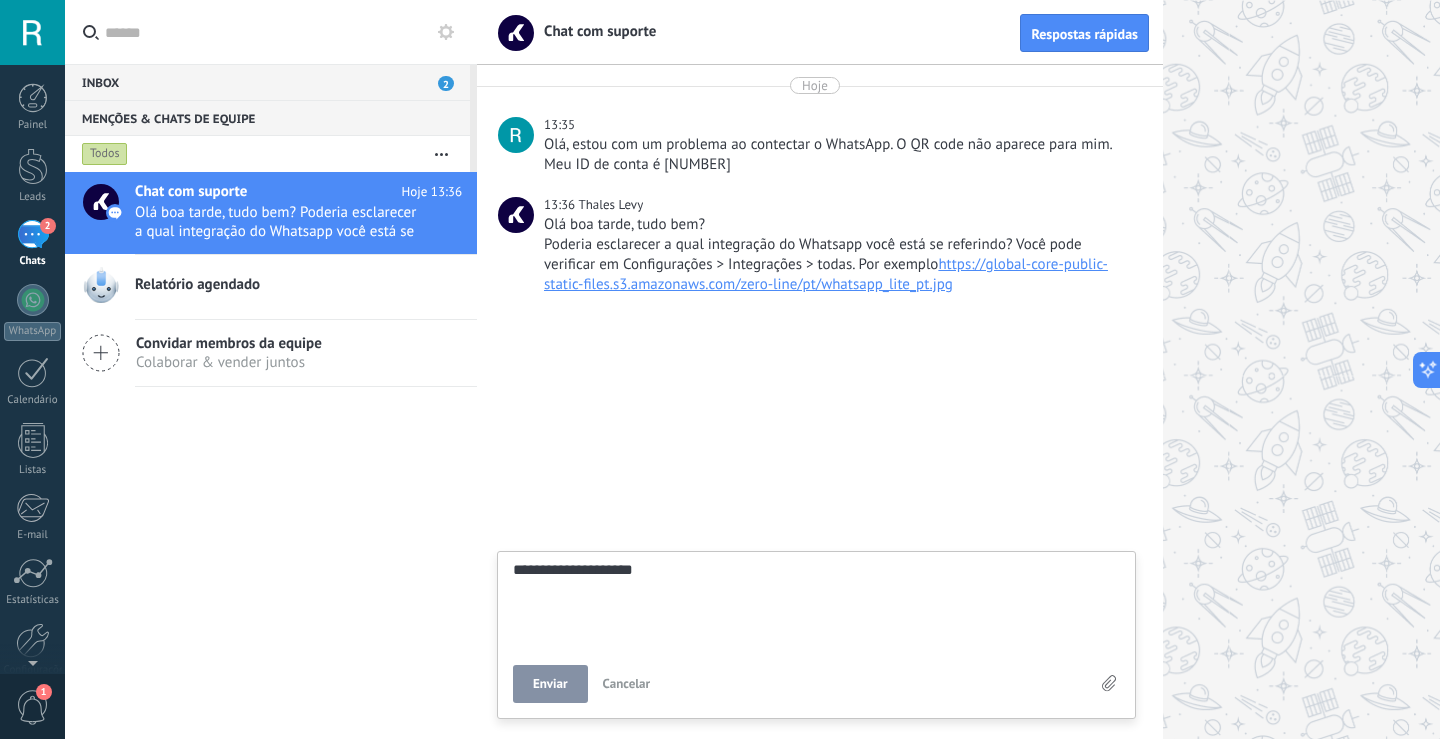 type on "**********" 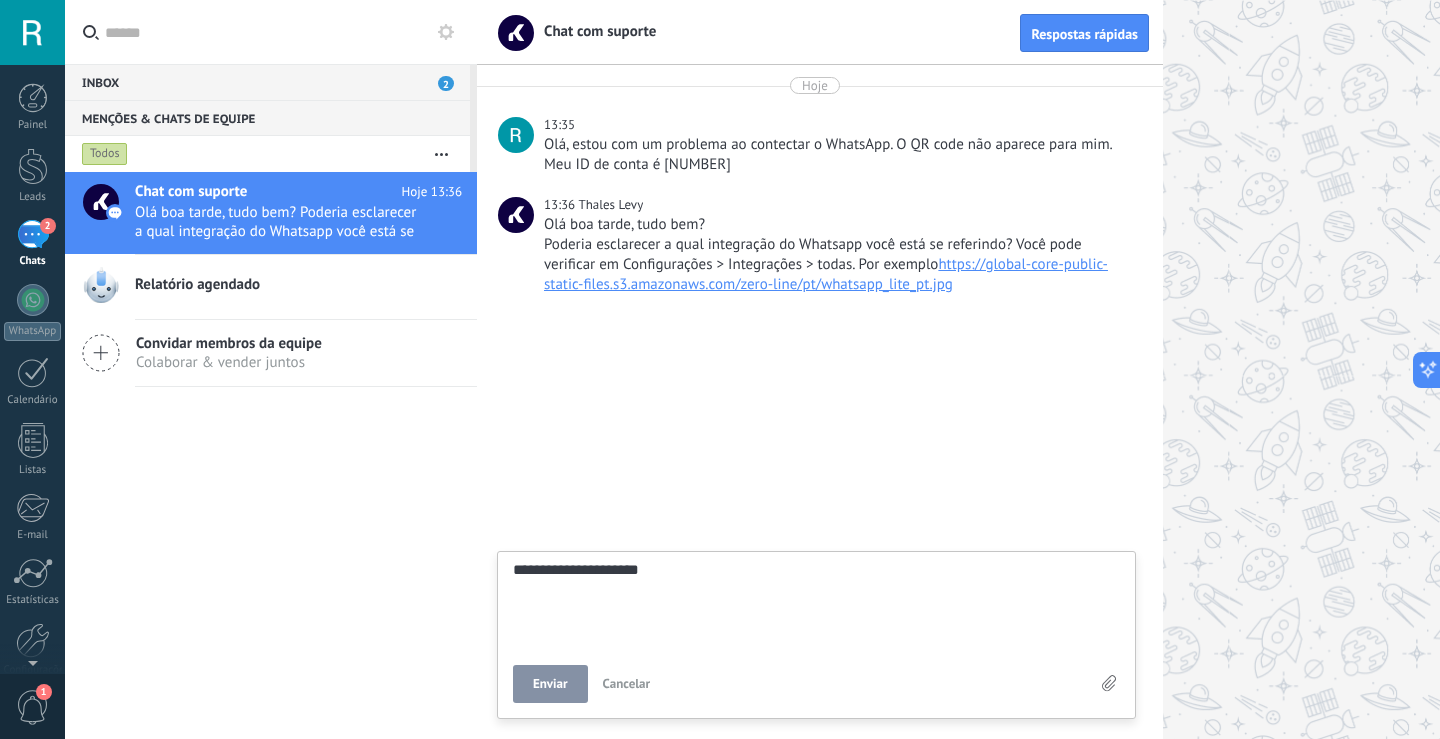 type on "**********" 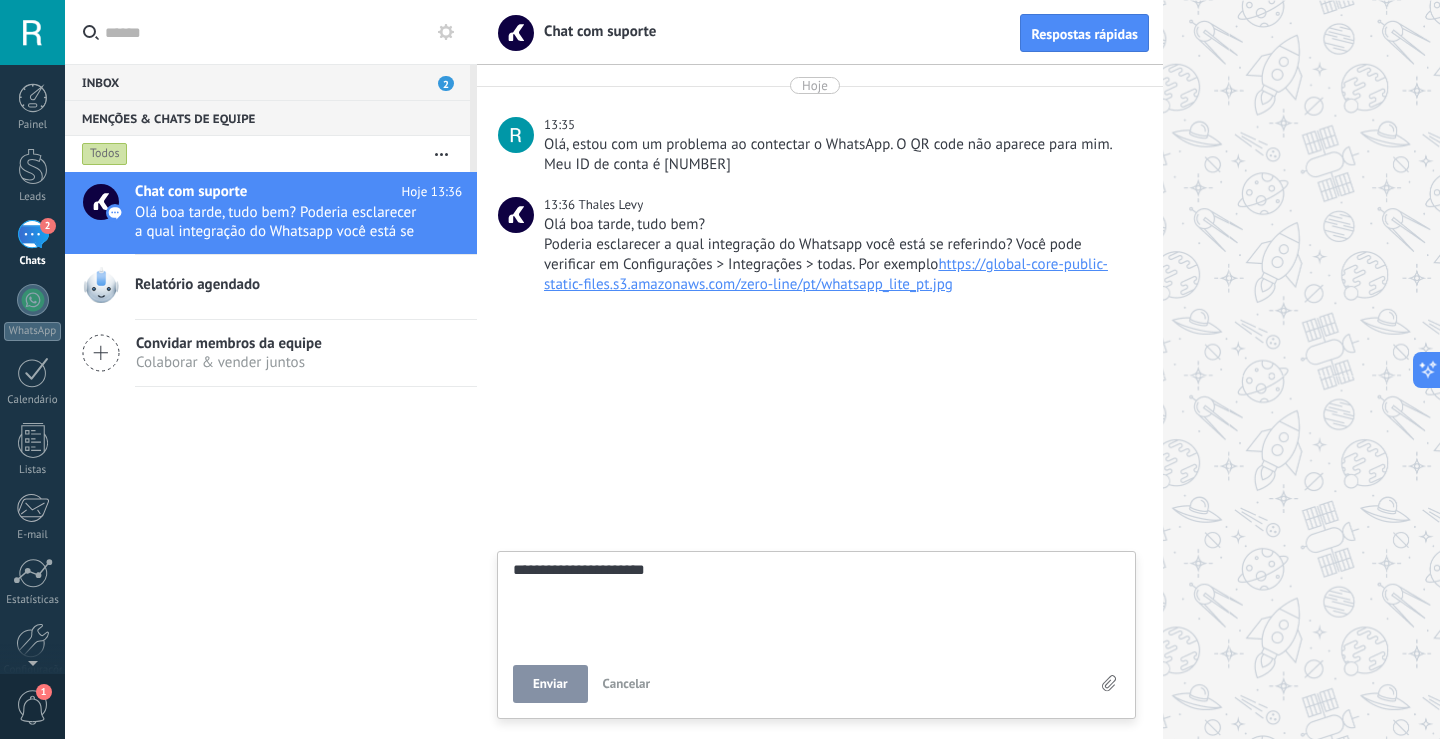 type on "**********" 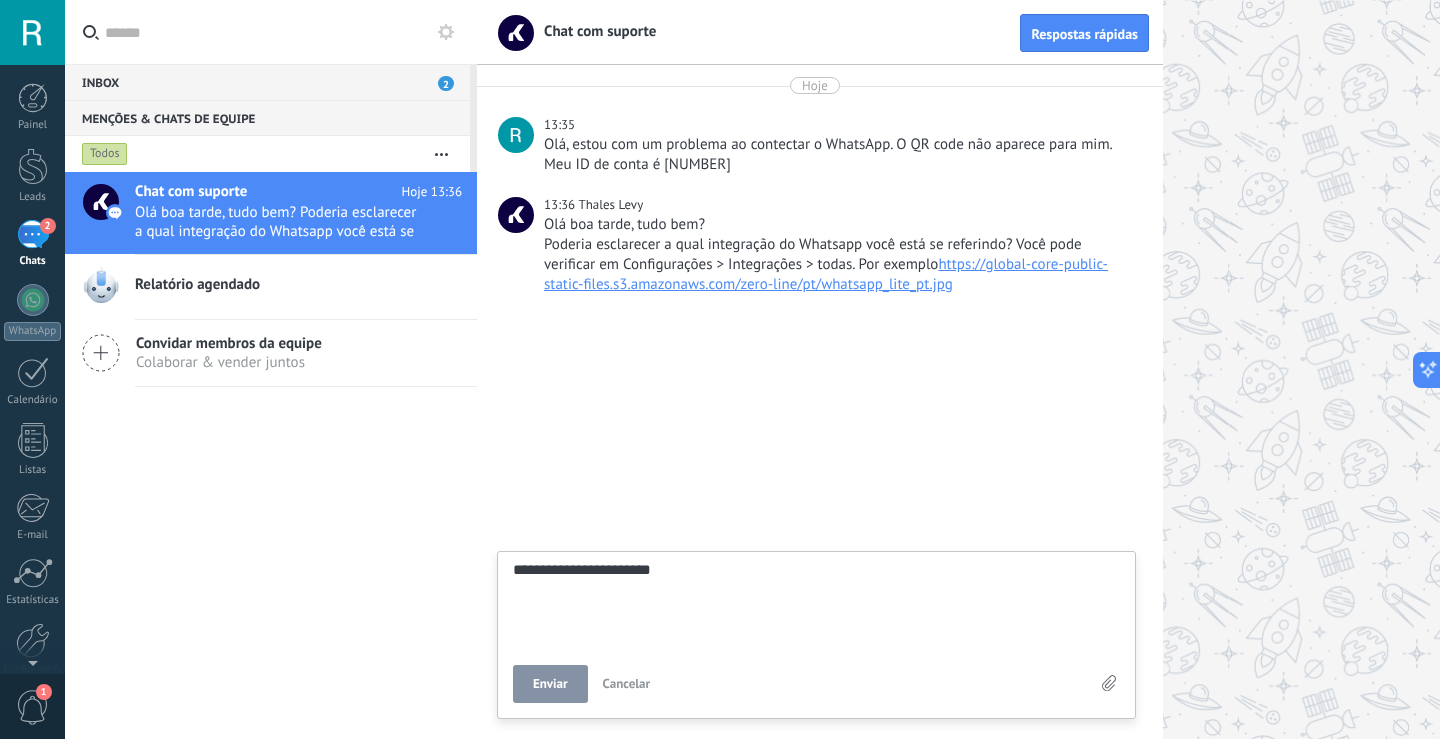 type on "**********" 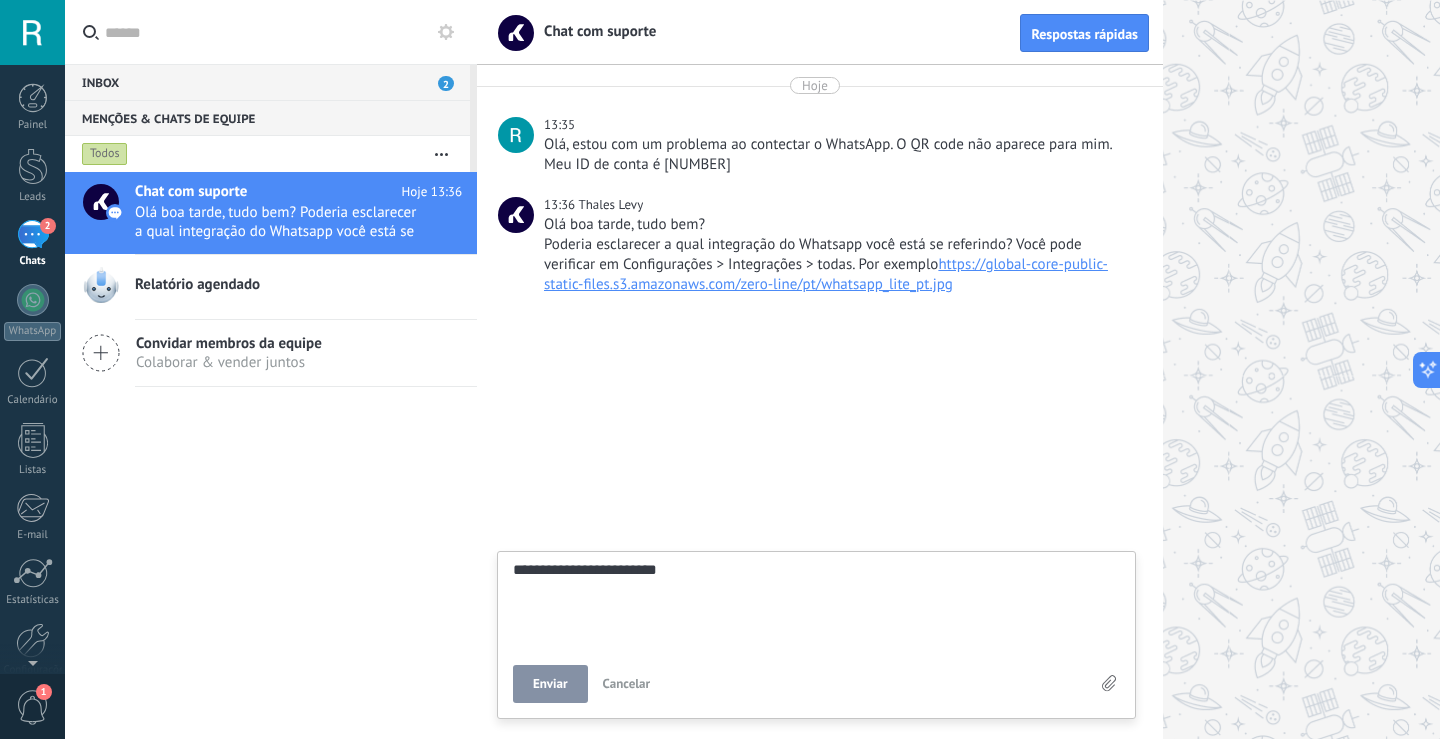 type on "**********" 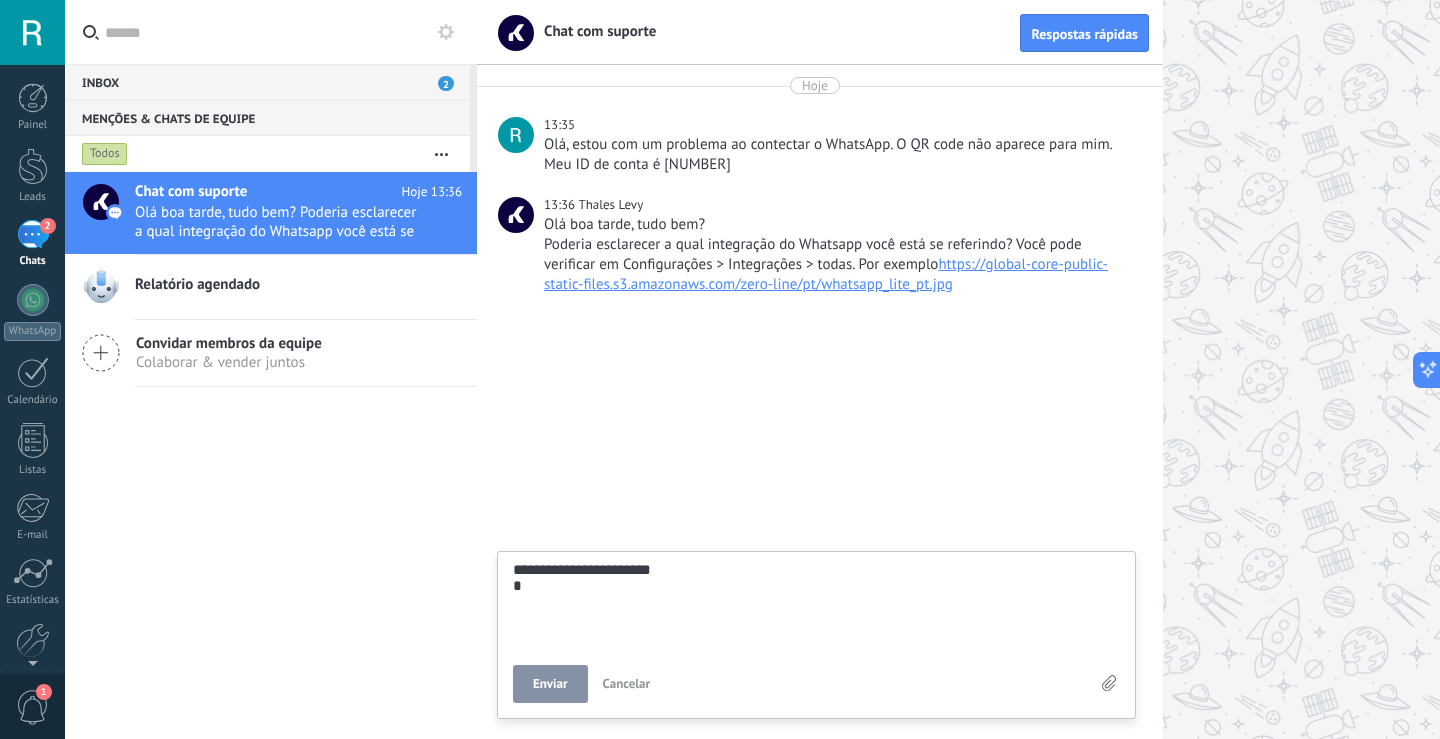 type on "**********" 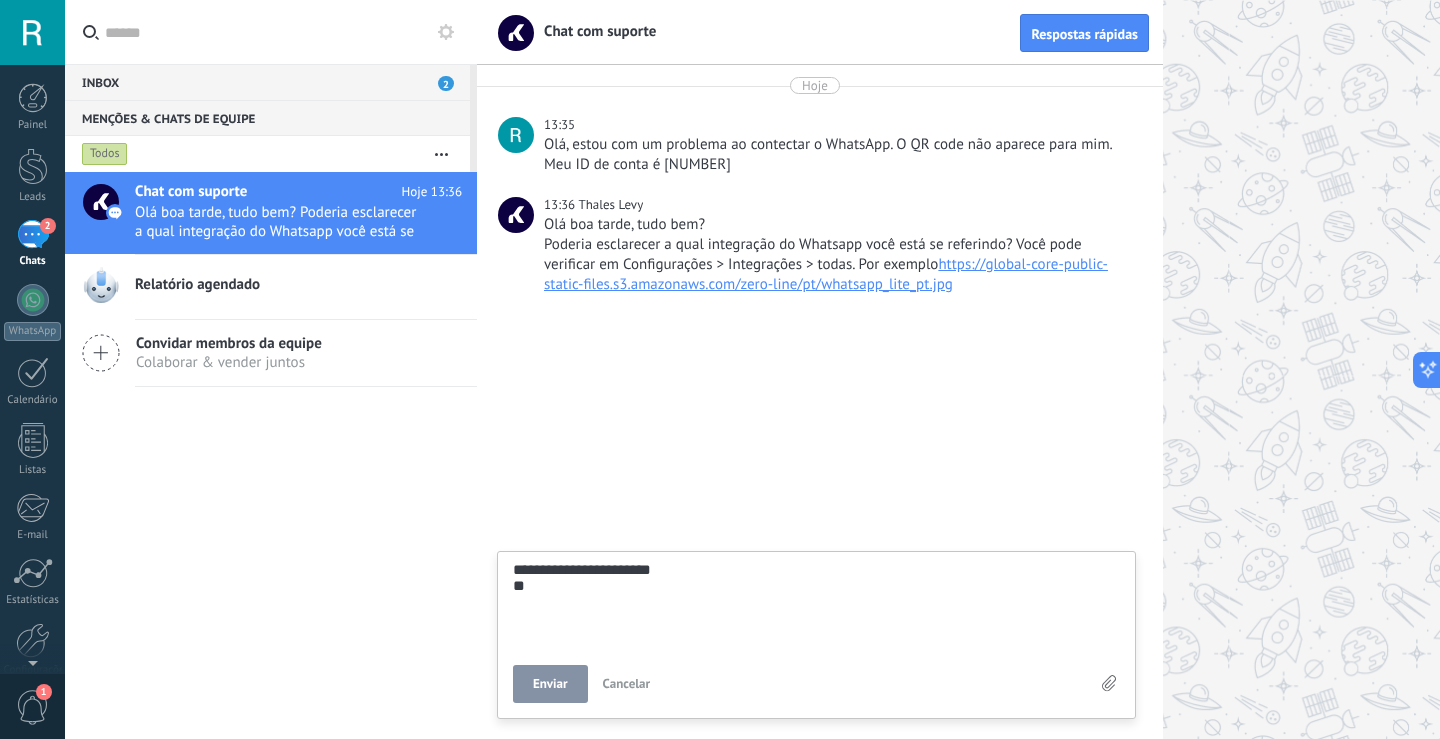 type on "**********" 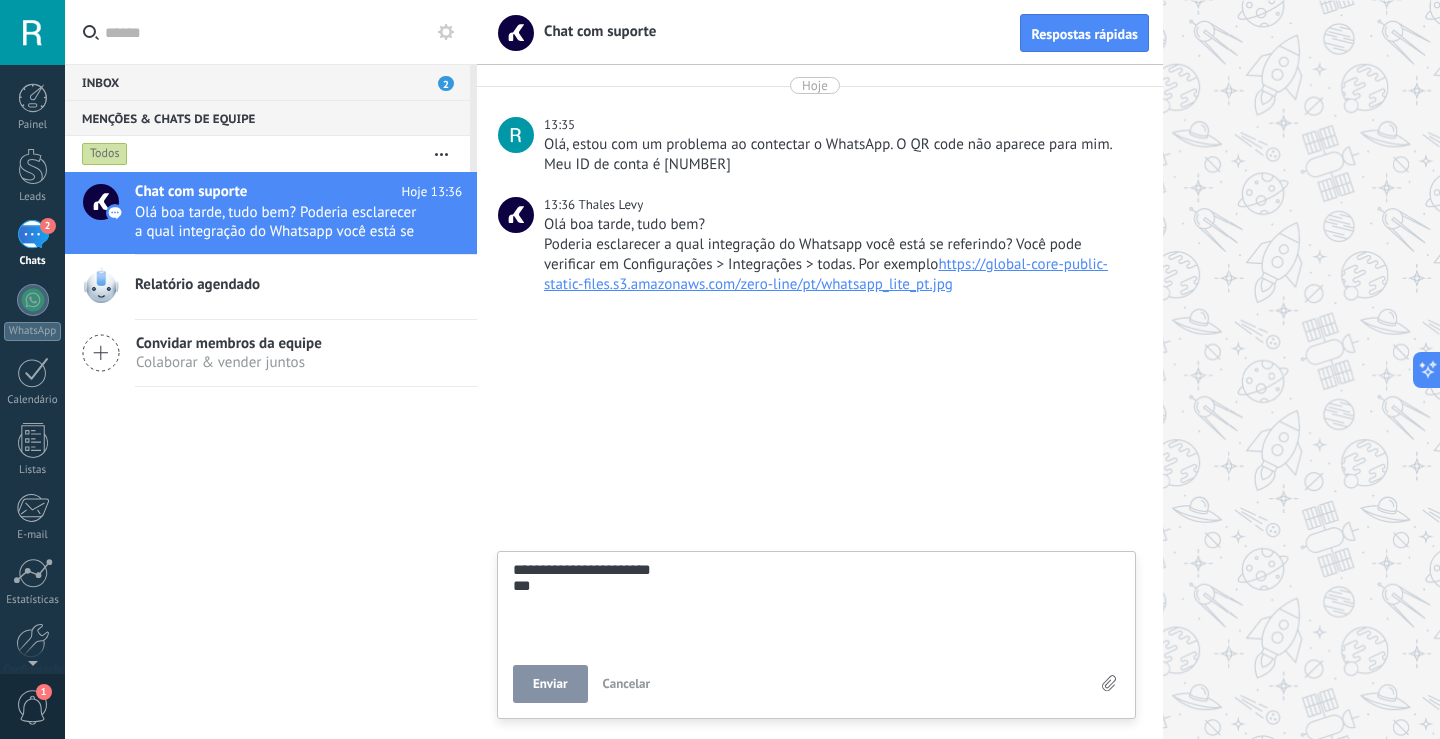 type on "**********" 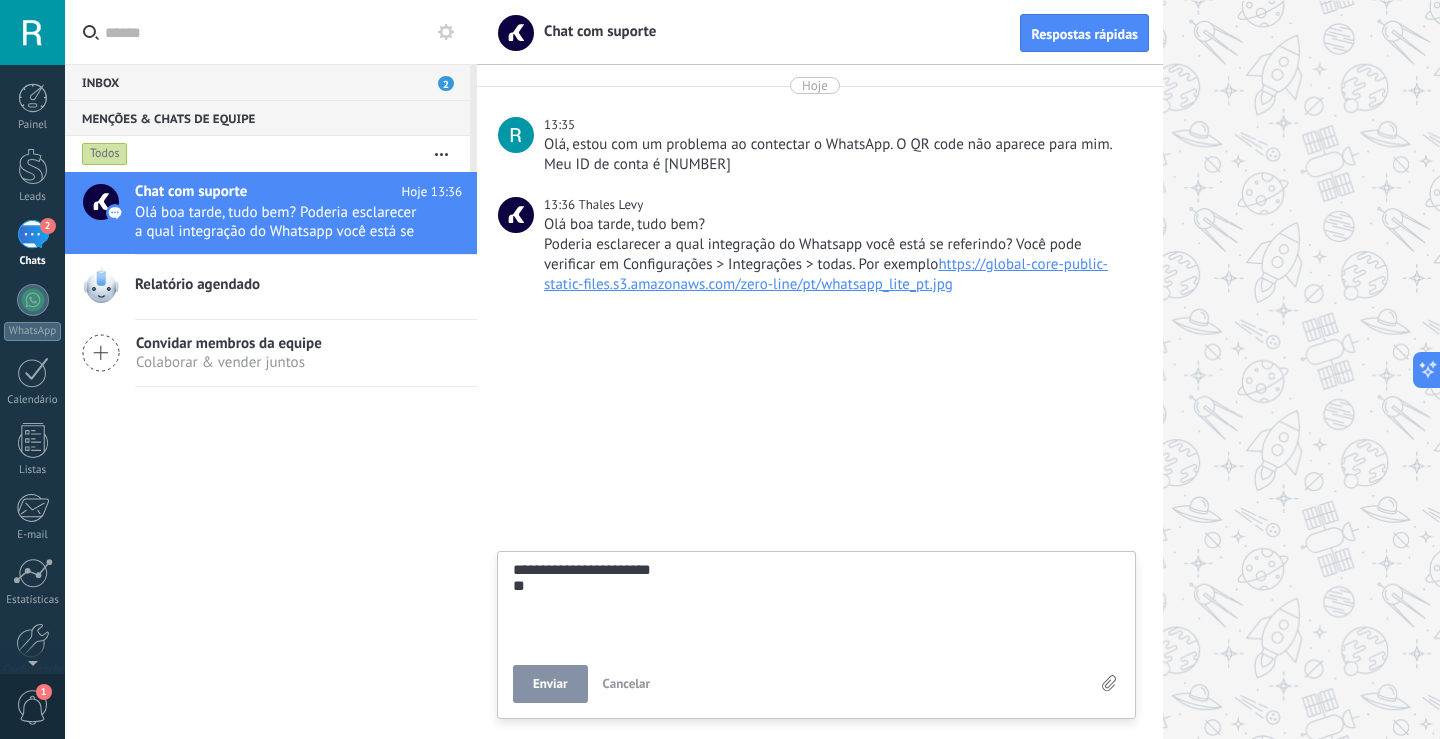 type on "**********" 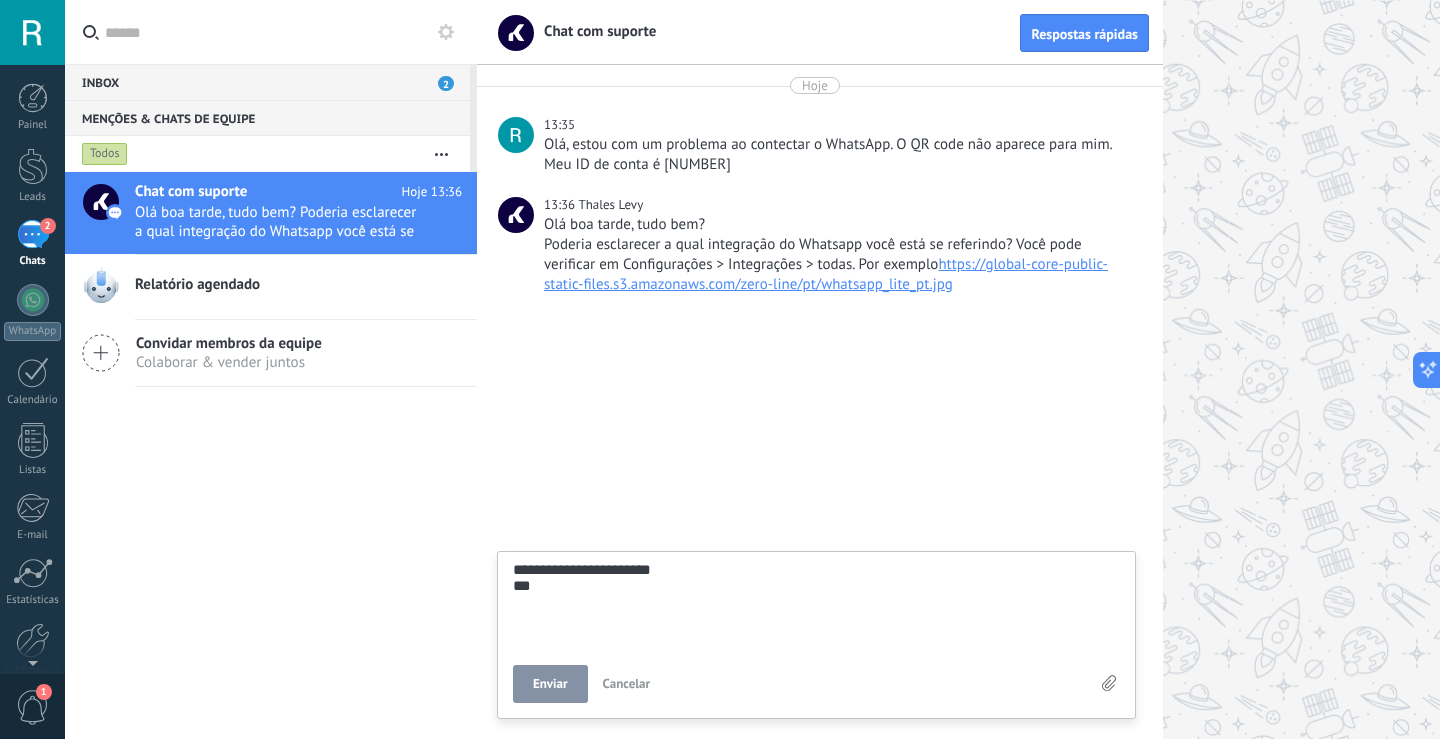 type on "**********" 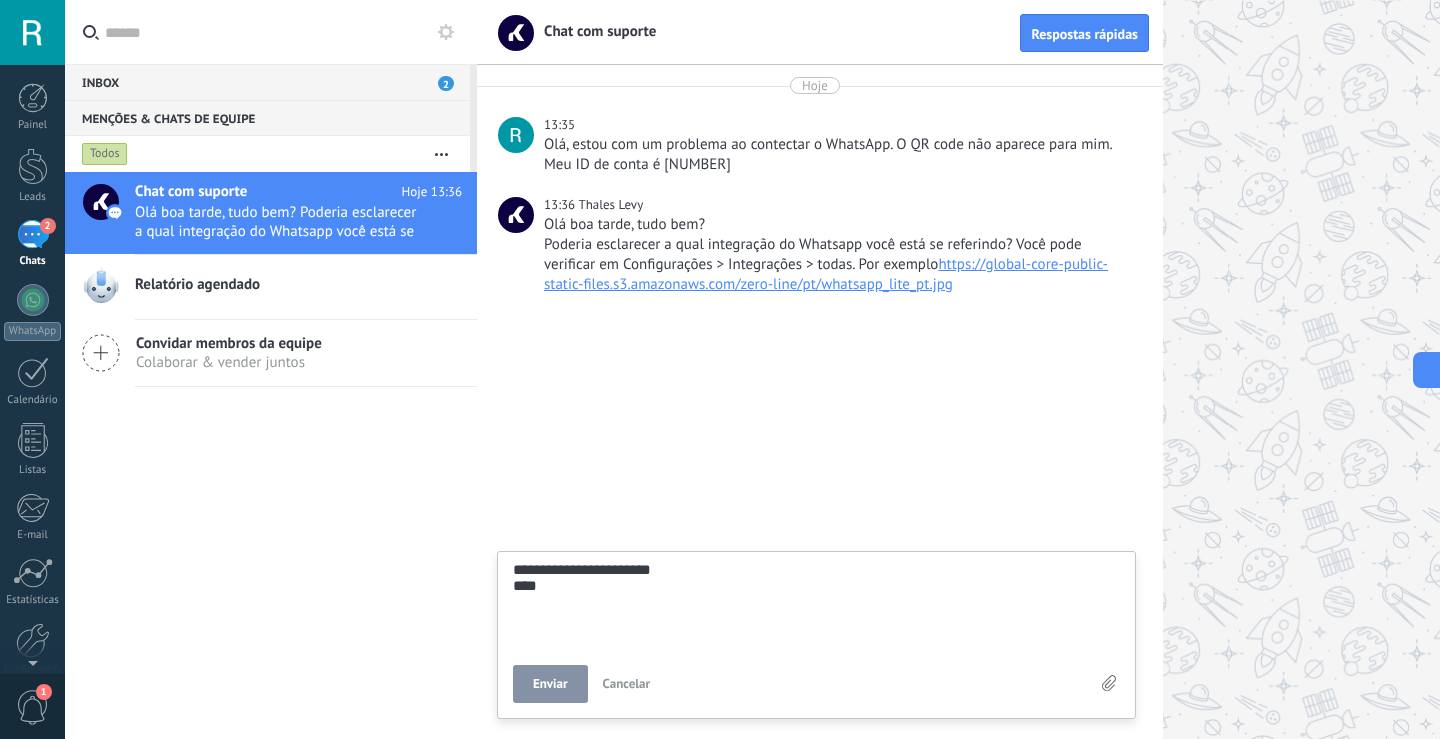 type on "**********" 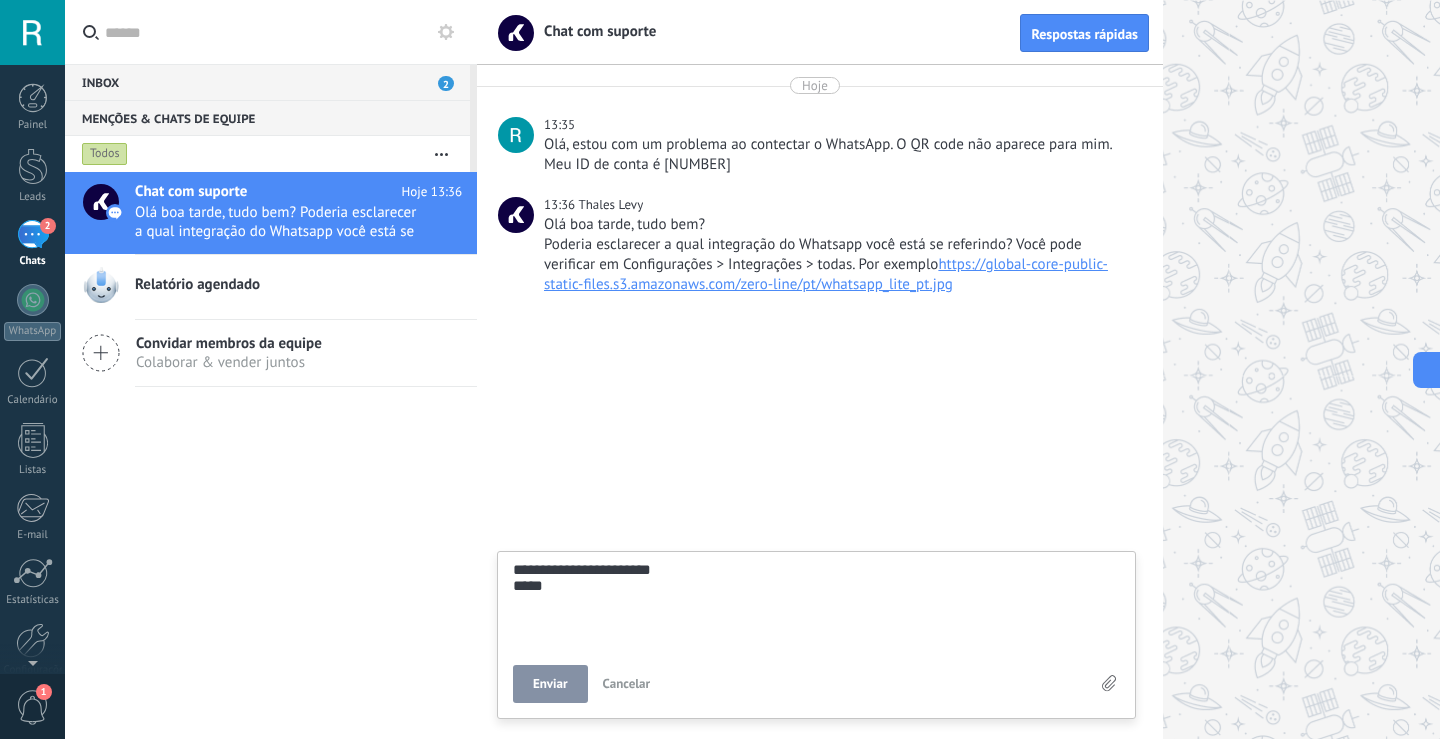 type on "**********" 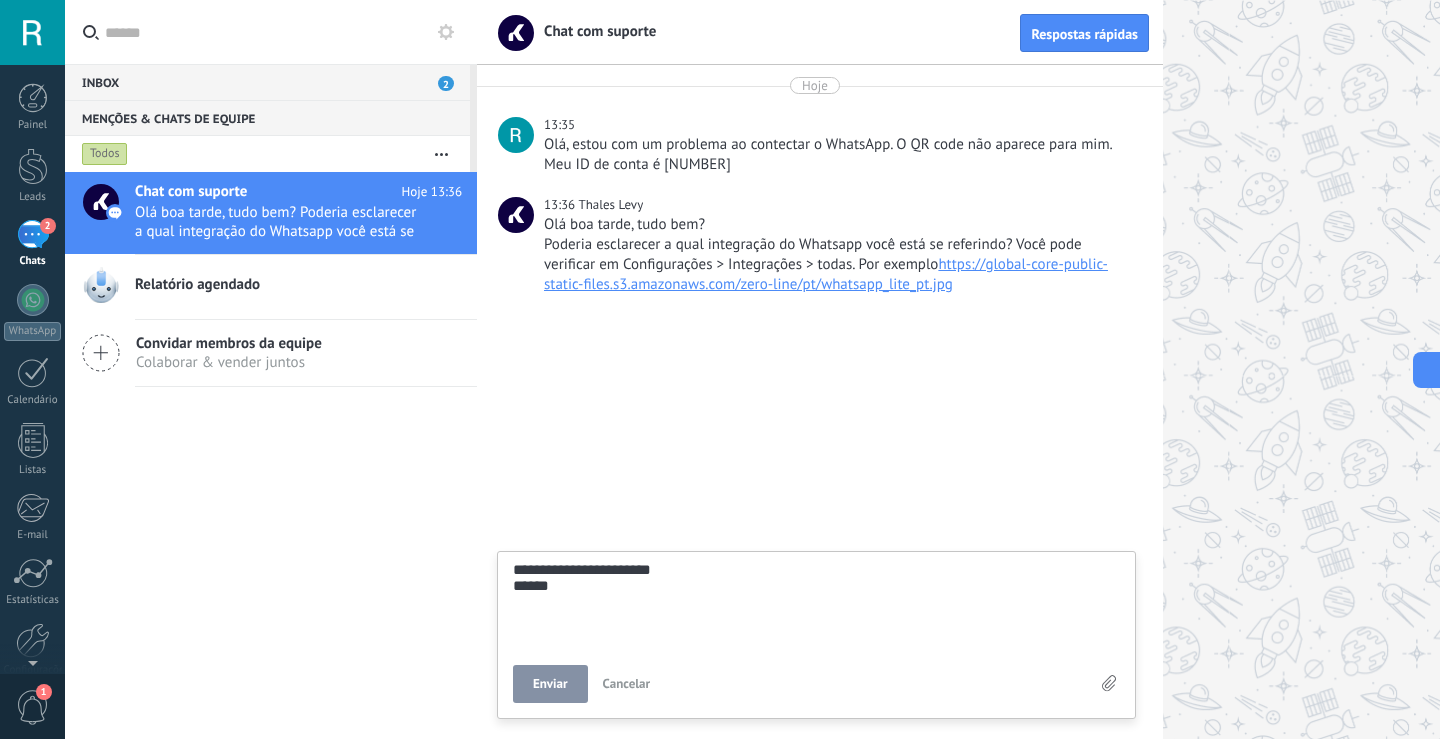 type on "**********" 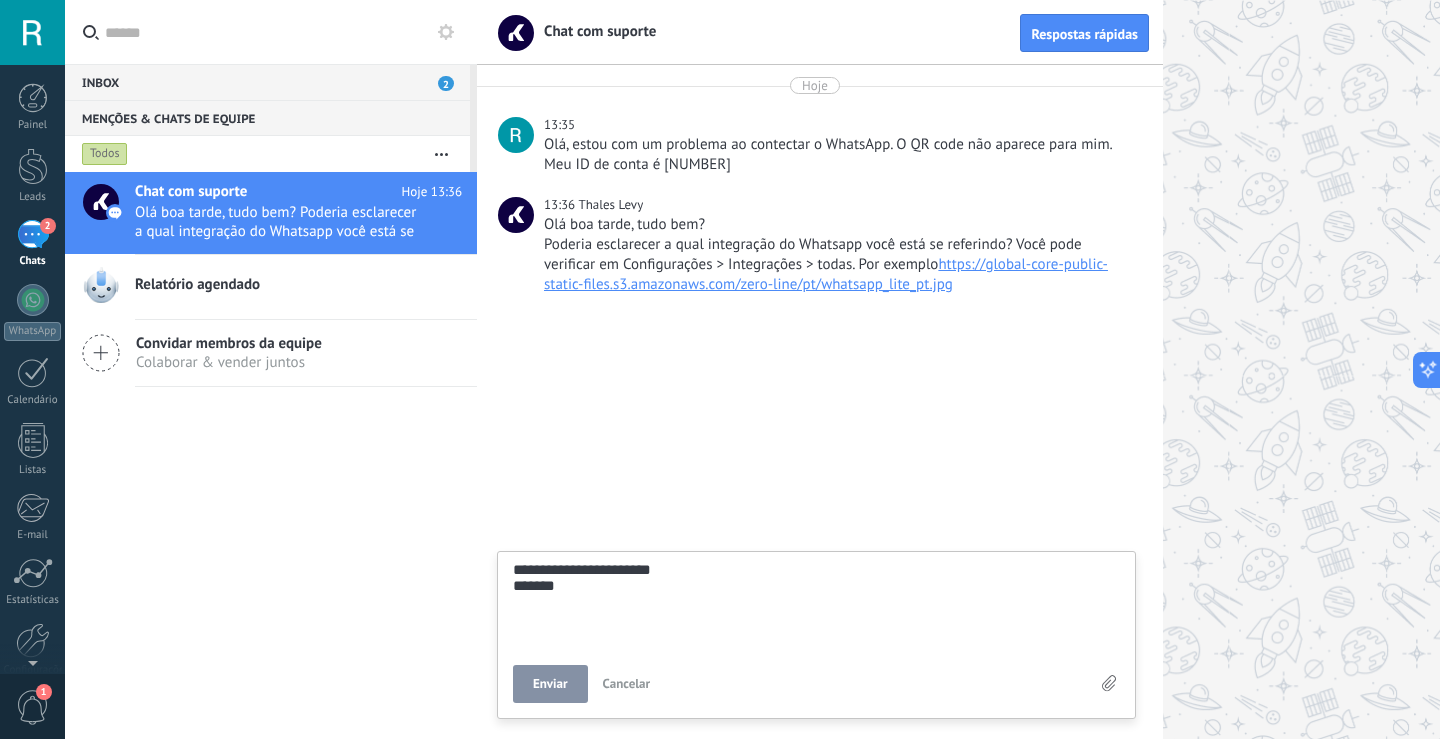 type on "**********" 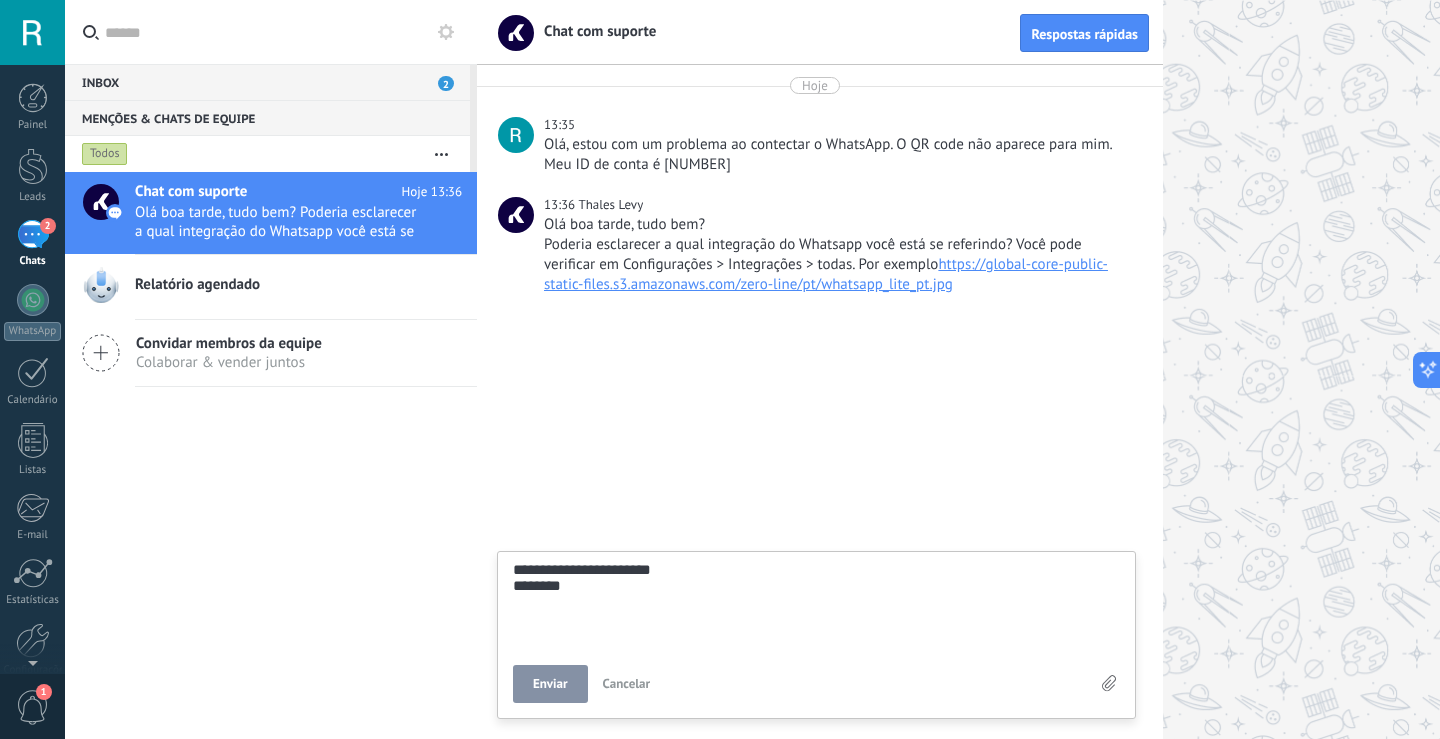 type on "**********" 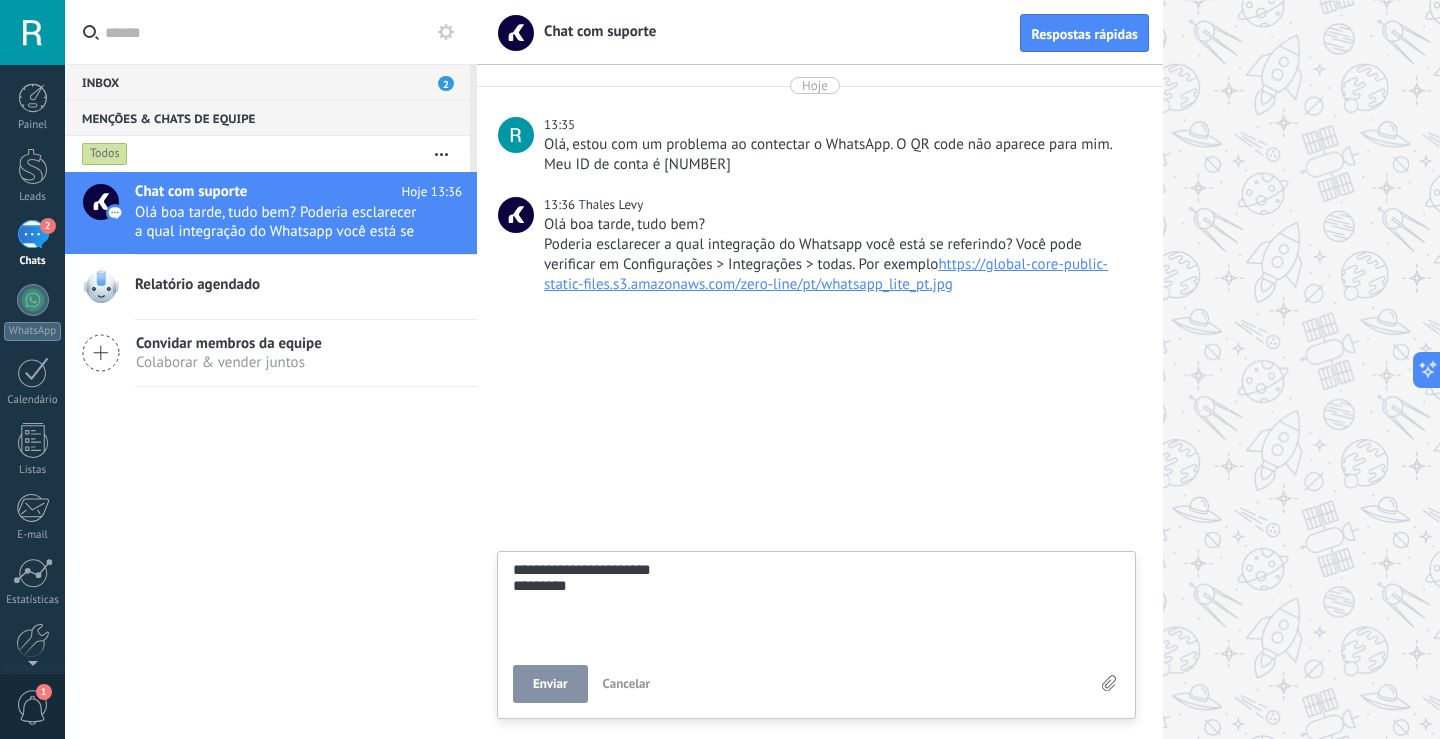 type on "**********" 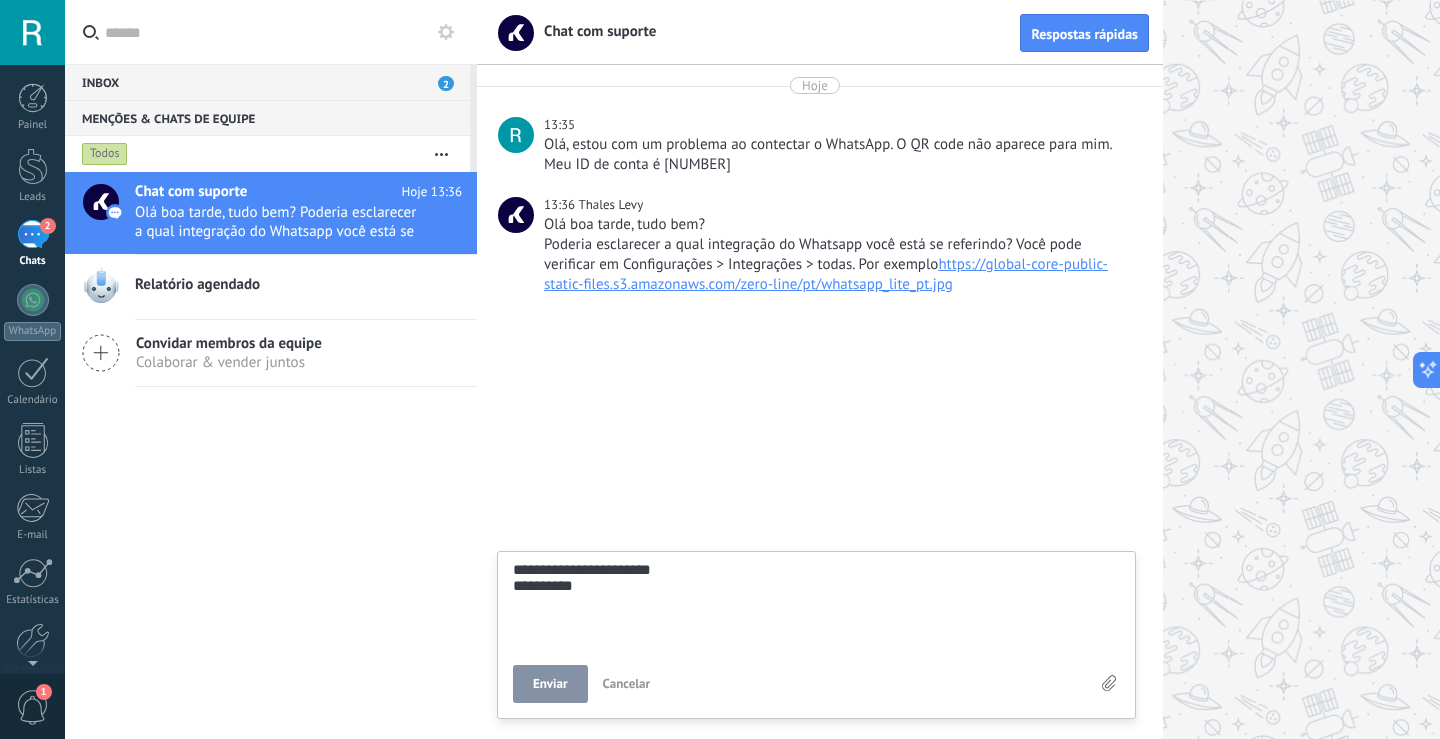 type on "**********" 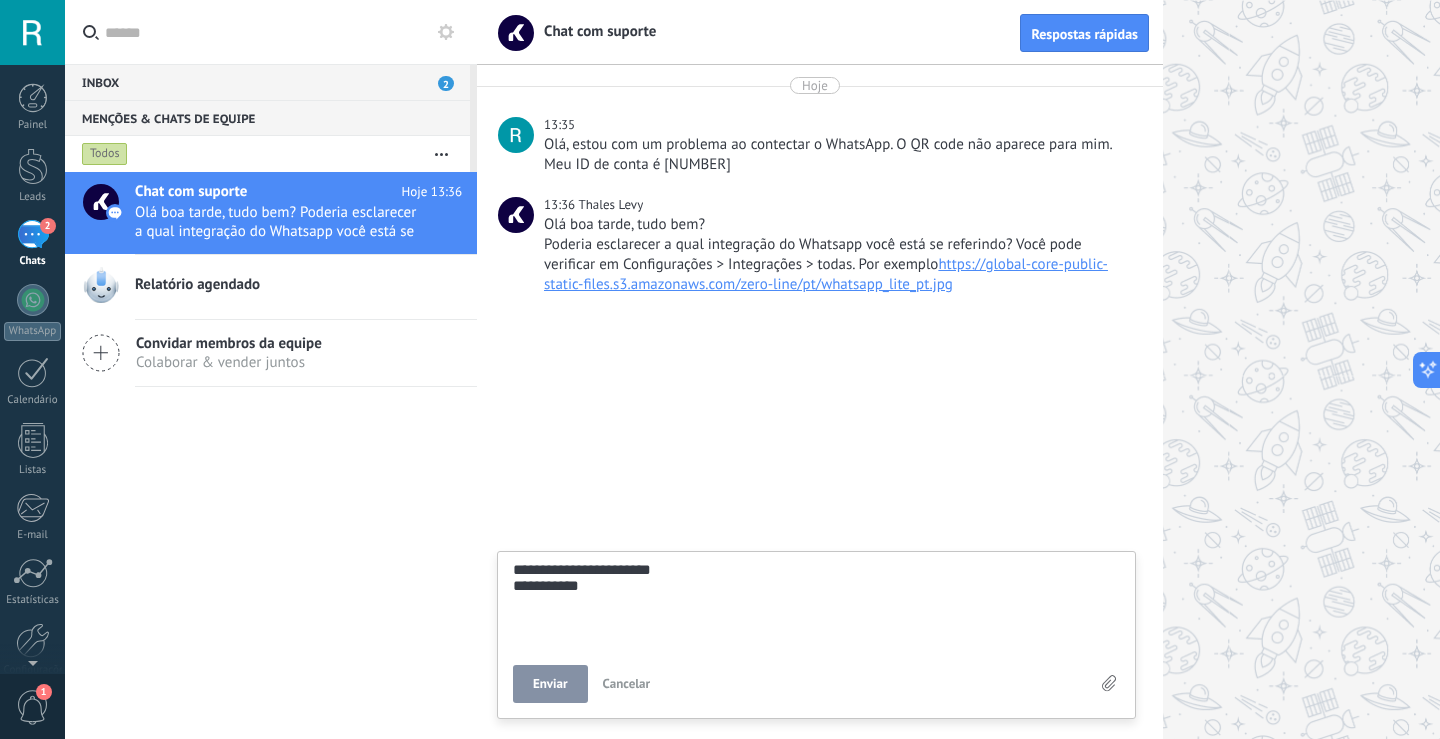 type on "**********" 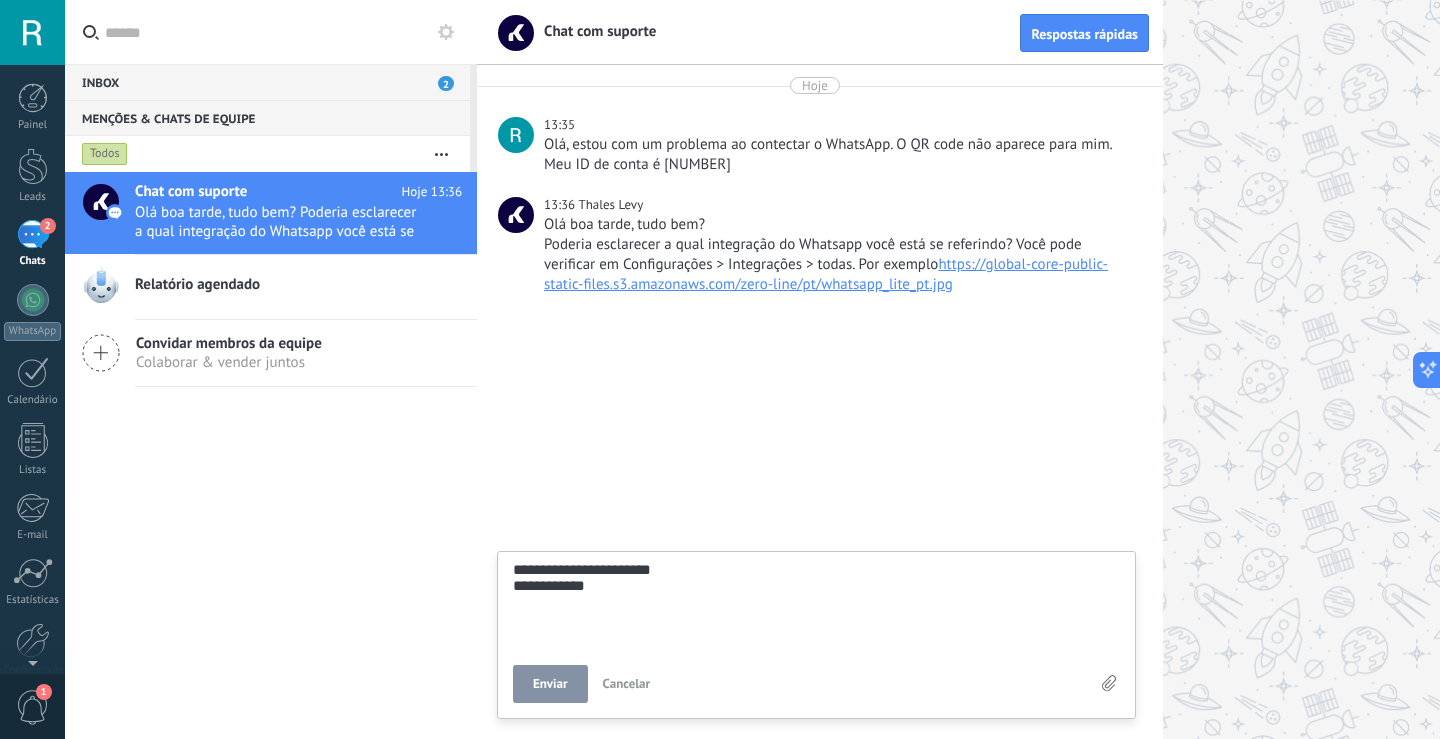 type on "**********" 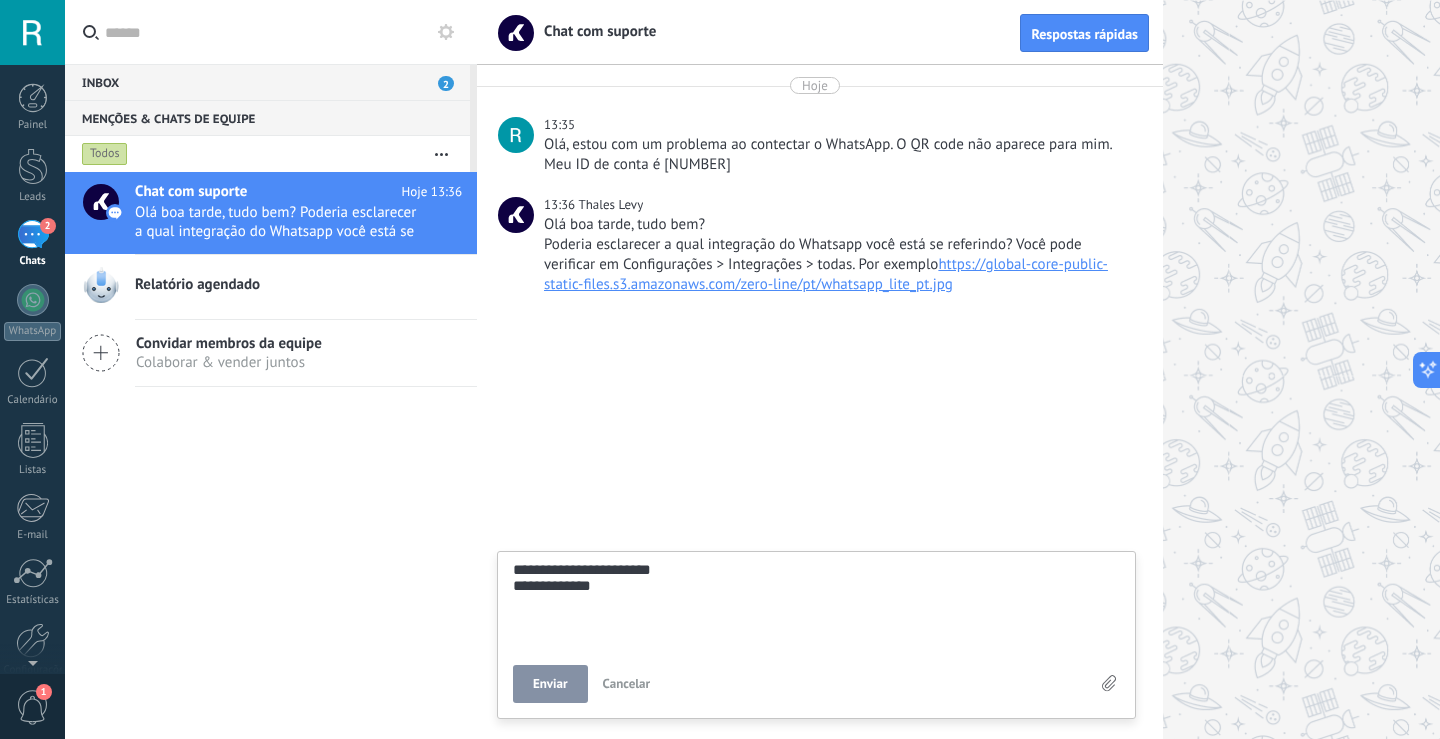type on "**********" 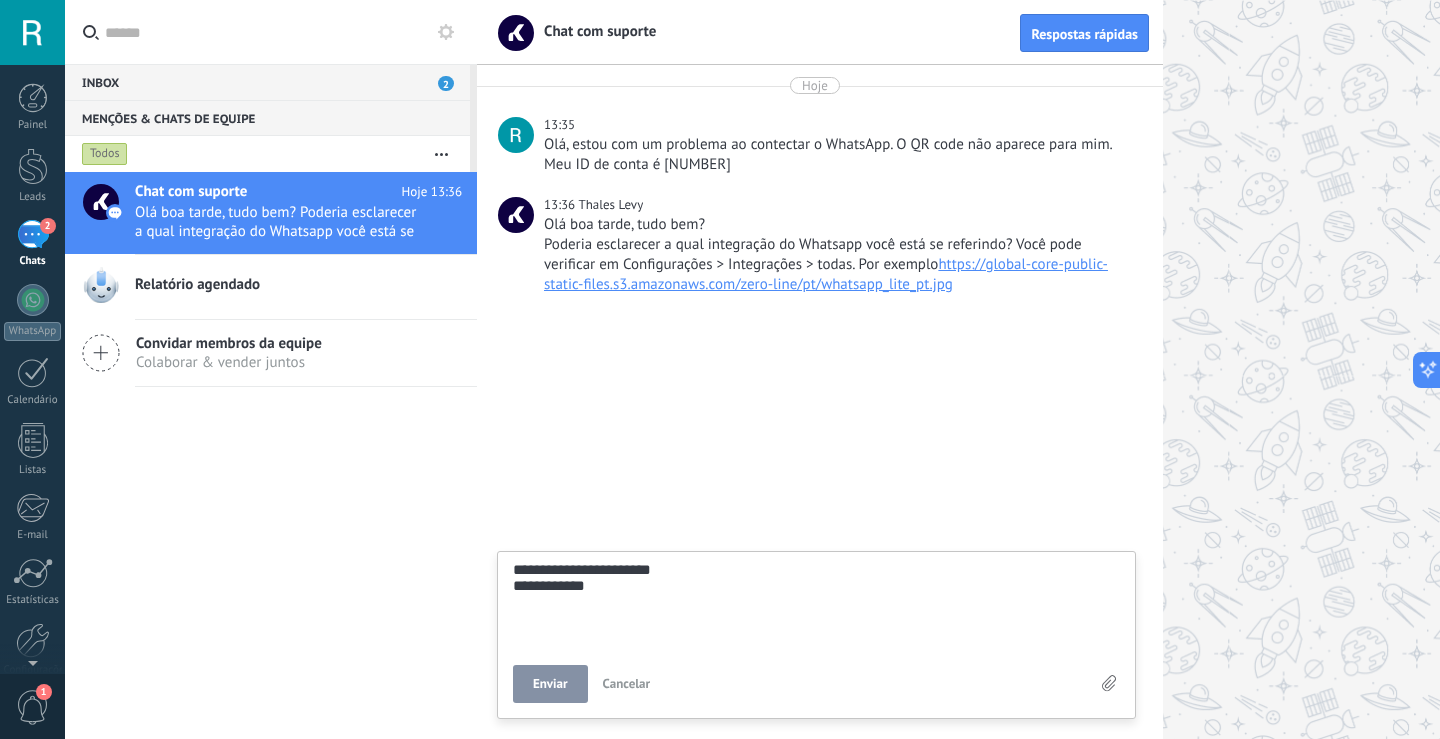 type on "**********" 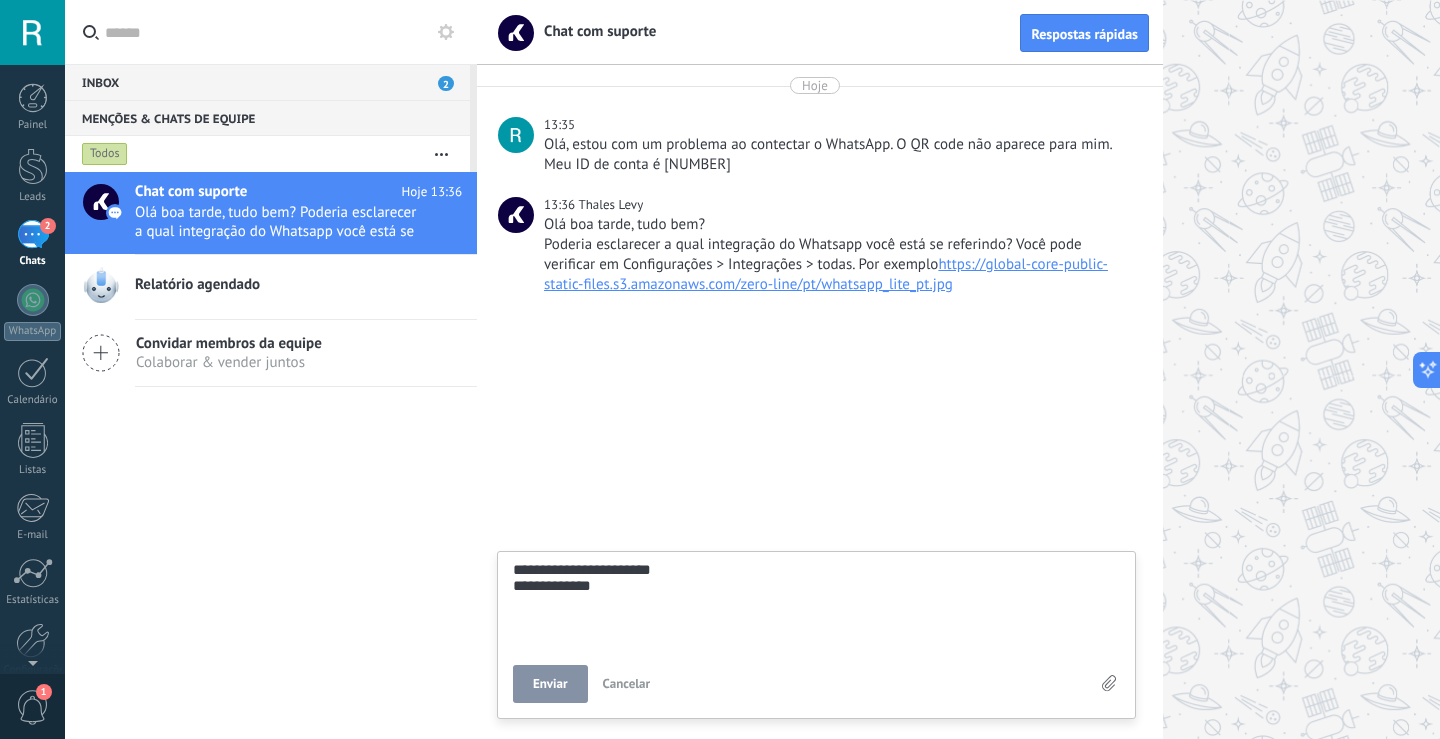 type on "**********" 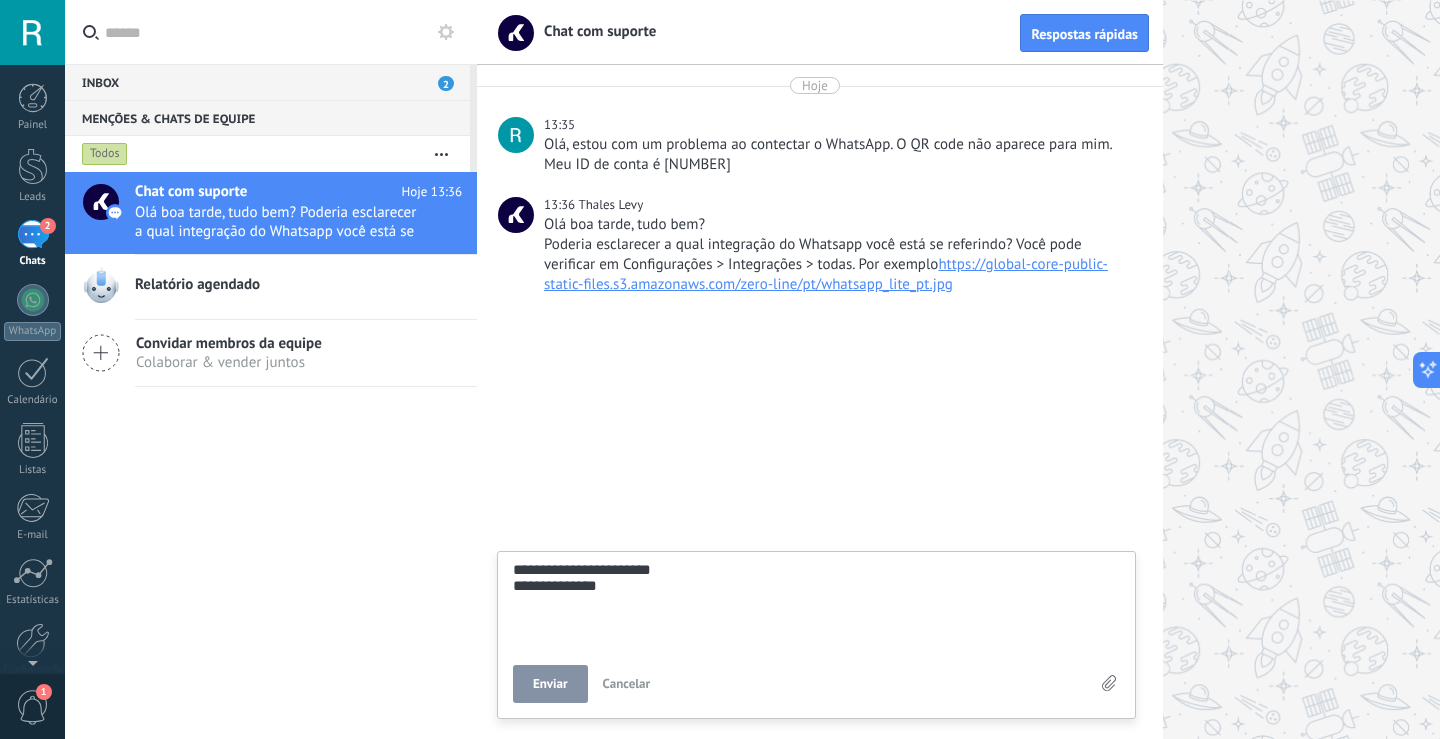 type on "**********" 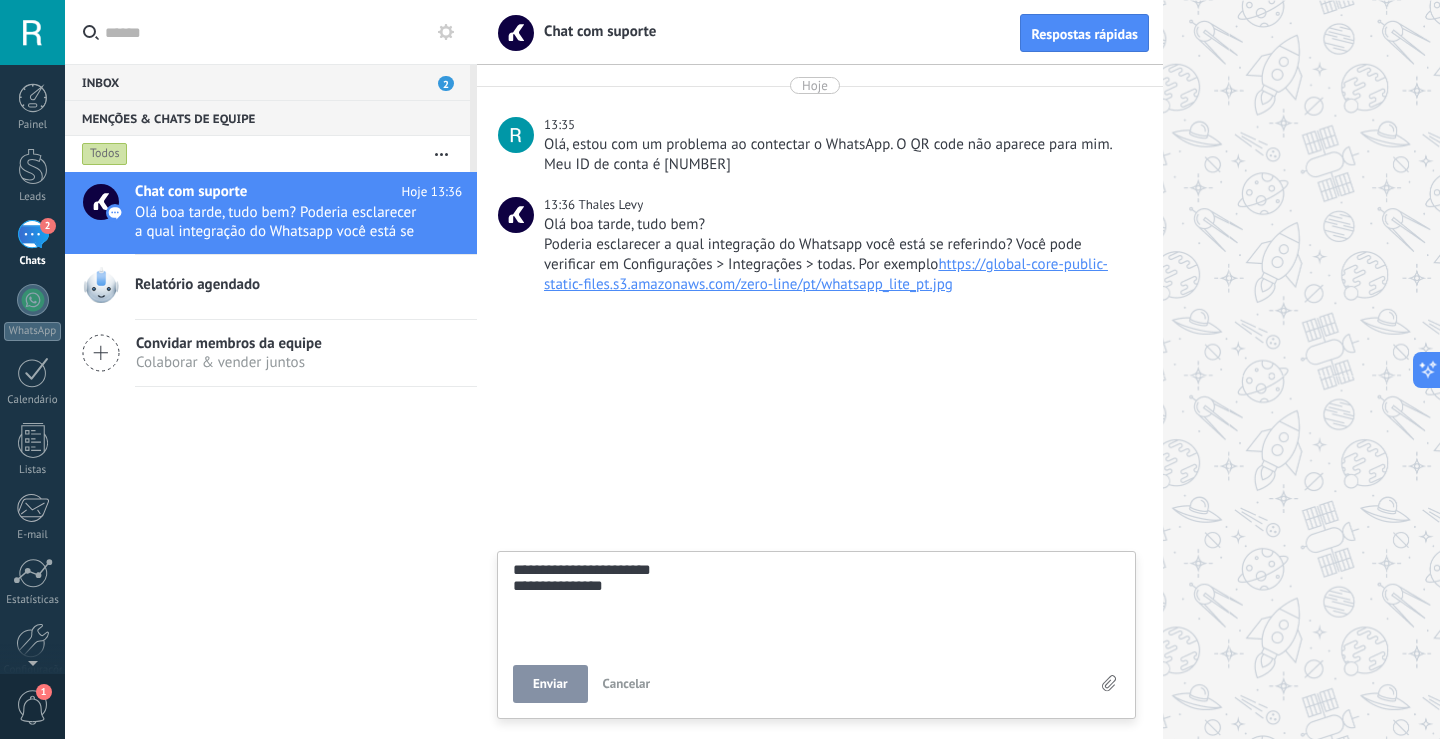 type on "**********" 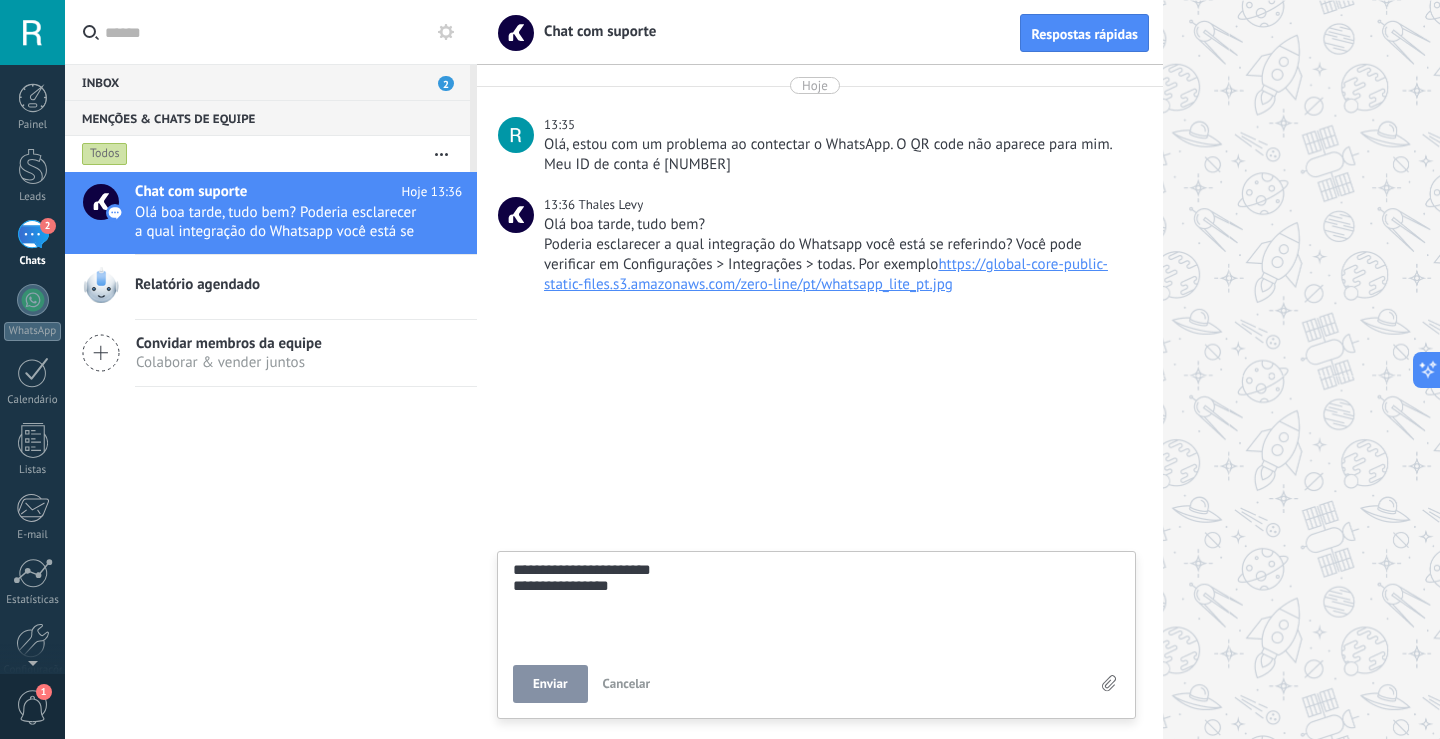 type on "**********" 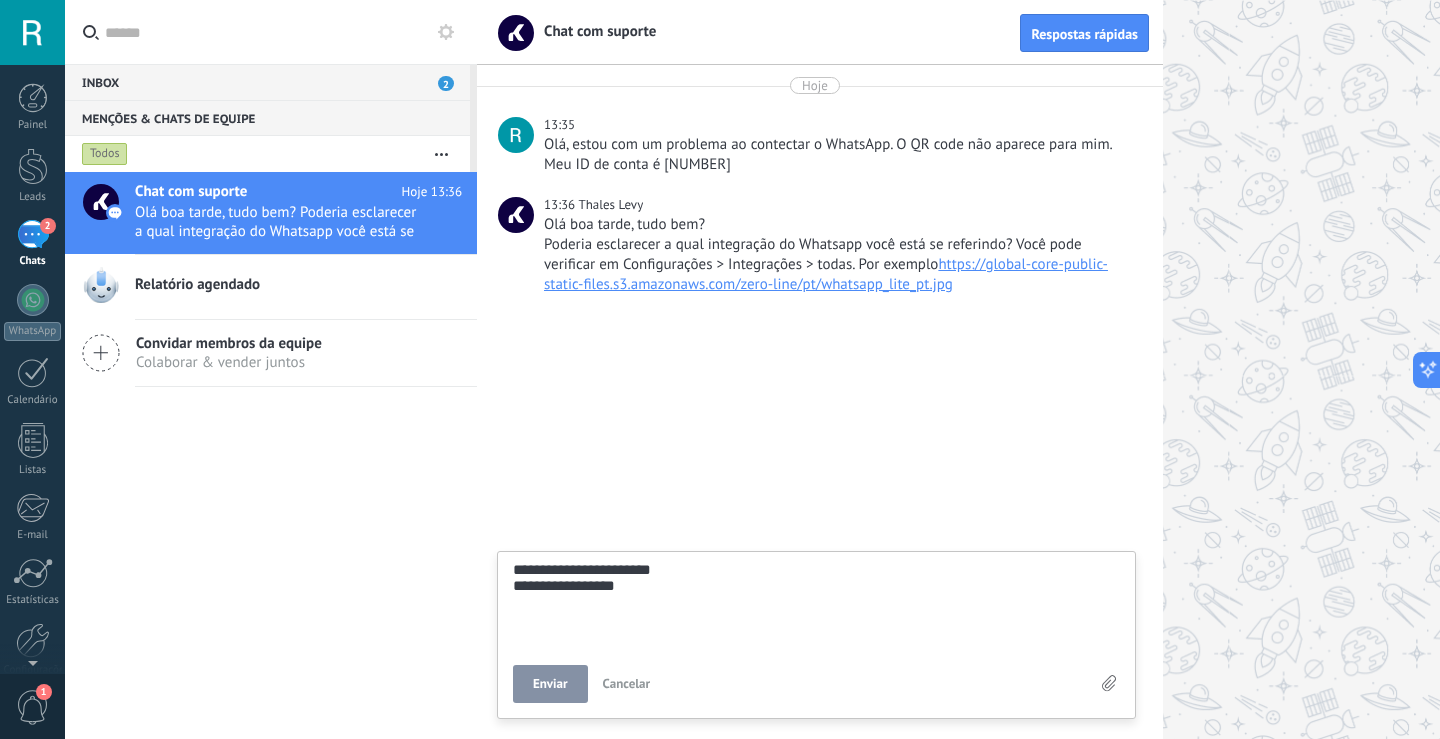 type on "**********" 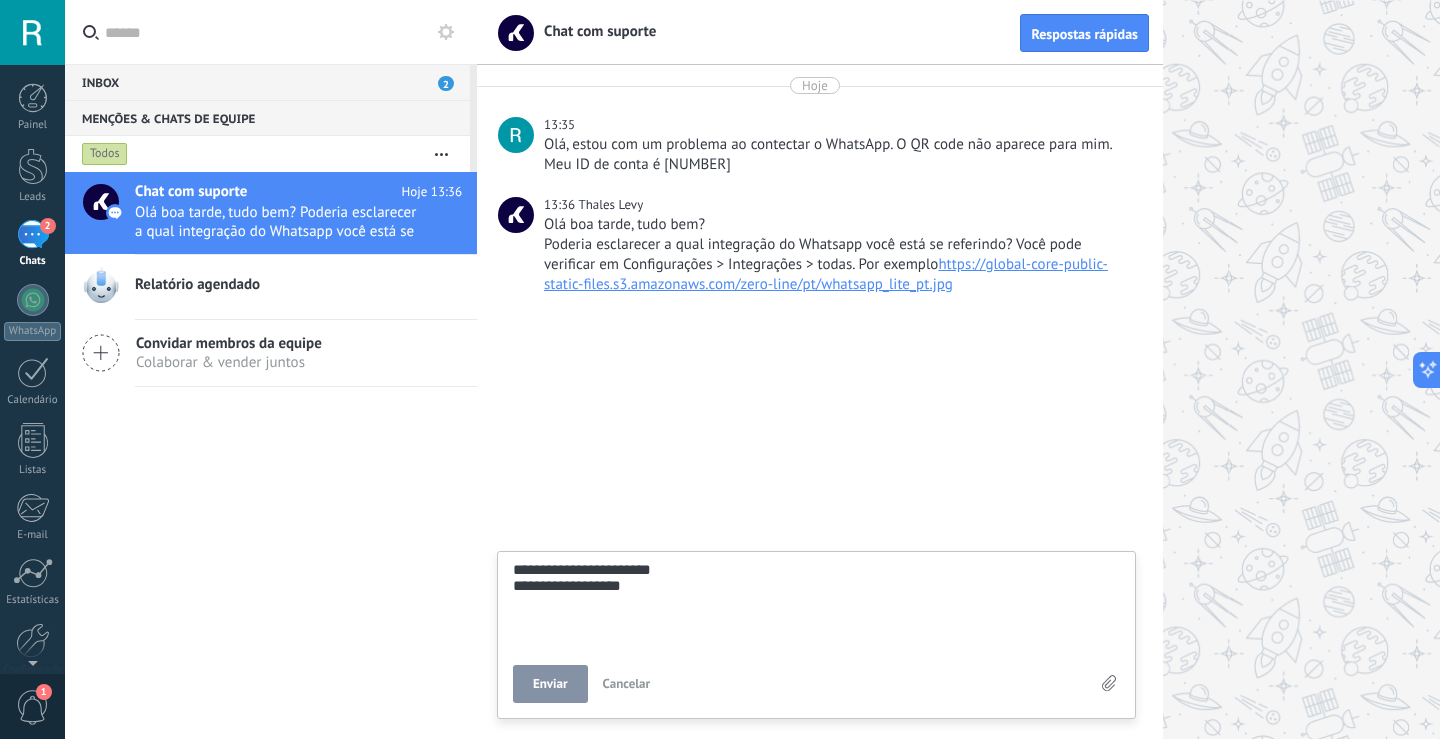 type on "**********" 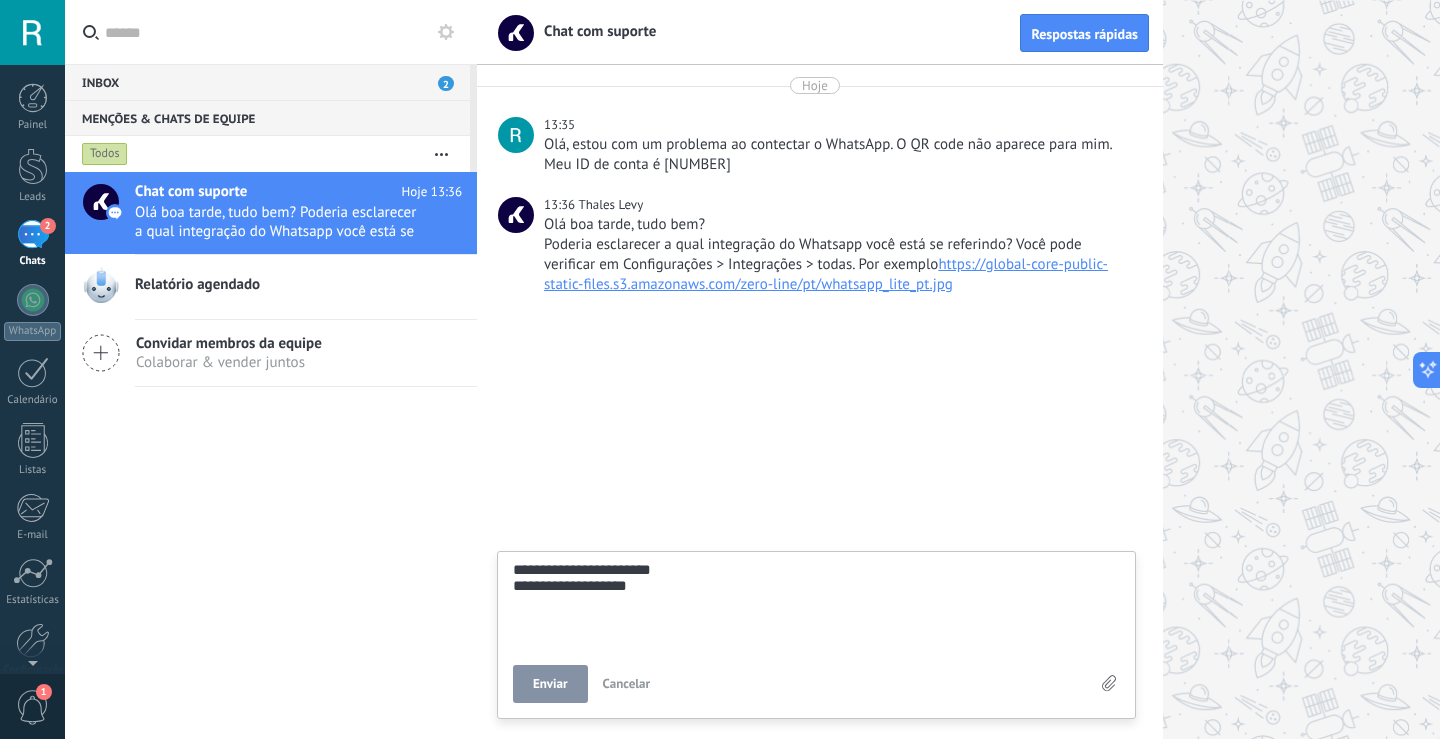 type on "**********" 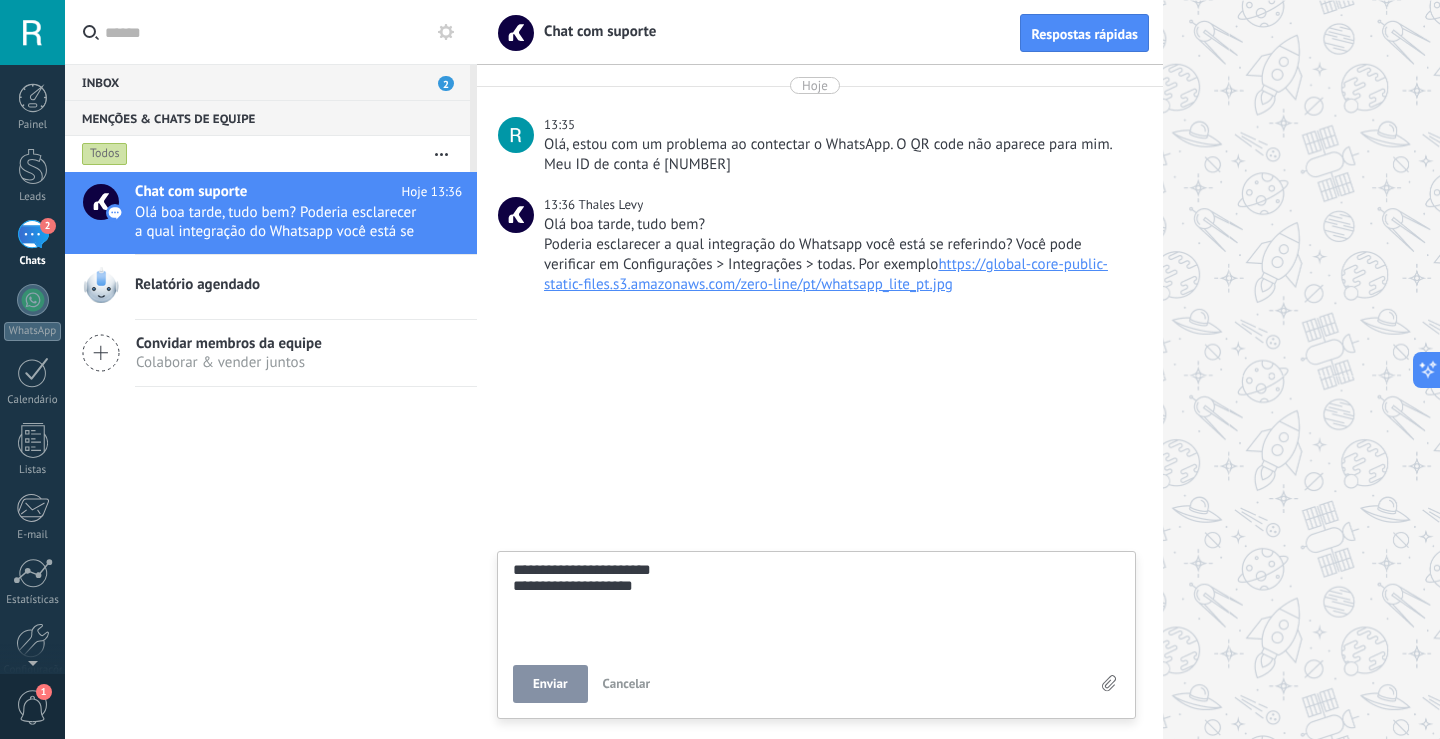 type on "**********" 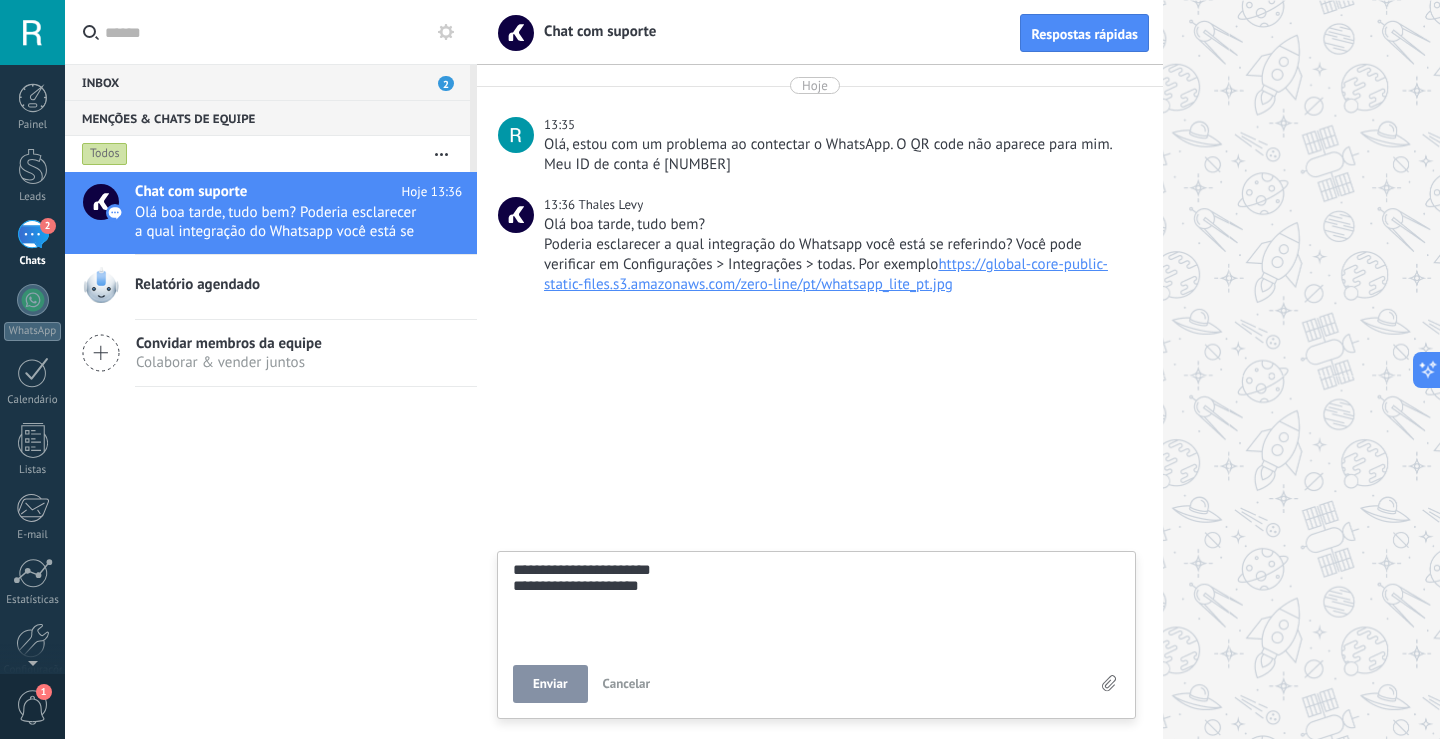 type on "**********" 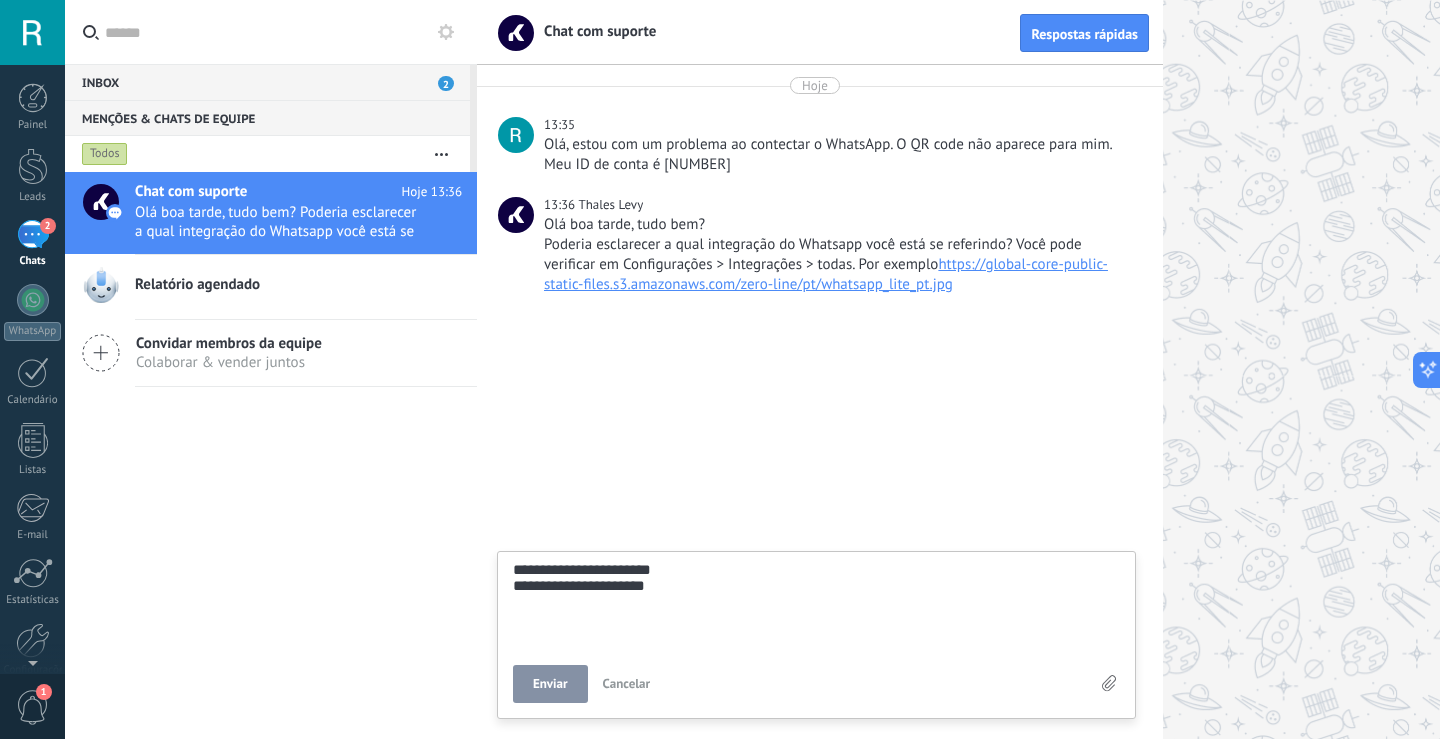 type on "**********" 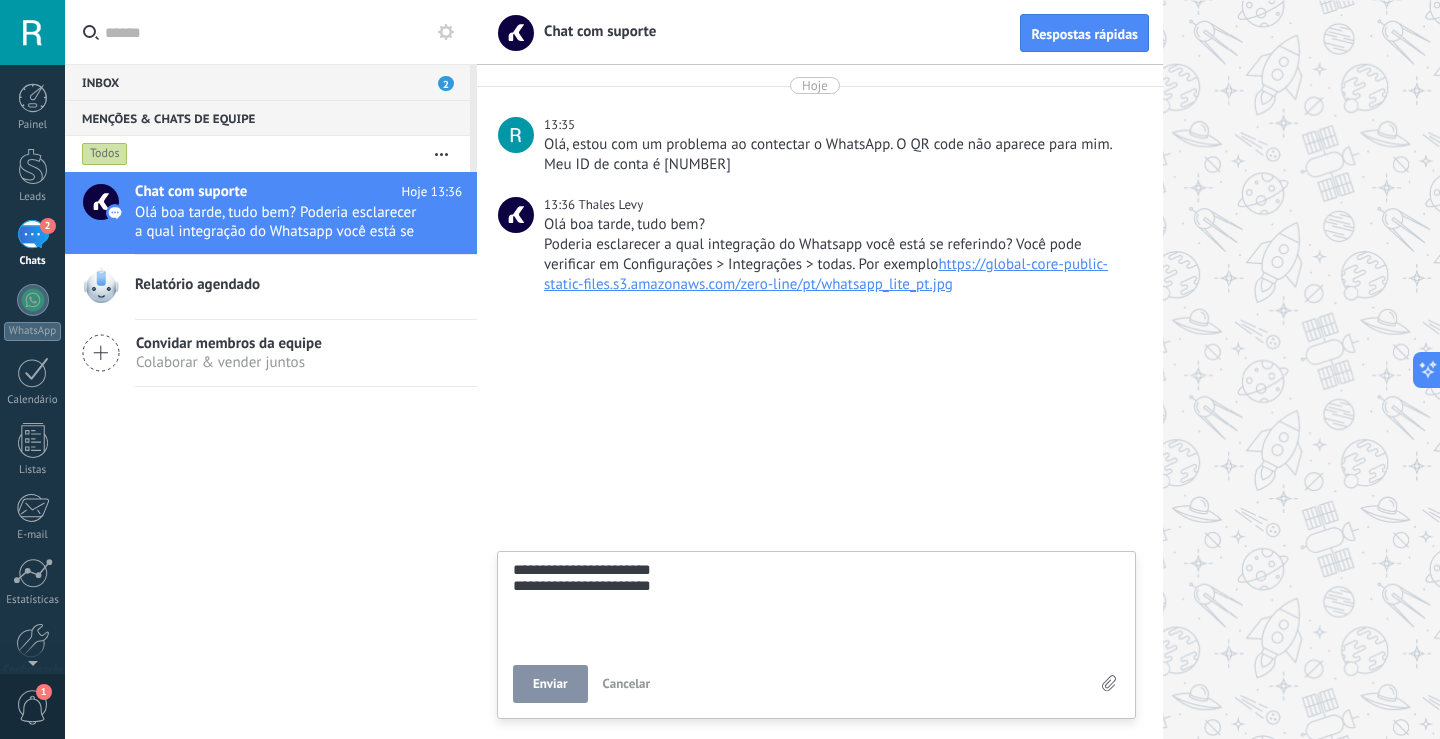 type on "**********" 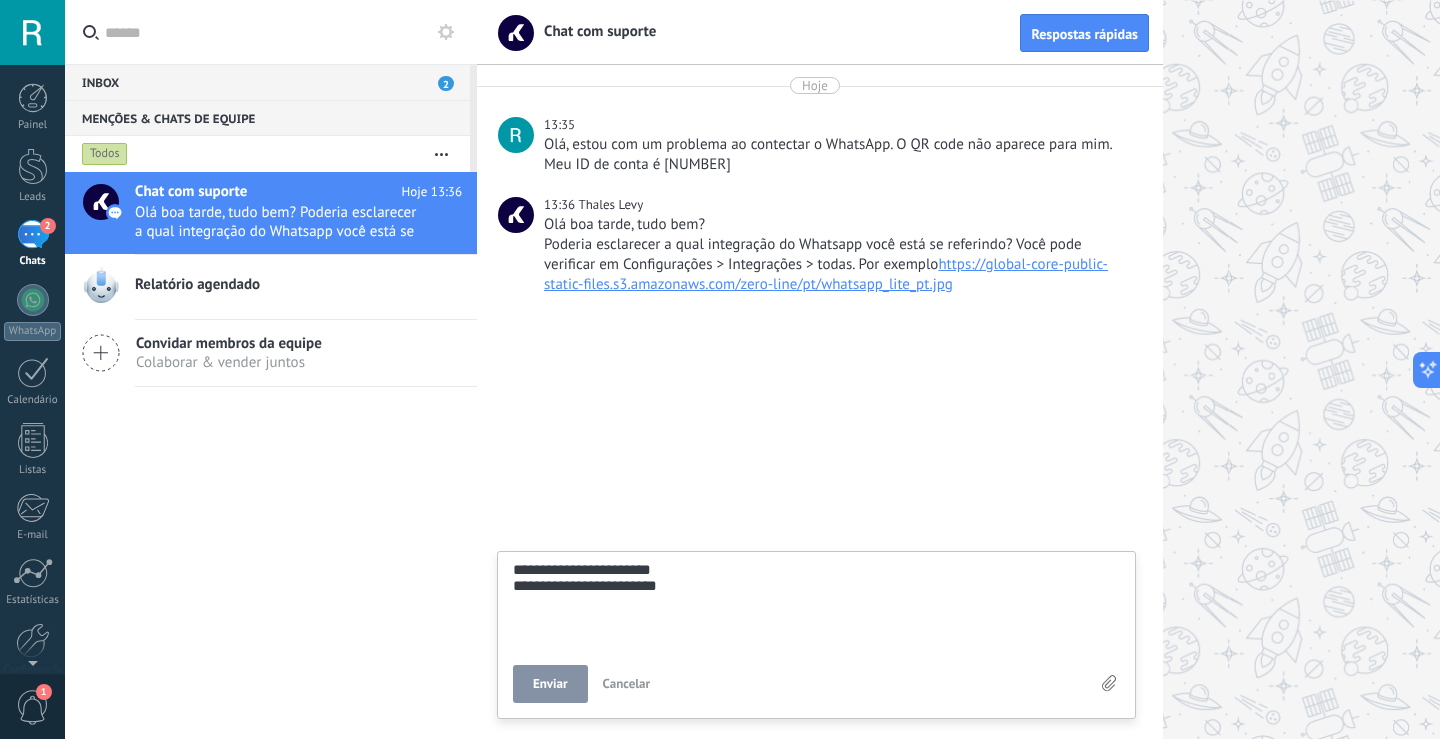 type on "**********" 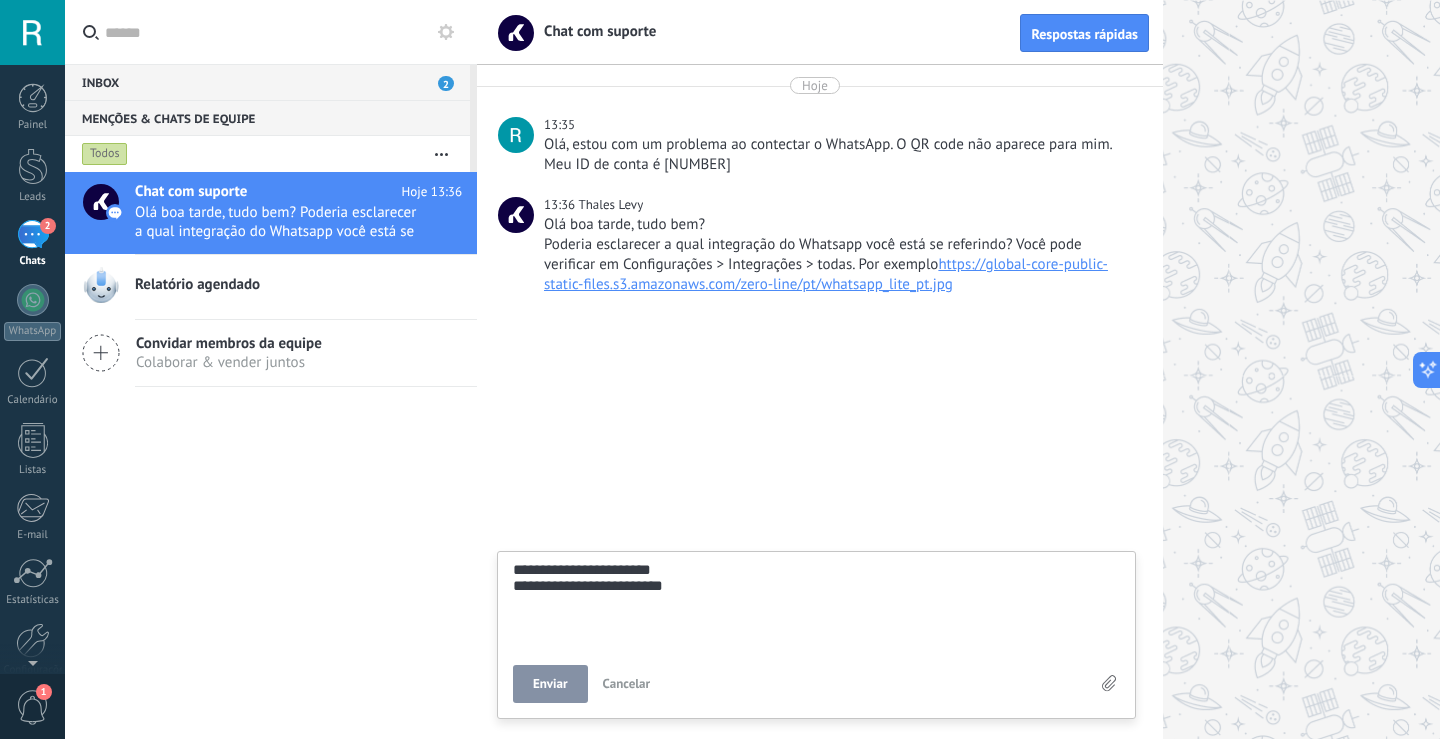 type on "**********" 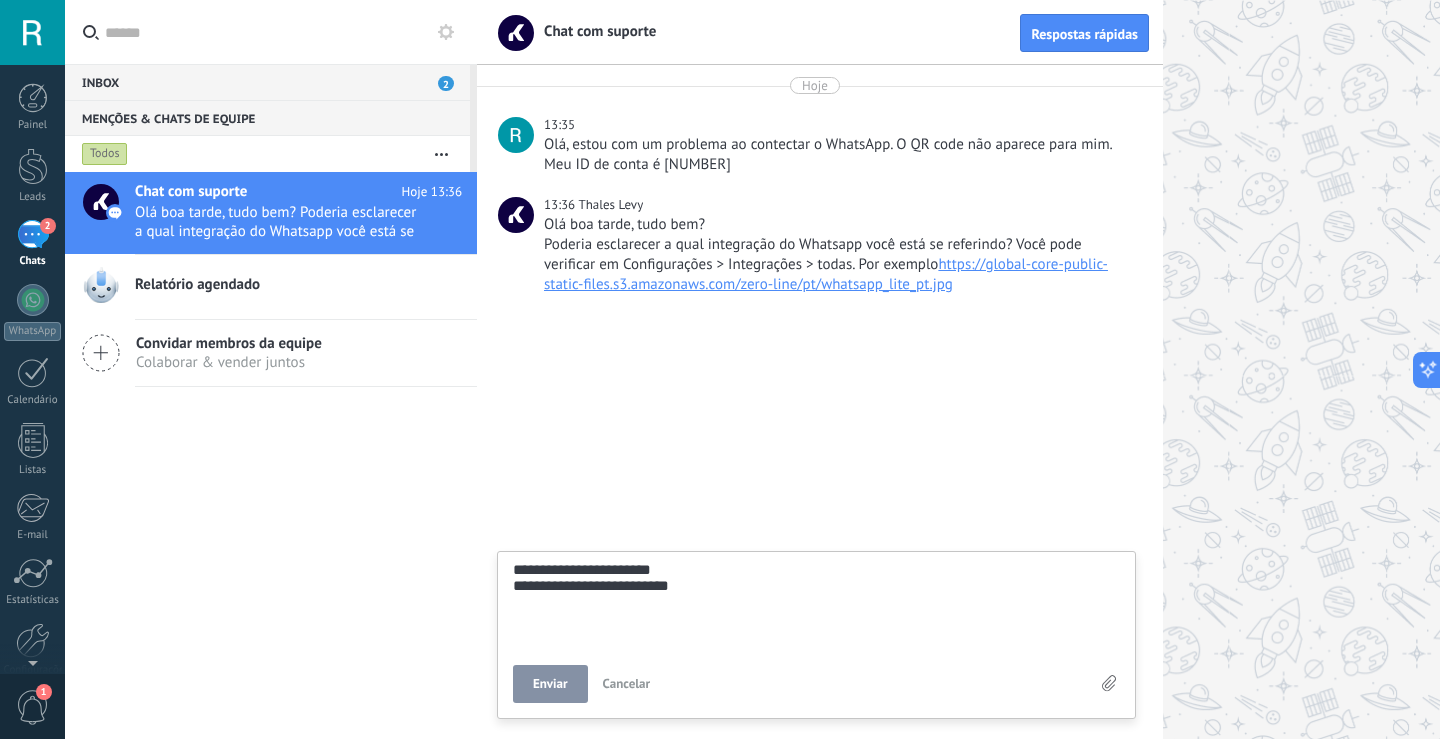 type on "**********" 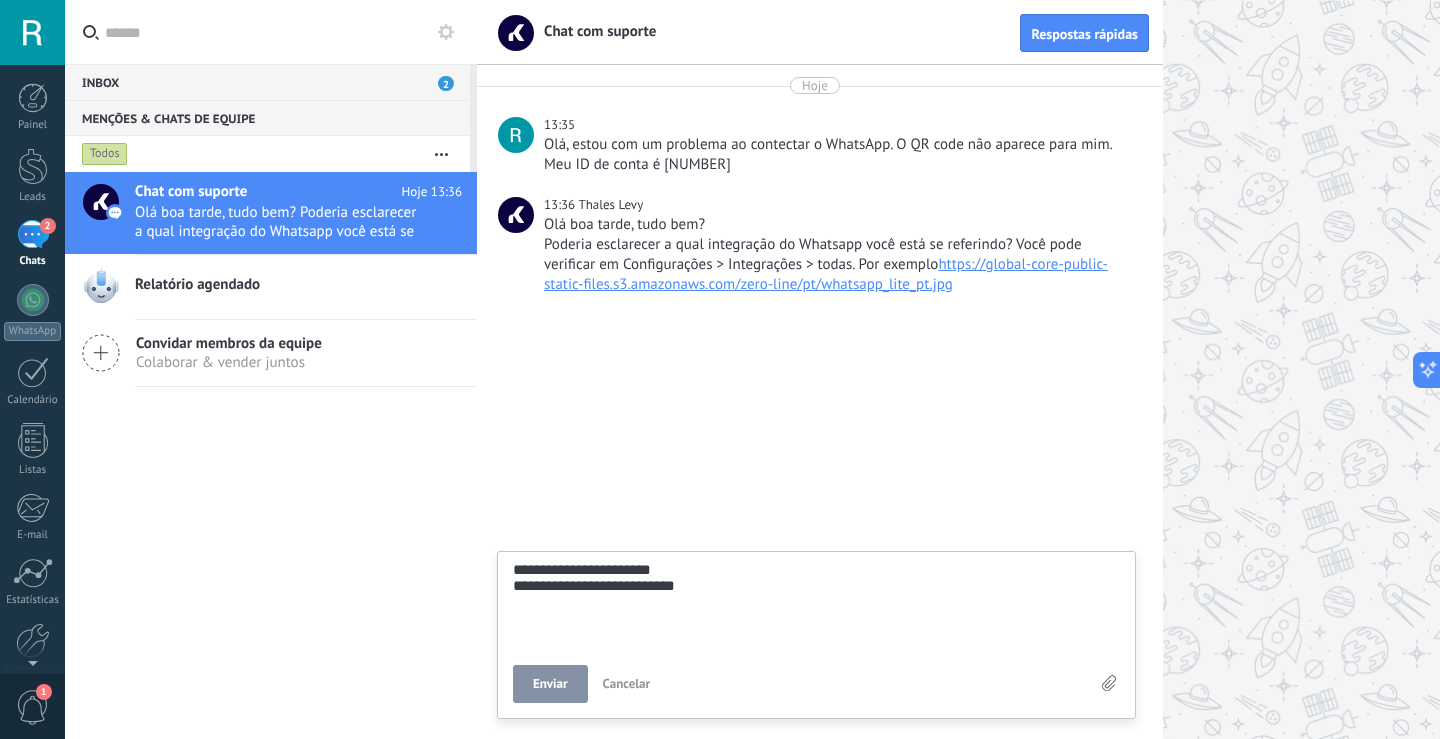 type on "**********" 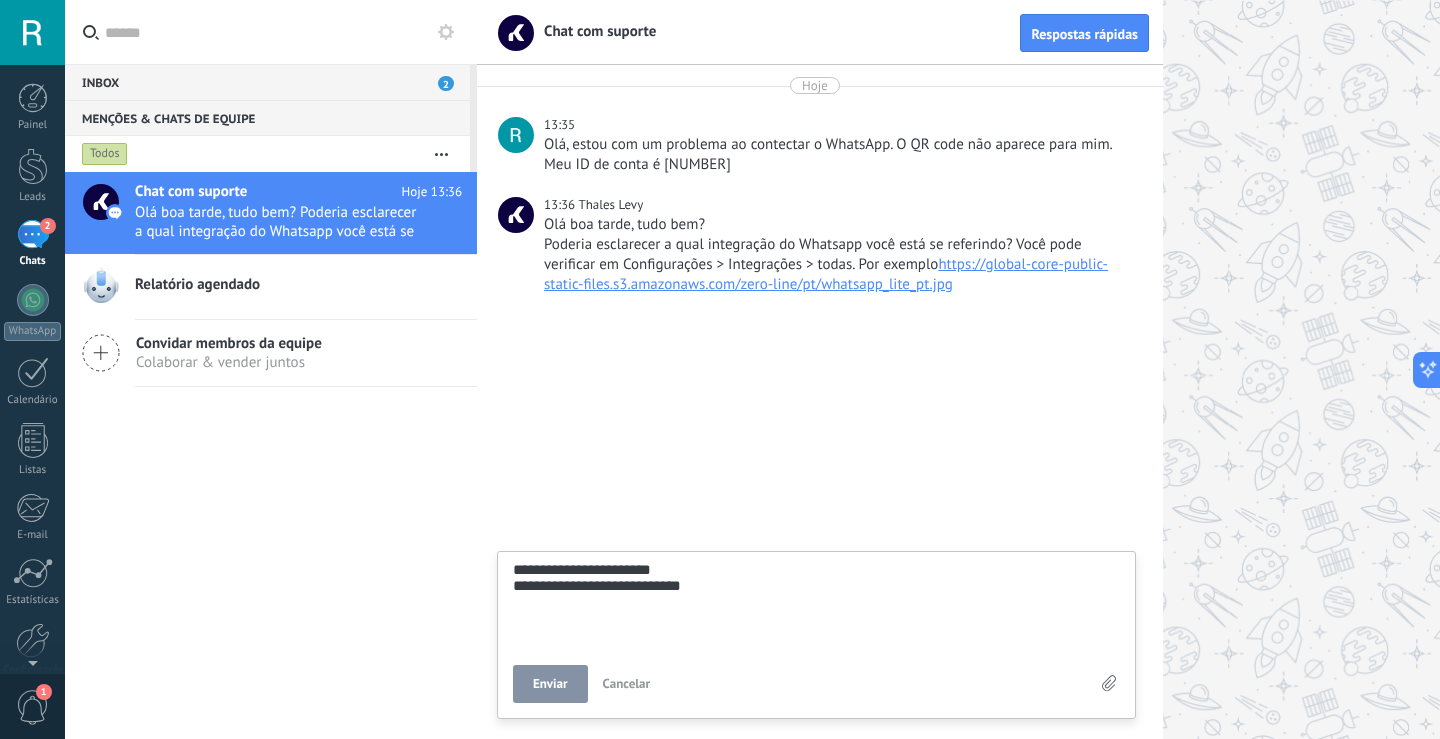 type on "**********" 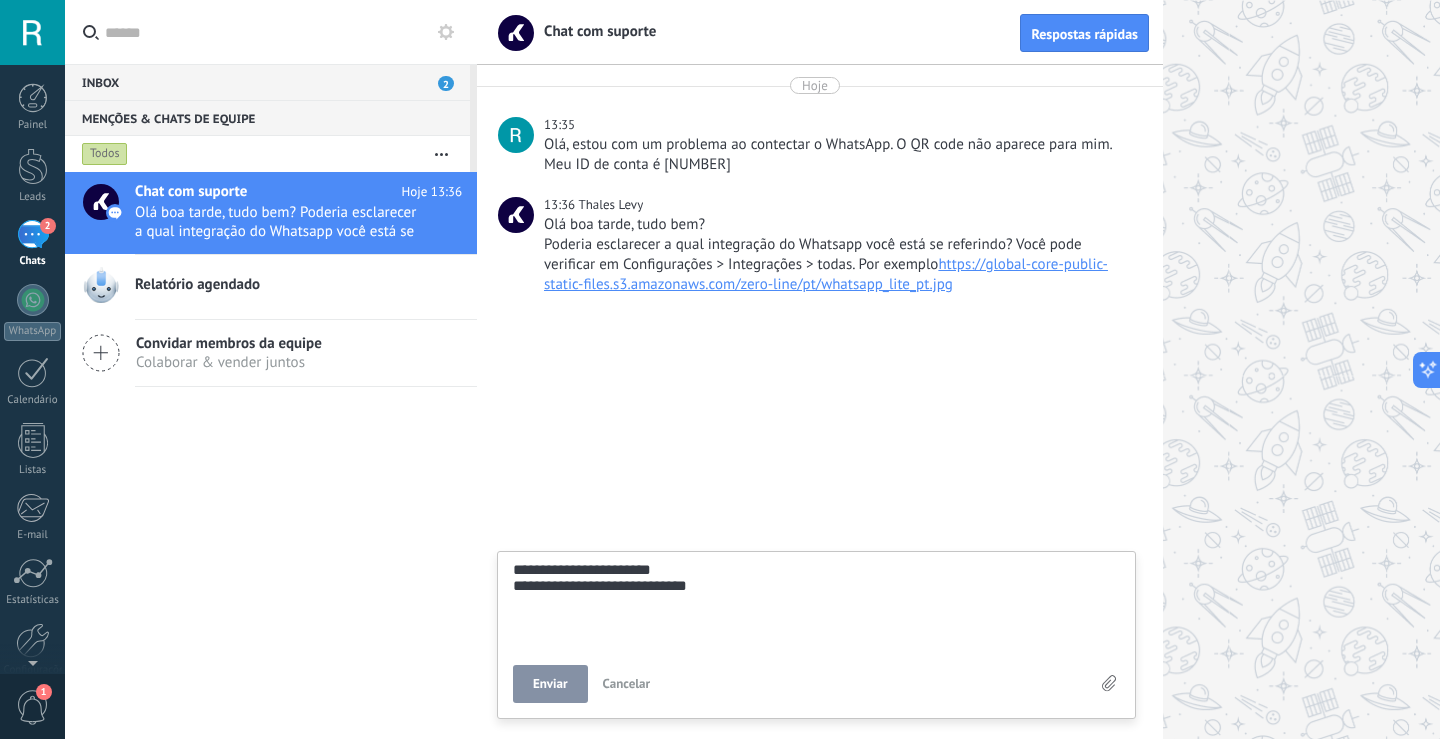 type on "**********" 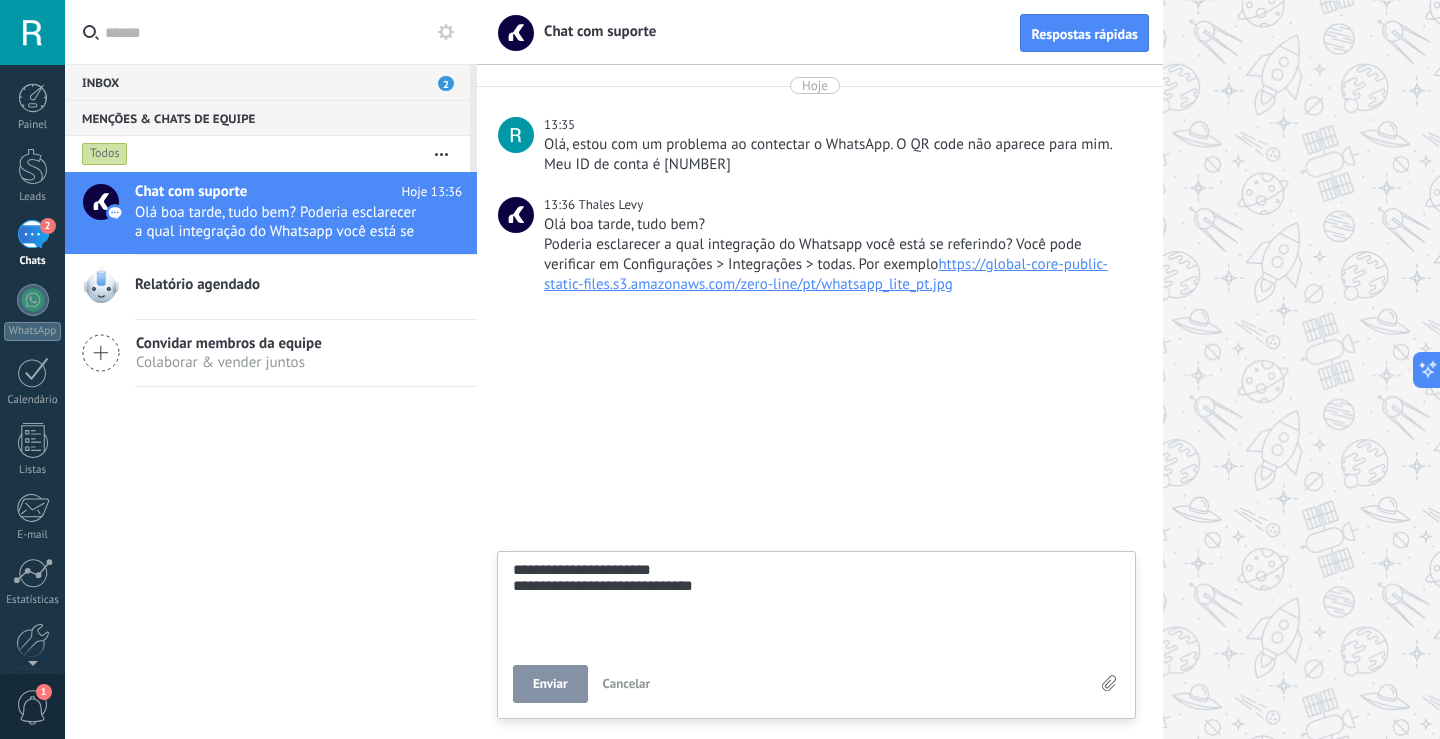 type on "**********" 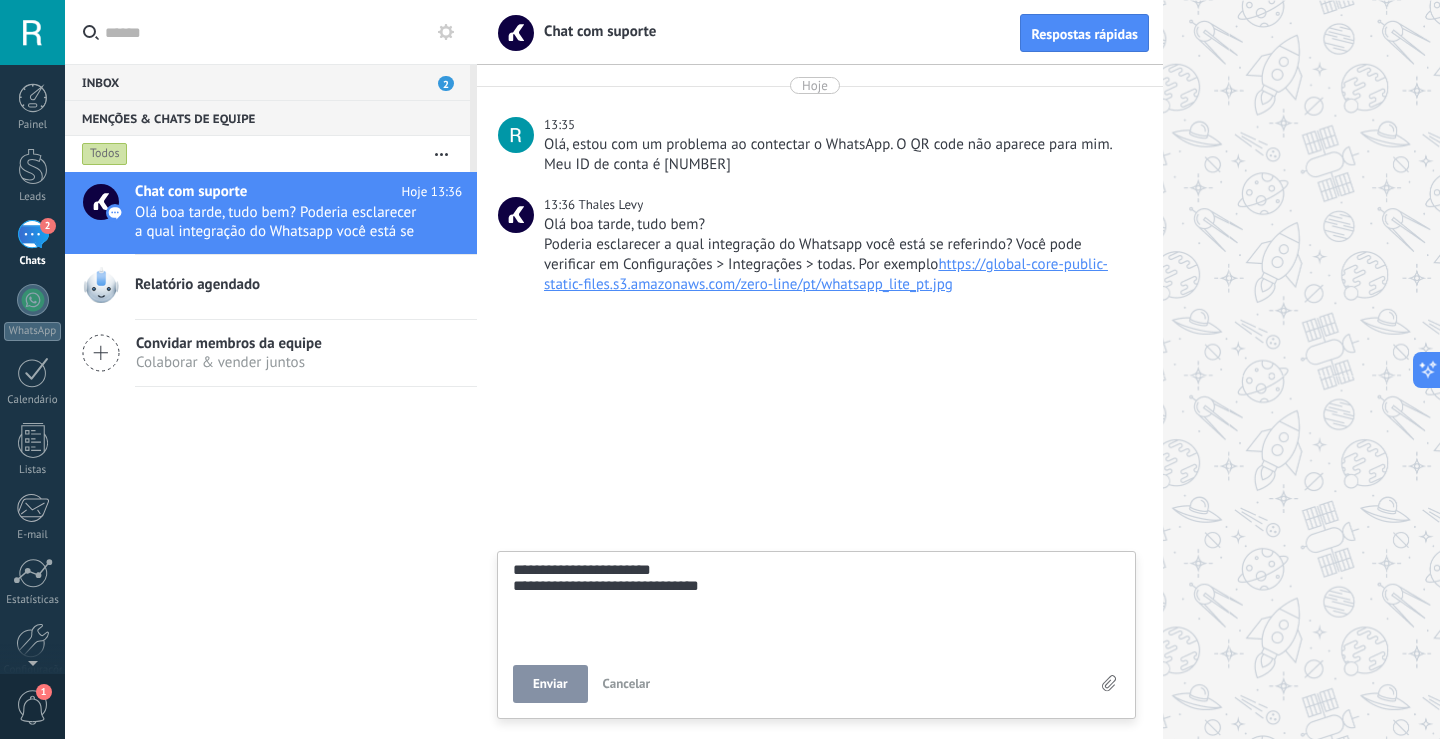 type on "**********" 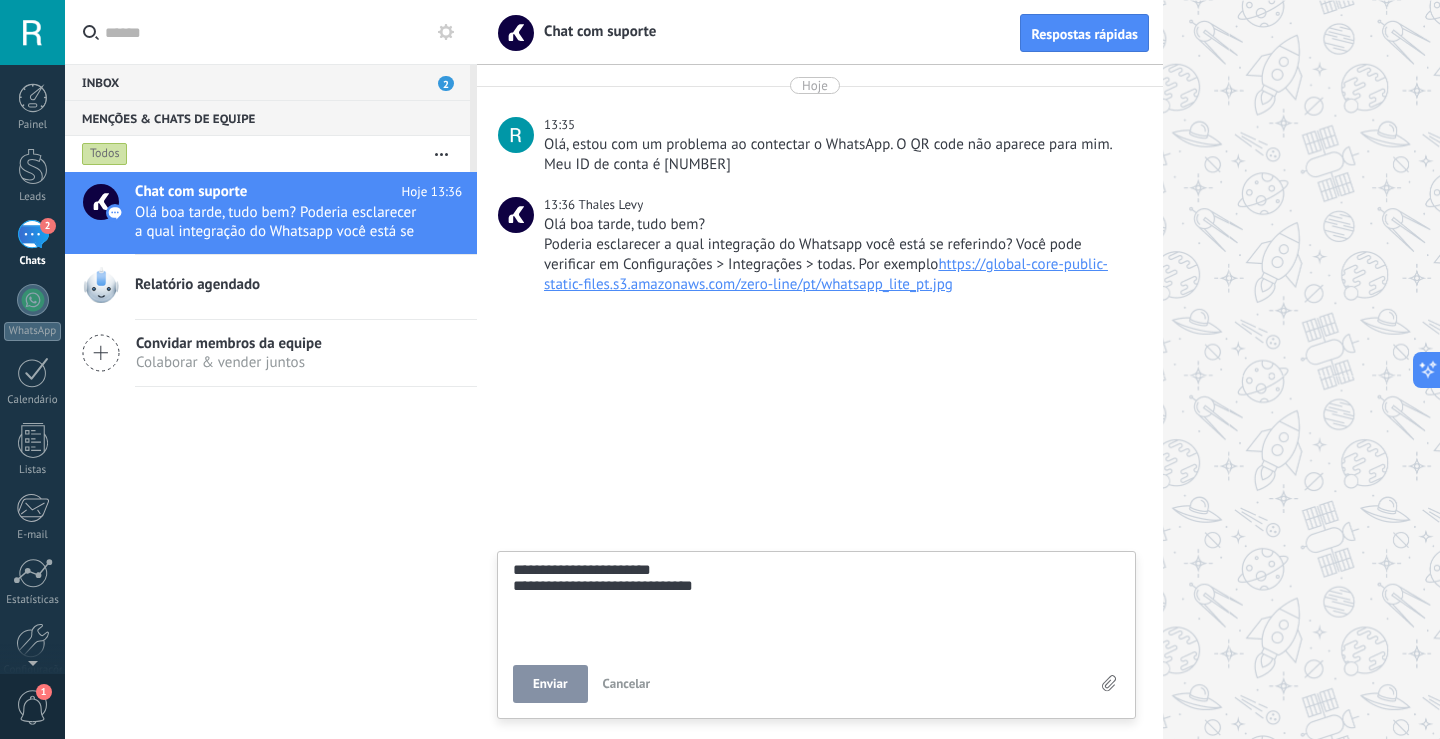 scroll, scrollTop: 38, scrollLeft: 0, axis: vertical 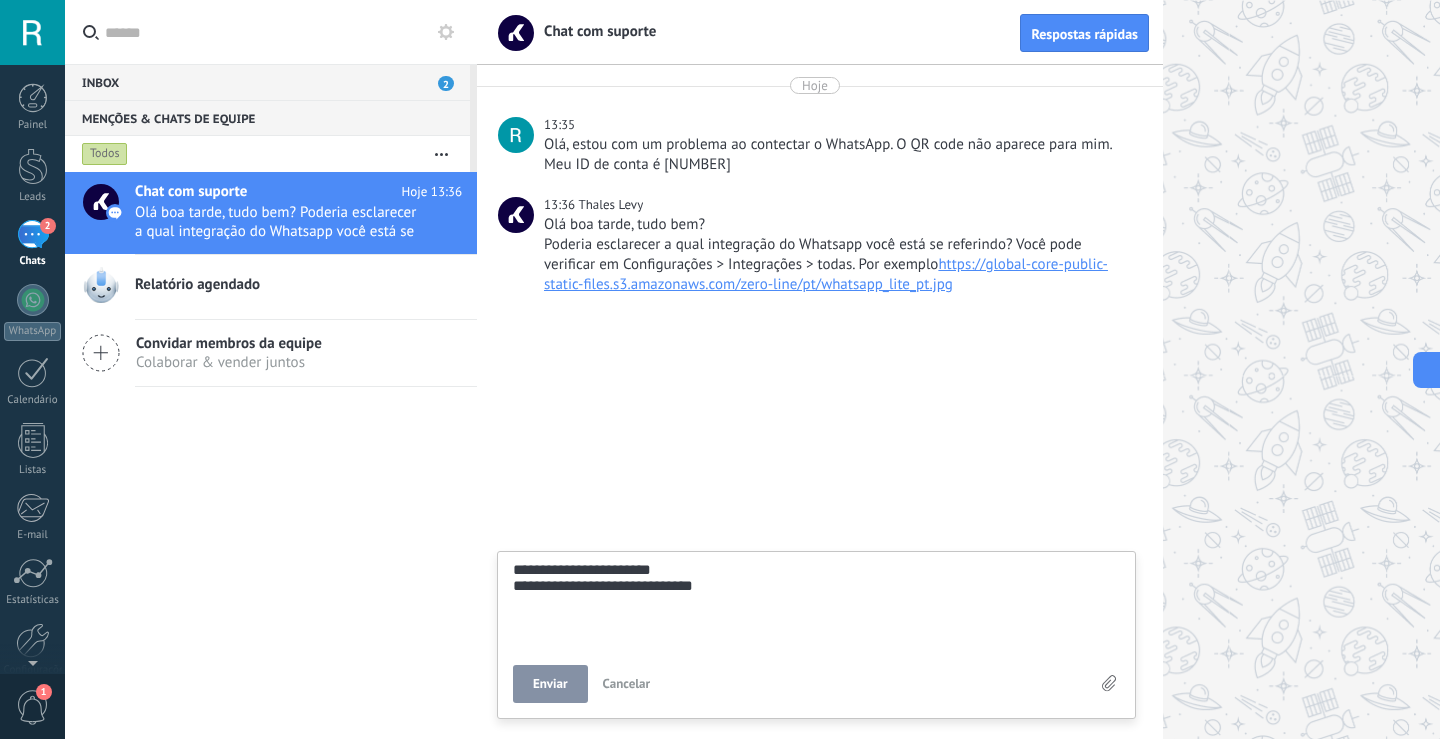 type on "**********" 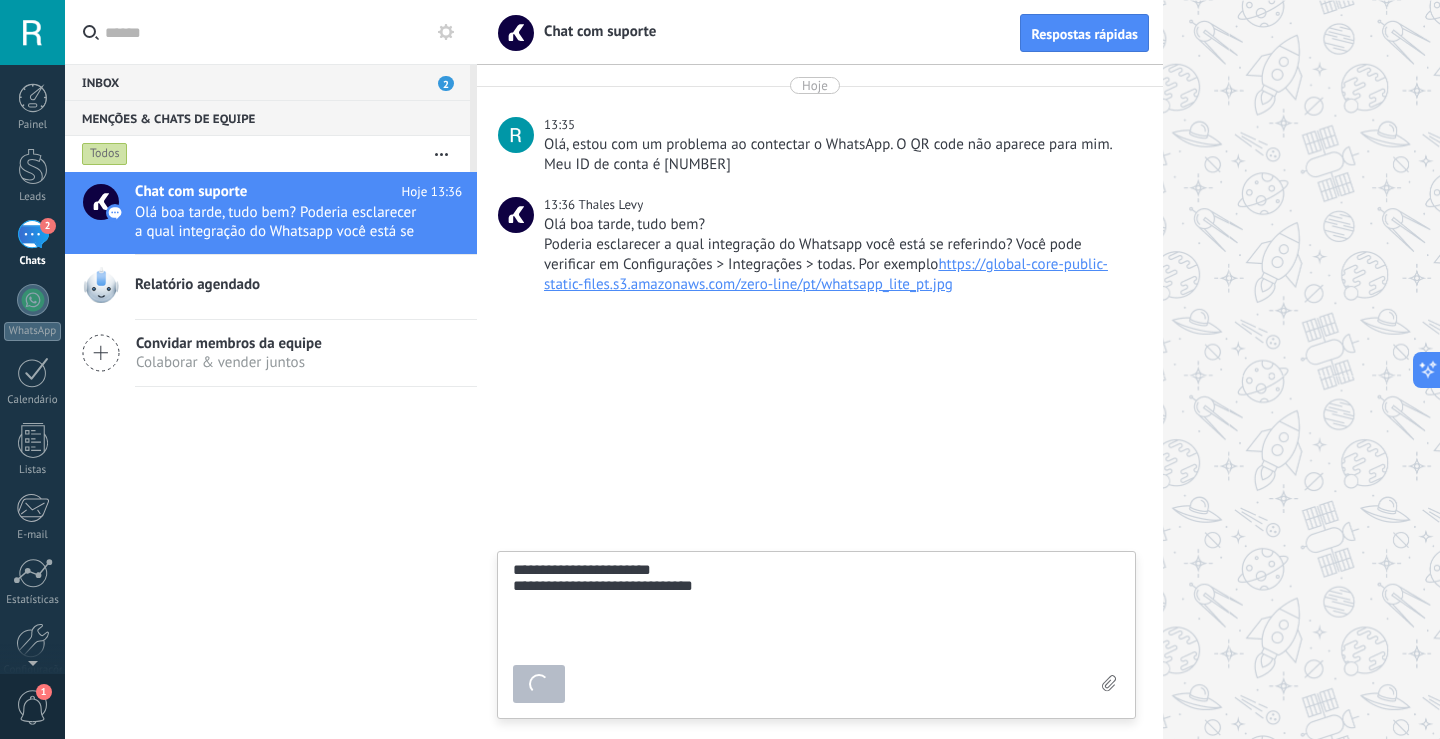type on "********" 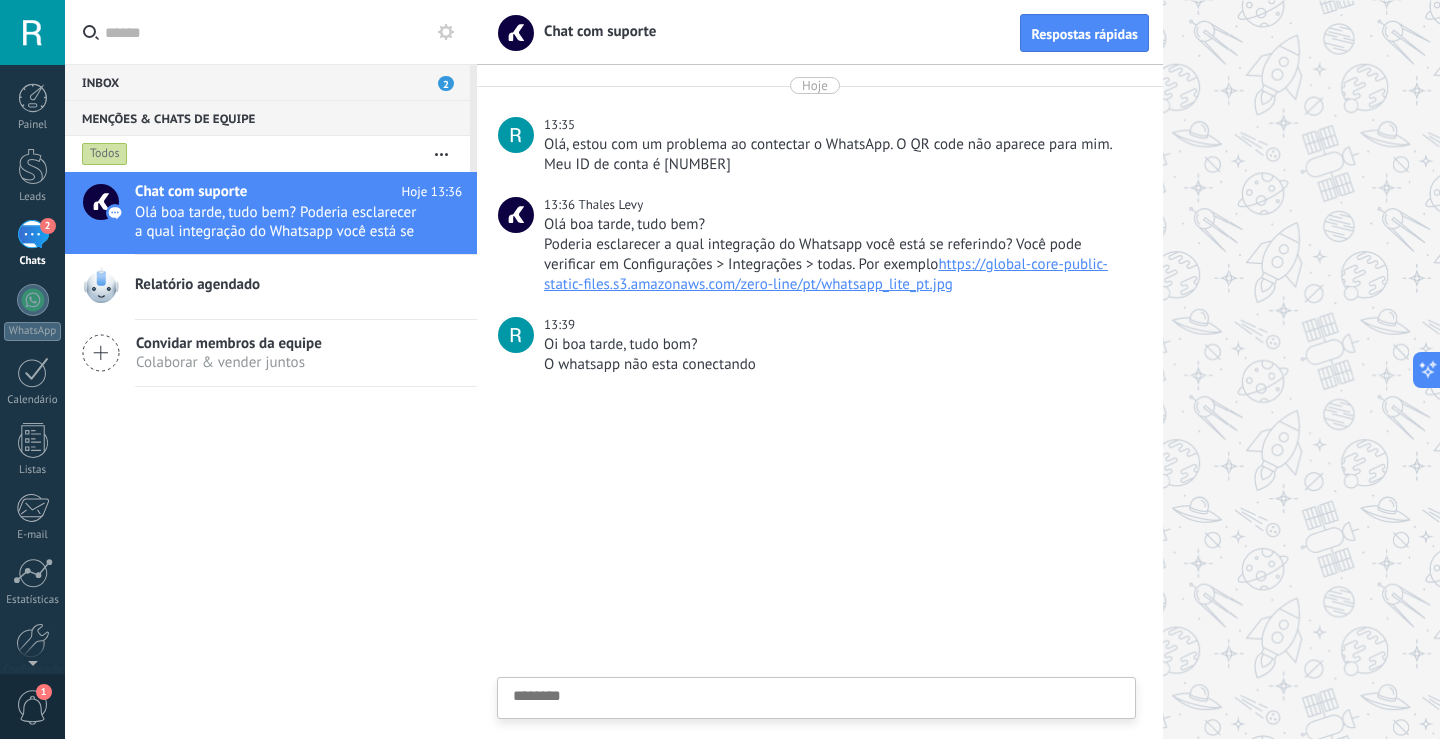 scroll, scrollTop: 19, scrollLeft: 0, axis: vertical 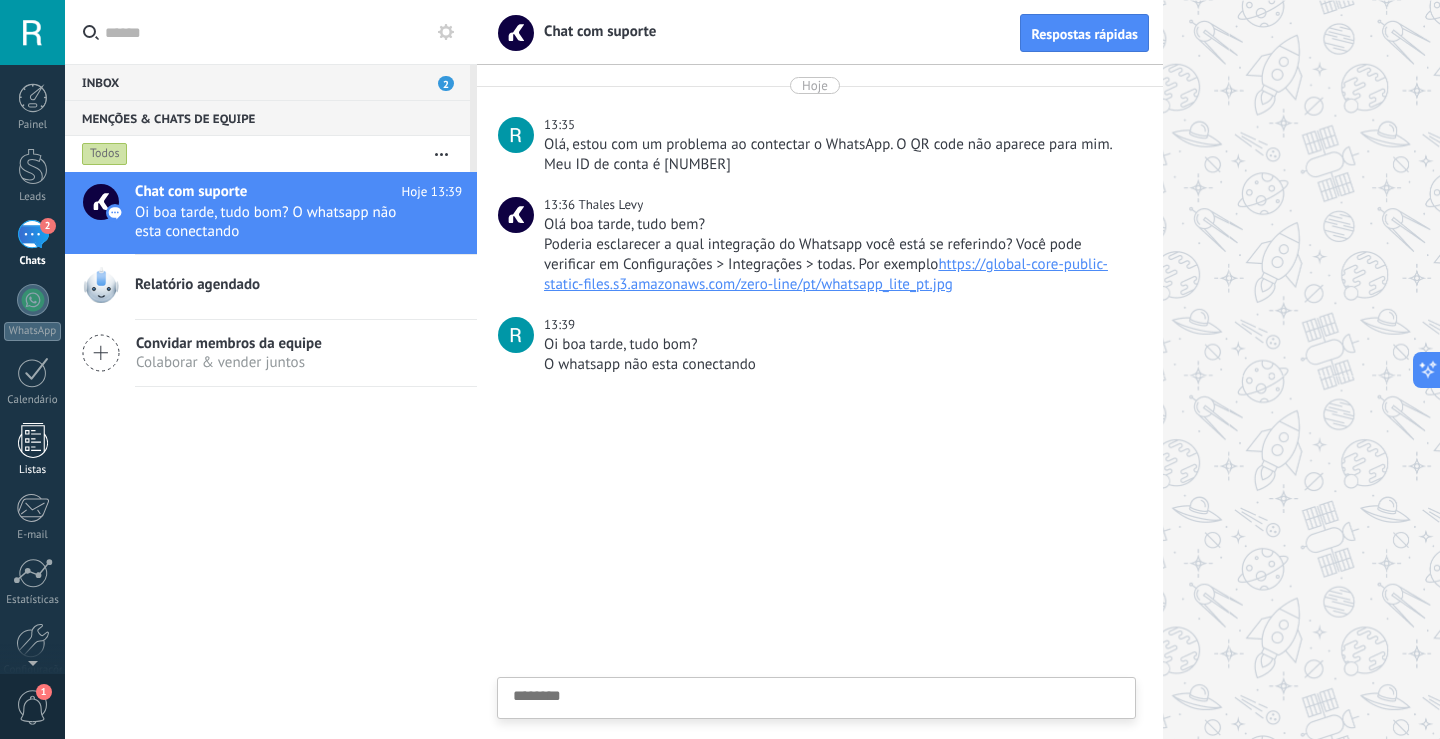click at bounding box center (33, 440) 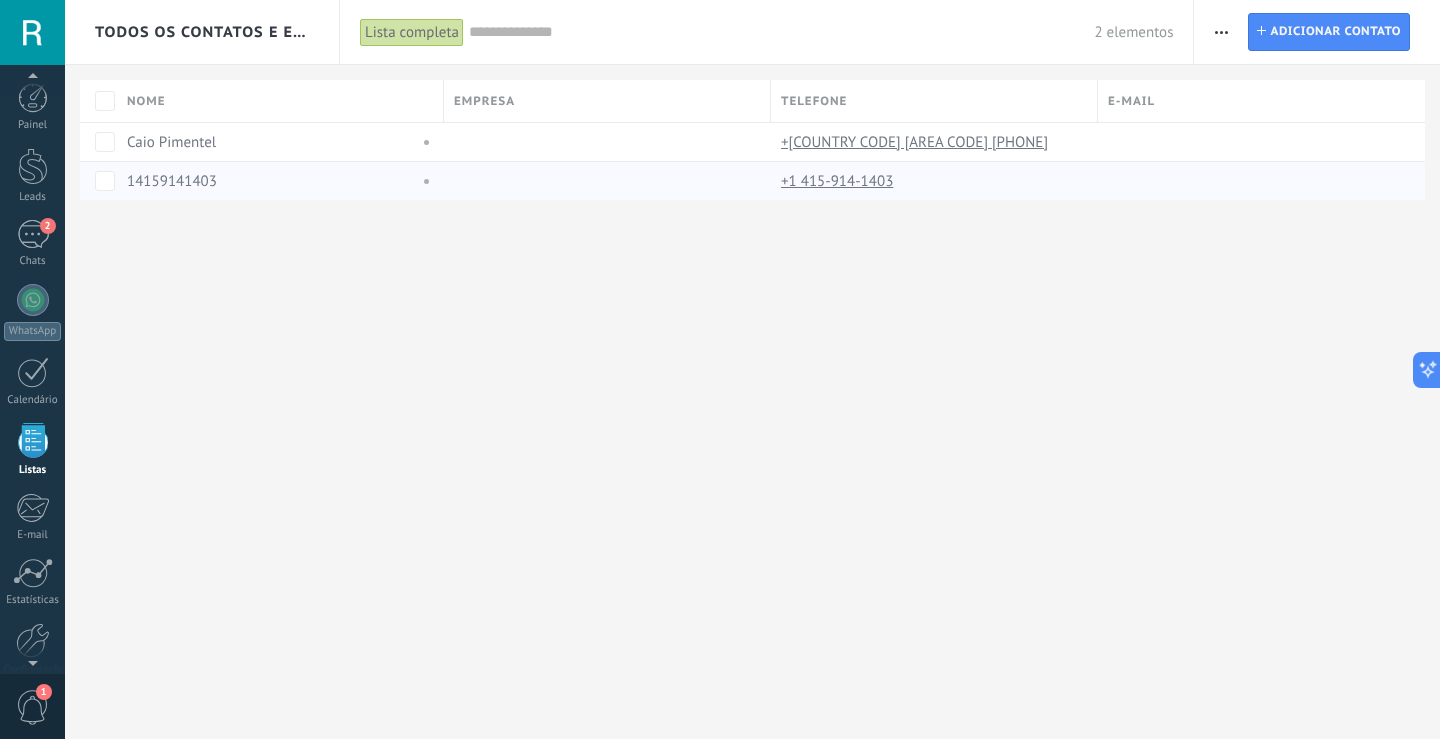 scroll, scrollTop: 52, scrollLeft: 0, axis: vertical 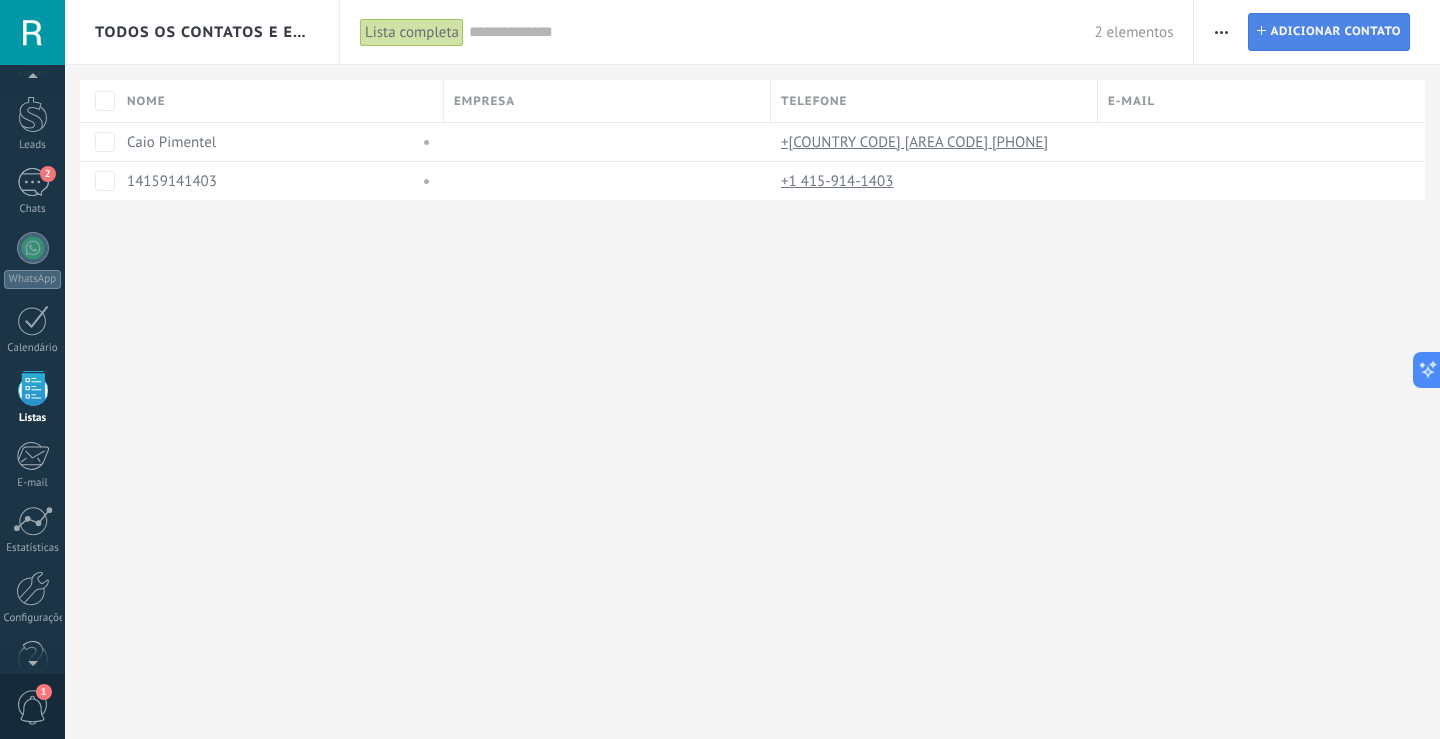 drag, startPoint x: 1282, startPoint y: 38, endPoint x: 1269, endPoint y: 48, distance: 16.40122 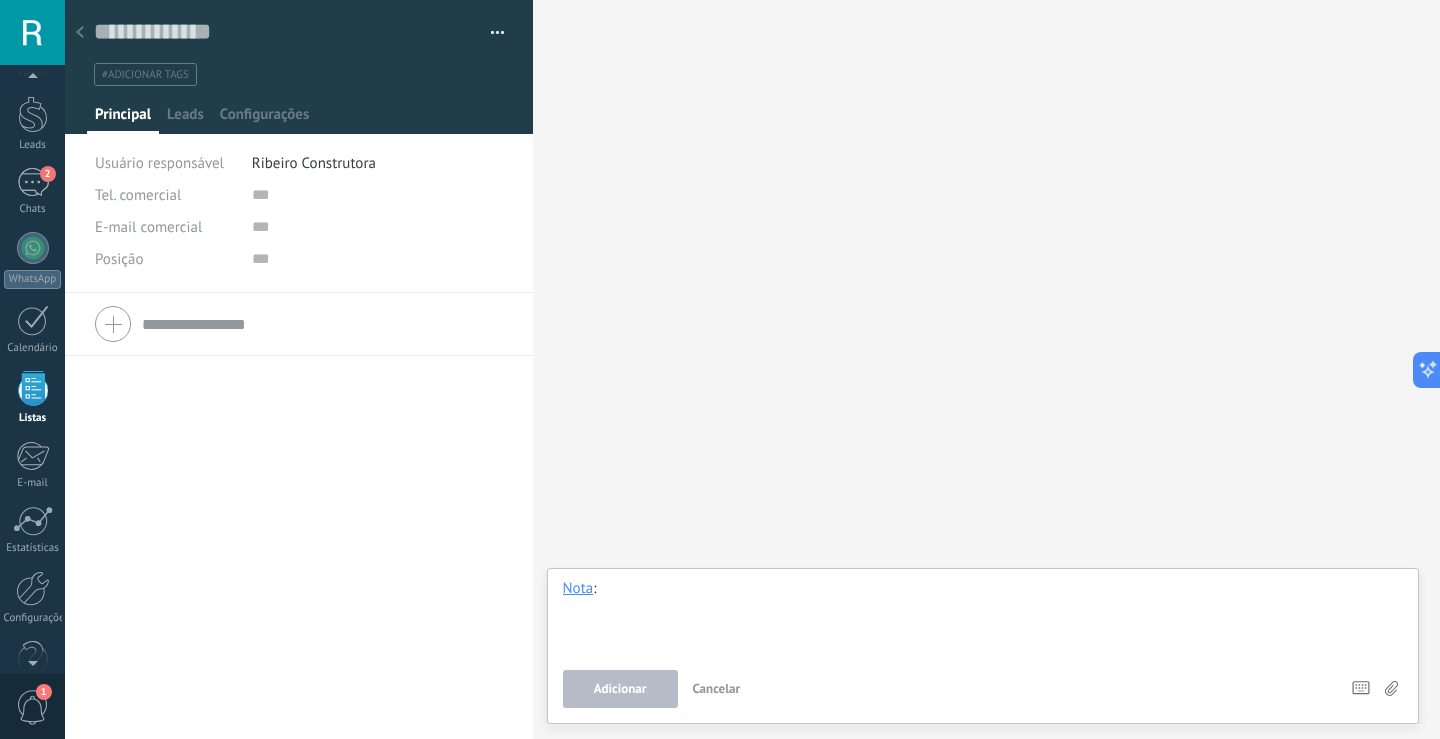click at bounding box center [983, 617] 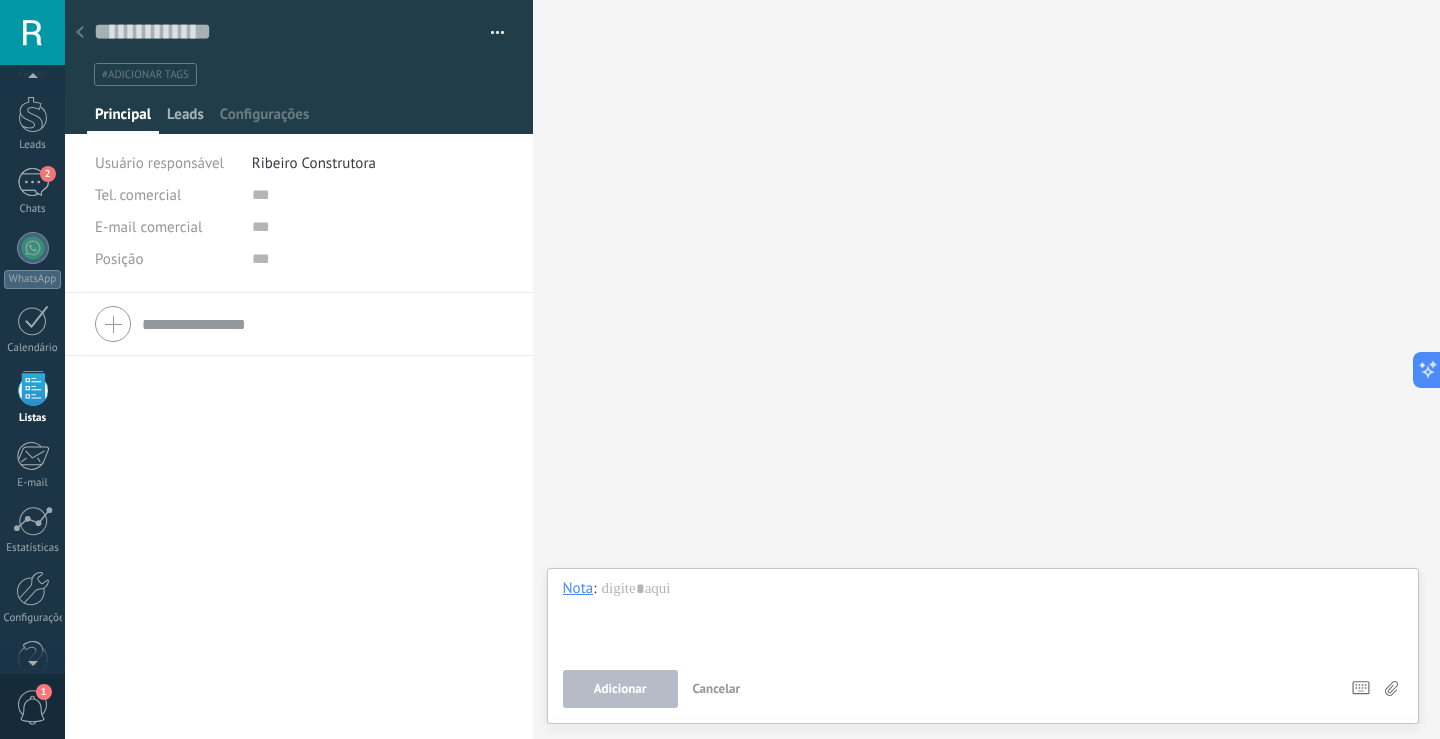 click on "Leads" at bounding box center [185, 119] 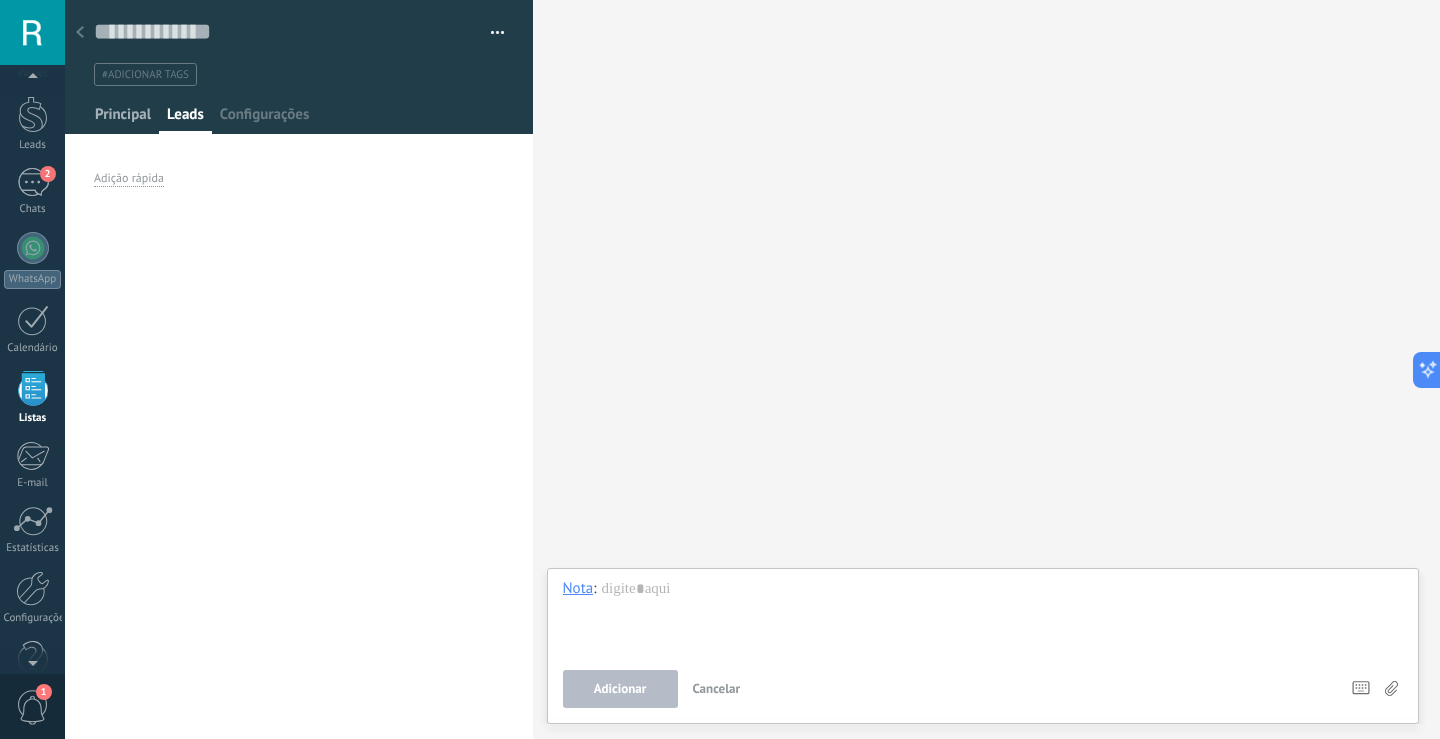 click on "Principal" at bounding box center (123, 119) 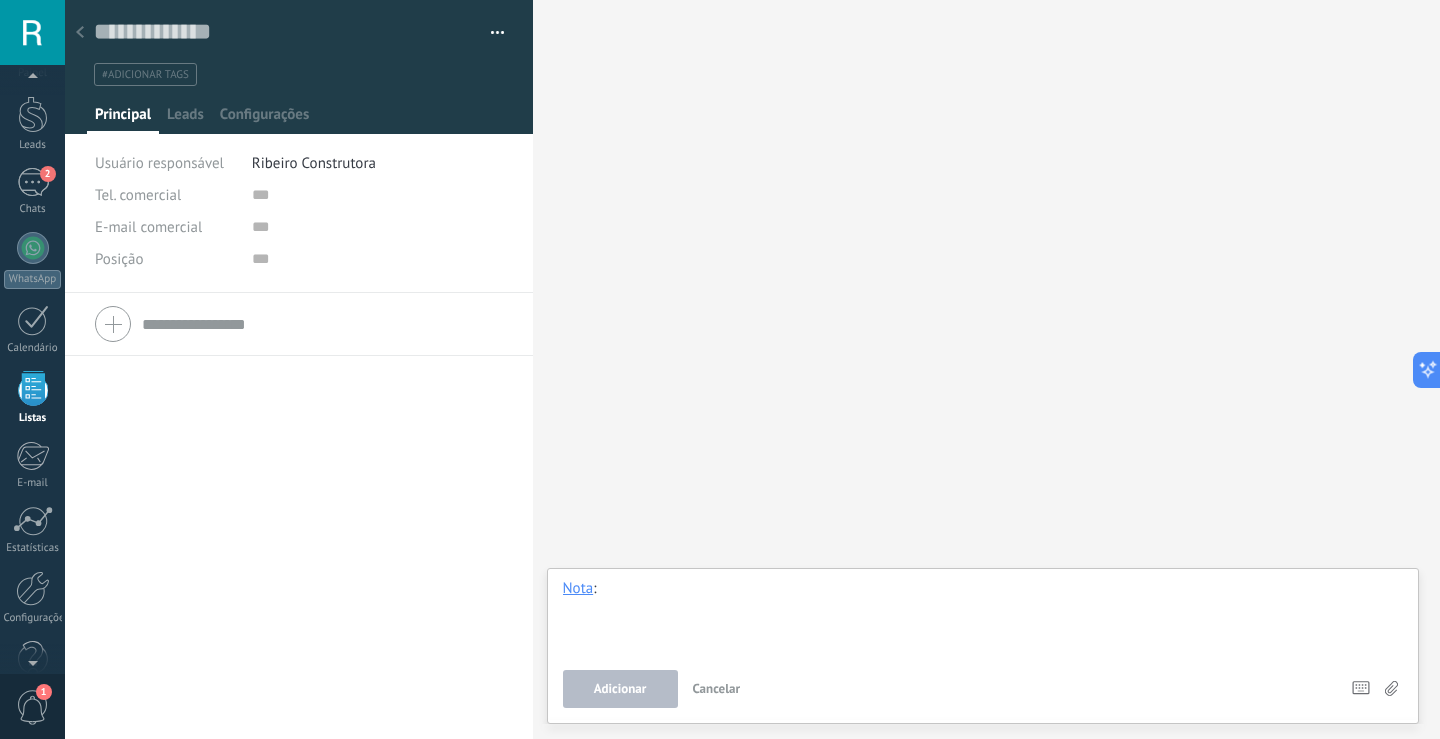 click at bounding box center [983, 617] 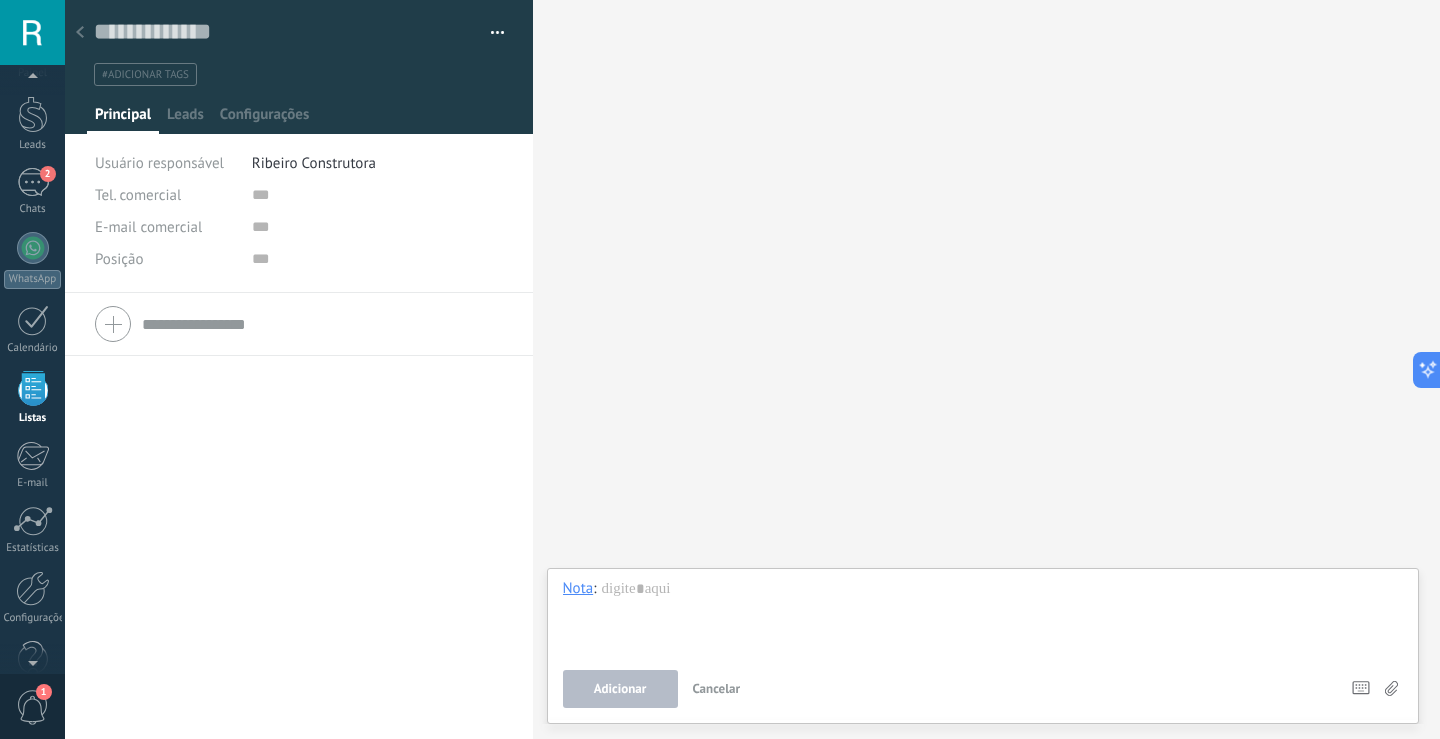 click on "Ribeiro Construtora" at bounding box center (314, 163) 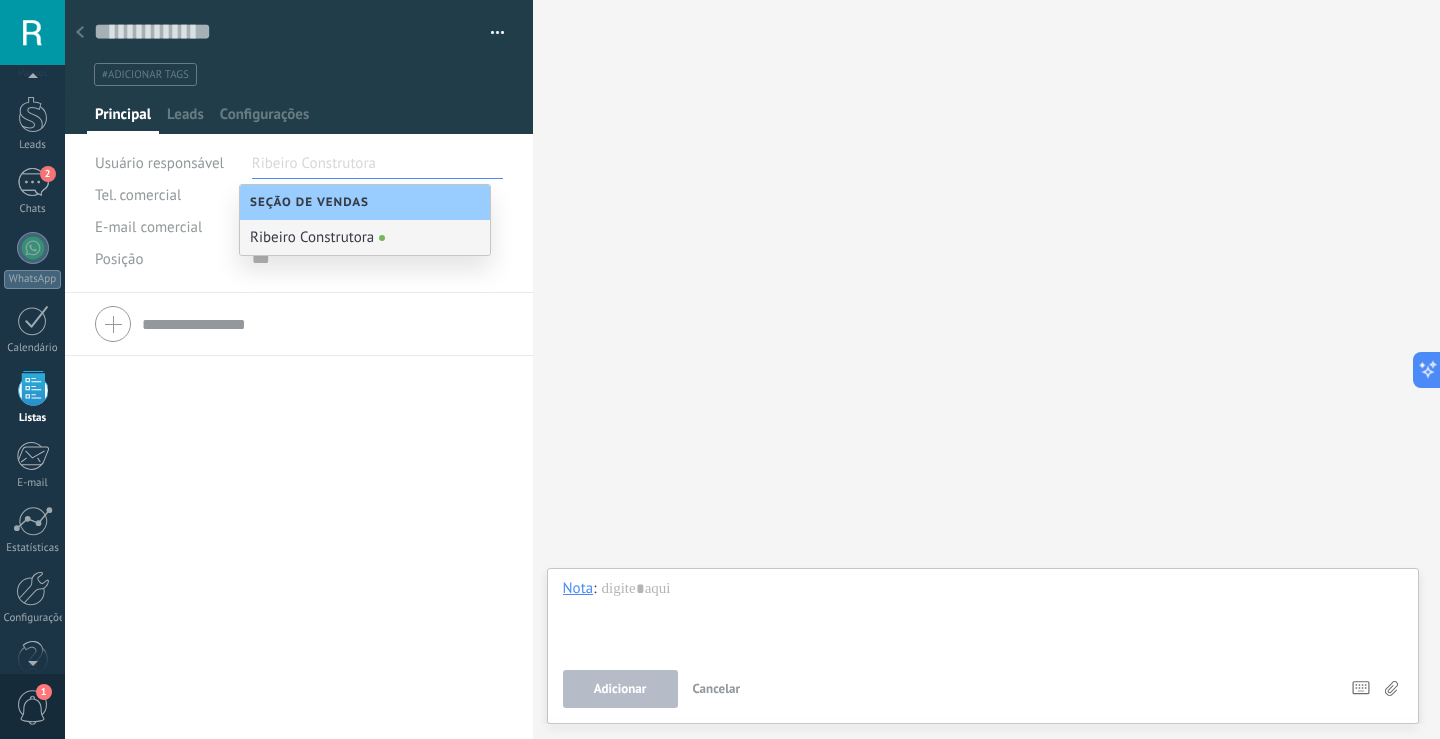 click on "Ribeiro Construtora" at bounding box center (365, 237) 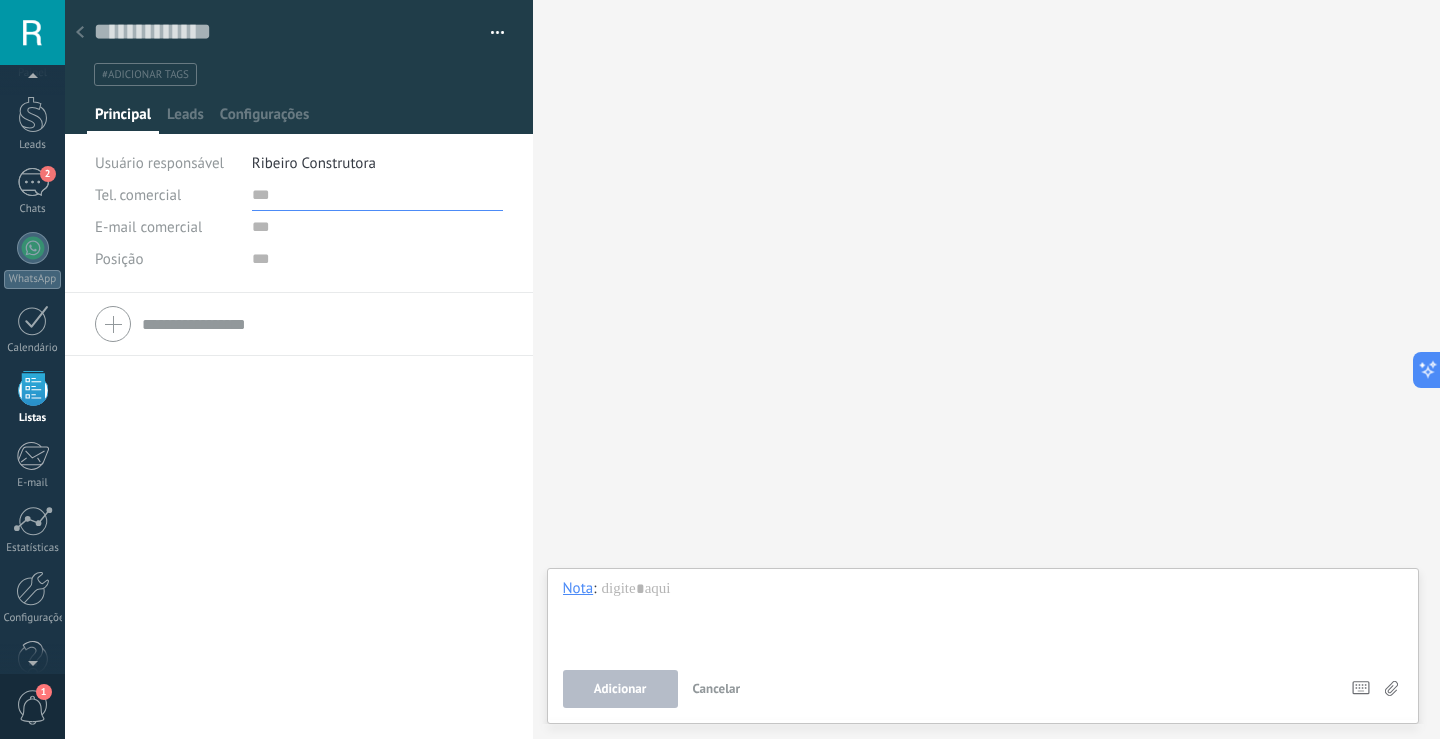 click at bounding box center [378, 195] 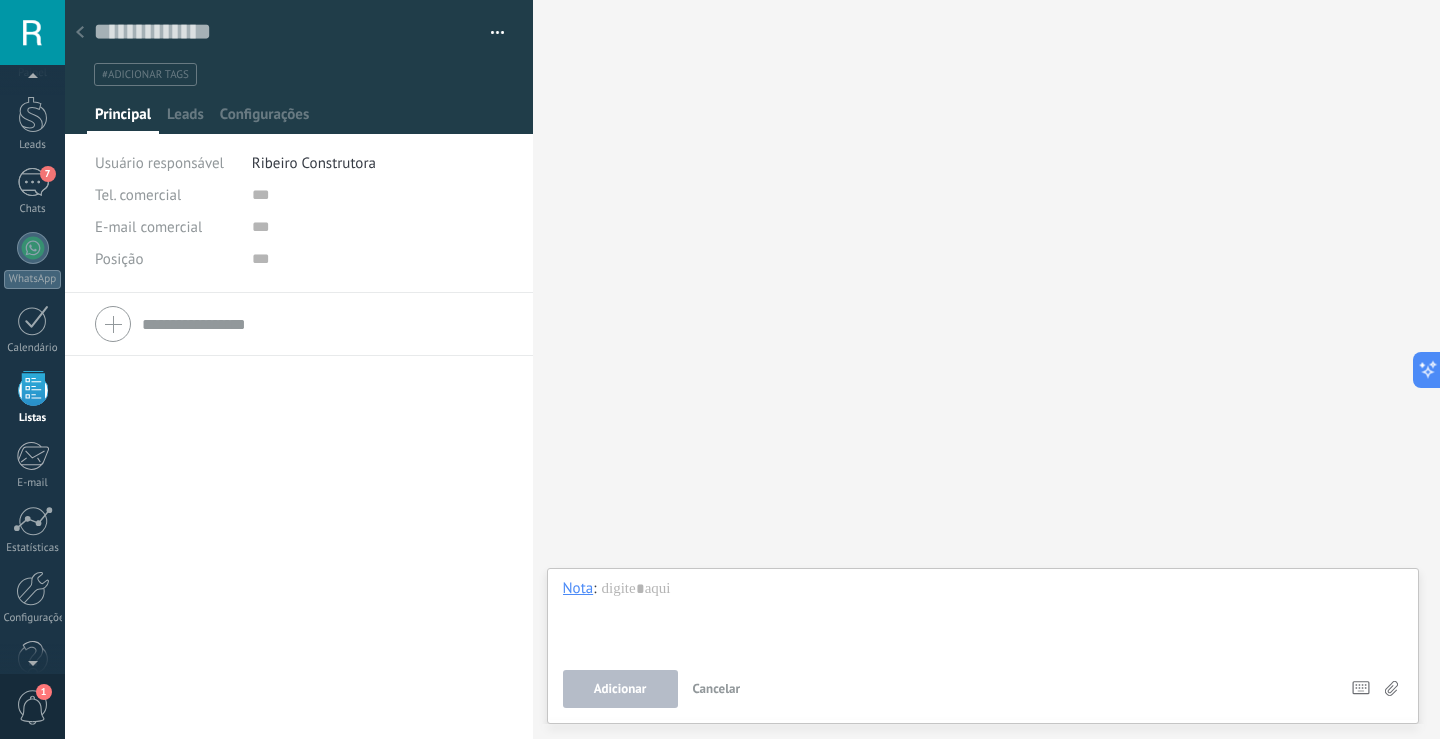 click at bounding box center (80, 33) 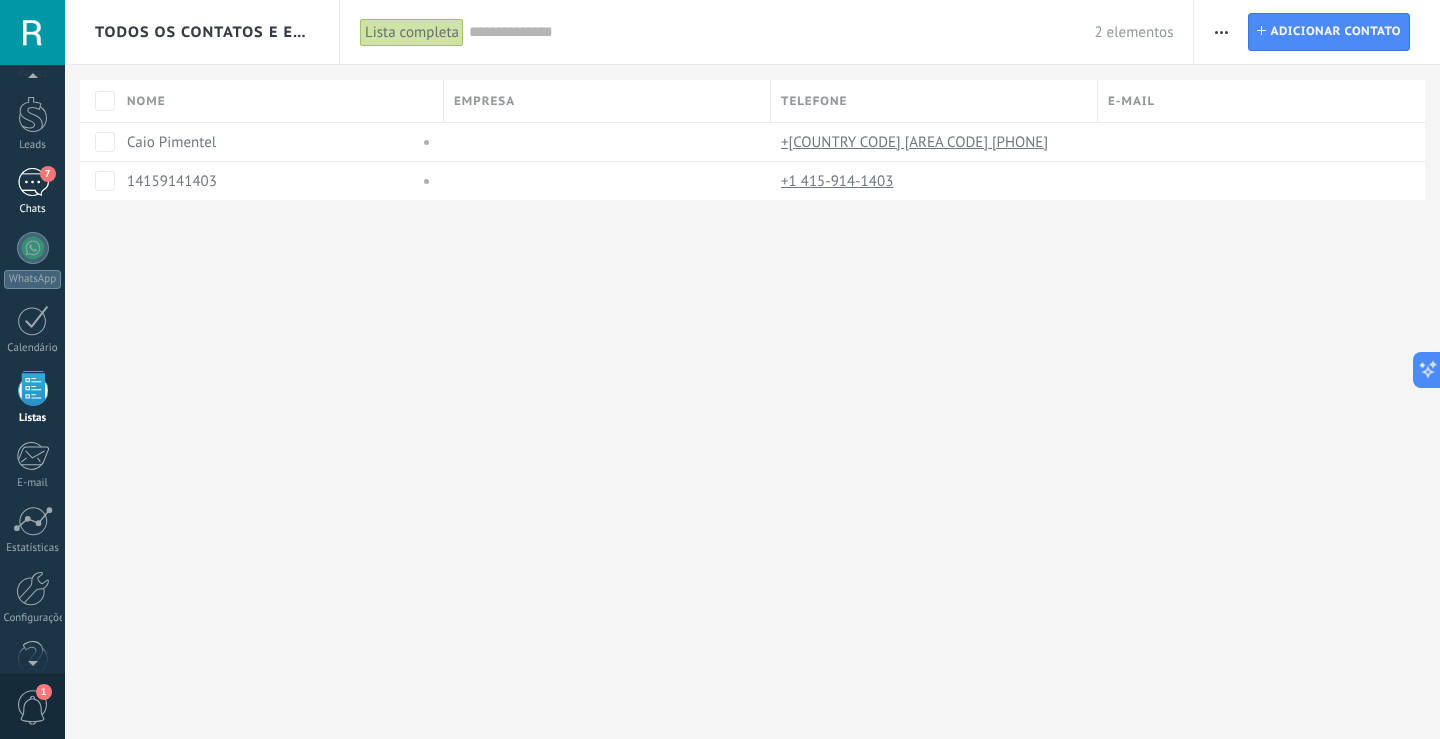 click on "7" at bounding box center (33, 182) 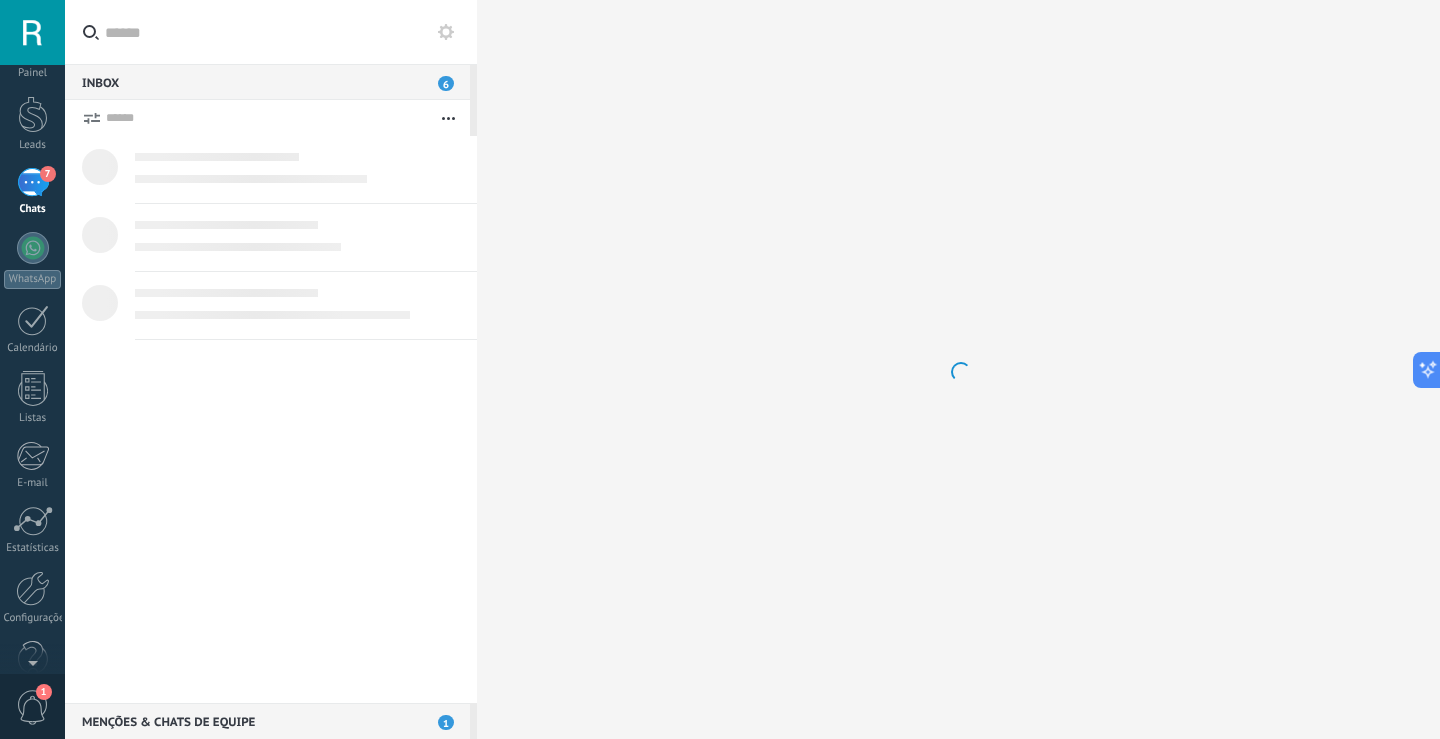 scroll, scrollTop: 0, scrollLeft: 0, axis: both 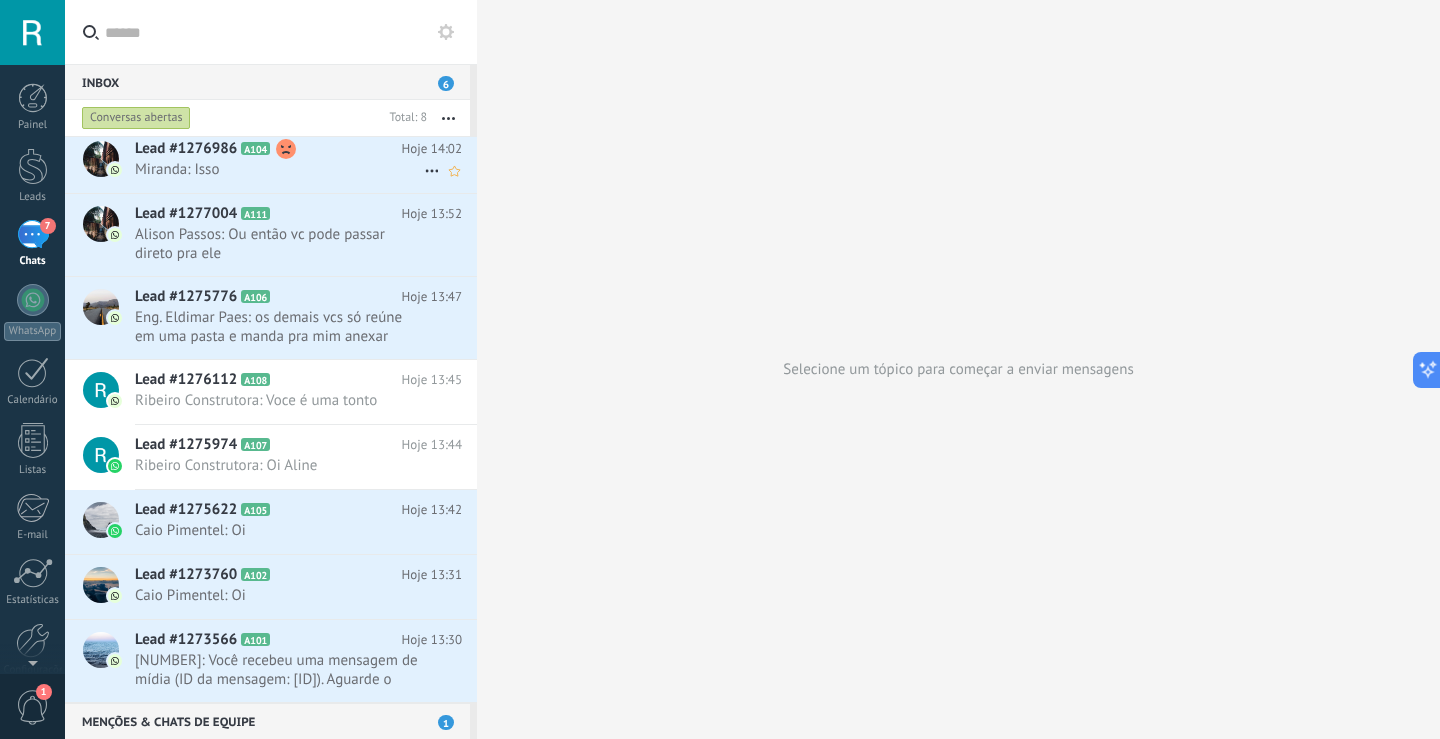 click on "Lead #1276986" at bounding box center (186, 149) 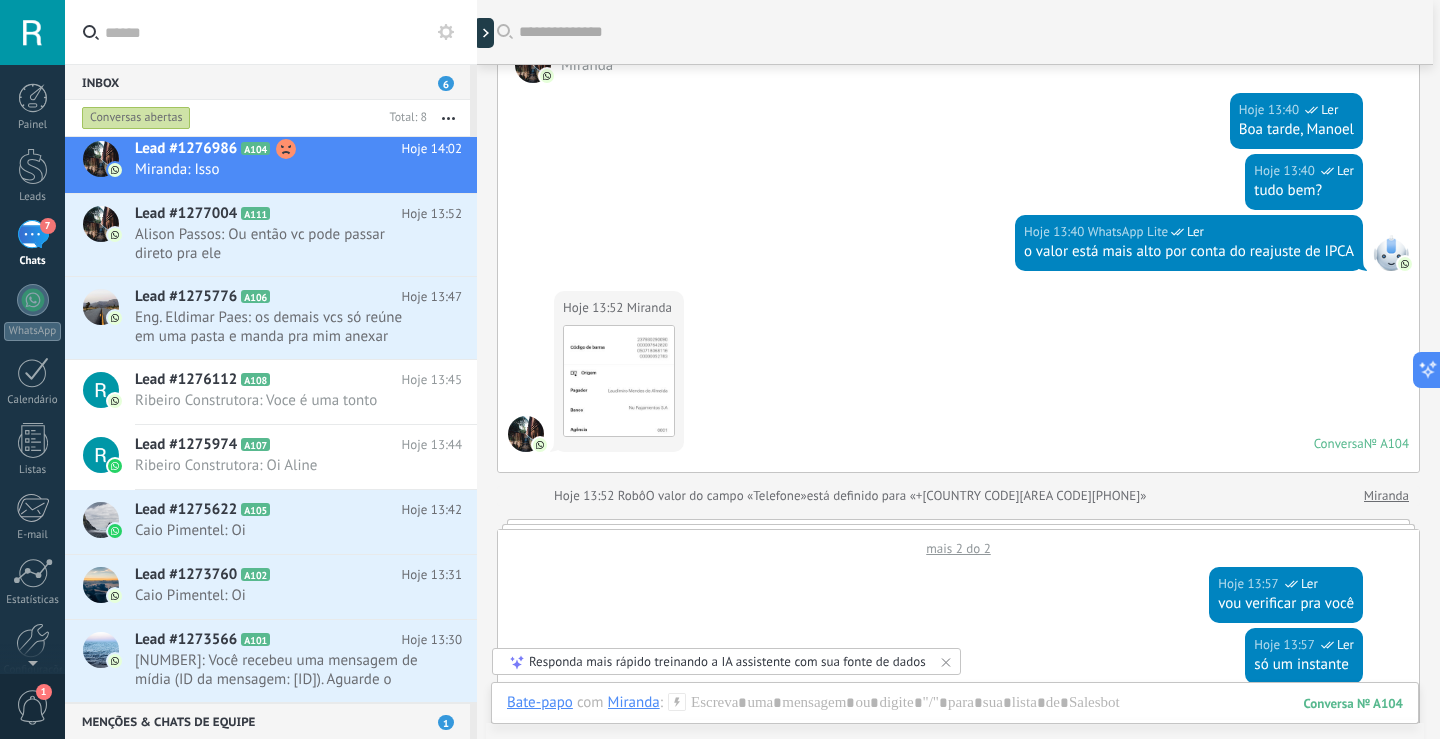 scroll, scrollTop: 0, scrollLeft: 0, axis: both 